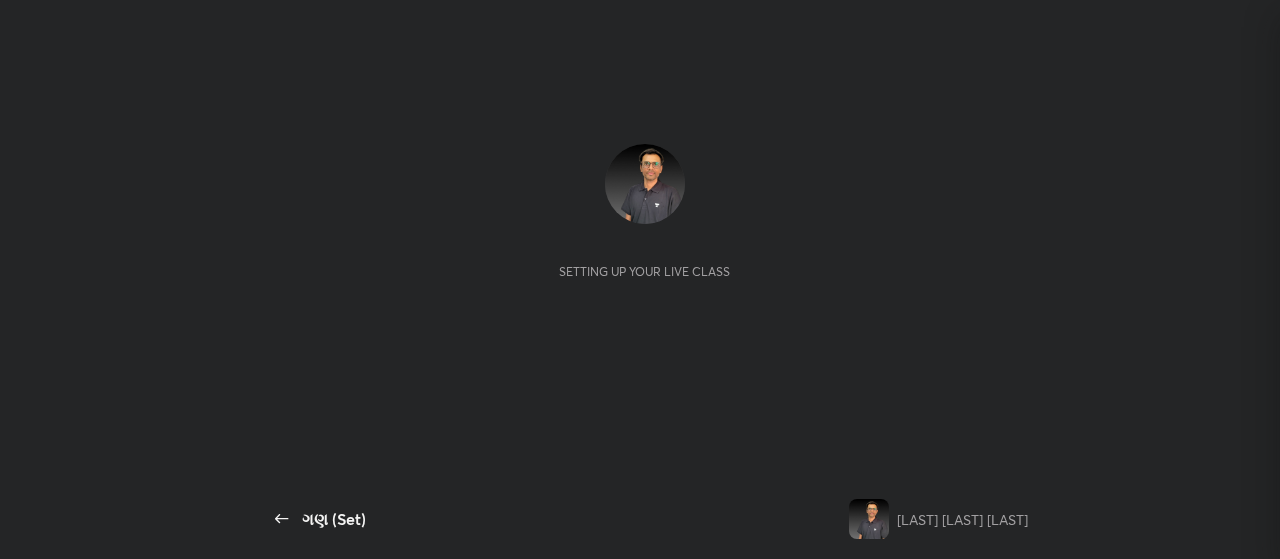 scroll, scrollTop: 0, scrollLeft: 0, axis: both 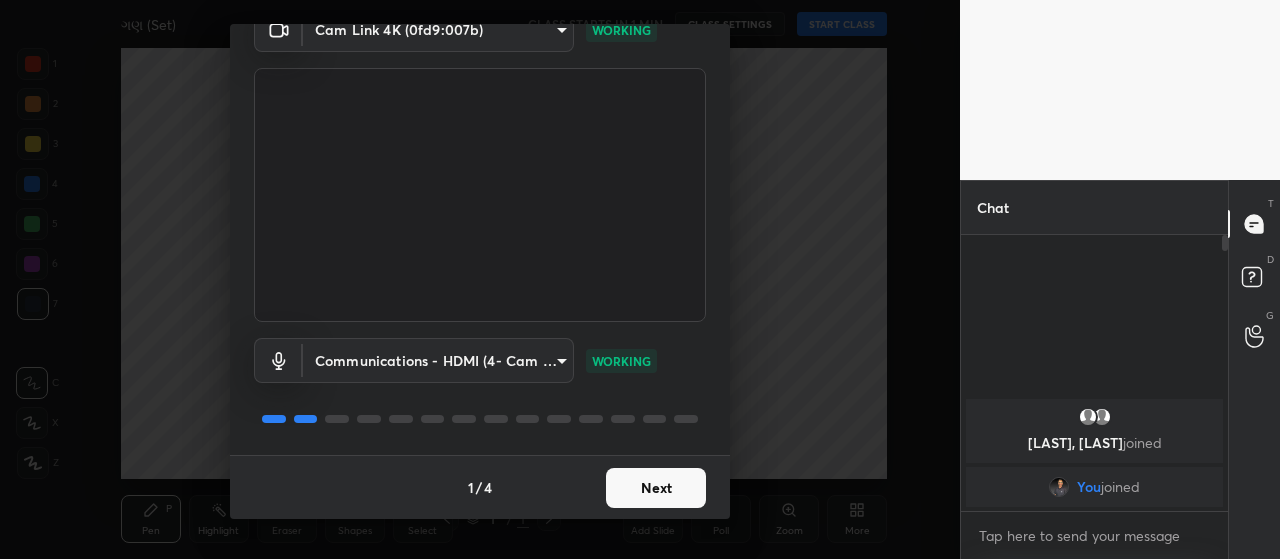 click on "Next" at bounding box center [656, 488] 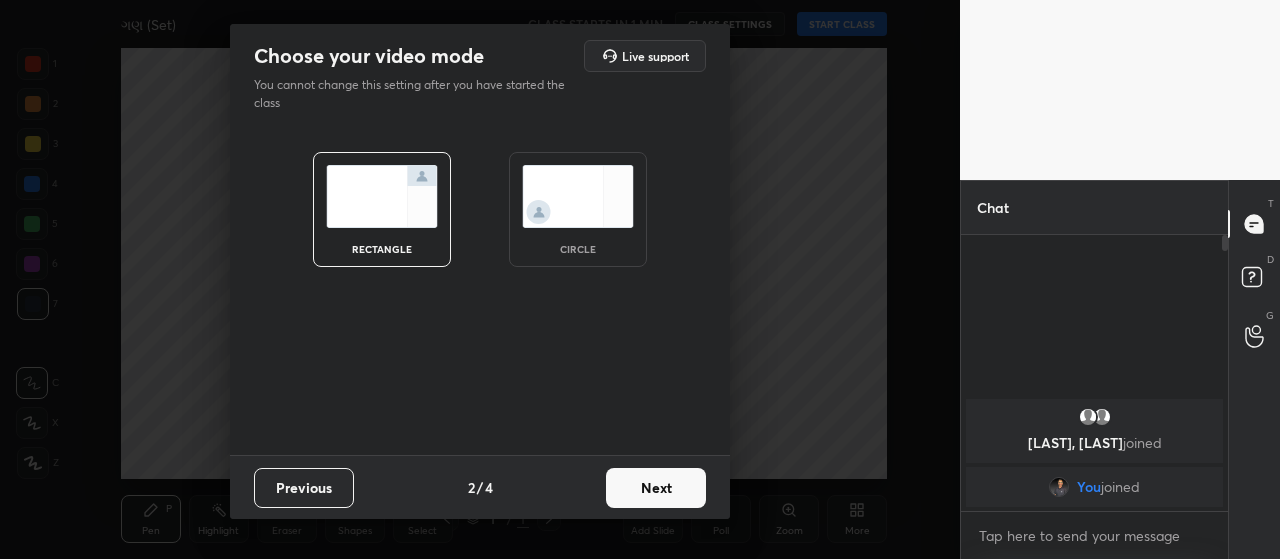 click on "Next" at bounding box center (656, 488) 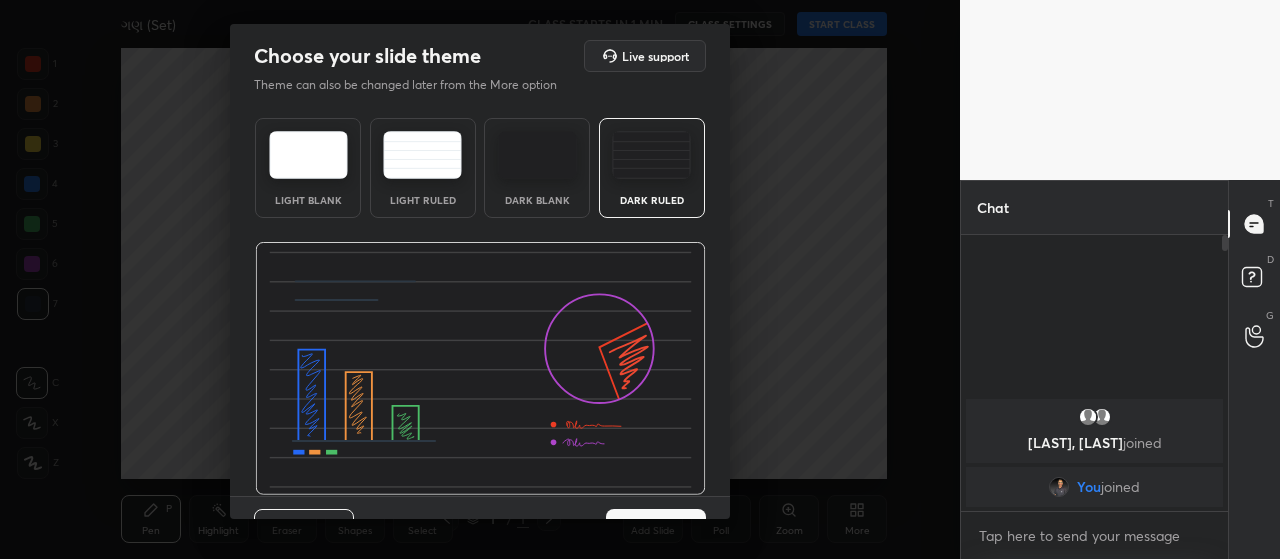 click on "Dark Blank" at bounding box center (537, 200) 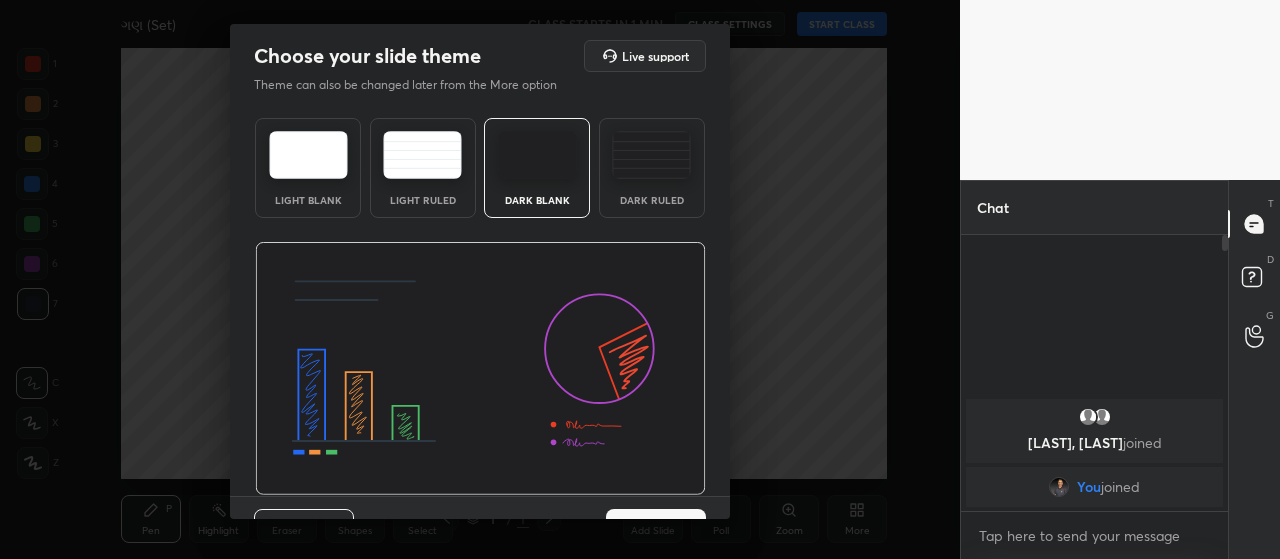 scroll, scrollTop: 41, scrollLeft: 0, axis: vertical 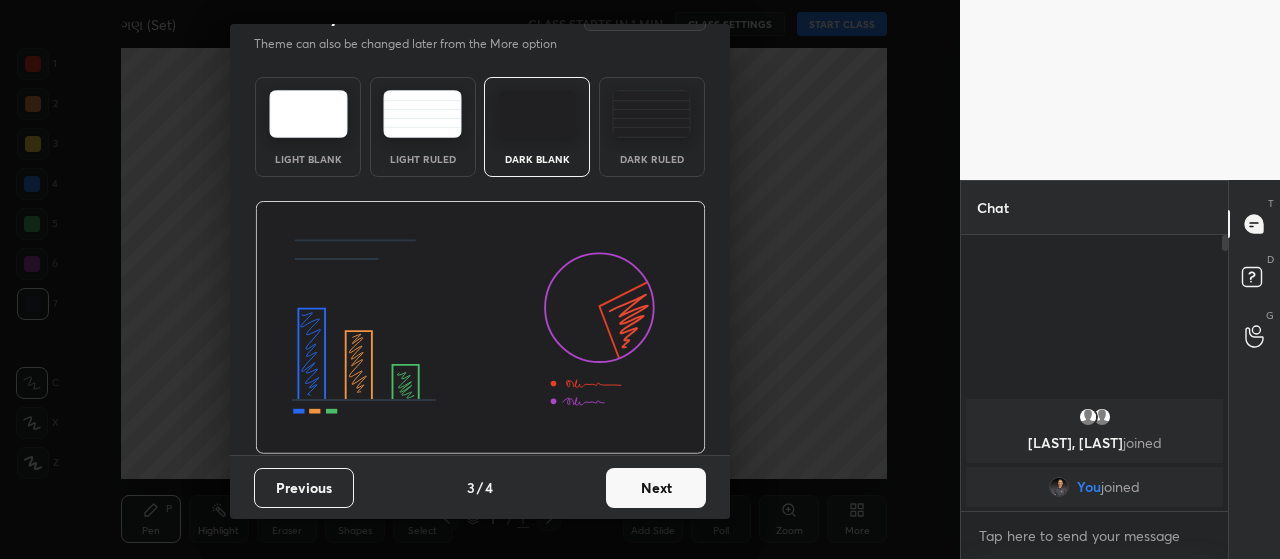 click on "Next" at bounding box center [656, 488] 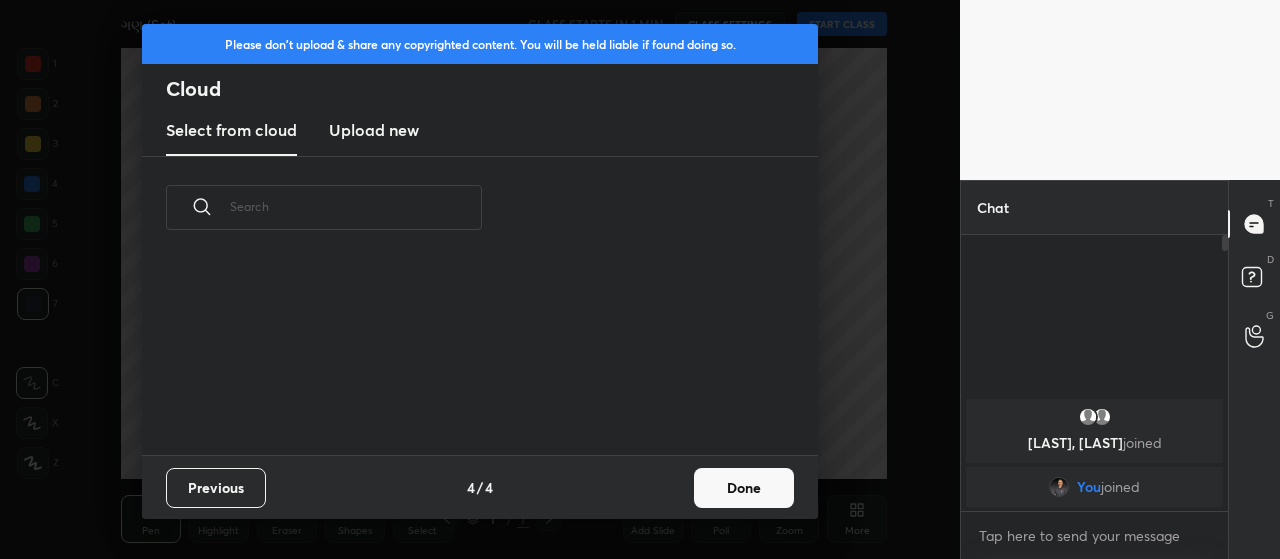 scroll, scrollTop: 0, scrollLeft: 0, axis: both 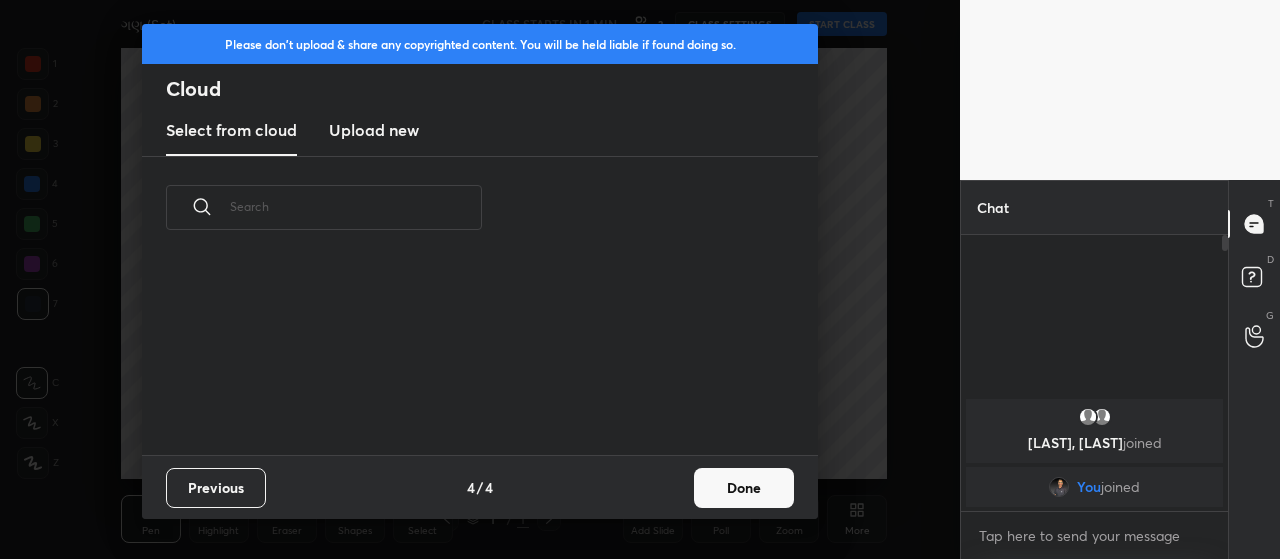 click on "Upload new" at bounding box center (374, 130) 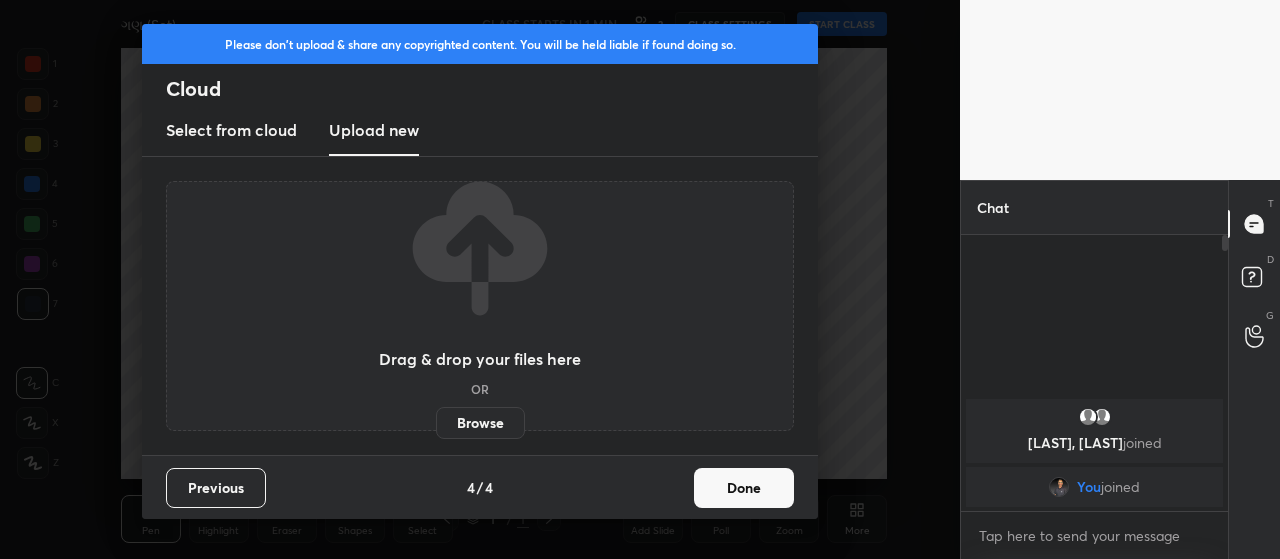 click on "Browse" at bounding box center [480, 423] 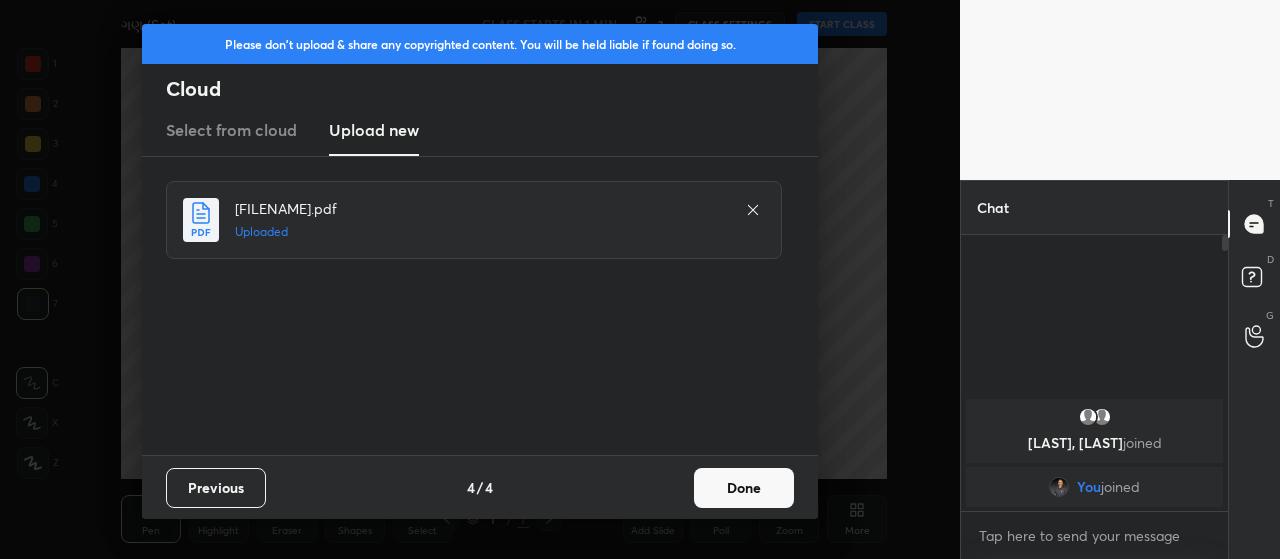 click on "Done" at bounding box center (744, 488) 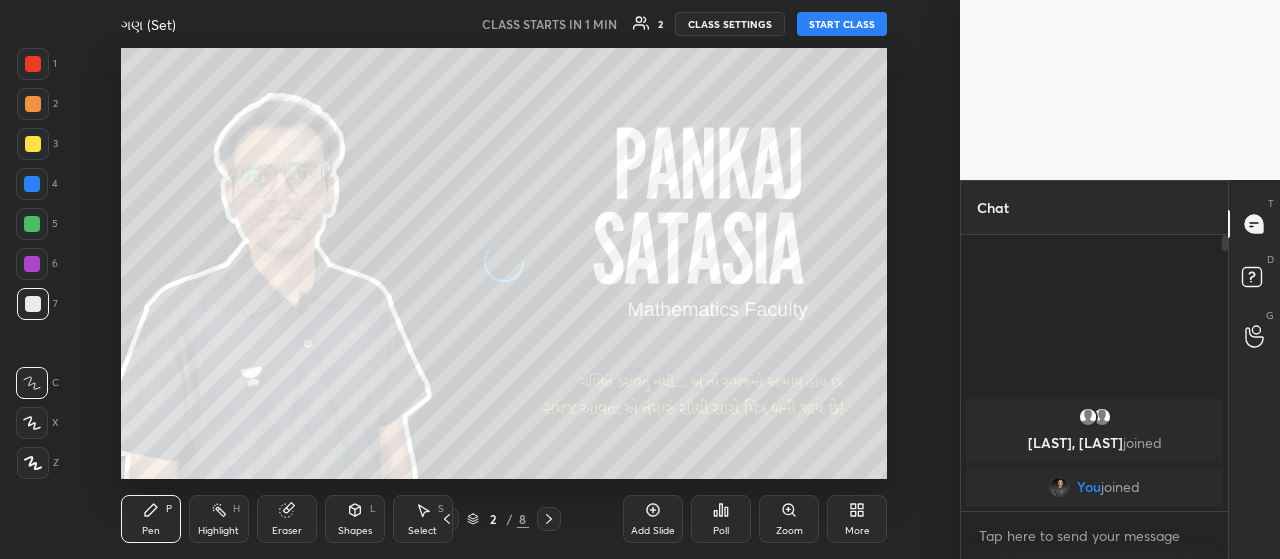 click 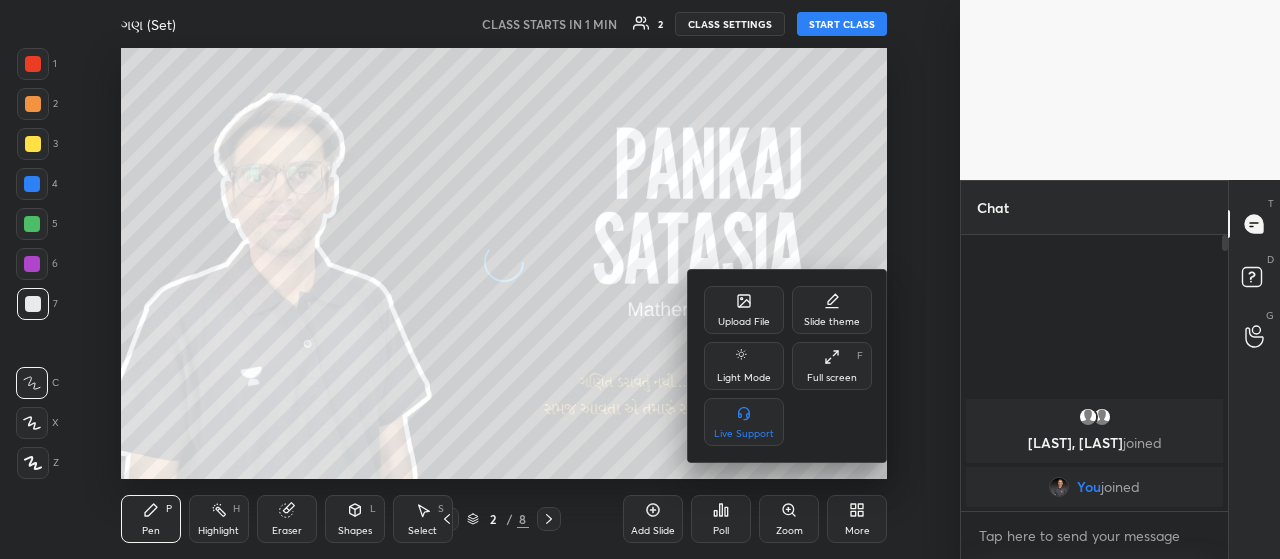 click on "Full screen F" at bounding box center [832, 366] 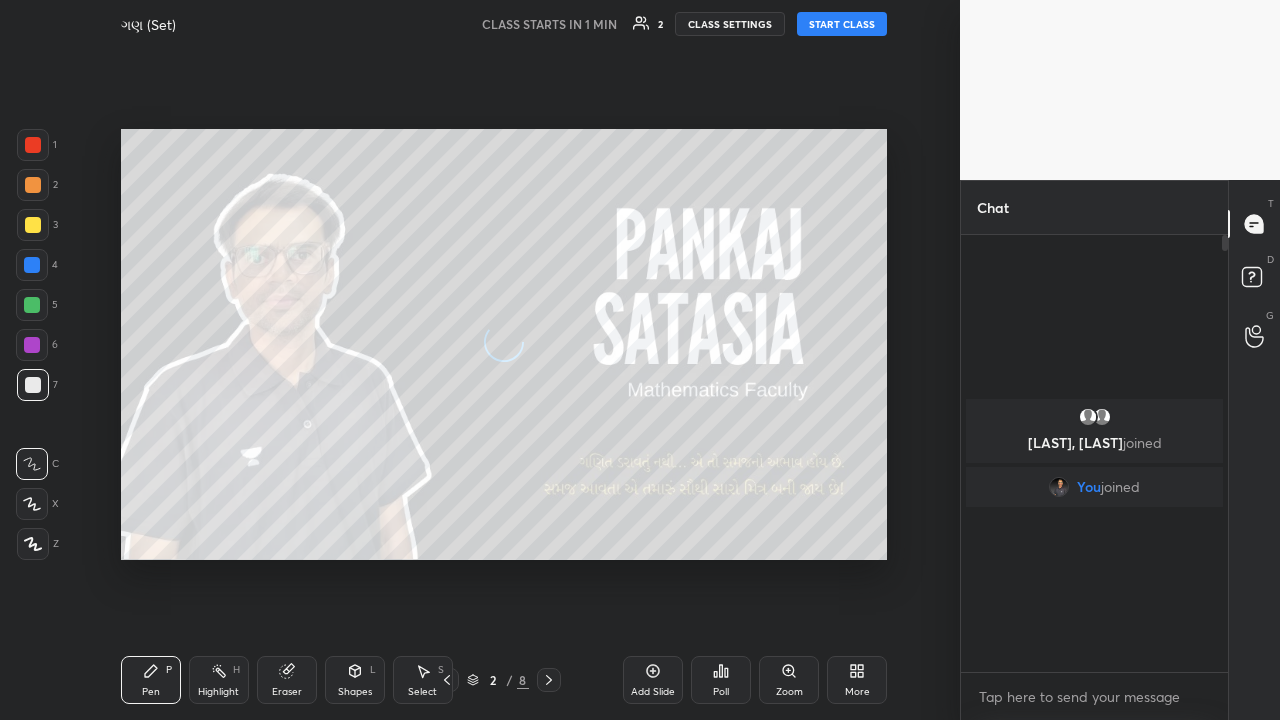 scroll, scrollTop: 99408, scrollLeft: 99120, axis: both 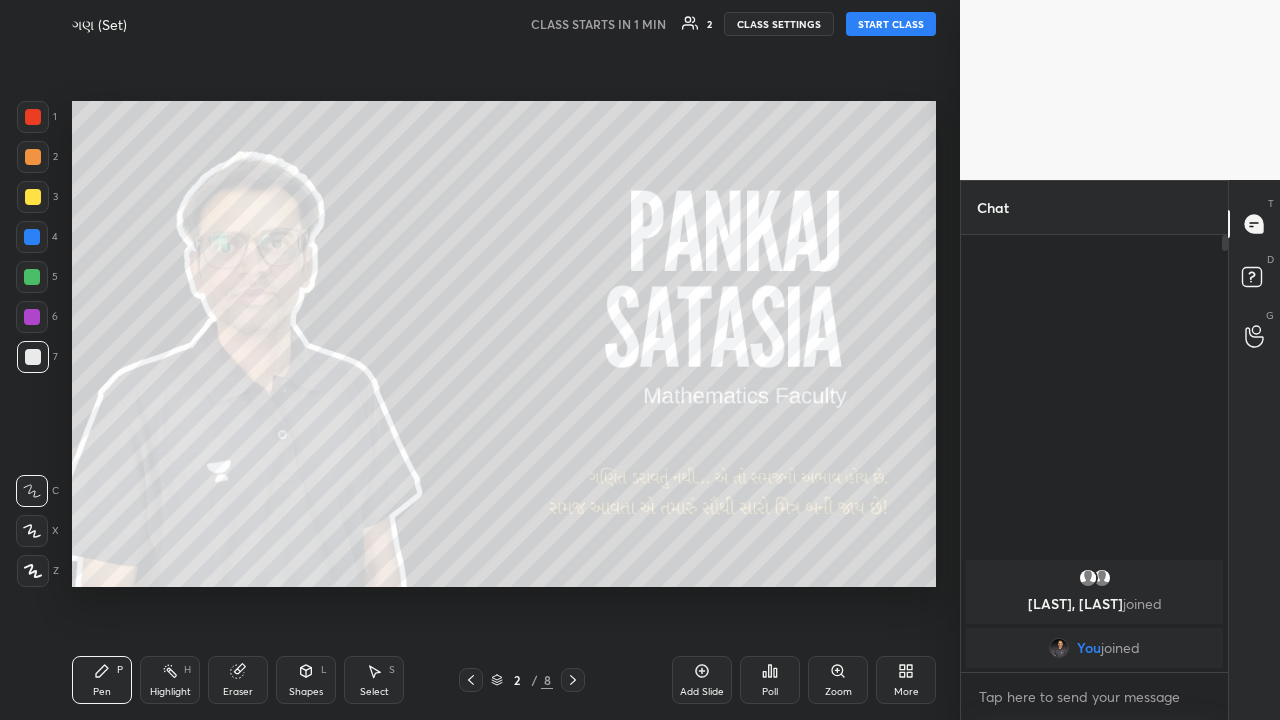 click on "START CLASS" at bounding box center [891, 24] 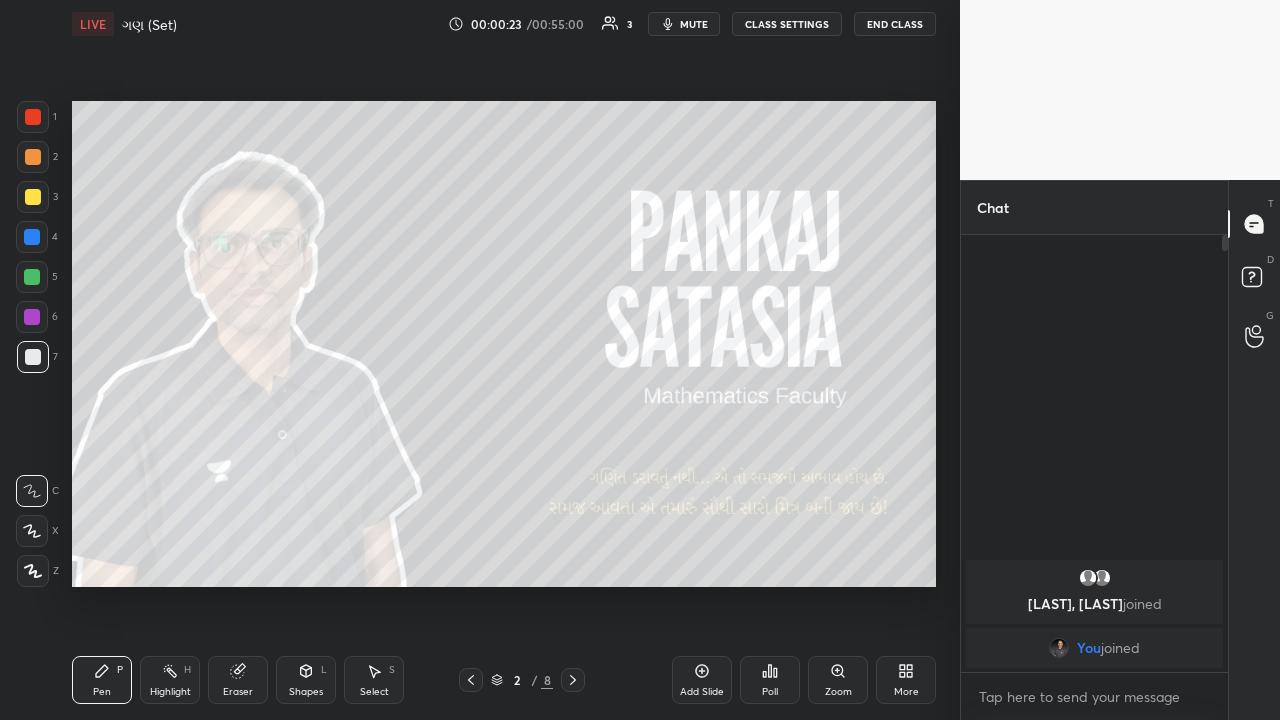 click 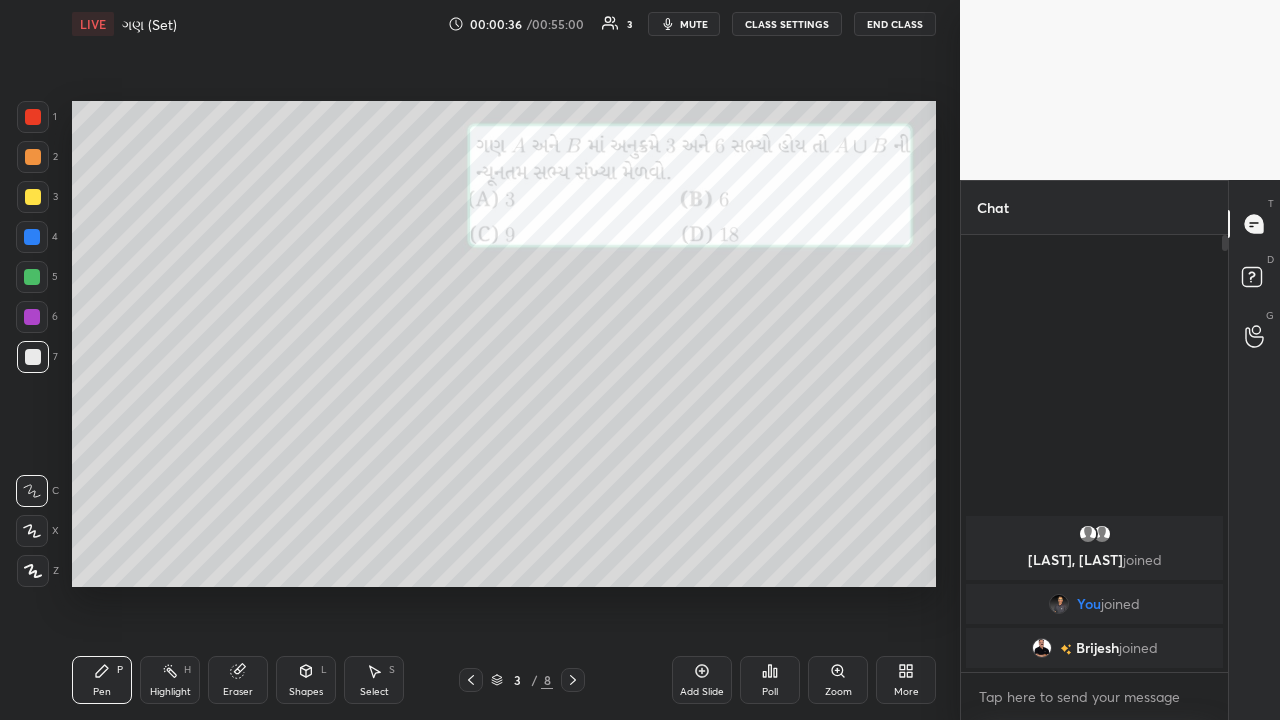 click at bounding box center (33, 357) 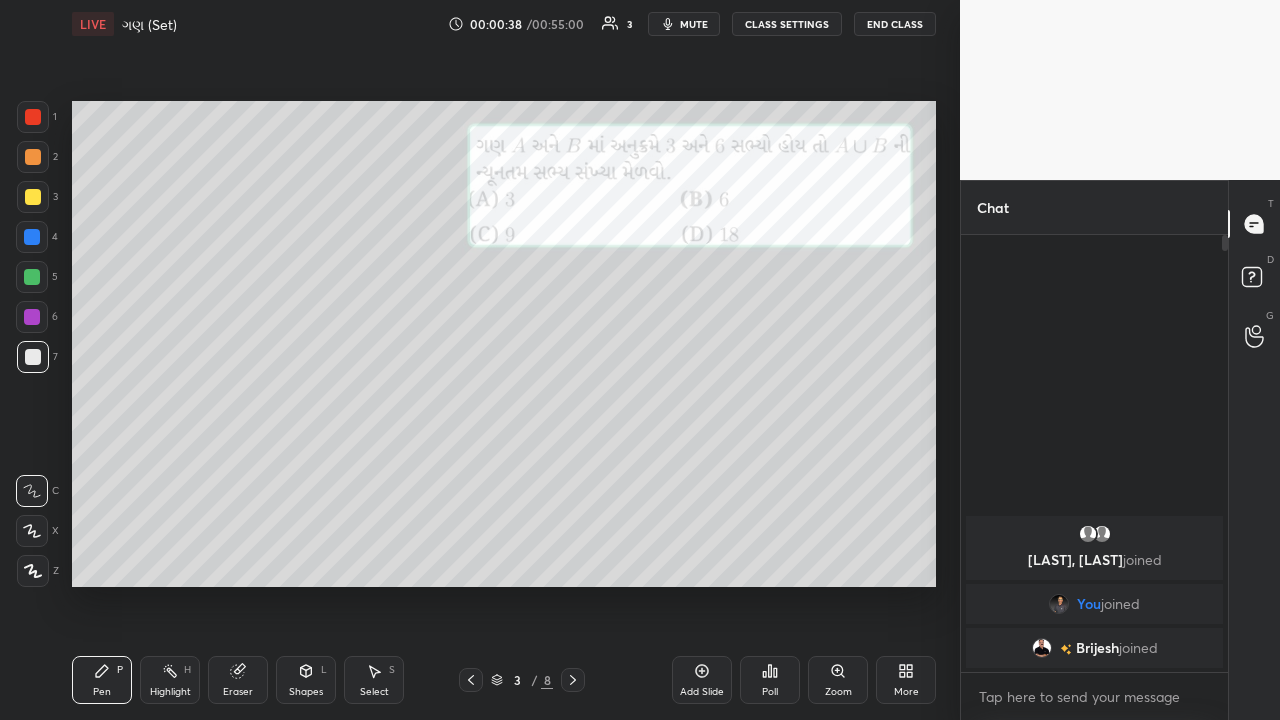click at bounding box center [33, 197] 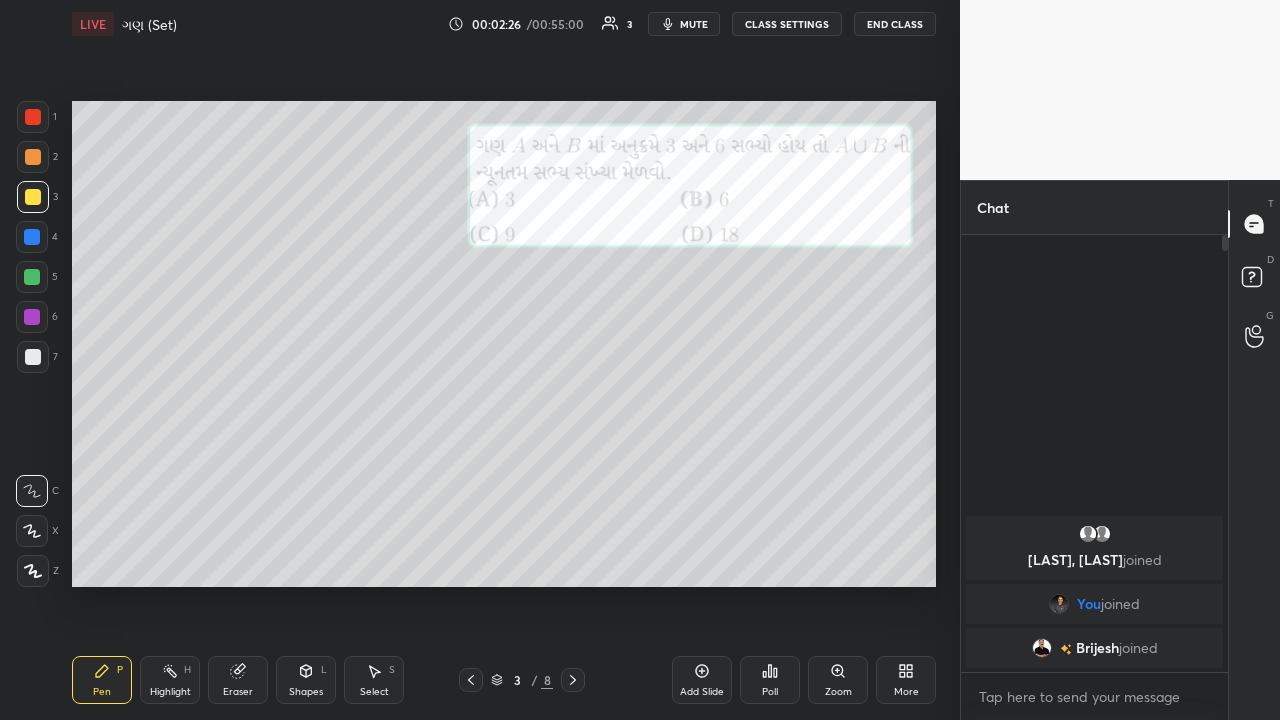 click at bounding box center [32, 277] 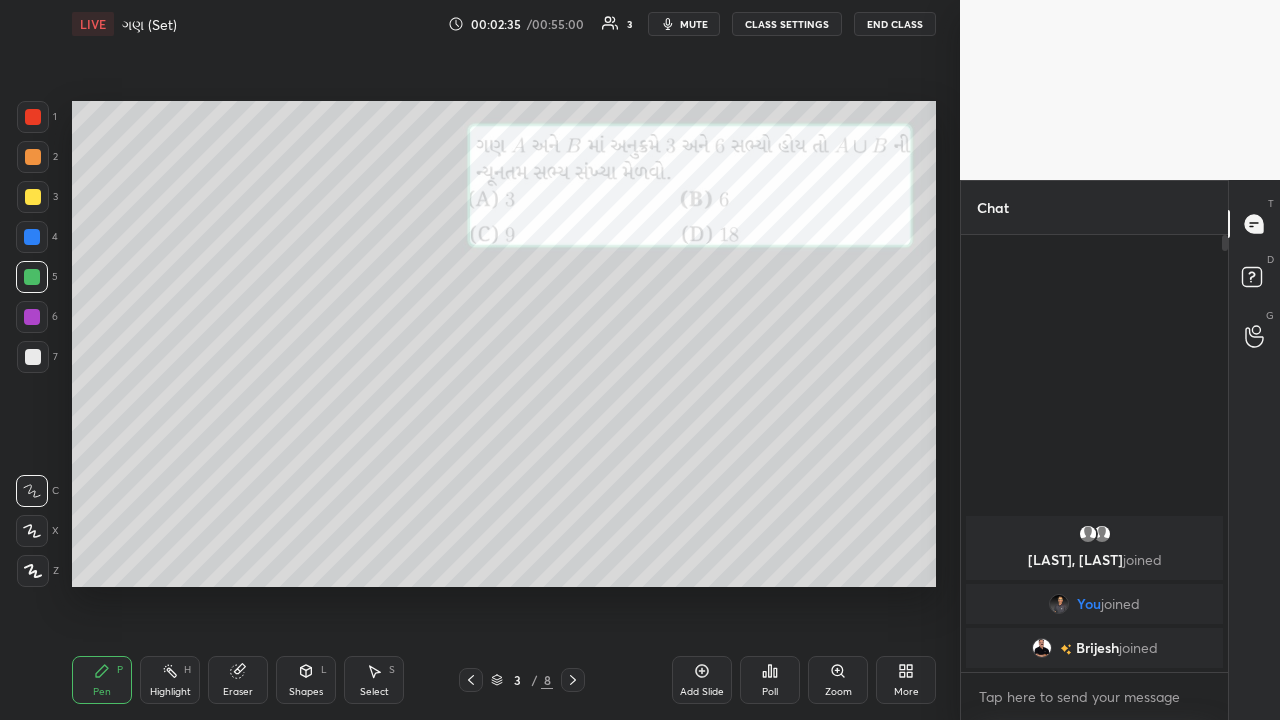 click at bounding box center (33, 197) 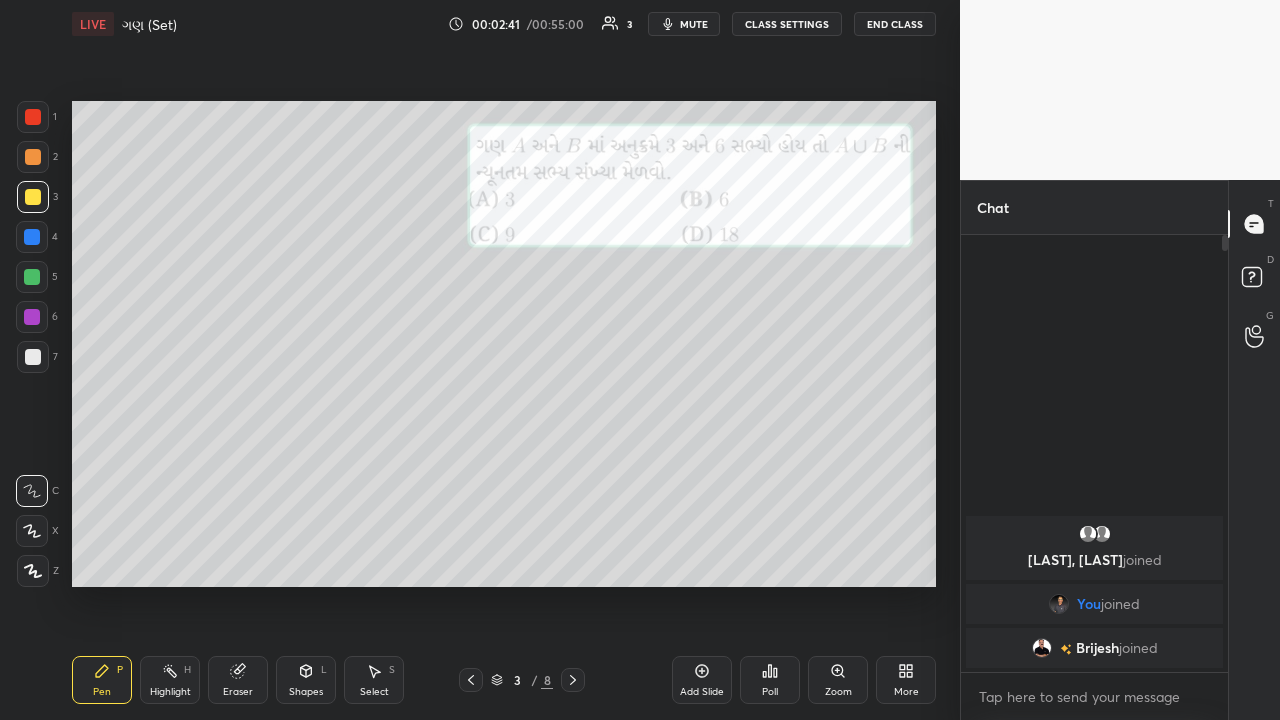 click at bounding box center [32, 277] 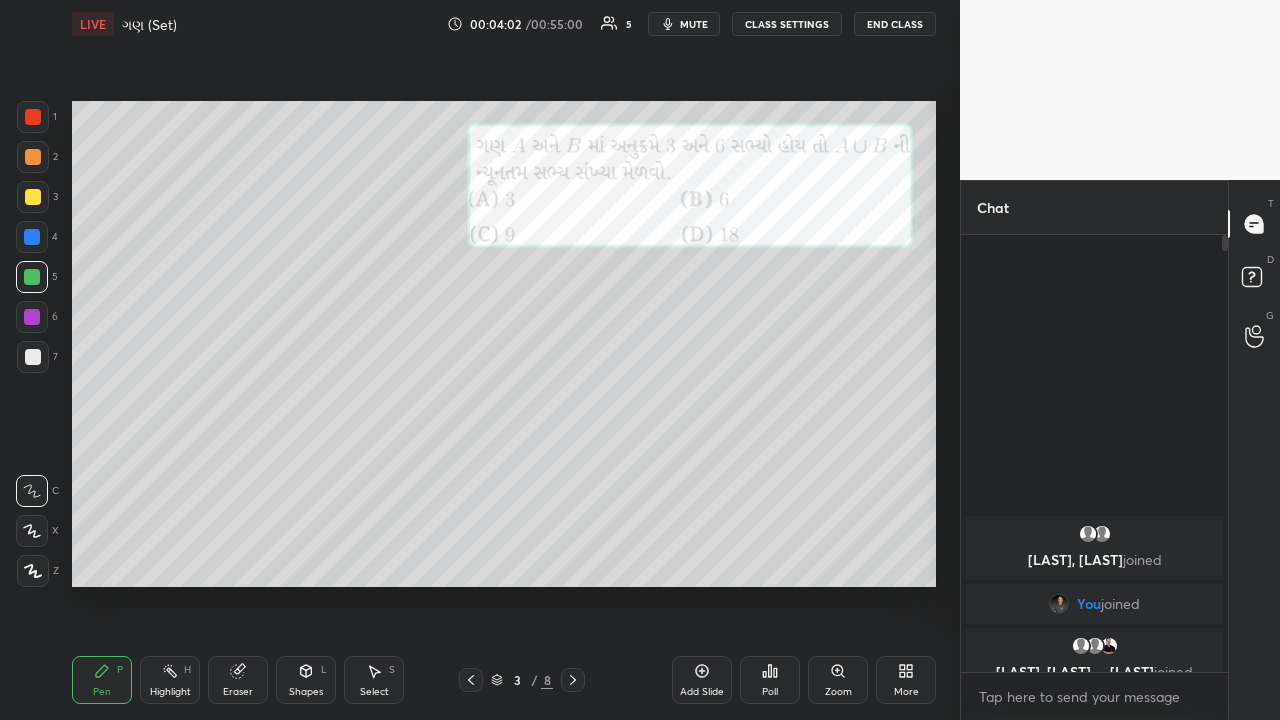 click at bounding box center [32, 237] 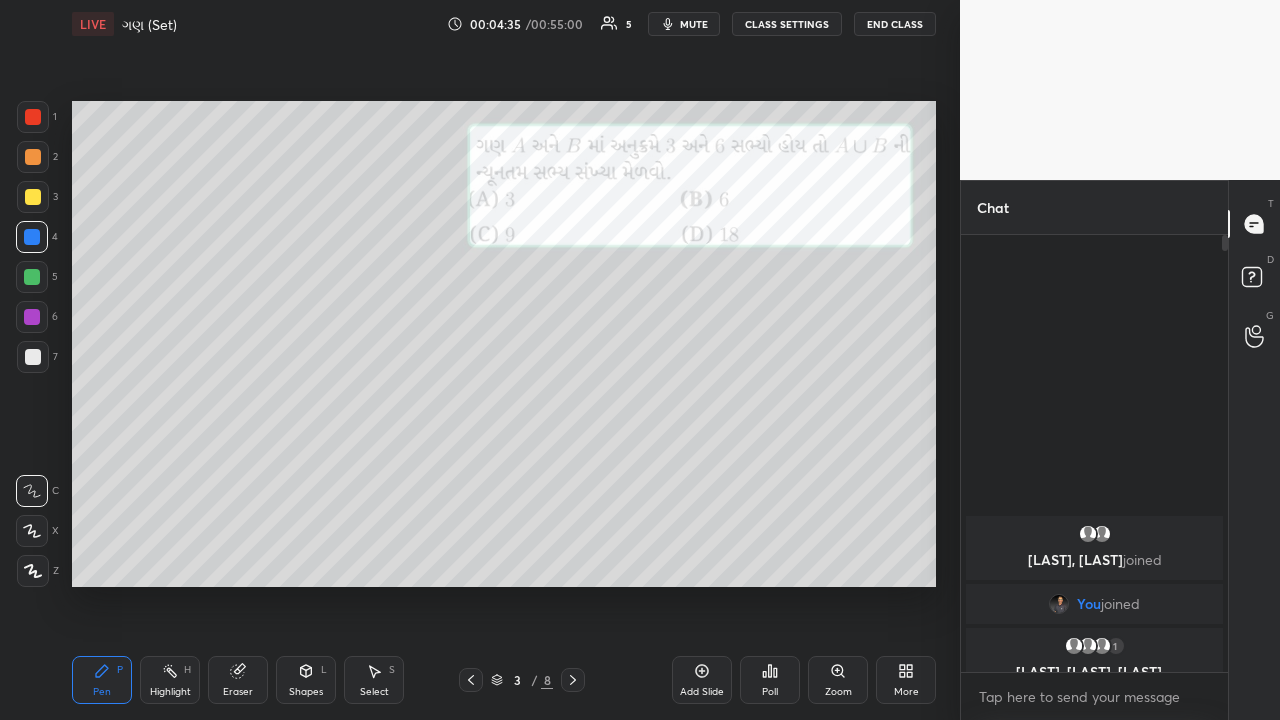 click on "Eraser" at bounding box center (238, 680) 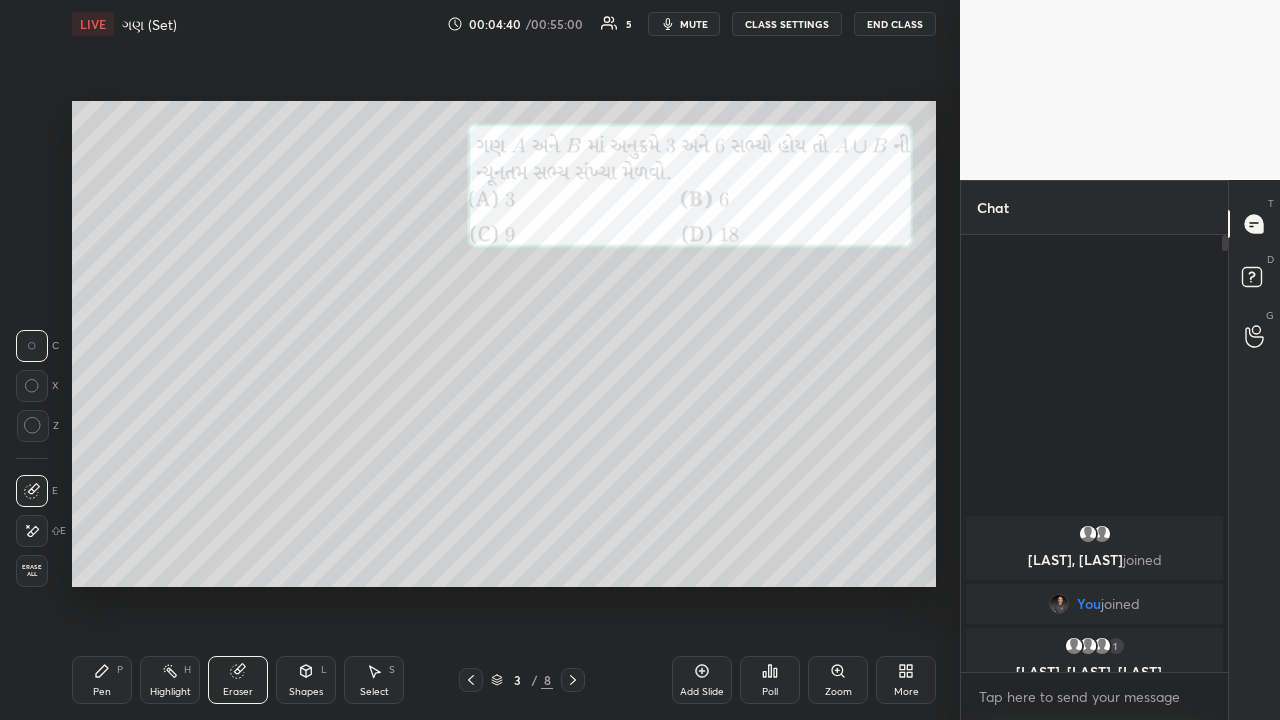 click on "Pen" at bounding box center [102, 692] 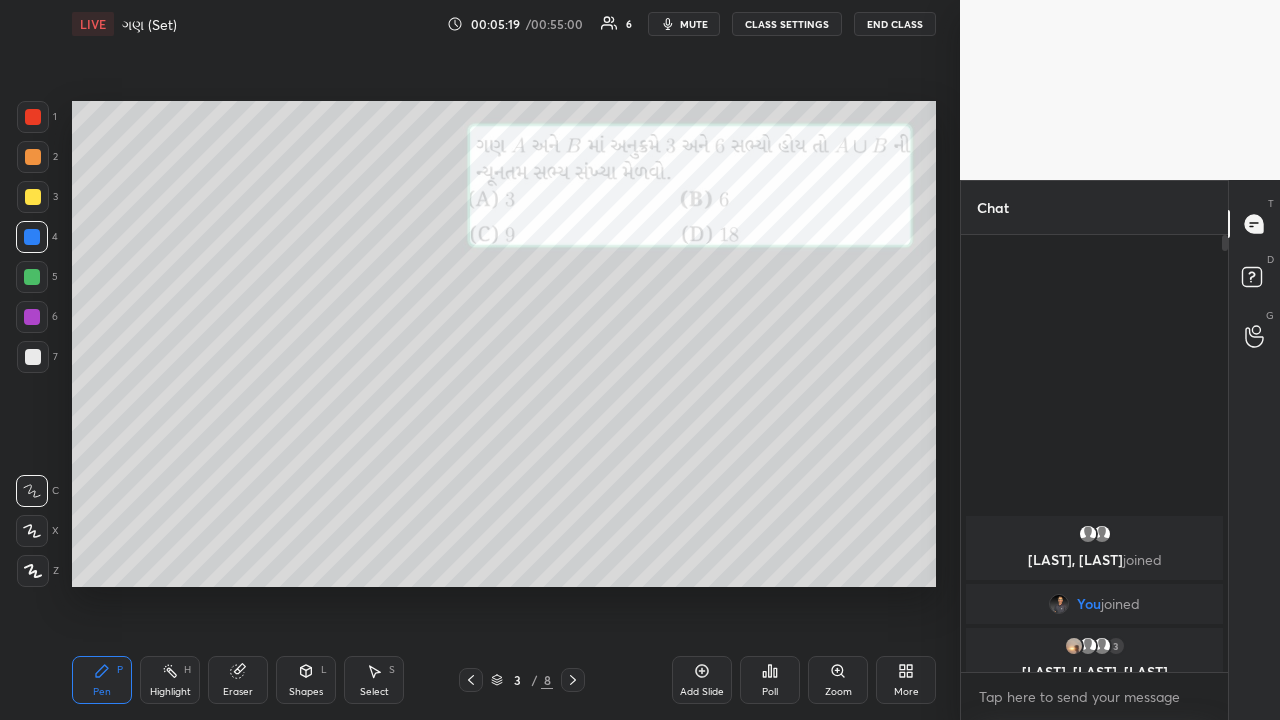 click at bounding box center (33, 357) 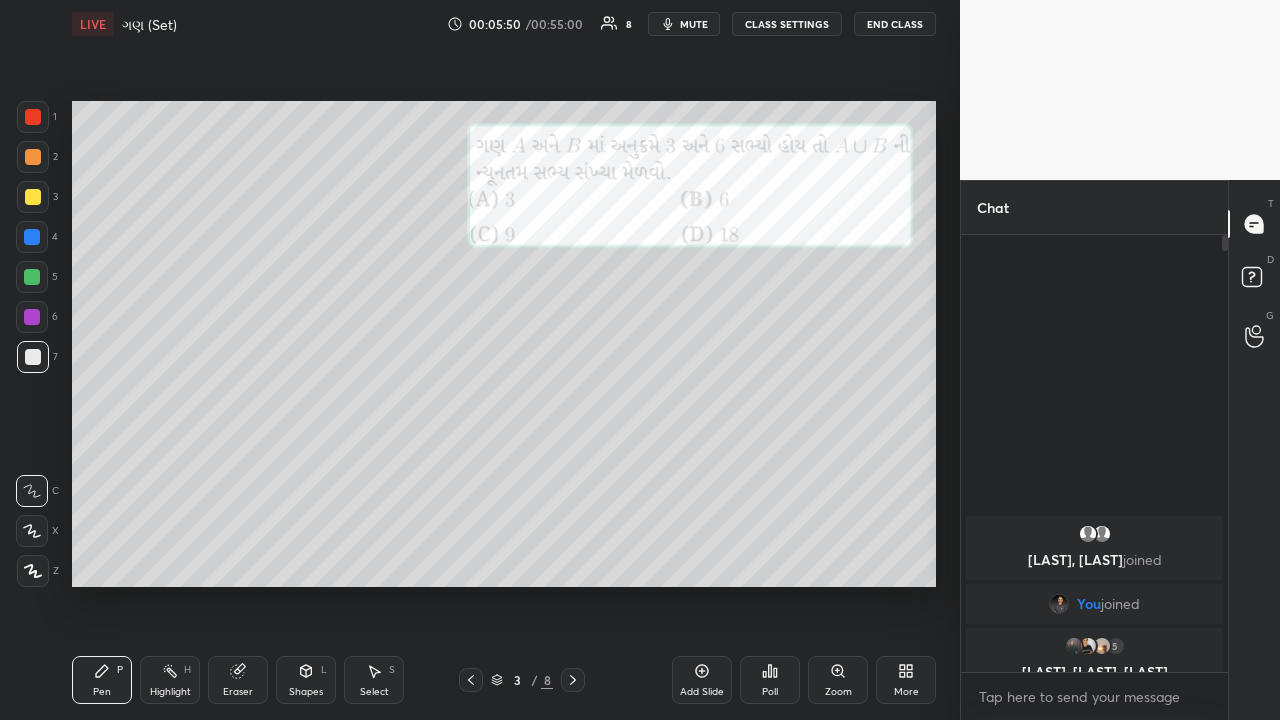 click at bounding box center [32, 277] 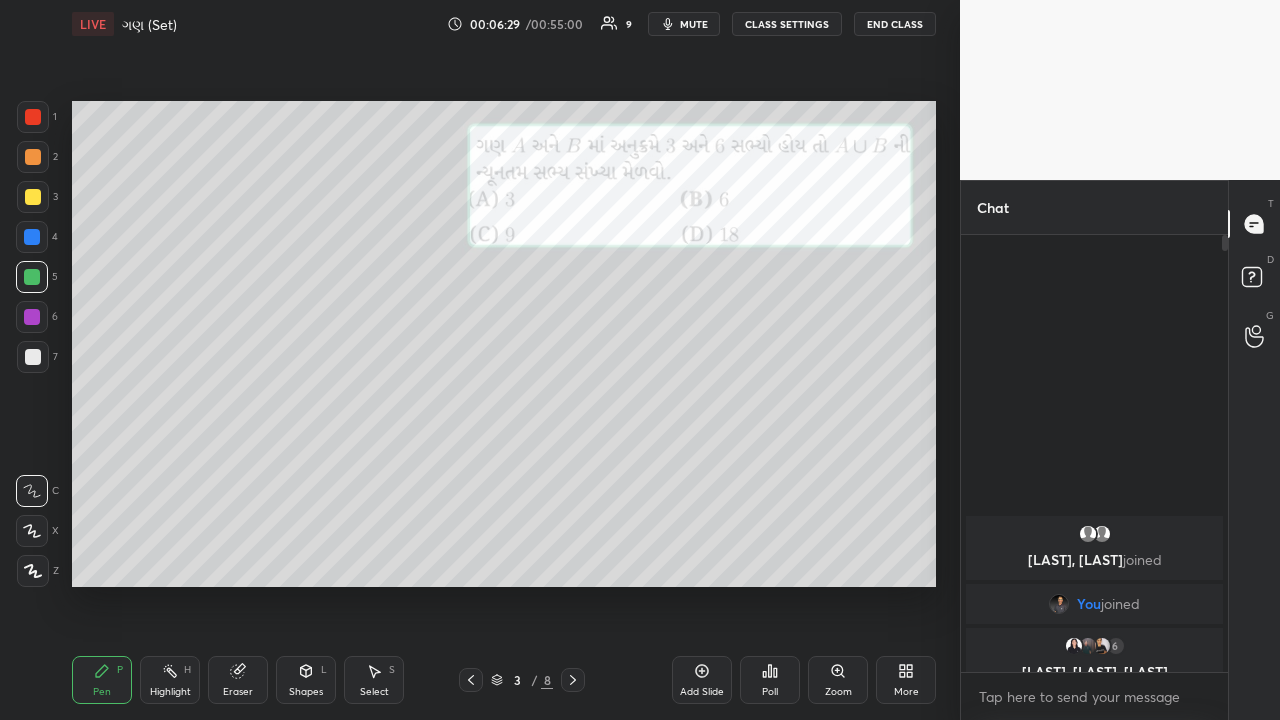 click 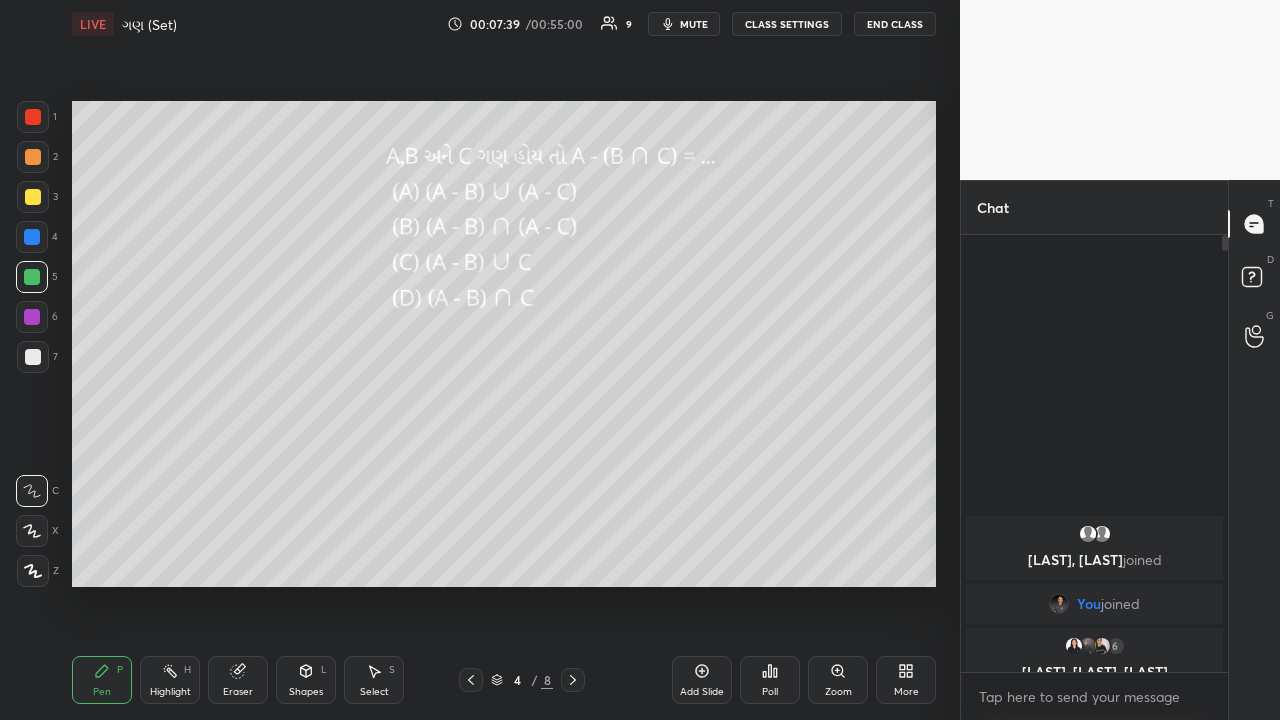 click at bounding box center [32, 237] 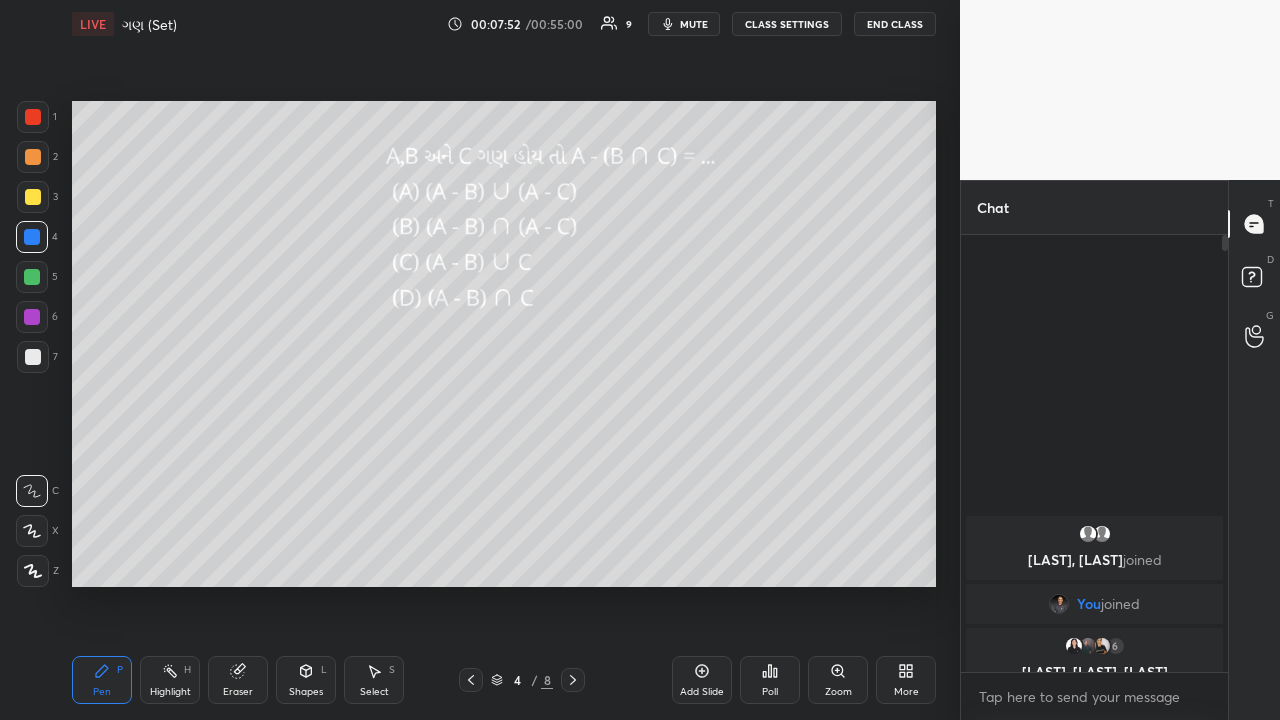 click 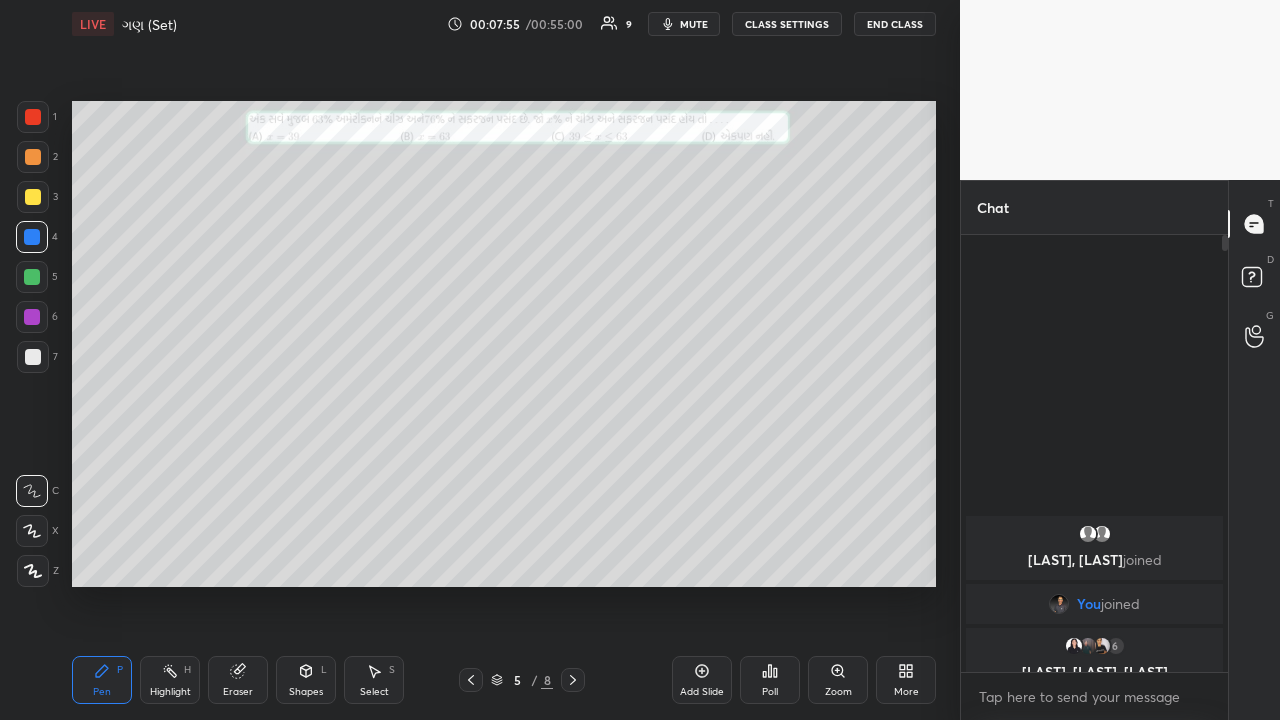 click at bounding box center (33, 357) 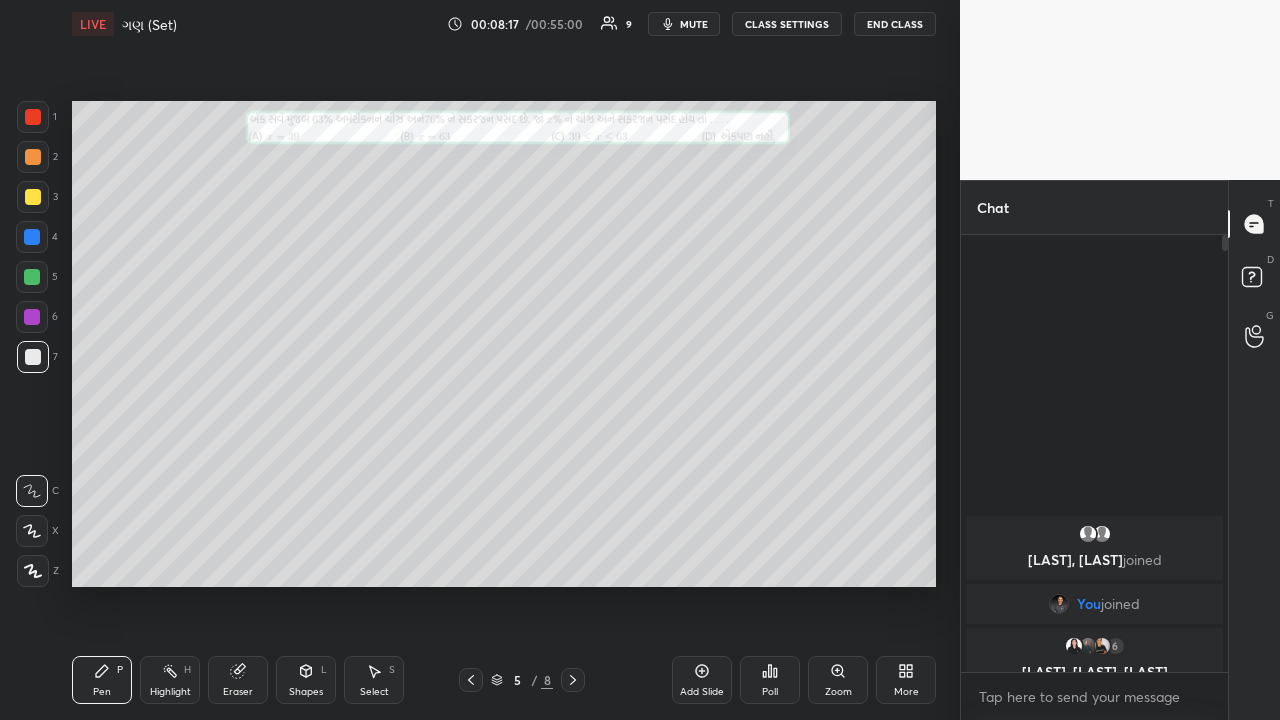 click at bounding box center (32, 237) 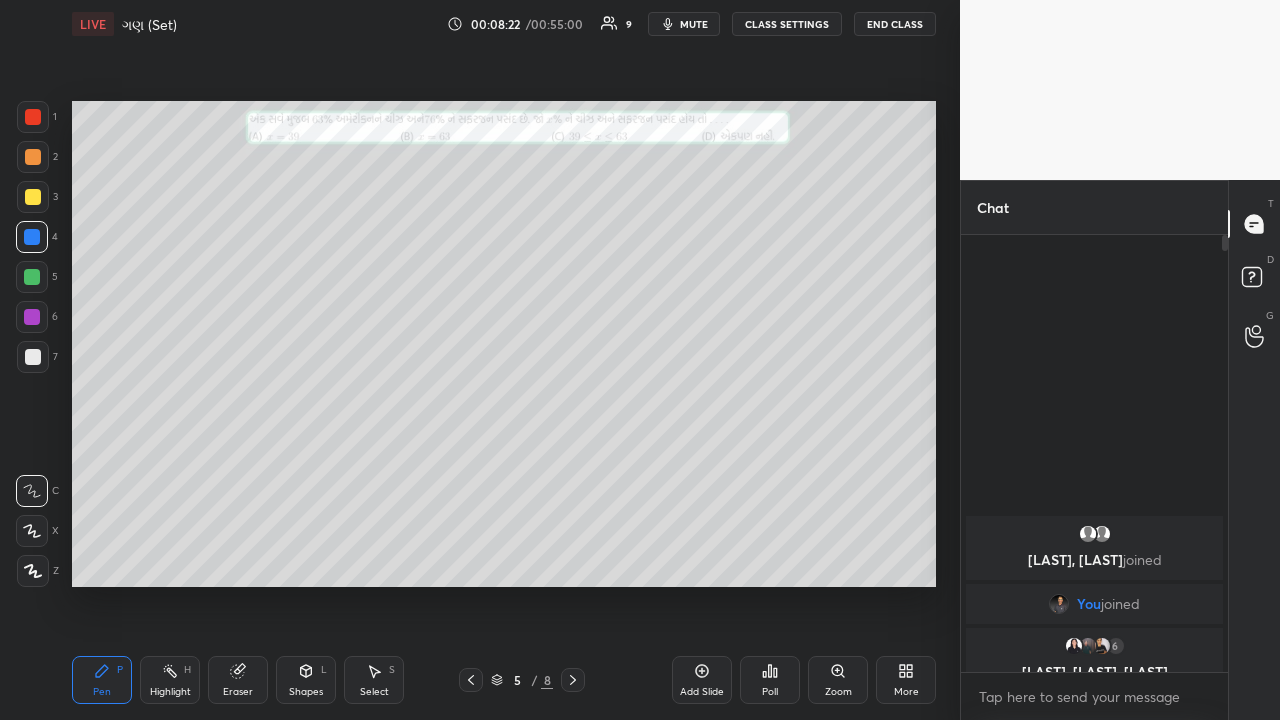 click at bounding box center (33, 197) 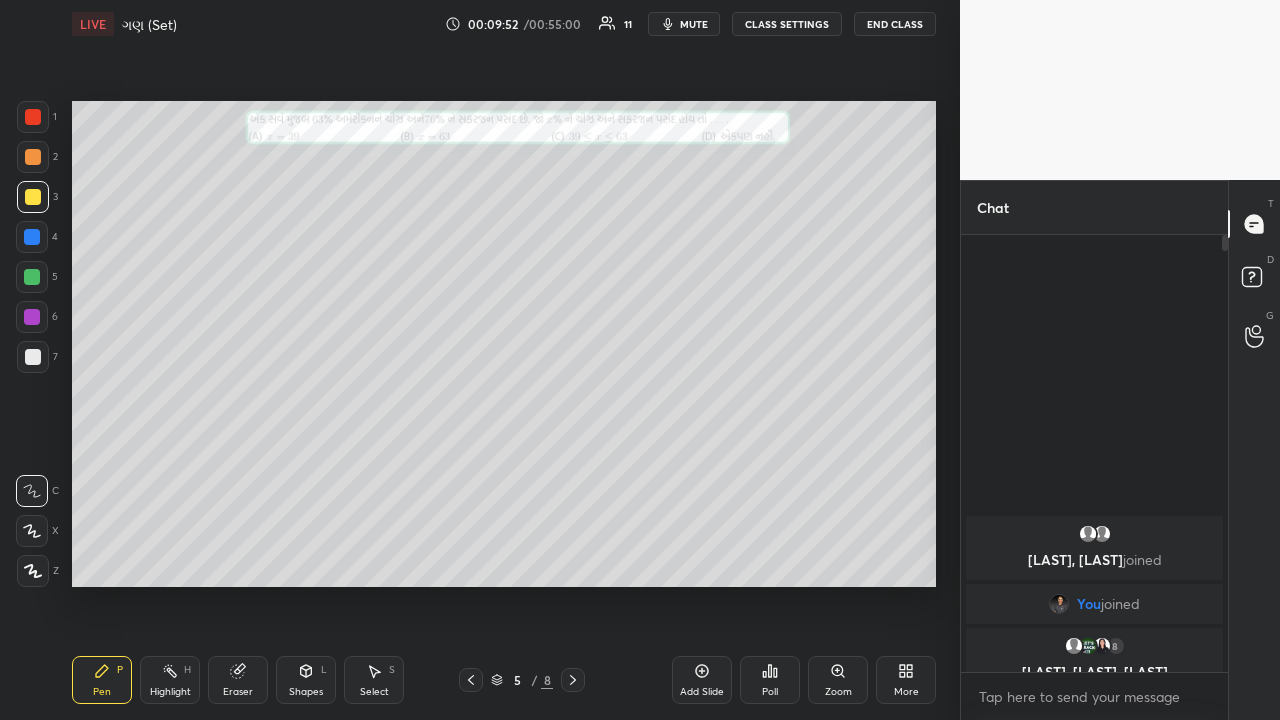 click 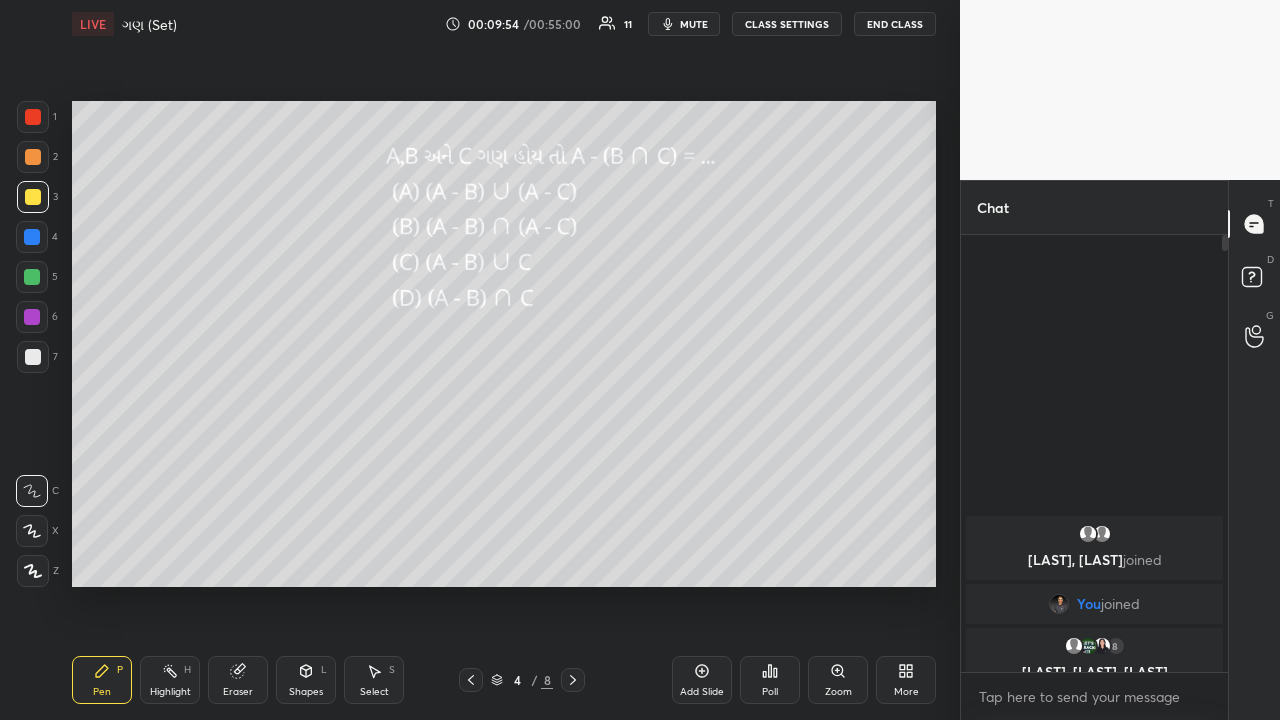 click 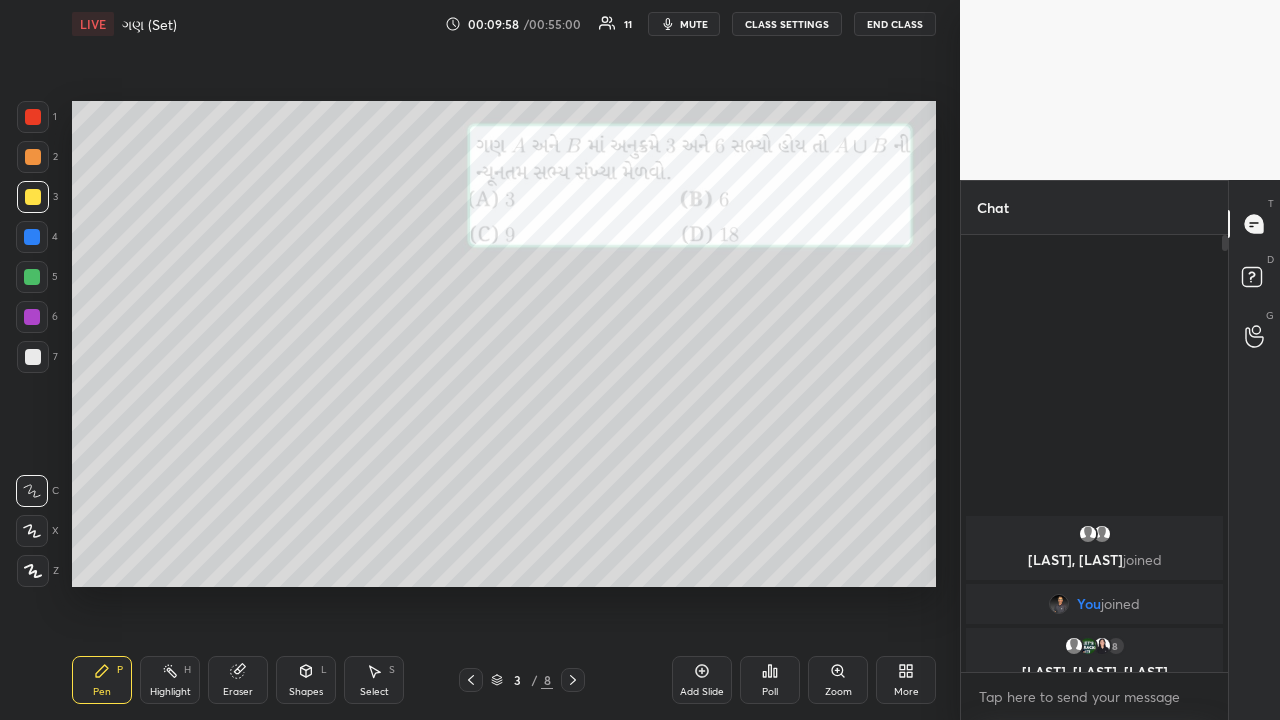 click on "Highlight" at bounding box center (170, 692) 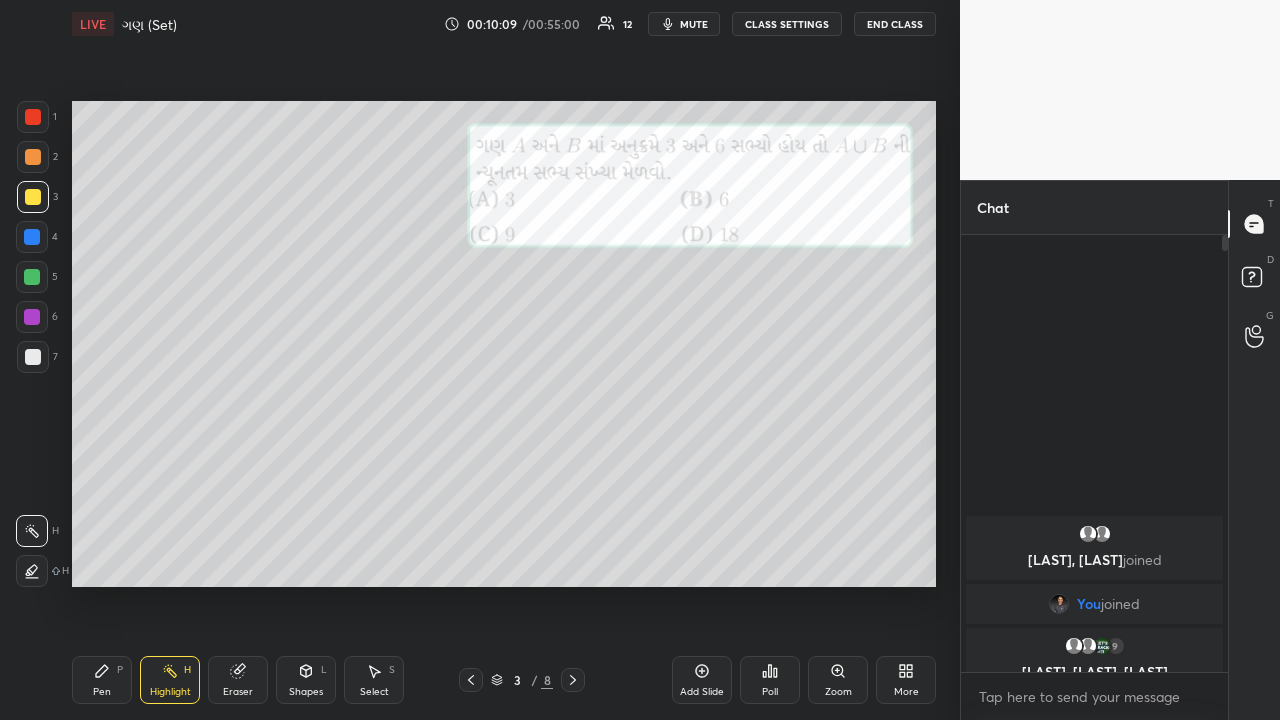 click 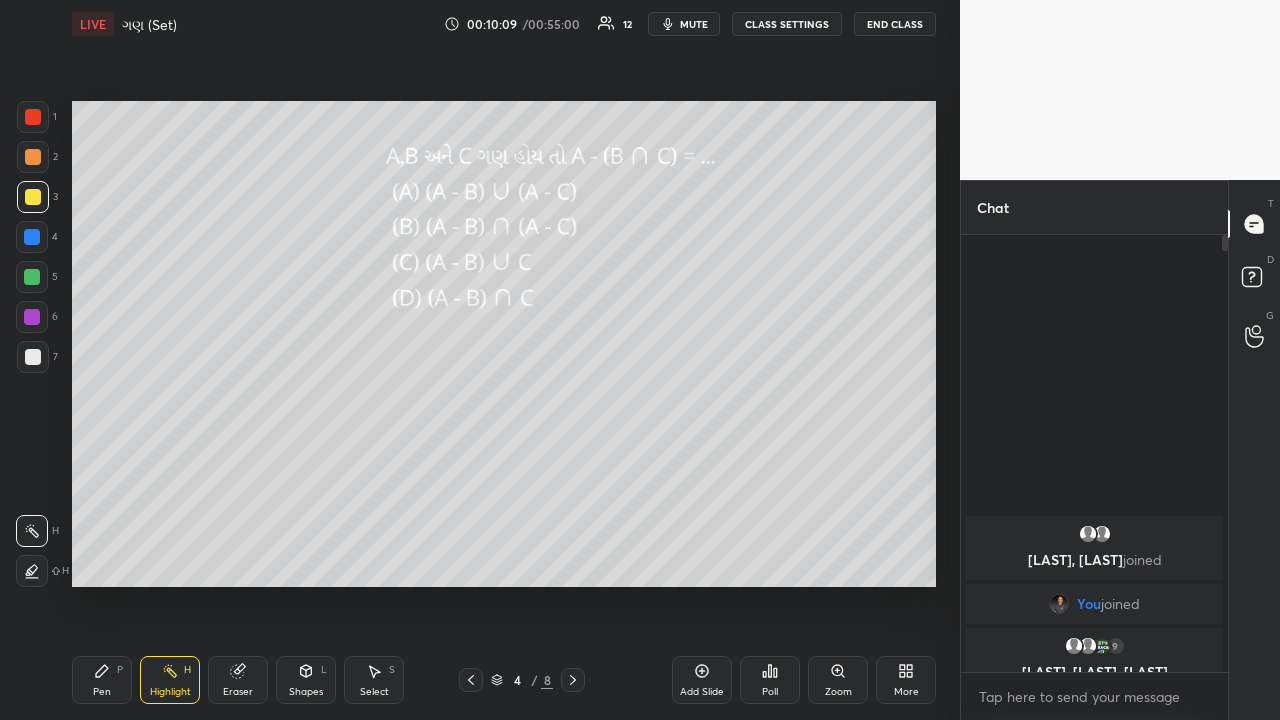 click 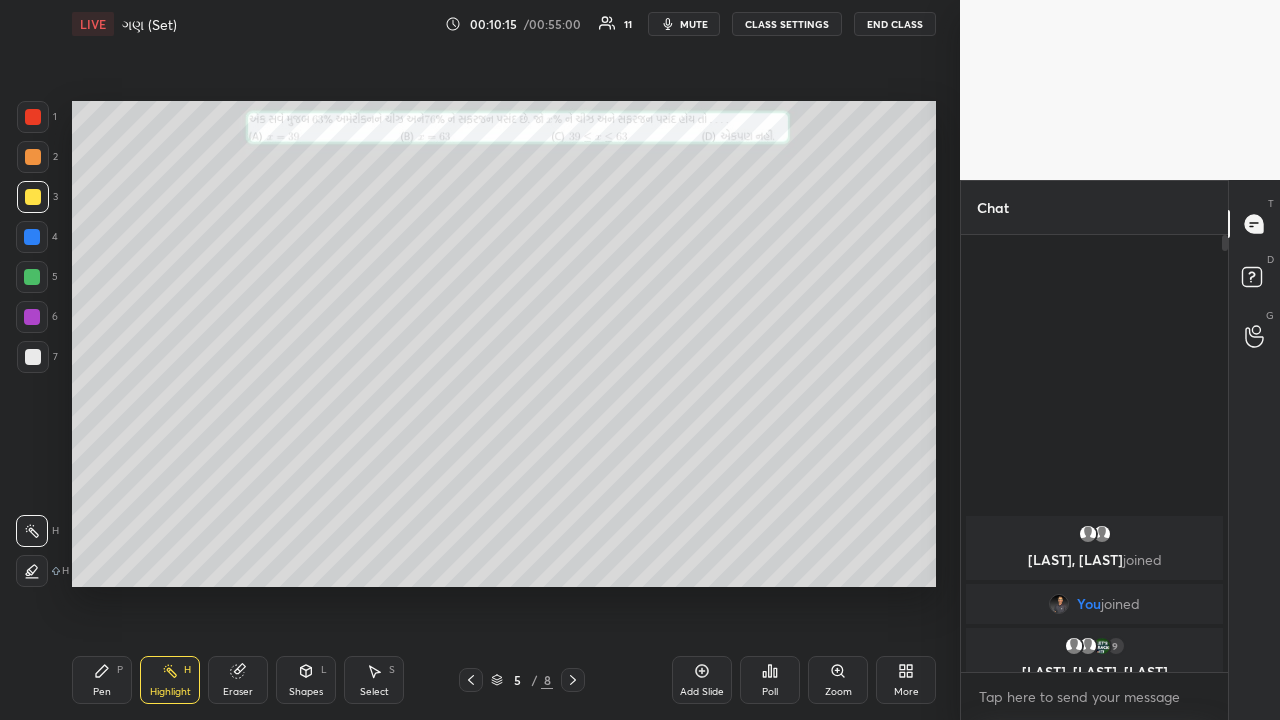 click on "Pen P" at bounding box center [102, 680] 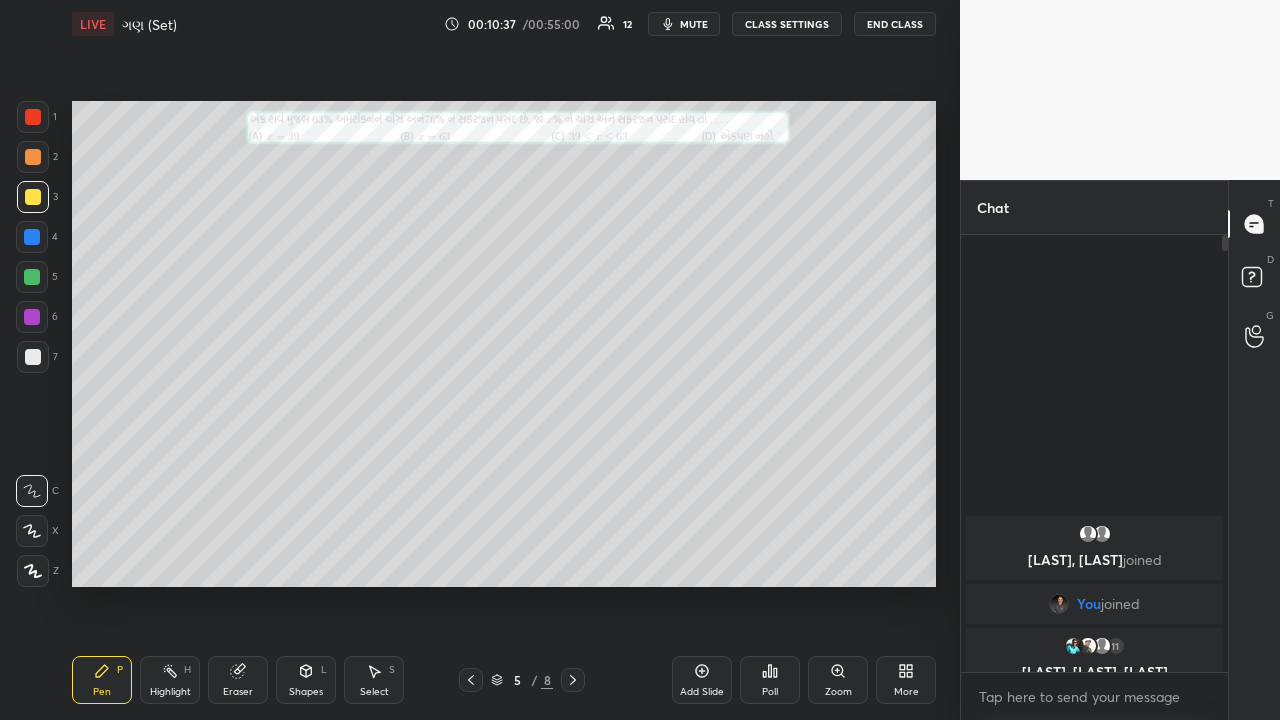 click at bounding box center (32, 277) 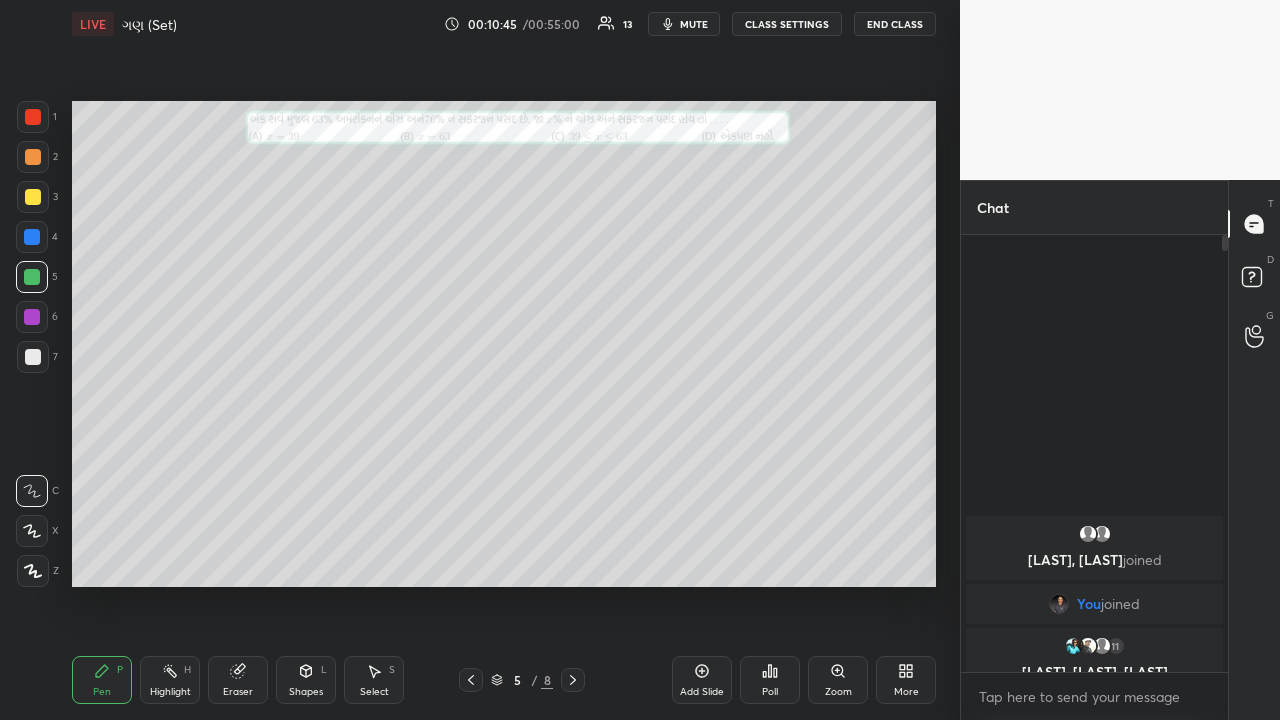 click at bounding box center (33, 197) 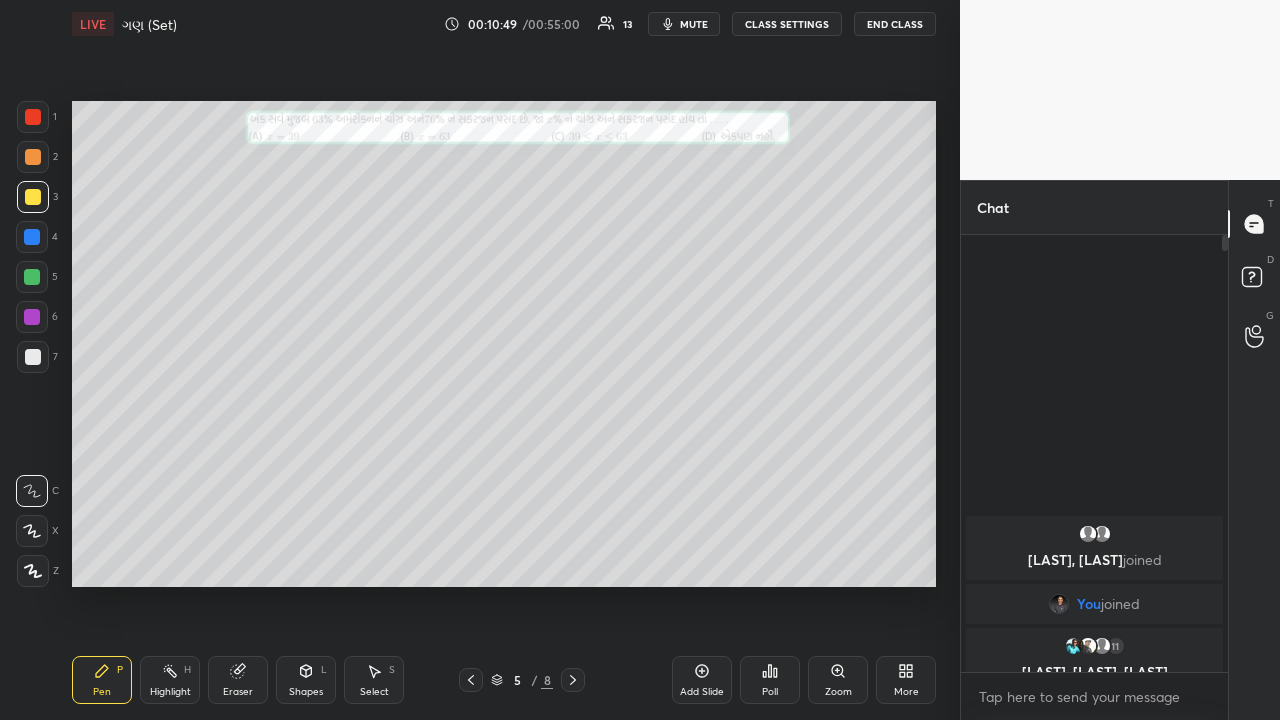 click at bounding box center [32, 317] 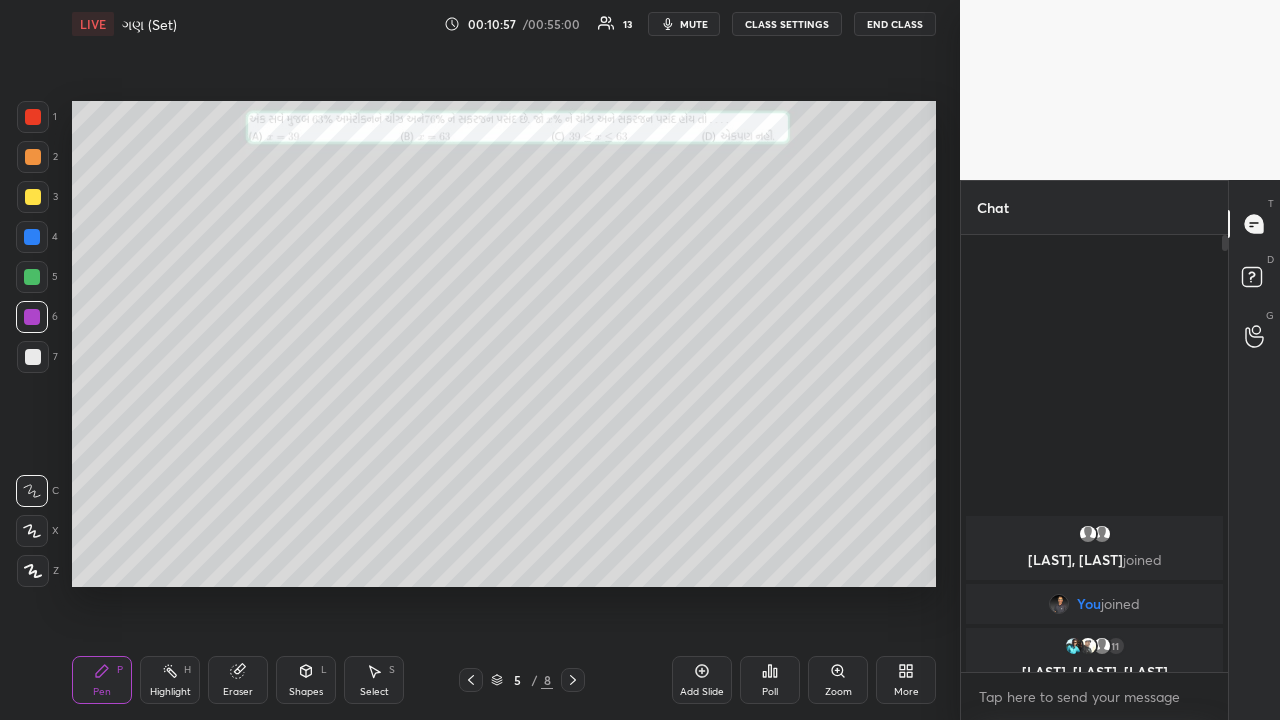 click at bounding box center (33, 197) 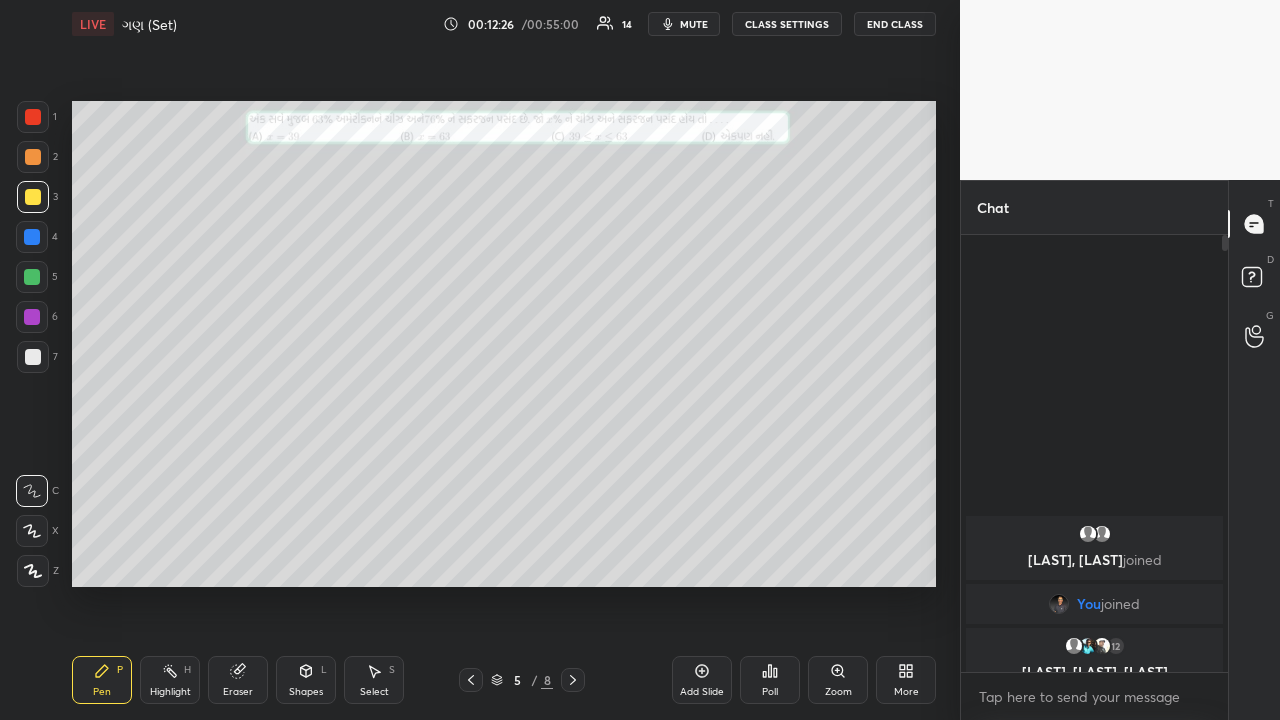 click on "Highlight H" at bounding box center [170, 680] 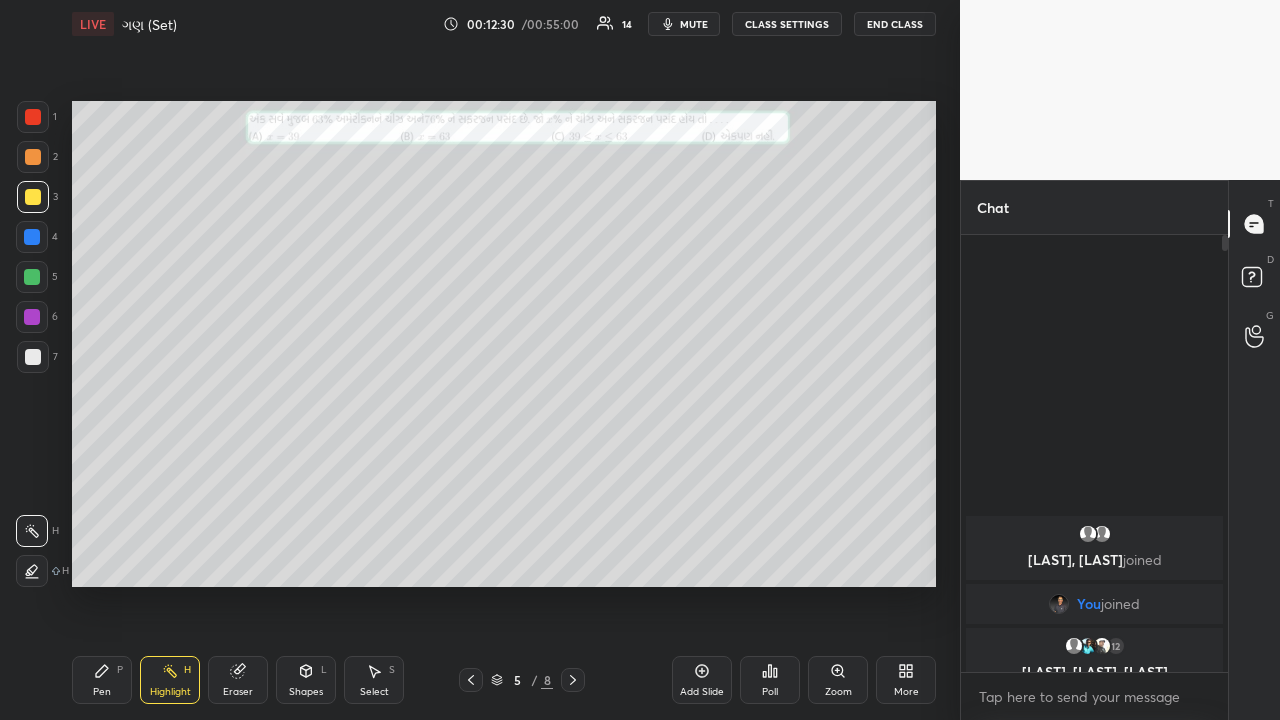 click on "Pen P" at bounding box center [102, 680] 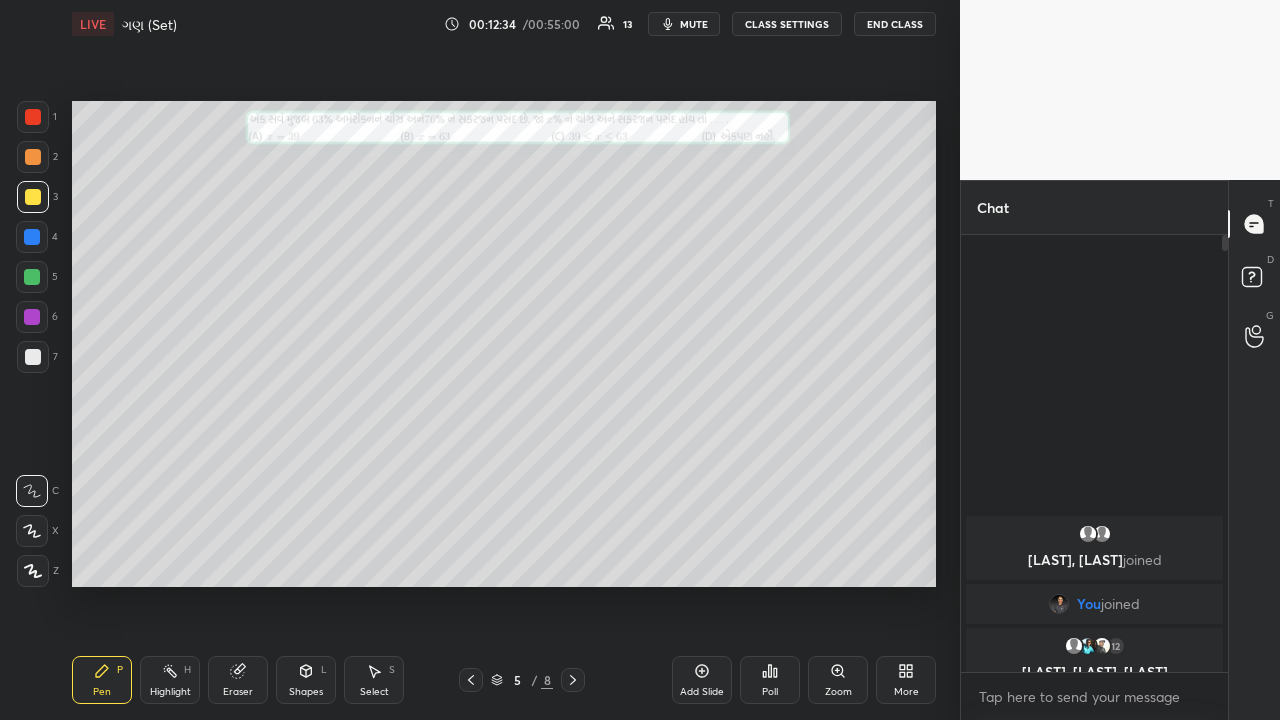 click 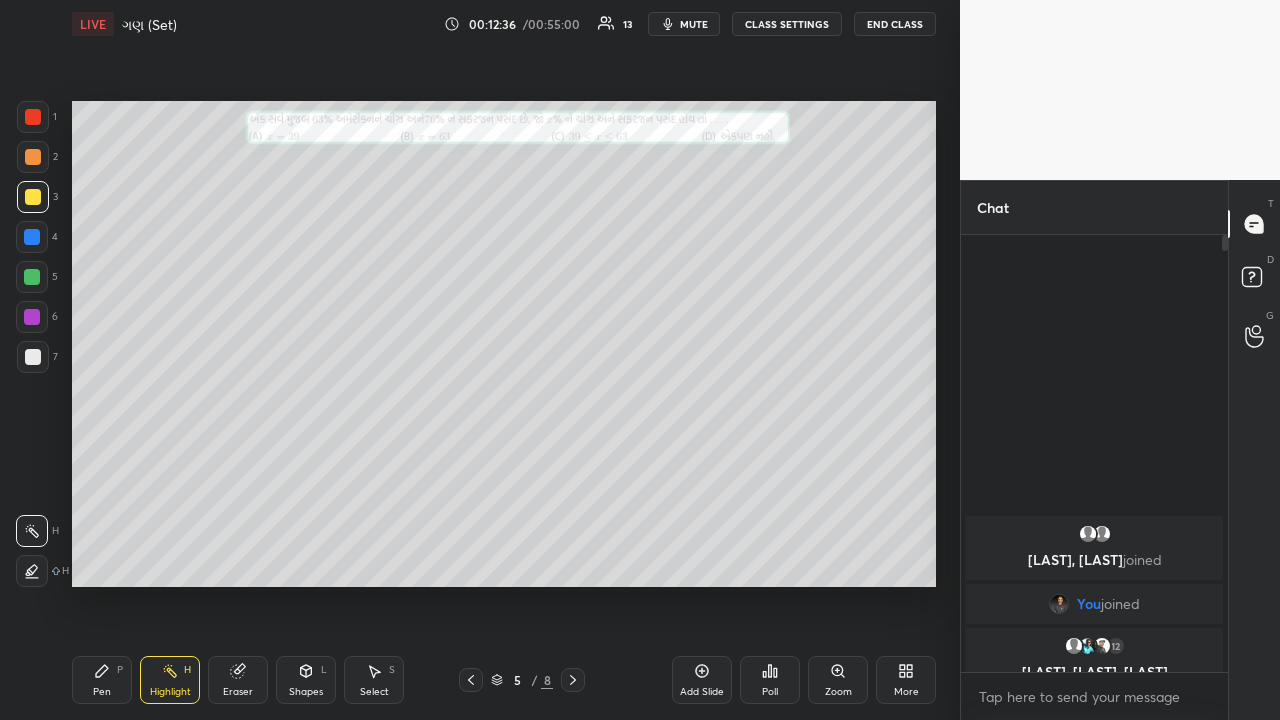 click on "Pen P" at bounding box center [102, 680] 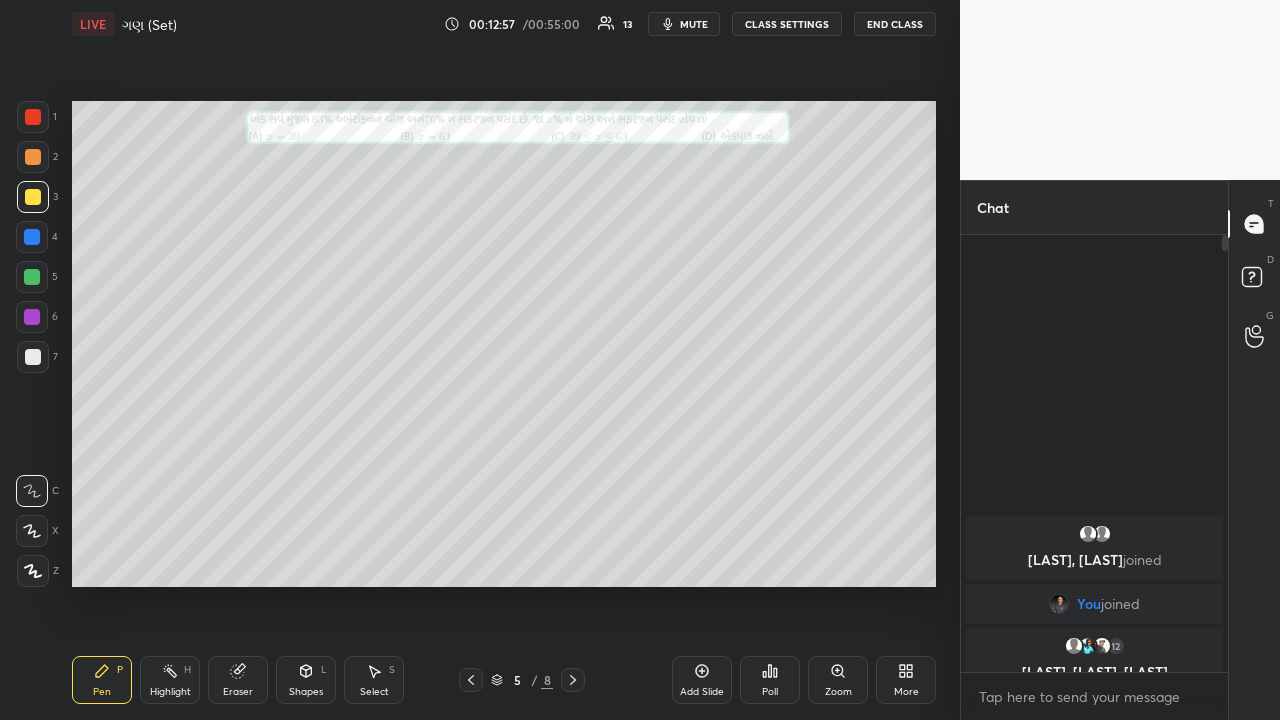 click on "Eraser" at bounding box center [238, 680] 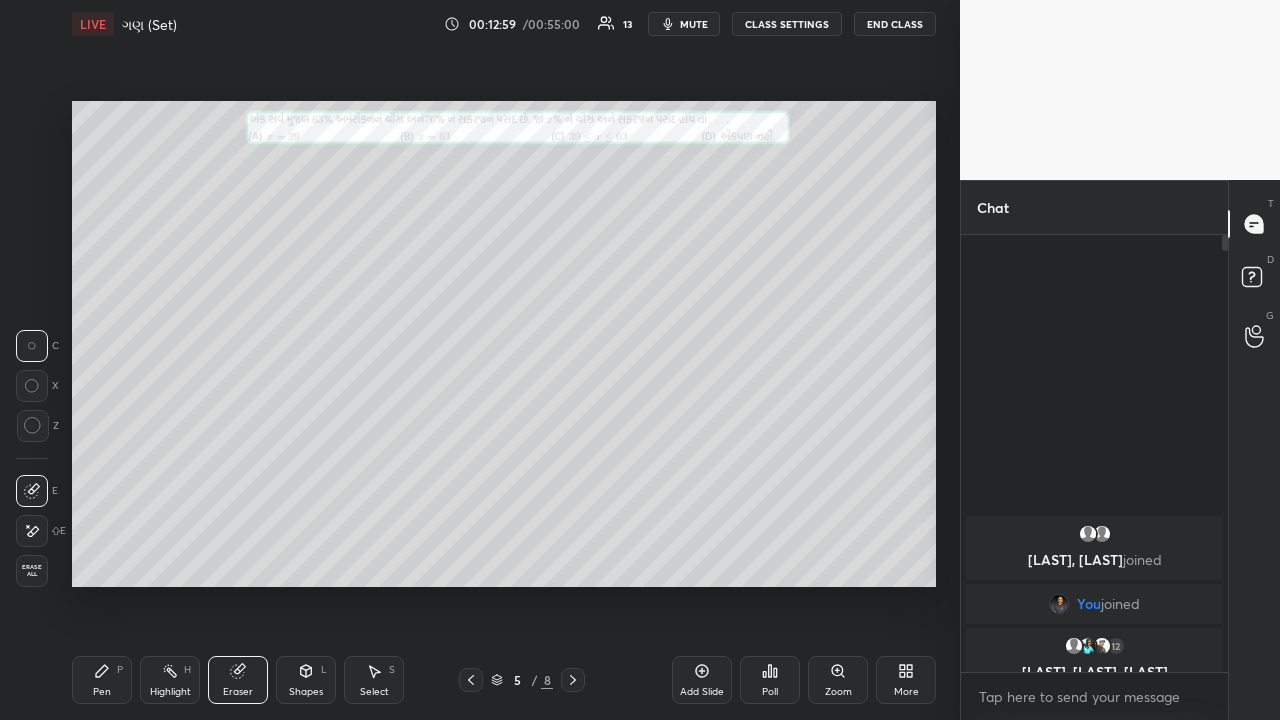 click on "Pen P" at bounding box center [102, 680] 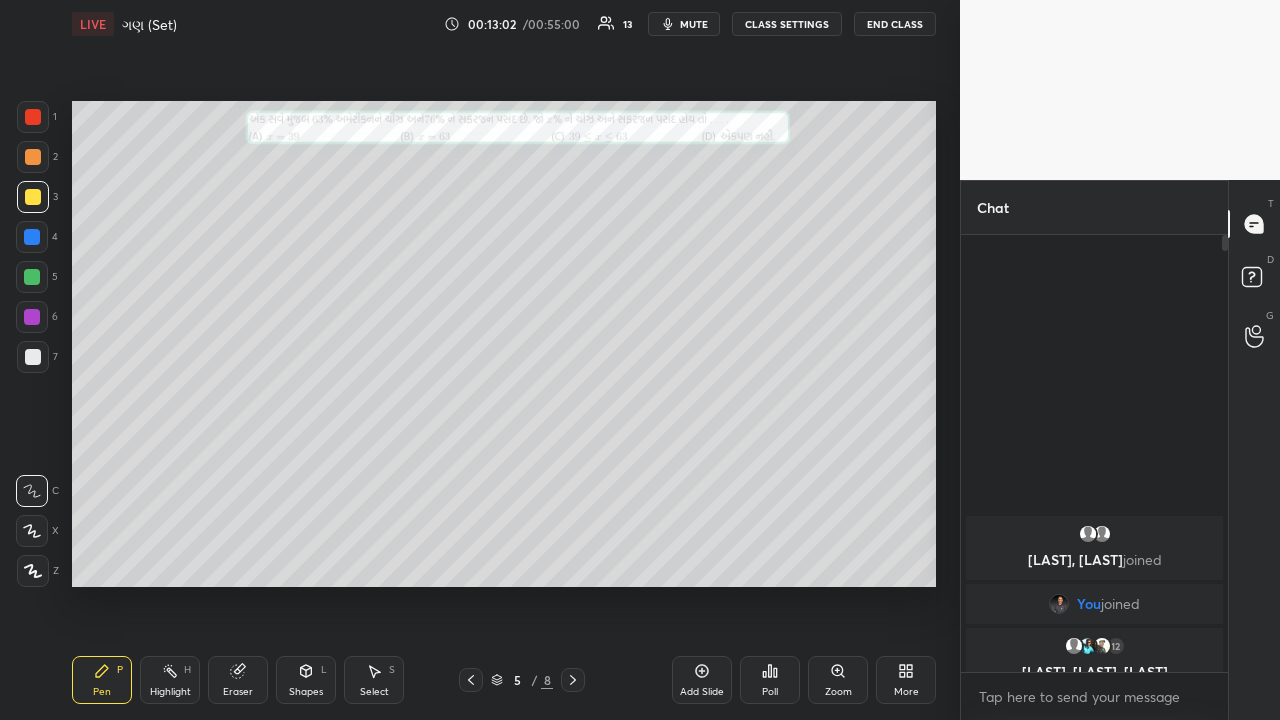 click at bounding box center (32, 277) 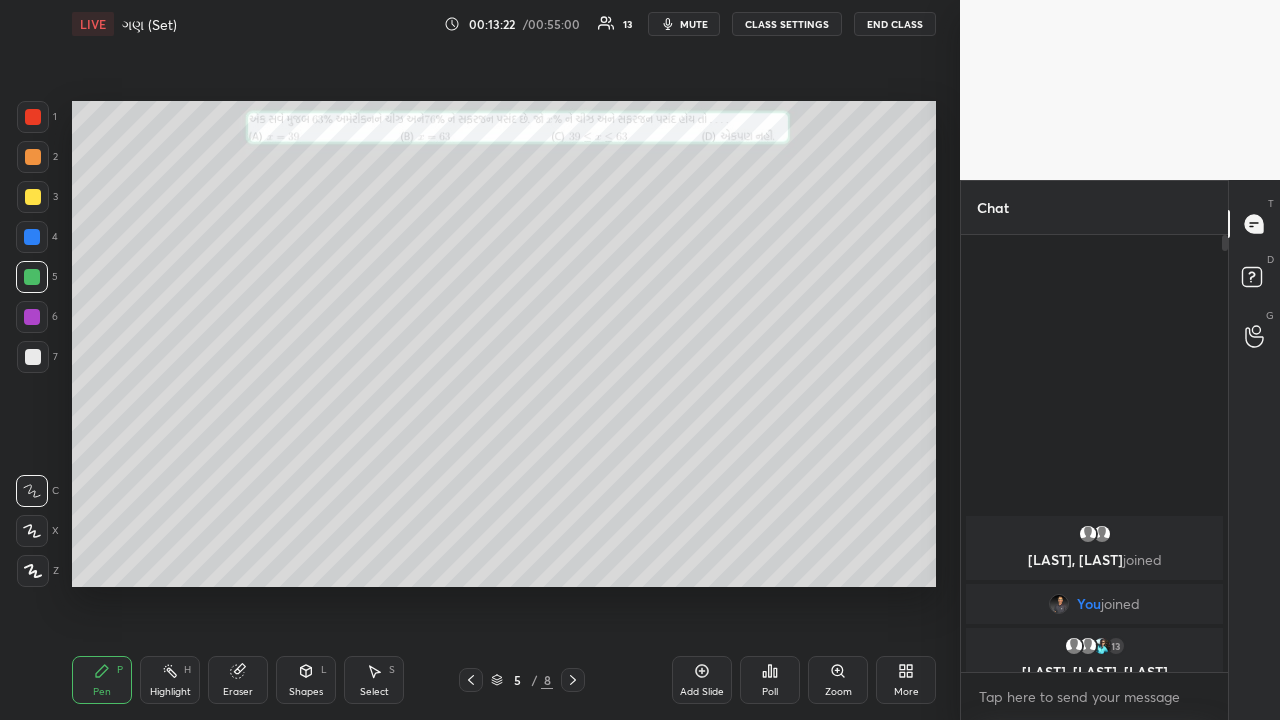 click on "Highlight H" at bounding box center (170, 680) 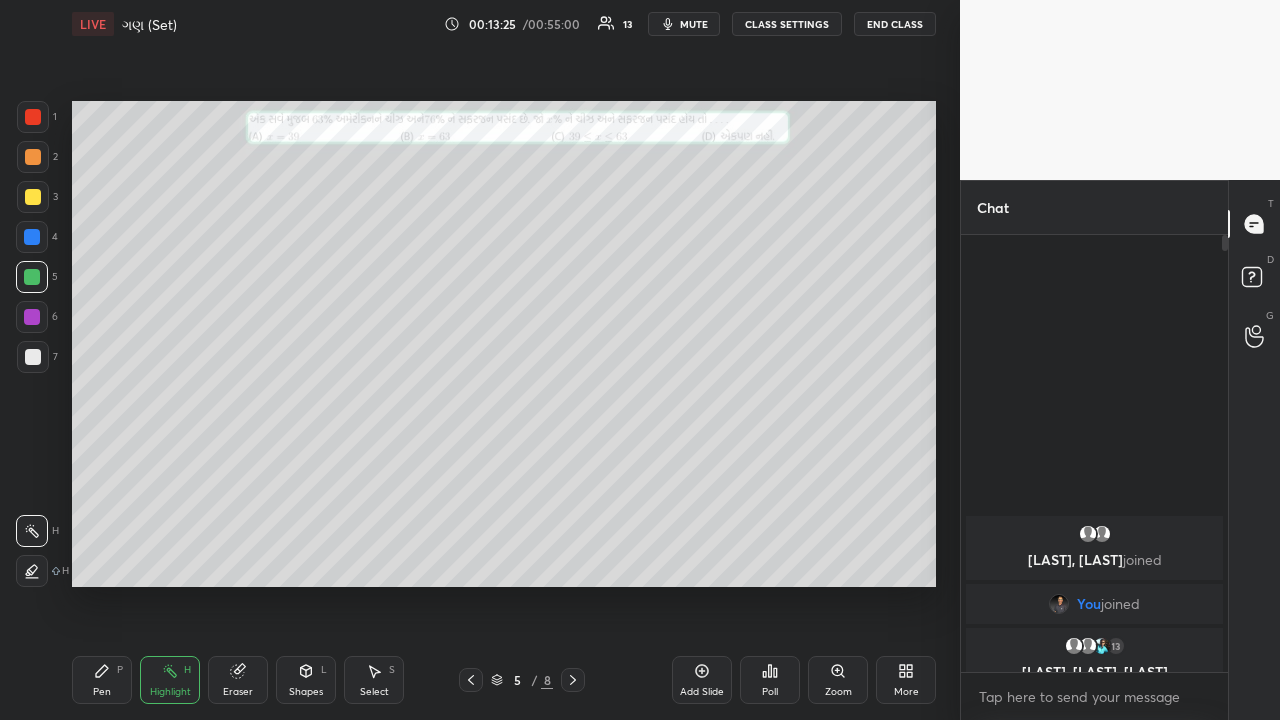 click on "Pen P" at bounding box center (102, 680) 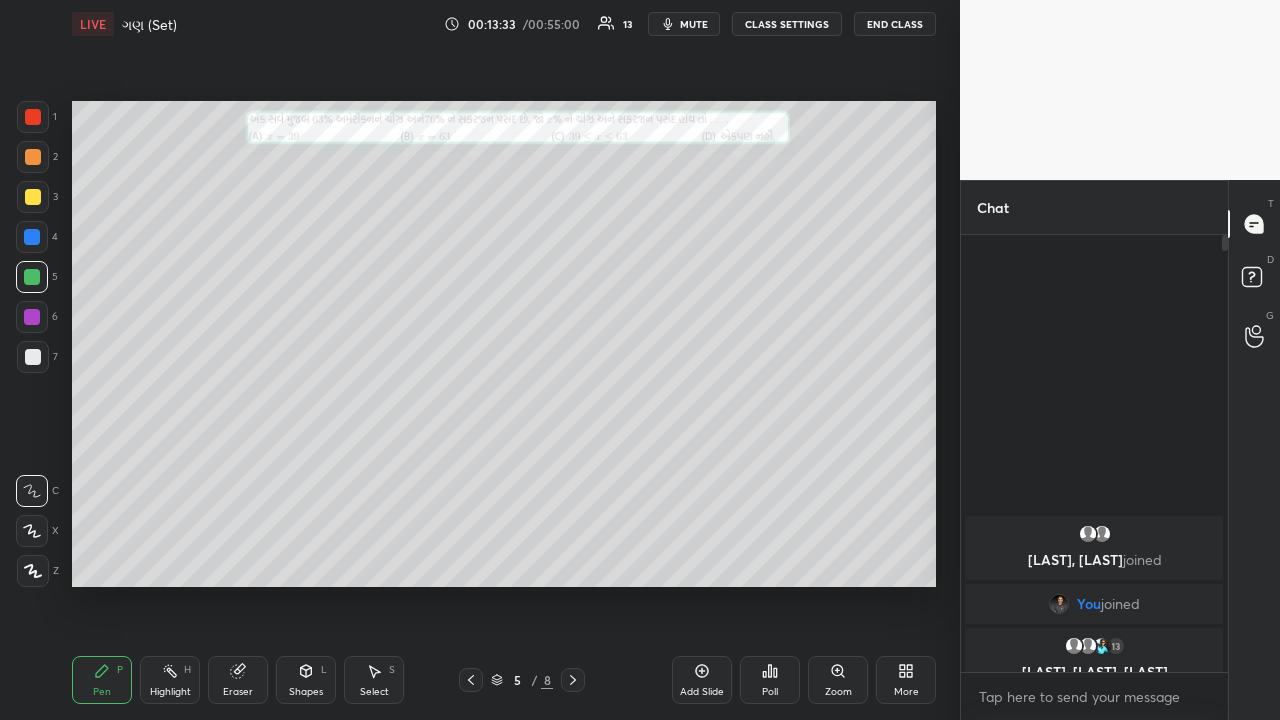 click at bounding box center (32, 317) 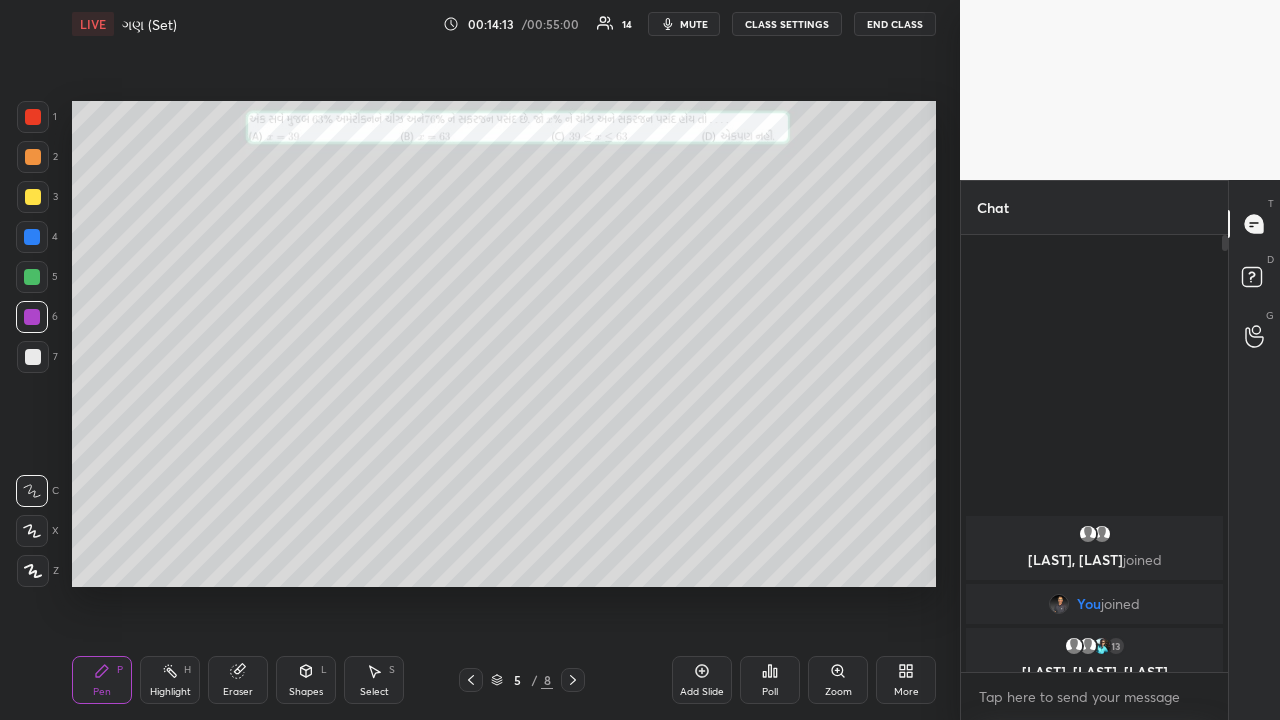 click on "Highlight" at bounding box center [170, 692] 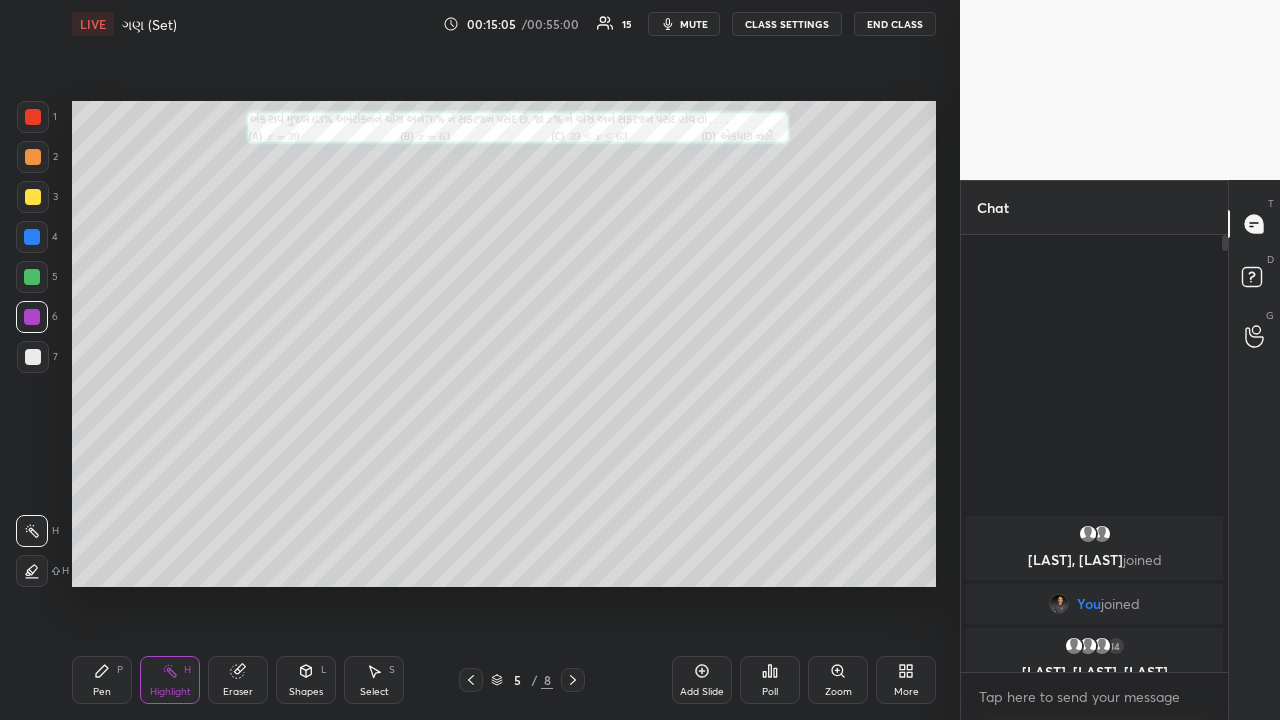 click 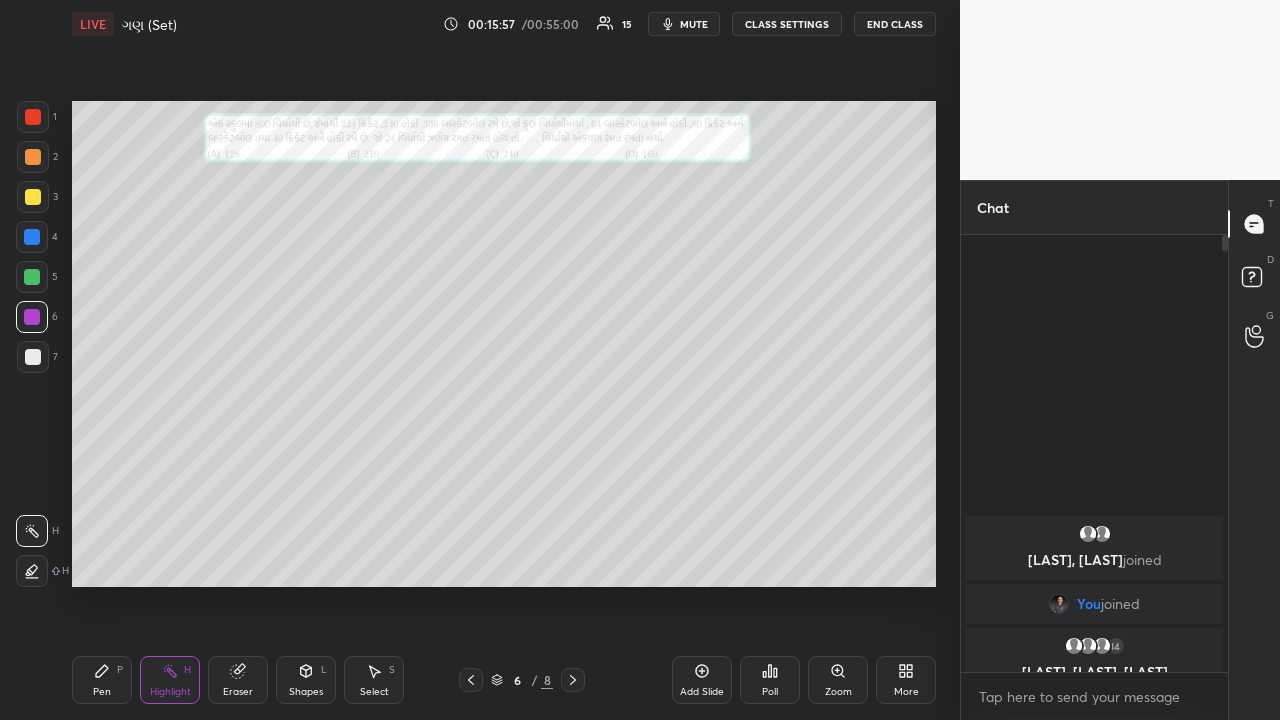 click at bounding box center (32, 277) 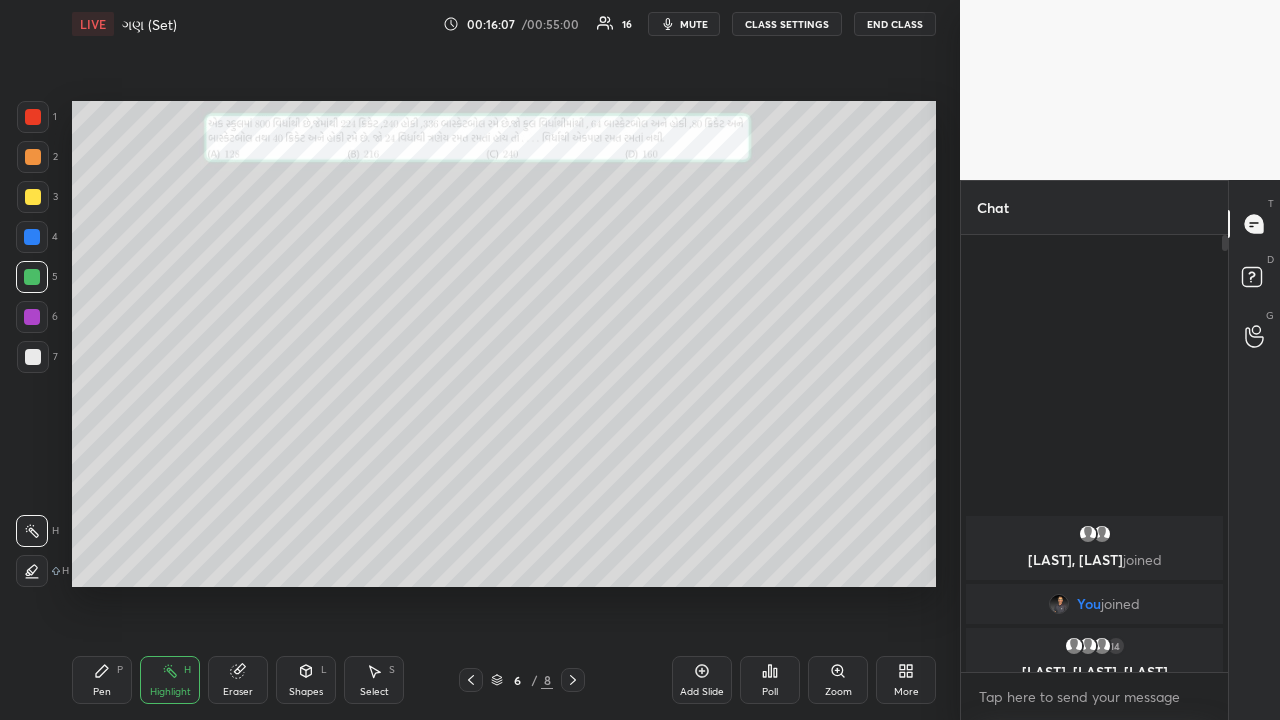 click 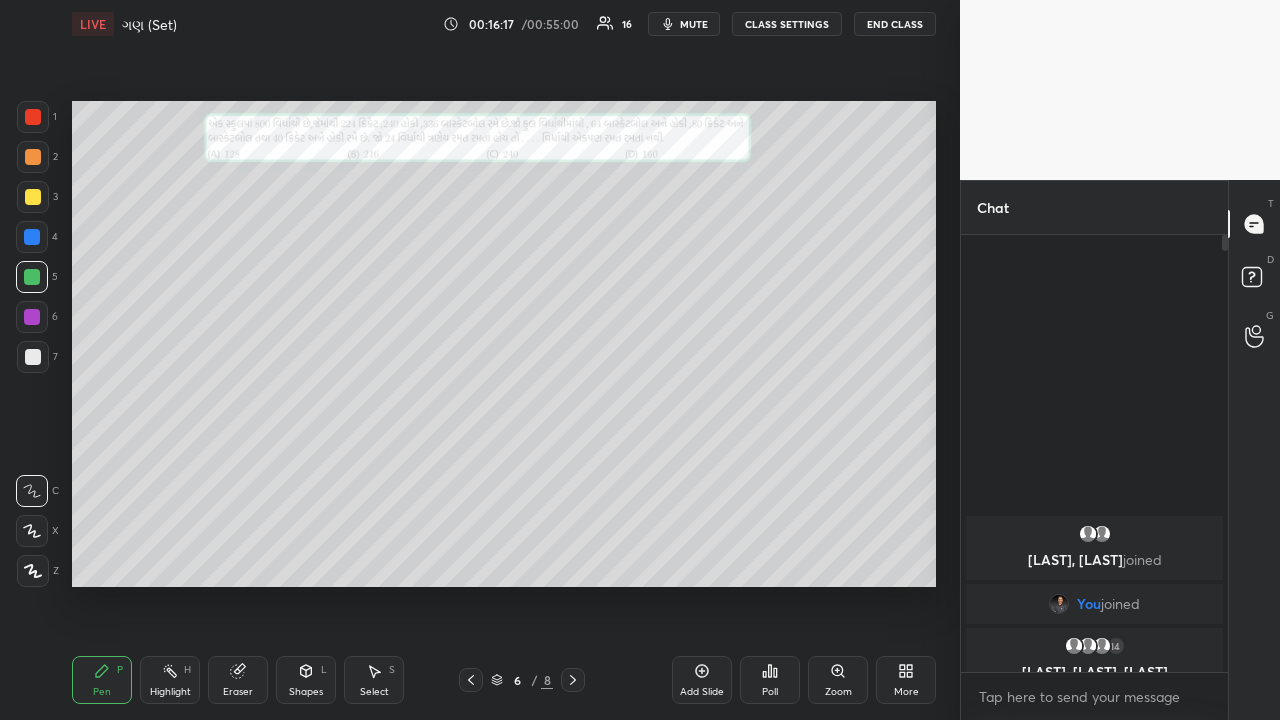 click at bounding box center (32, 317) 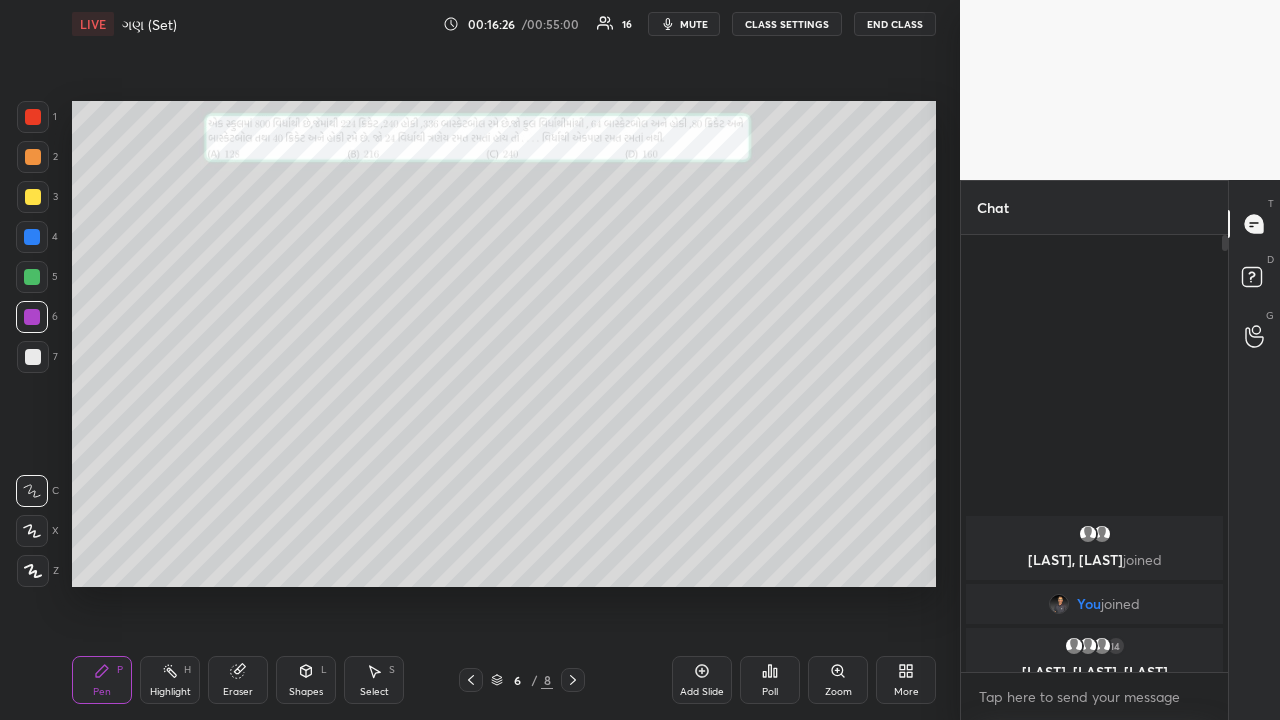 click at bounding box center [32, 277] 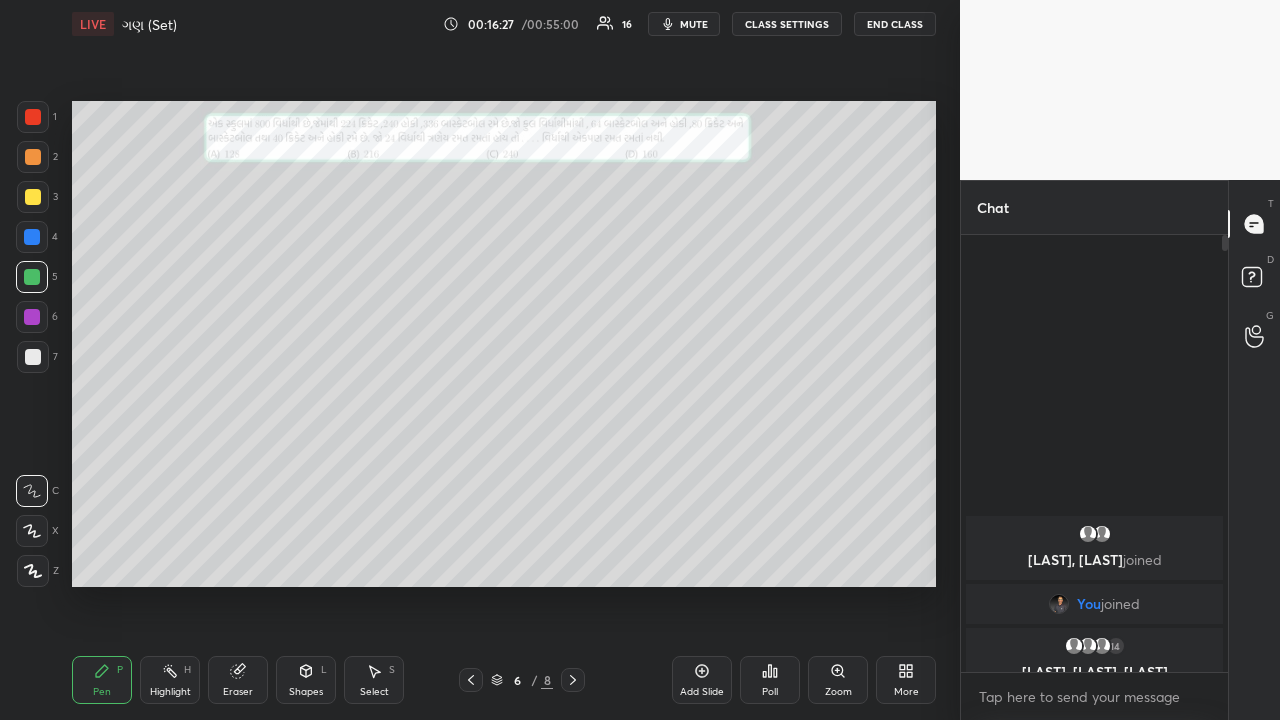 click at bounding box center (32, 237) 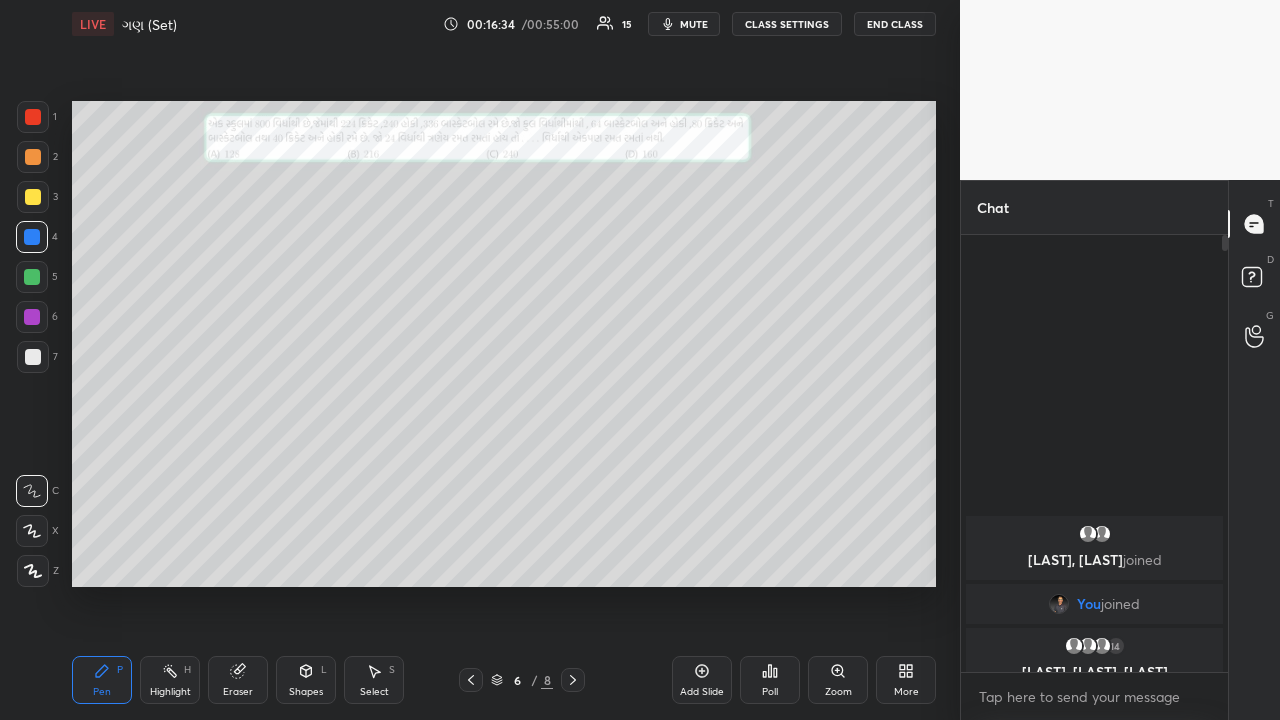 click at bounding box center [33, 117] 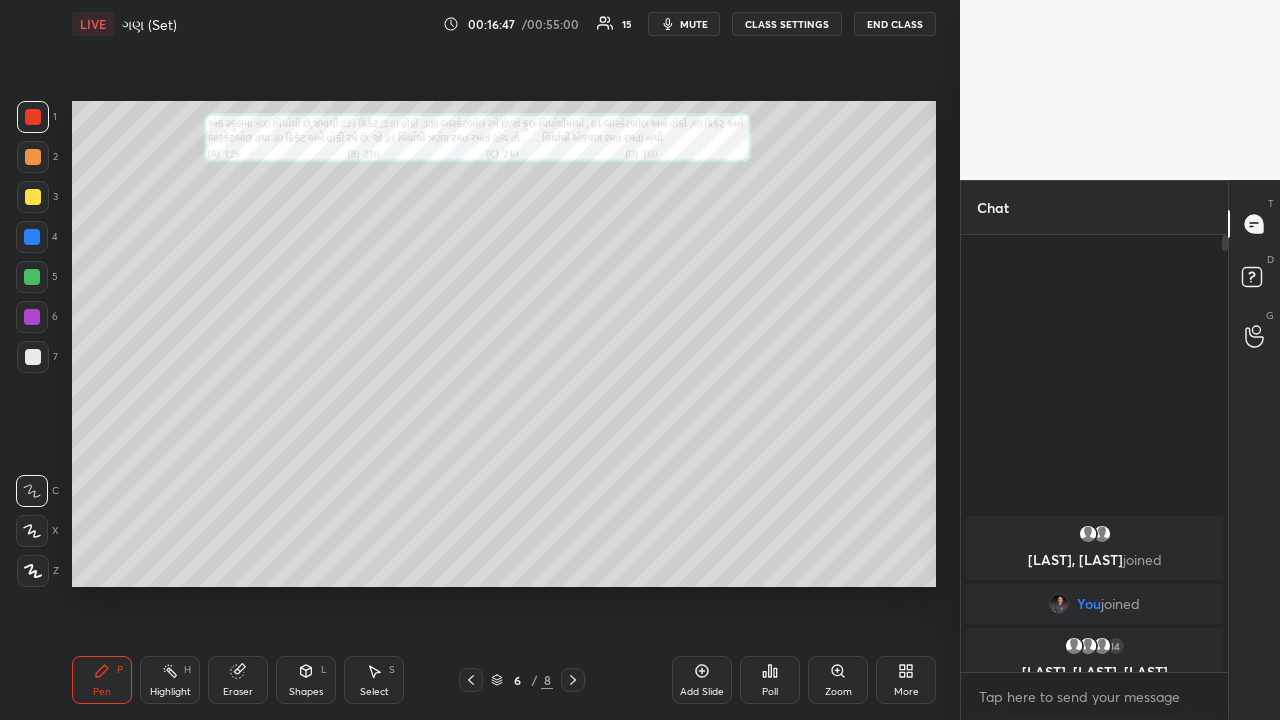 click at bounding box center (33, 357) 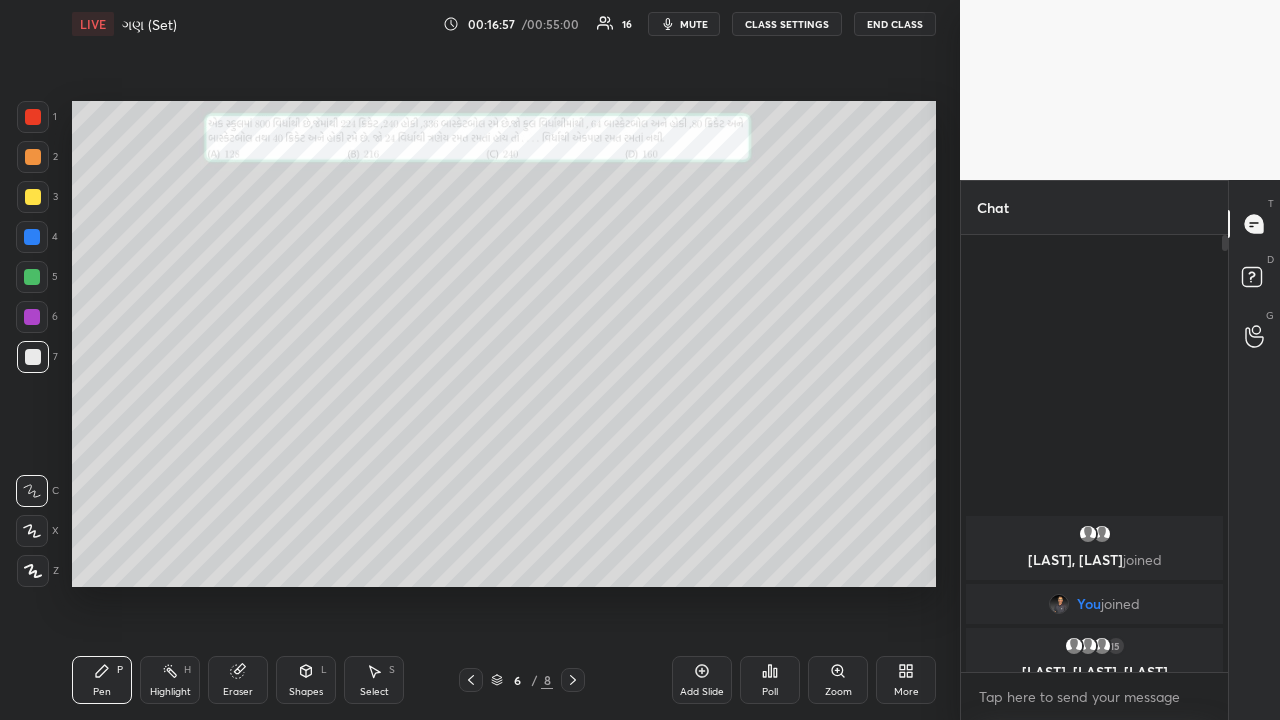 click on "Highlight" at bounding box center [170, 692] 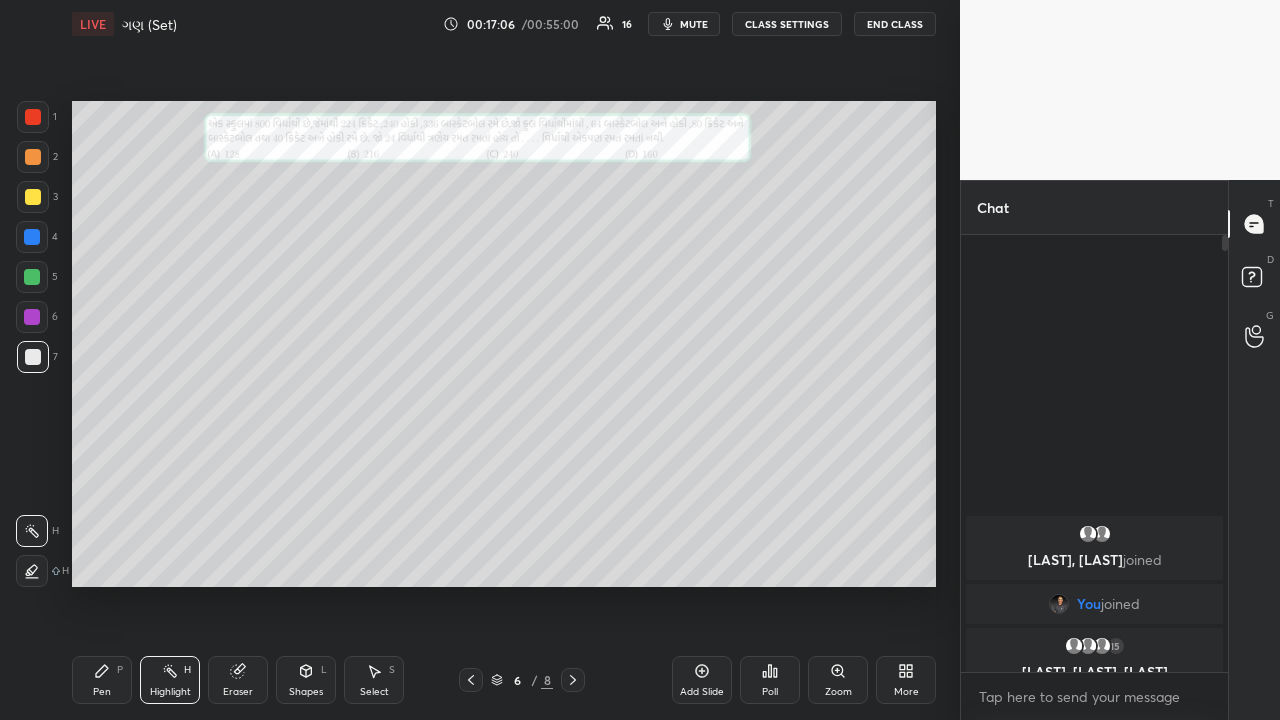 click at bounding box center [33, 197] 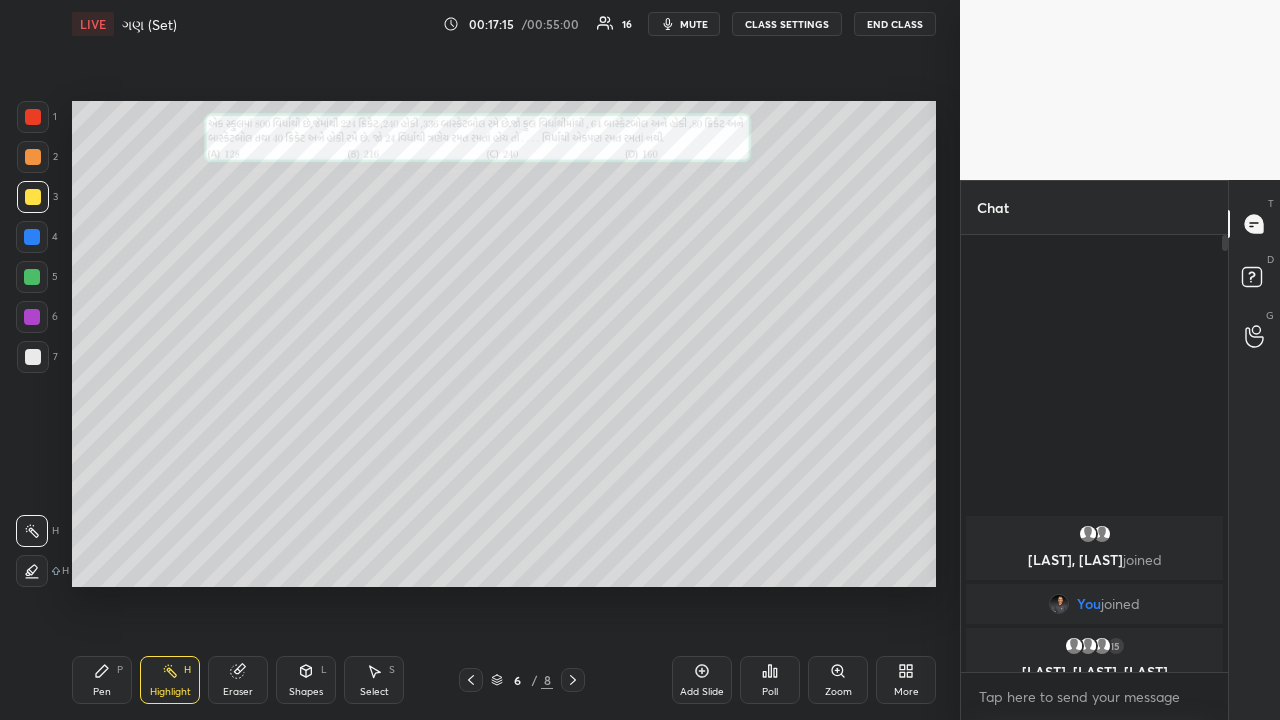click on "Pen" at bounding box center [102, 692] 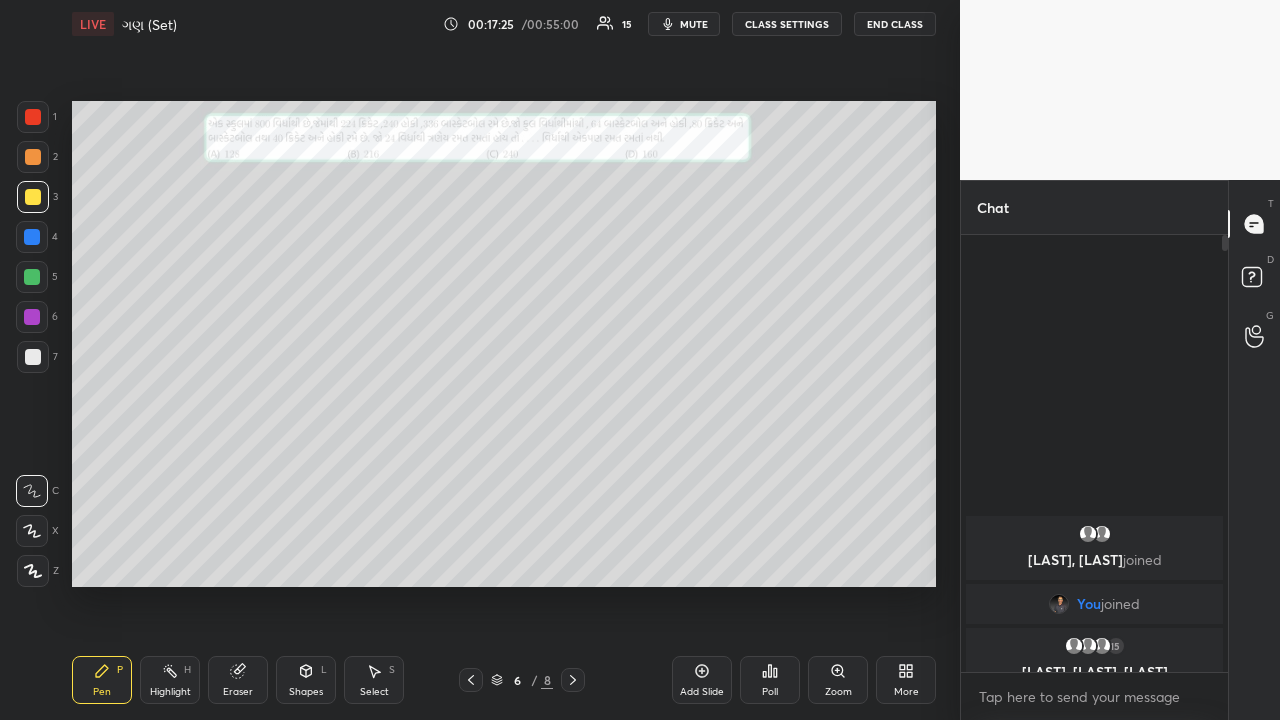 click on "Highlight H" at bounding box center (170, 680) 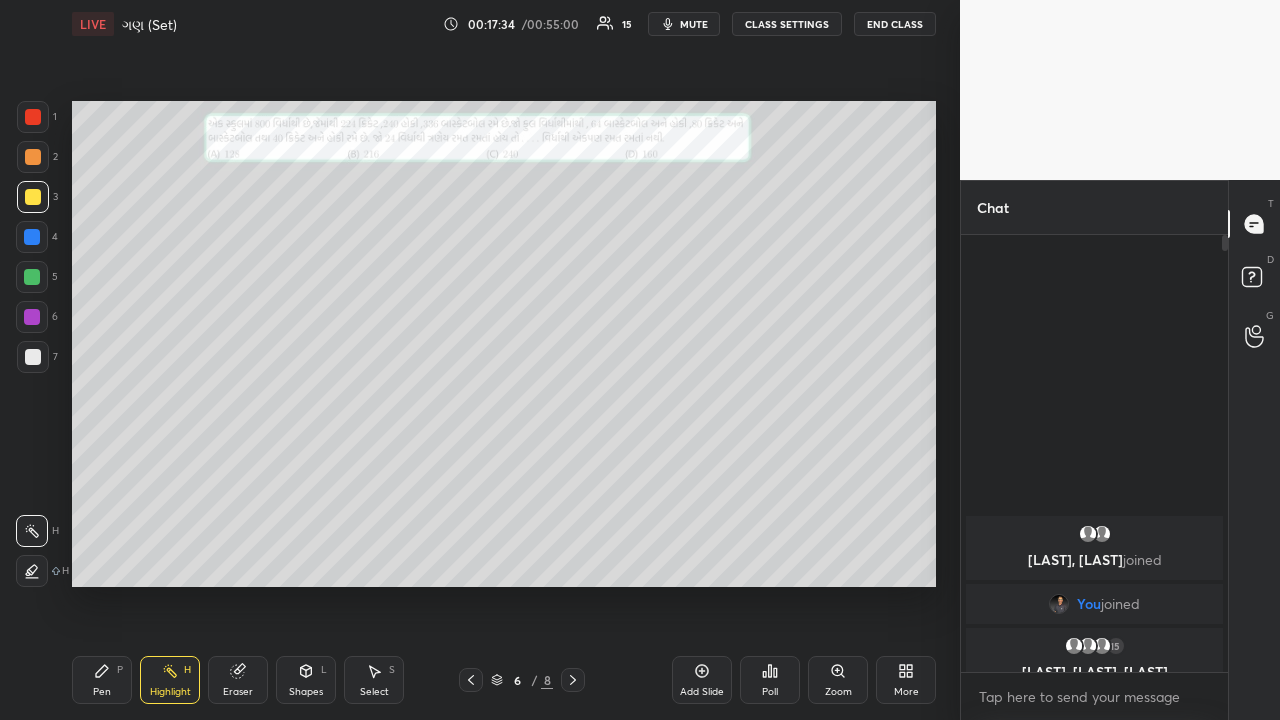 click on "Pen" at bounding box center [102, 692] 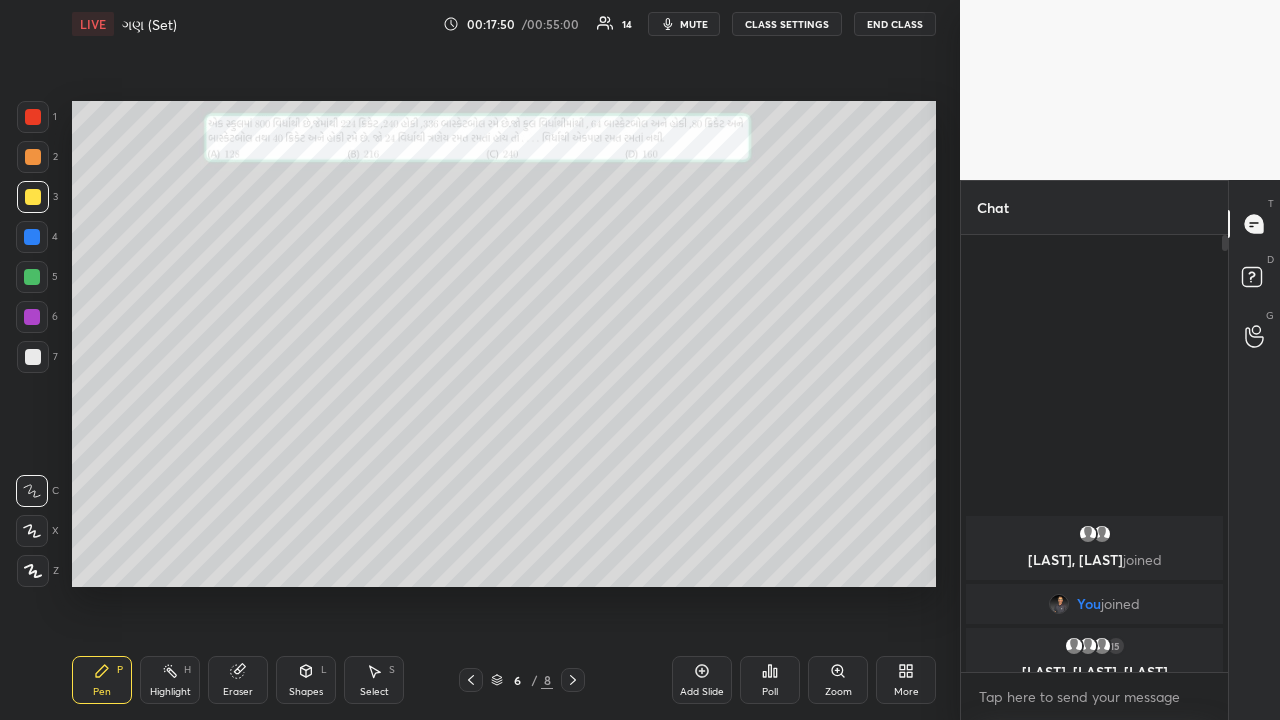 click 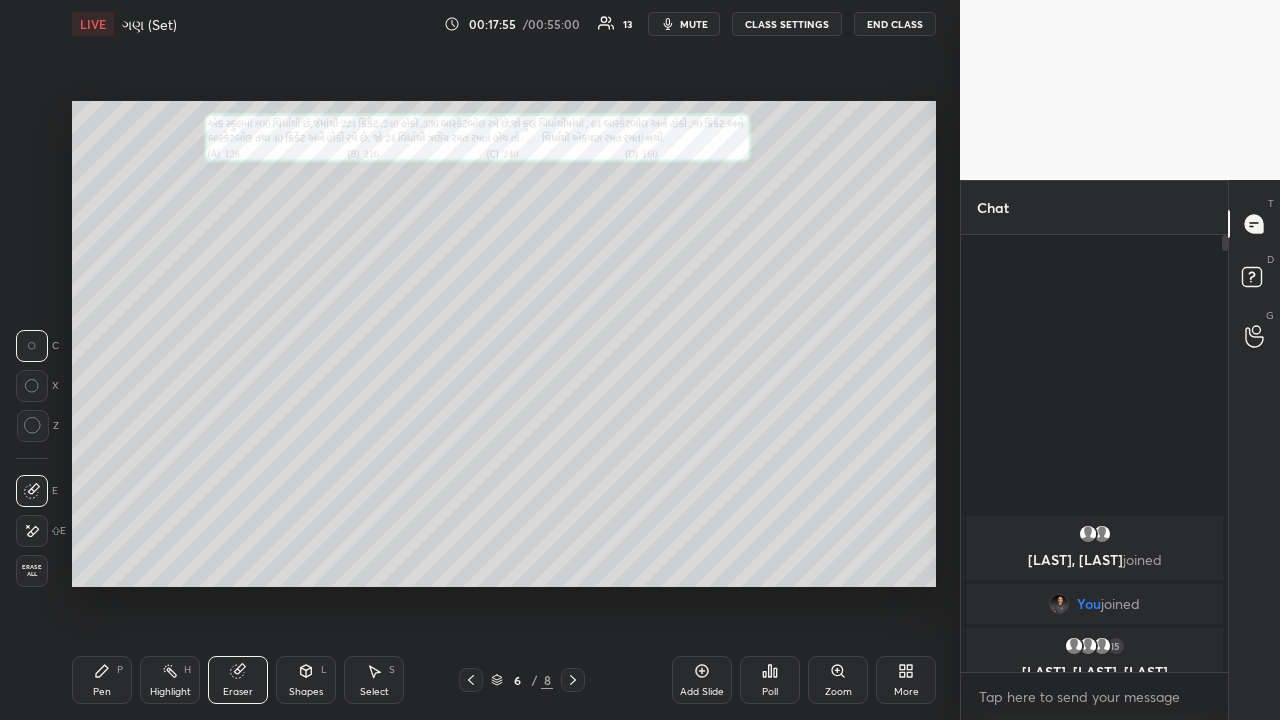 click on "Pen P" at bounding box center (102, 680) 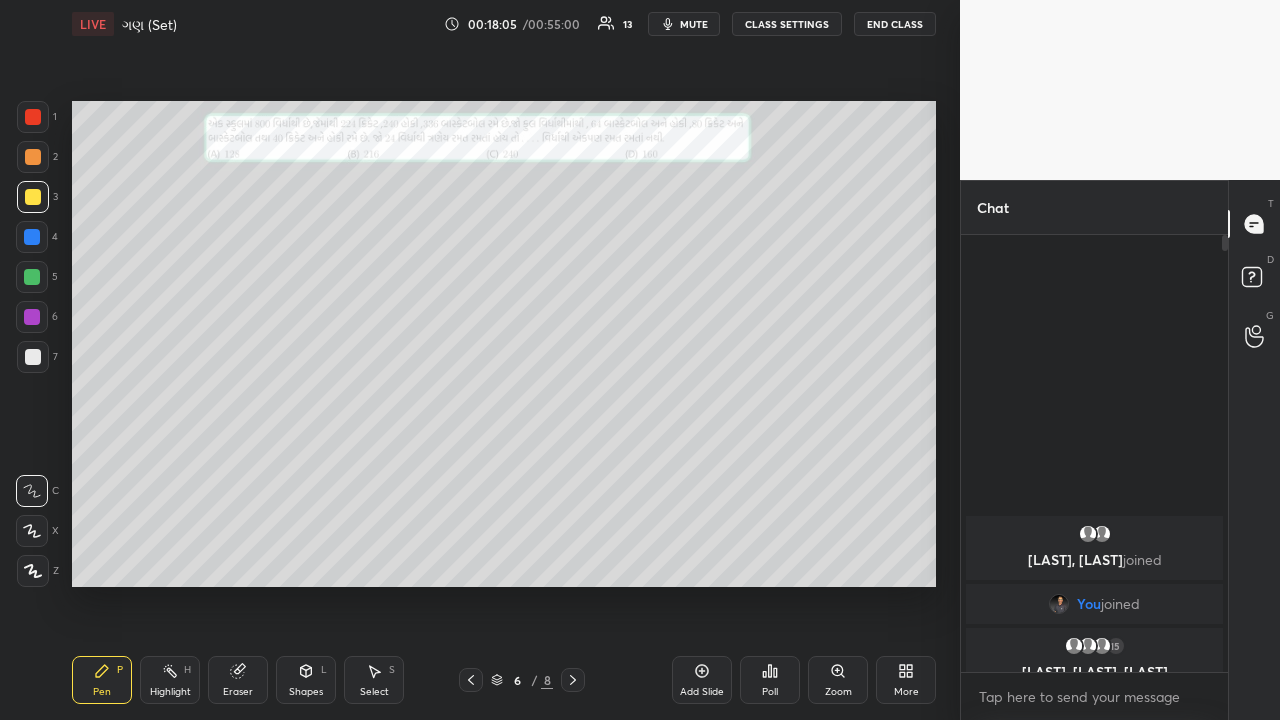 click on "Highlight H" at bounding box center (170, 680) 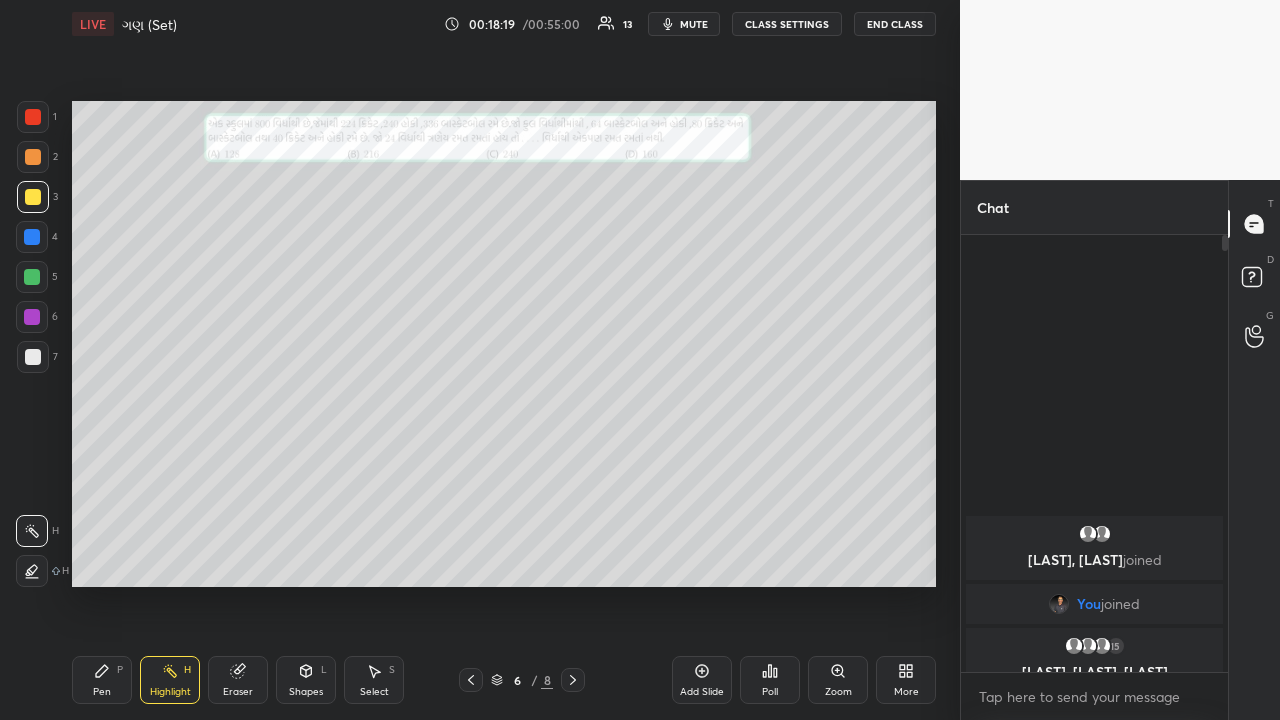 click on "Pen P" at bounding box center [102, 680] 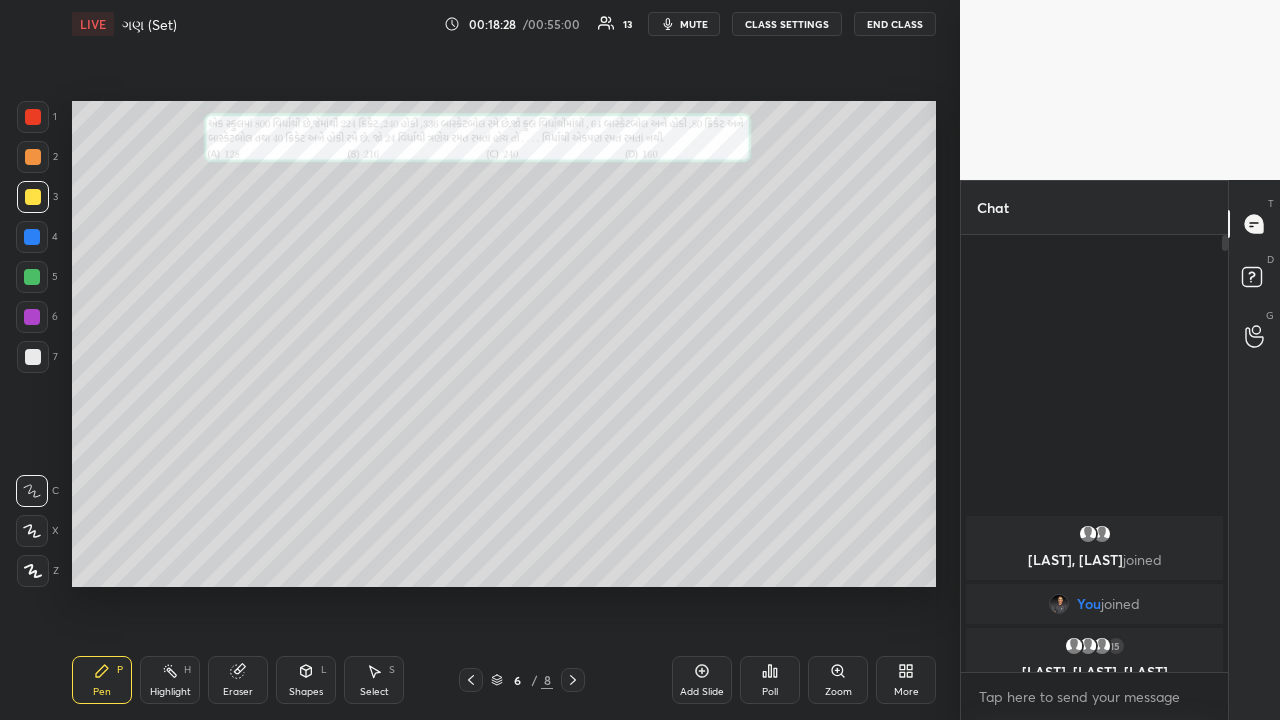 click on "Highlight" at bounding box center [170, 692] 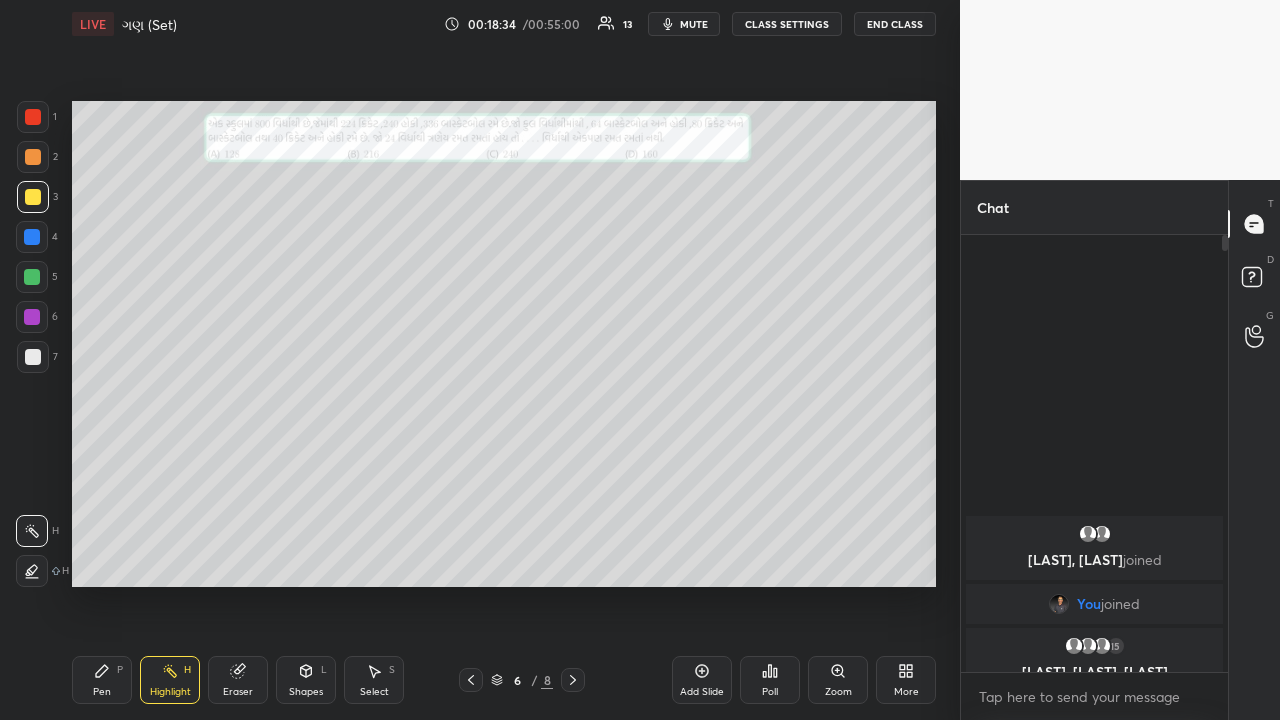 click on "Pen P" at bounding box center [102, 680] 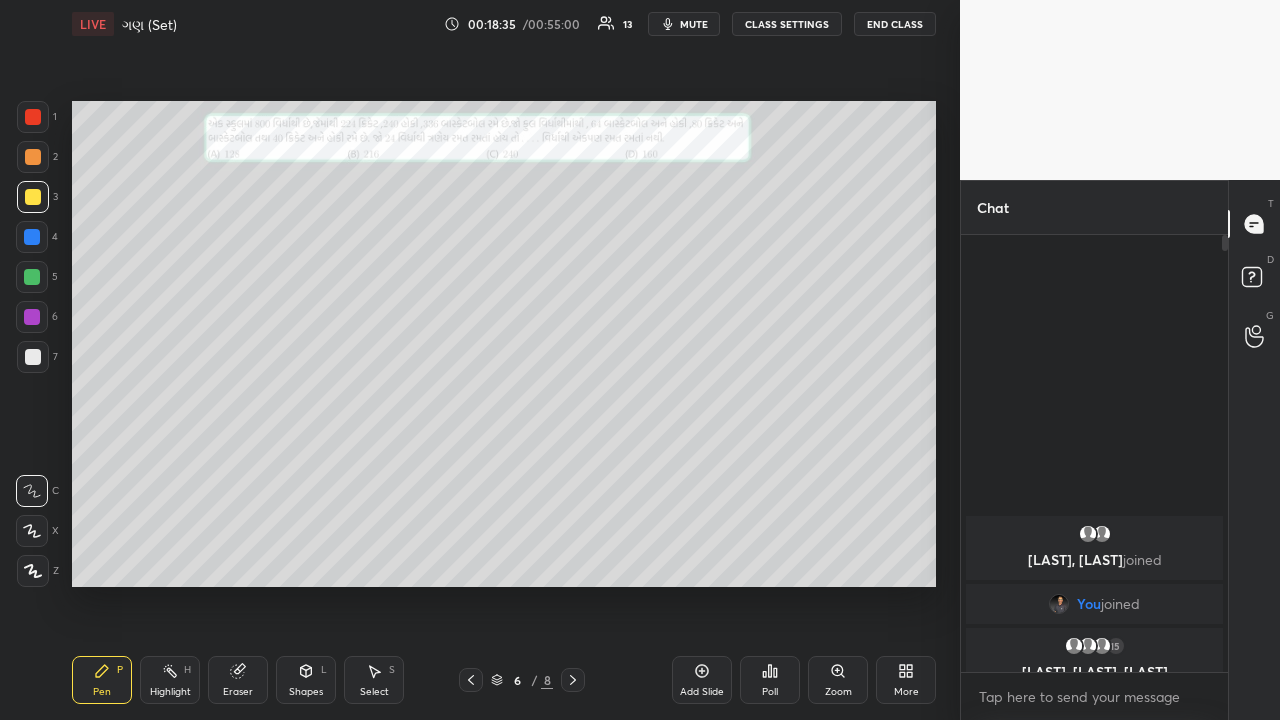 click on "Highlight H" at bounding box center [170, 680] 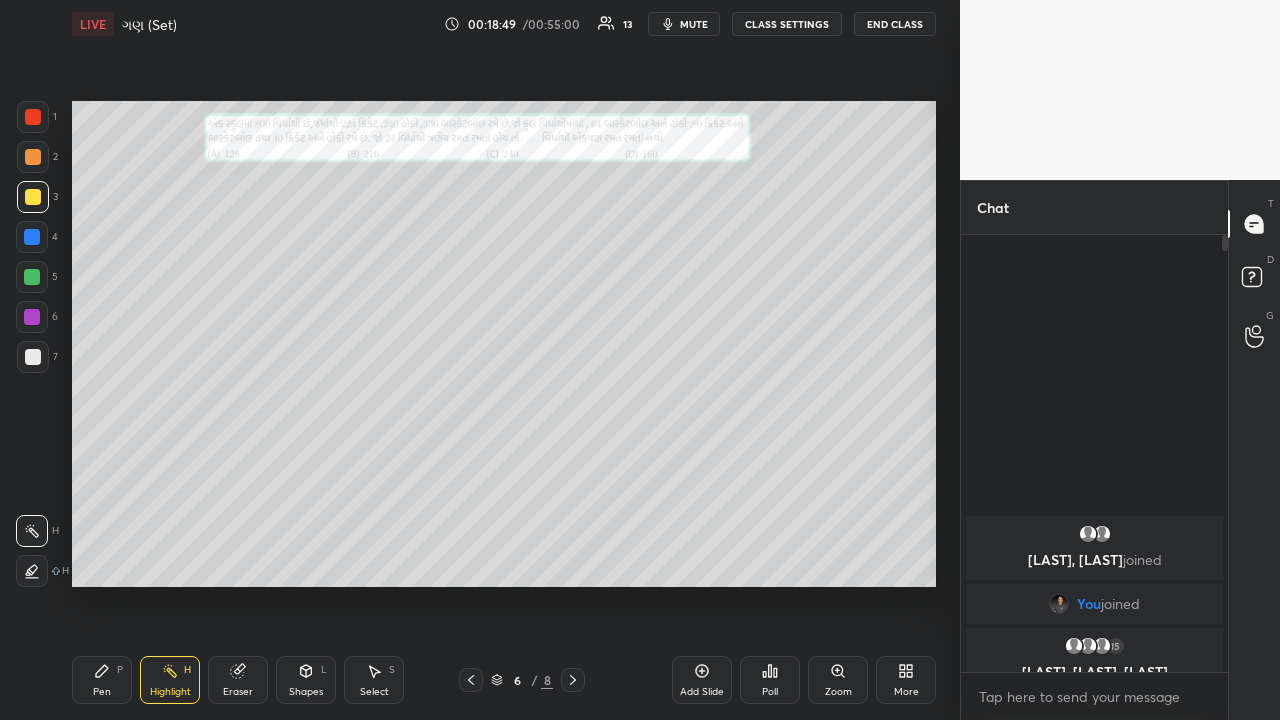 click on "Pen P" at bounding box center [102, 680] 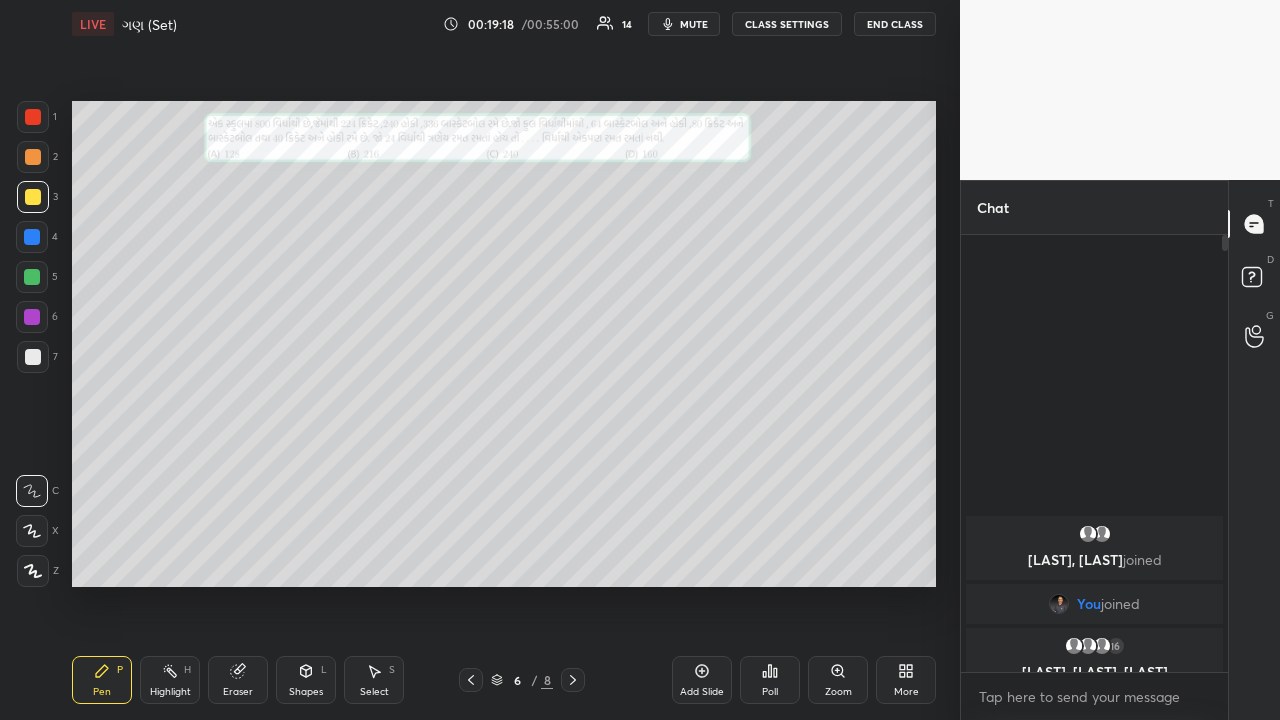 click on "Highlight" at bounding box center [170, 692] 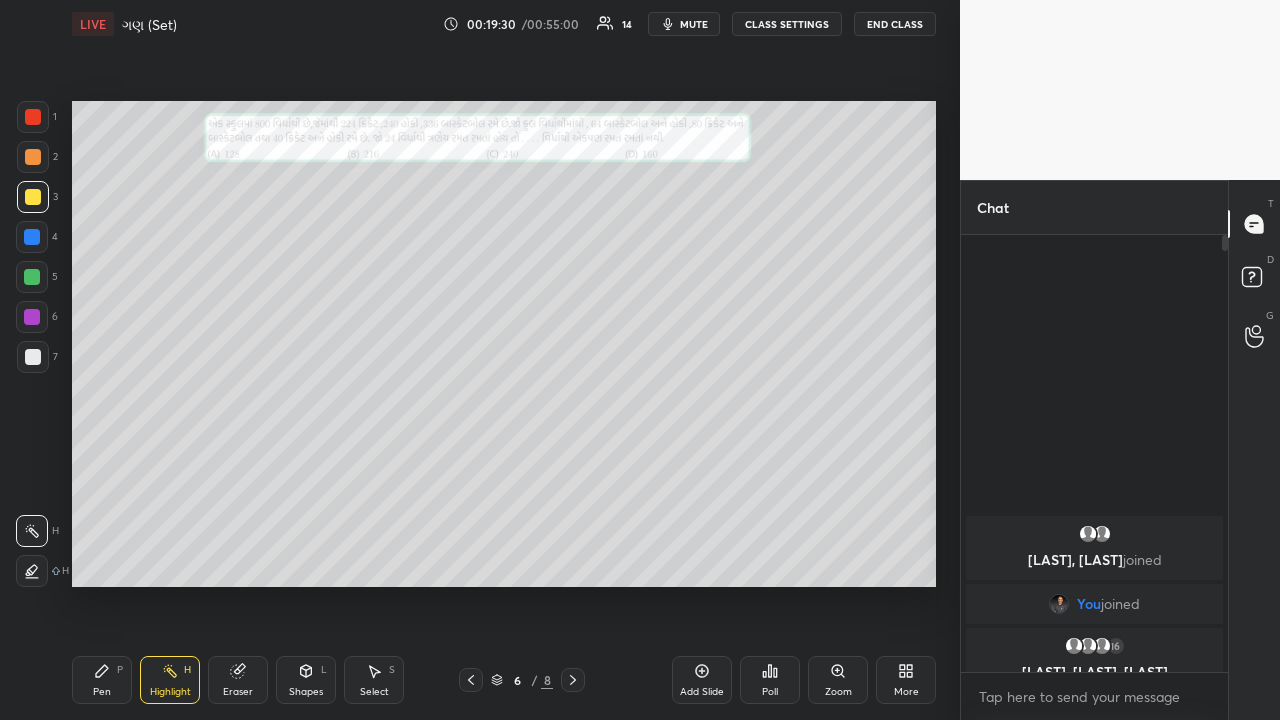 click on "Pen P" at bounding box center (102, 680) 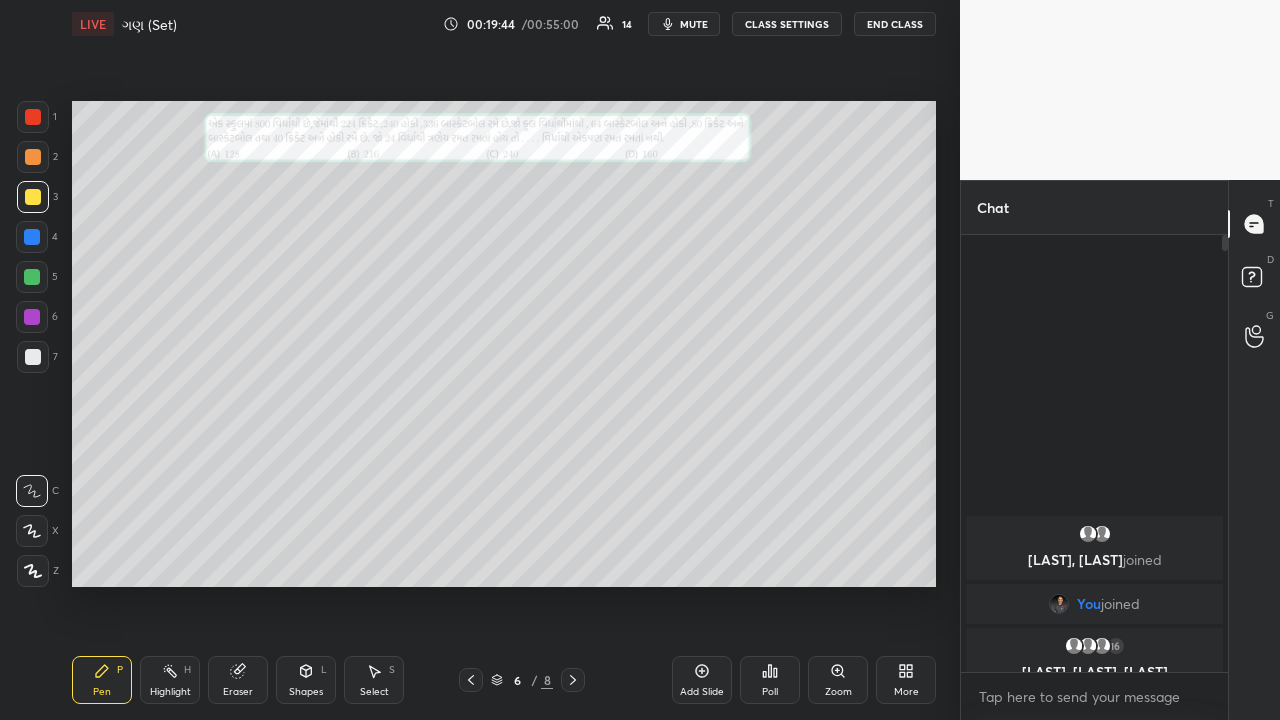 click on "Highlight" at bounding box center [170, 692] 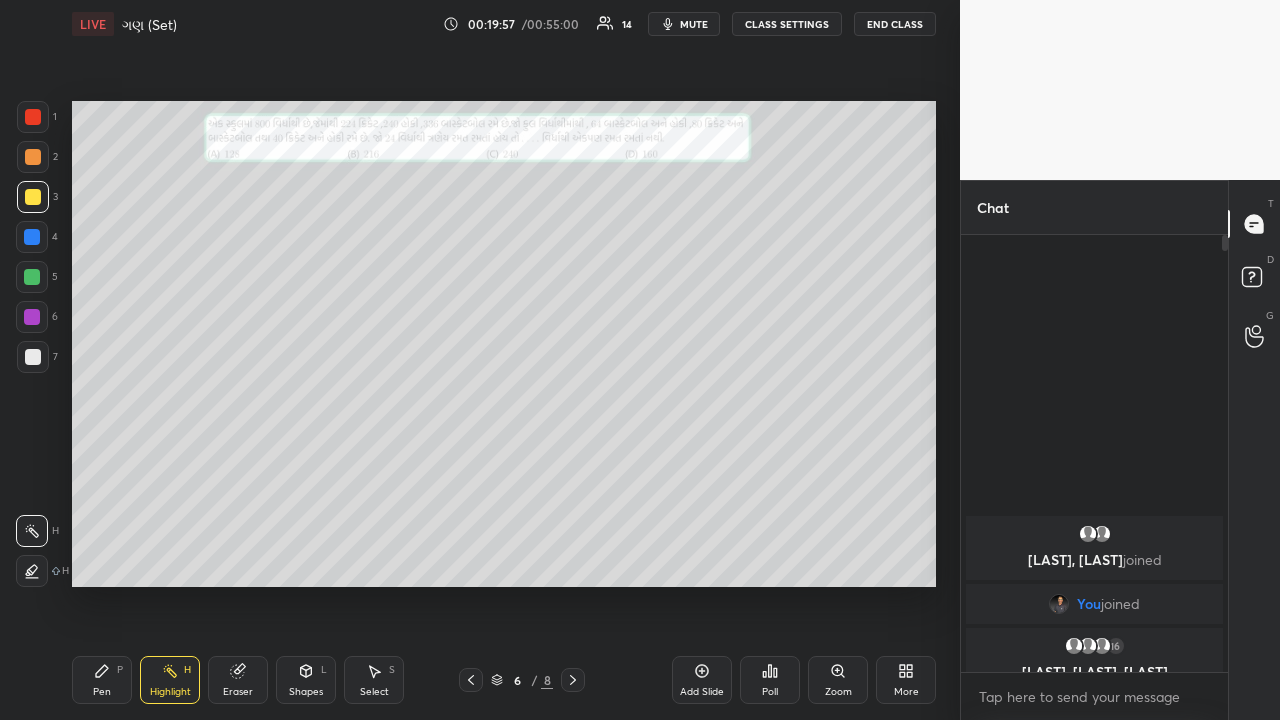 click on "Pen P" at bounding box center (102, 680) 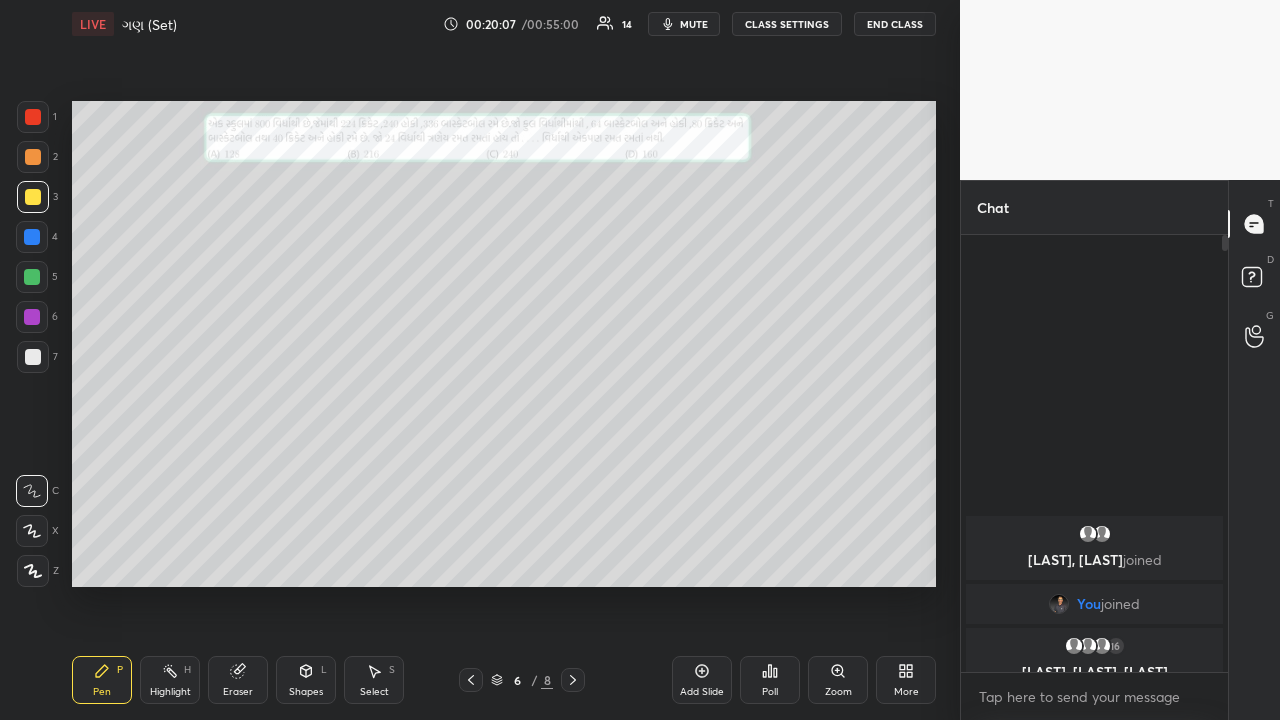 click 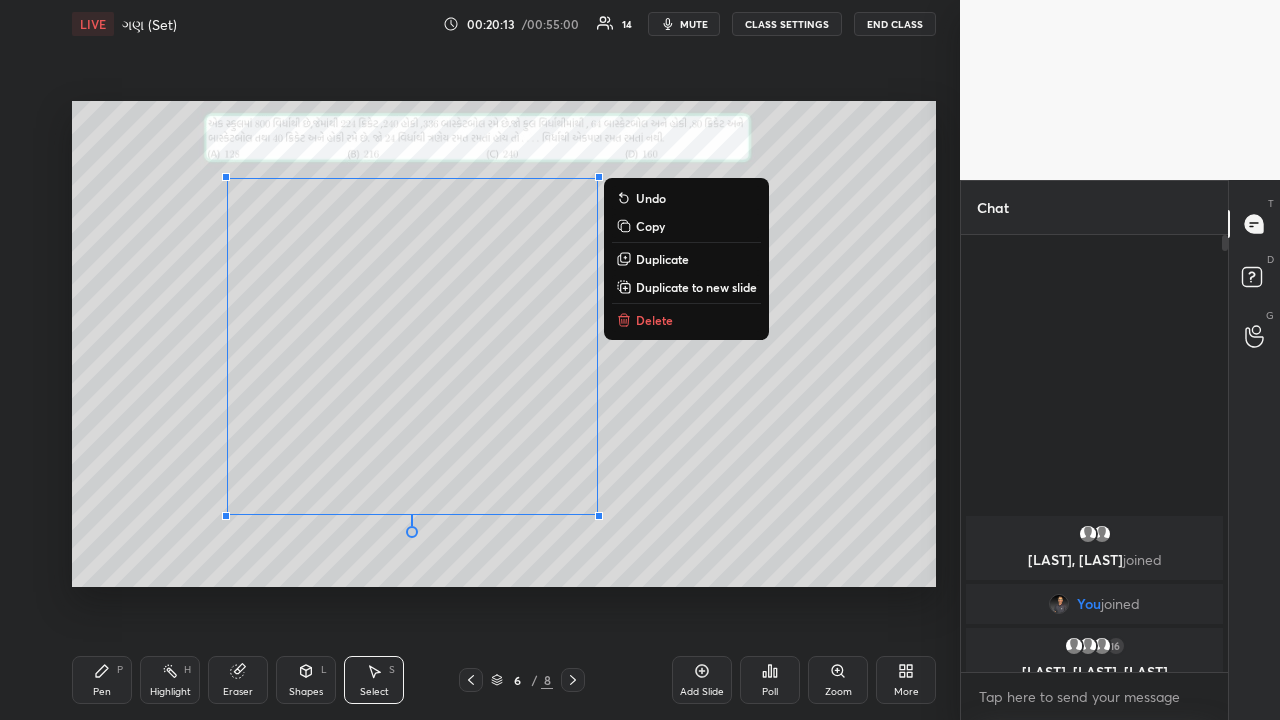 click on "Delete" at bounding box center (686, 320) 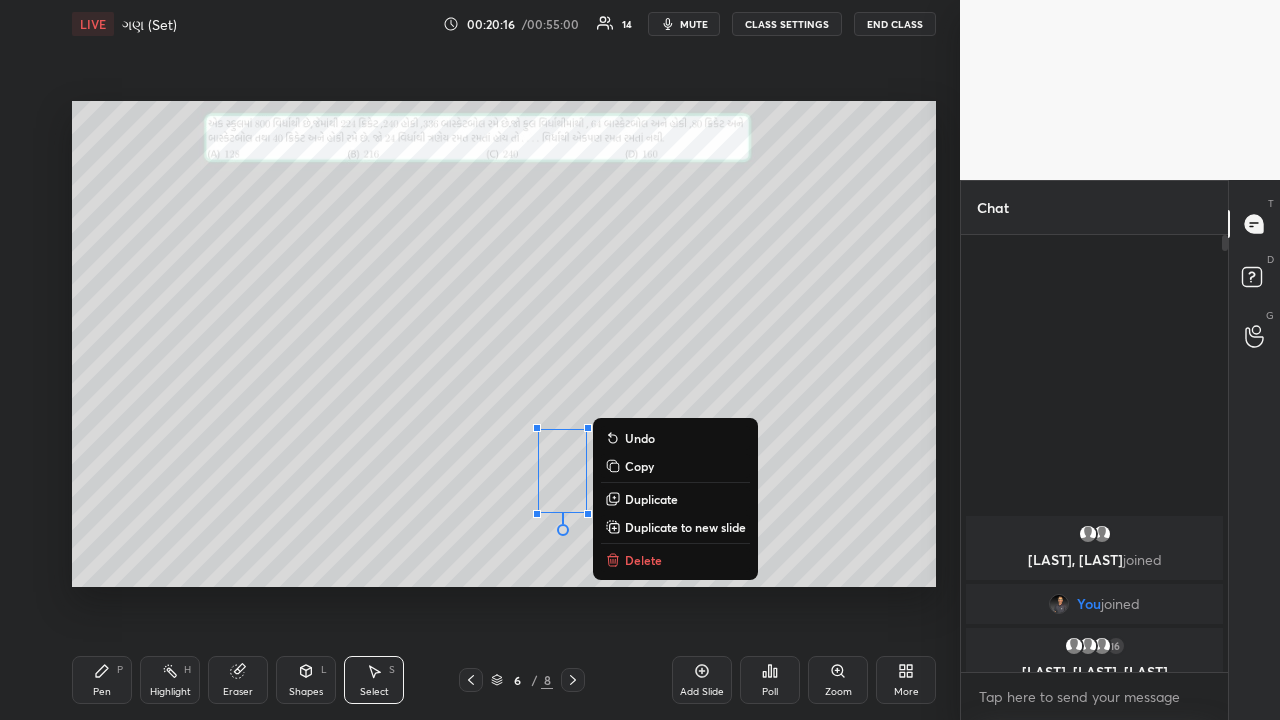 click on "Delete" at bounding box center (643, 560) 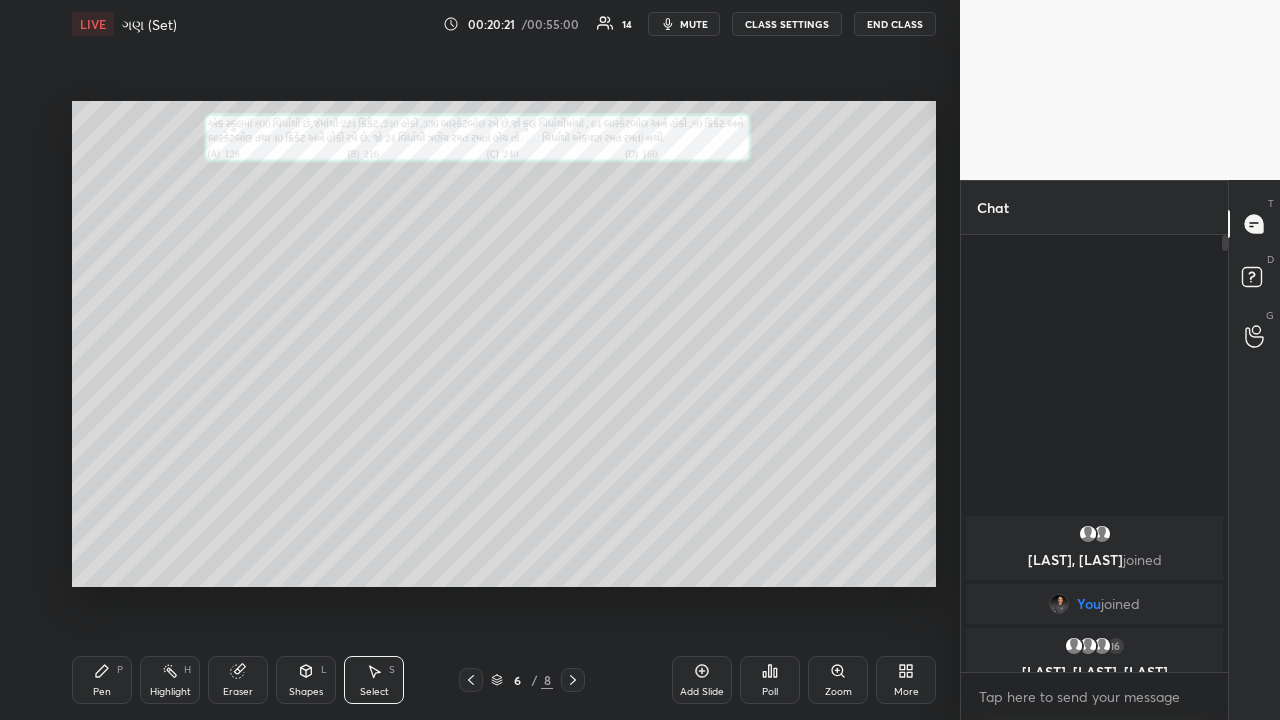 click on "Pen P" at bounding box center [102, 680] 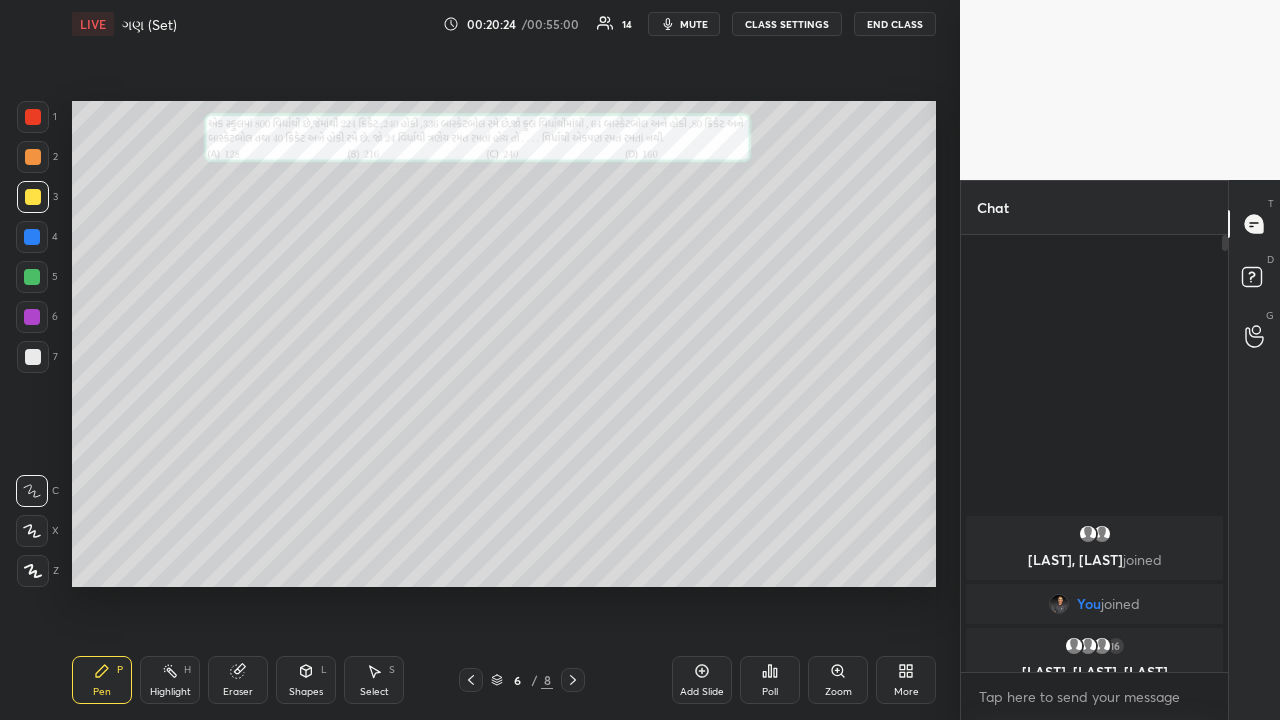 click on "Highlight H" at bounding box center (170, 680) 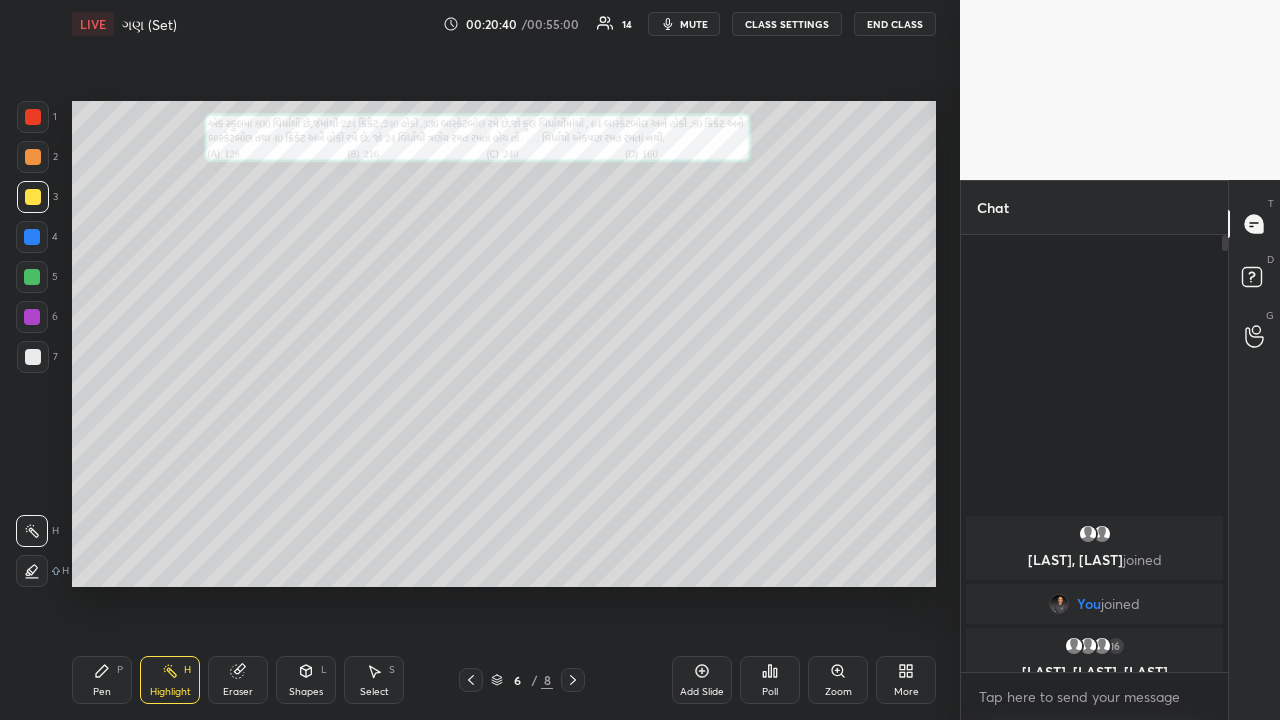 click on "P" at bounding box center (120, 670) 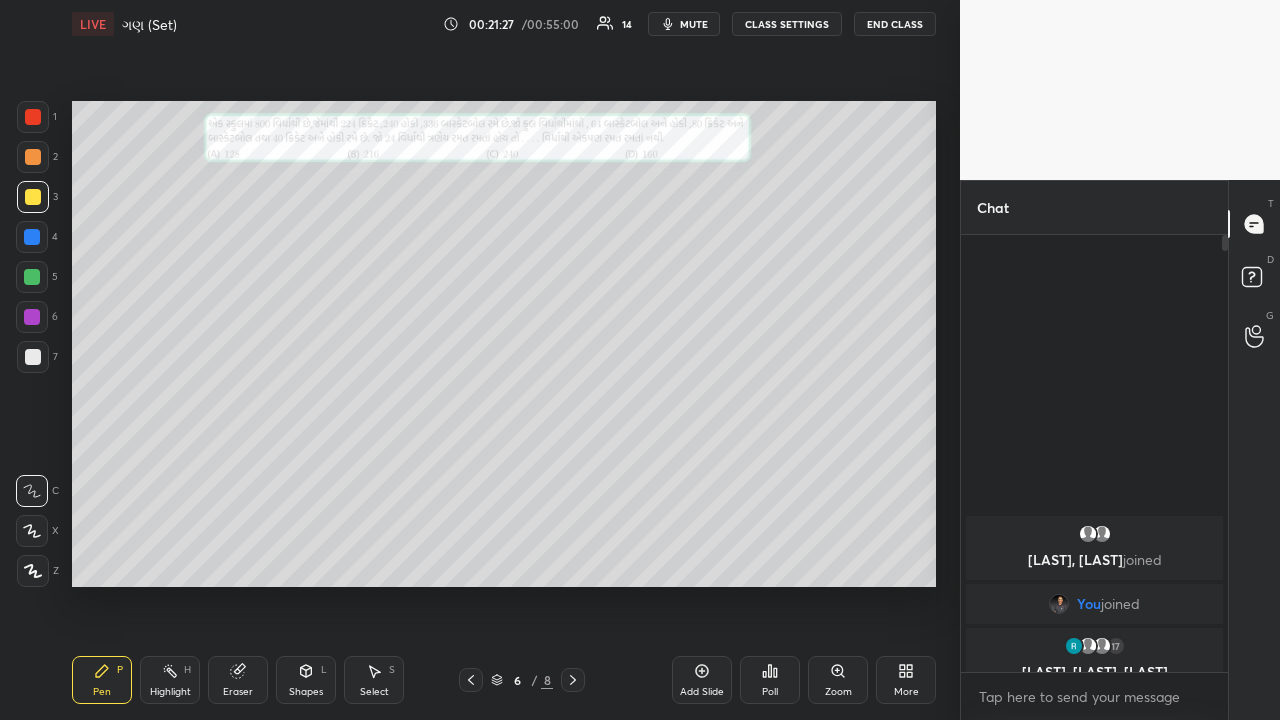 click on "Highlight H" at bounding box center (170, 680) 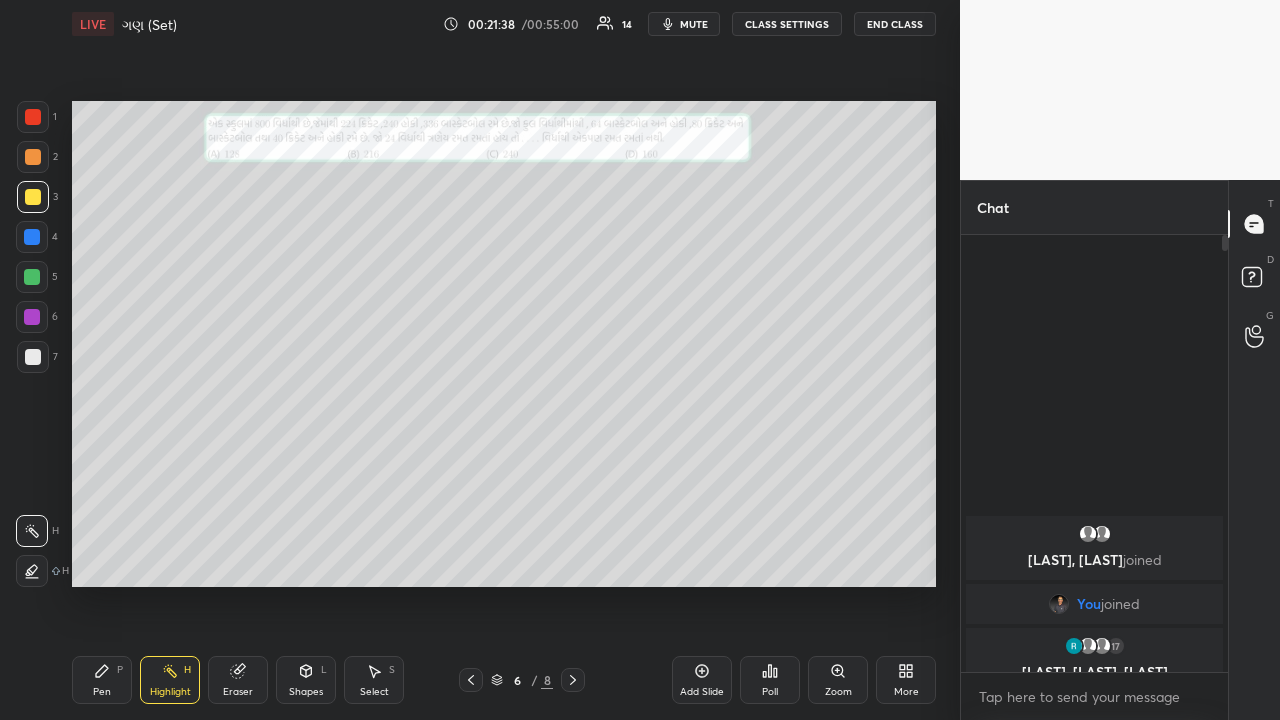 click on "Pen P" at bounding box center (102, 680) 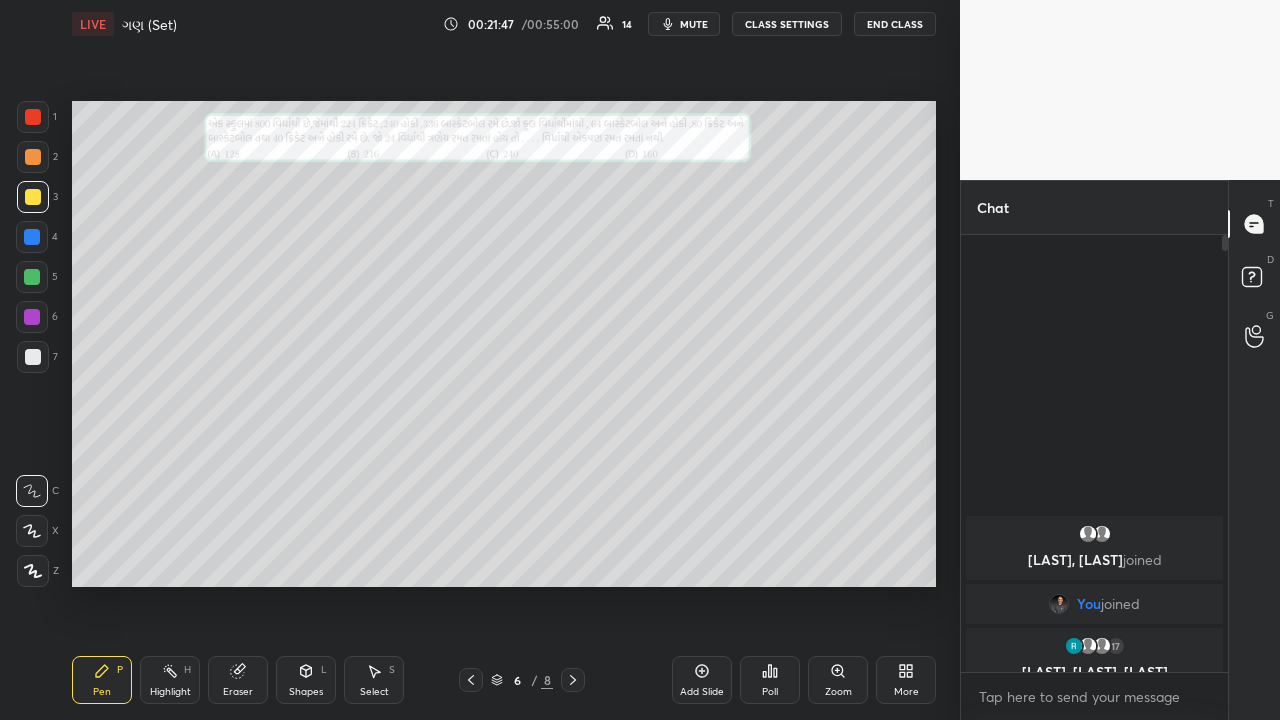 click on "Highlight" at bounding box center (170, 692) 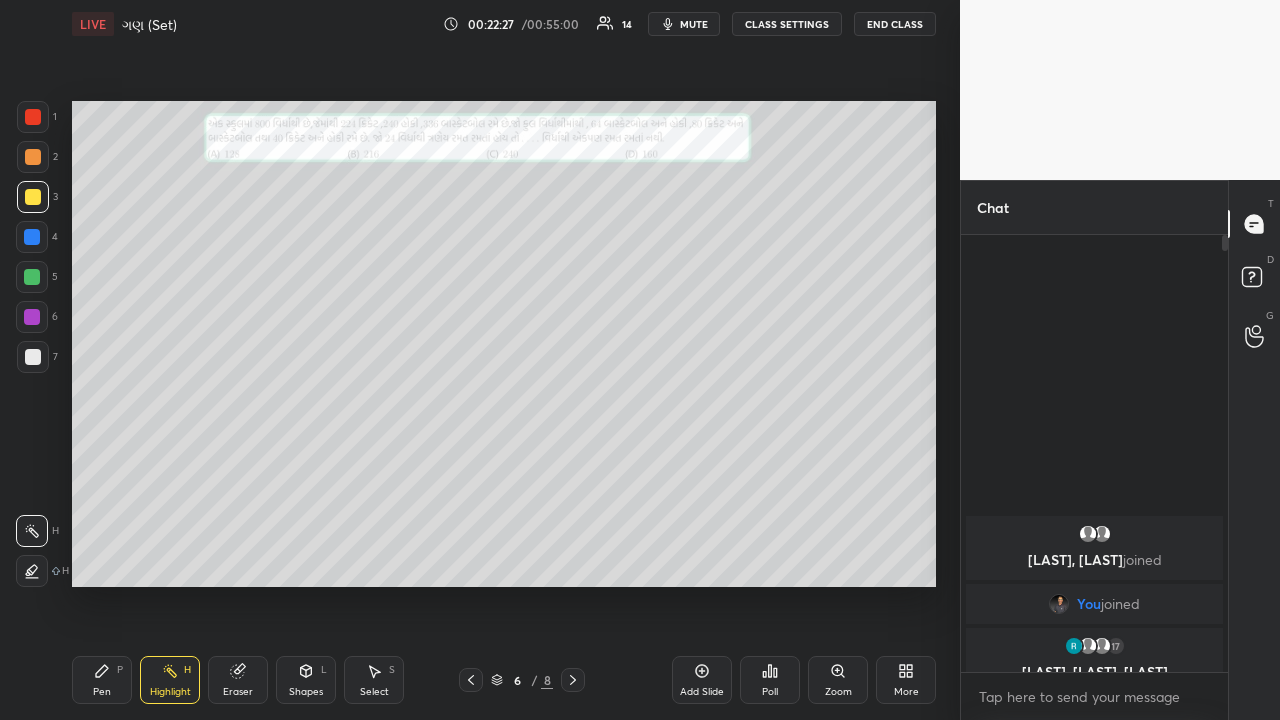 click on "Highlight H" at bounding box center (170, 680) 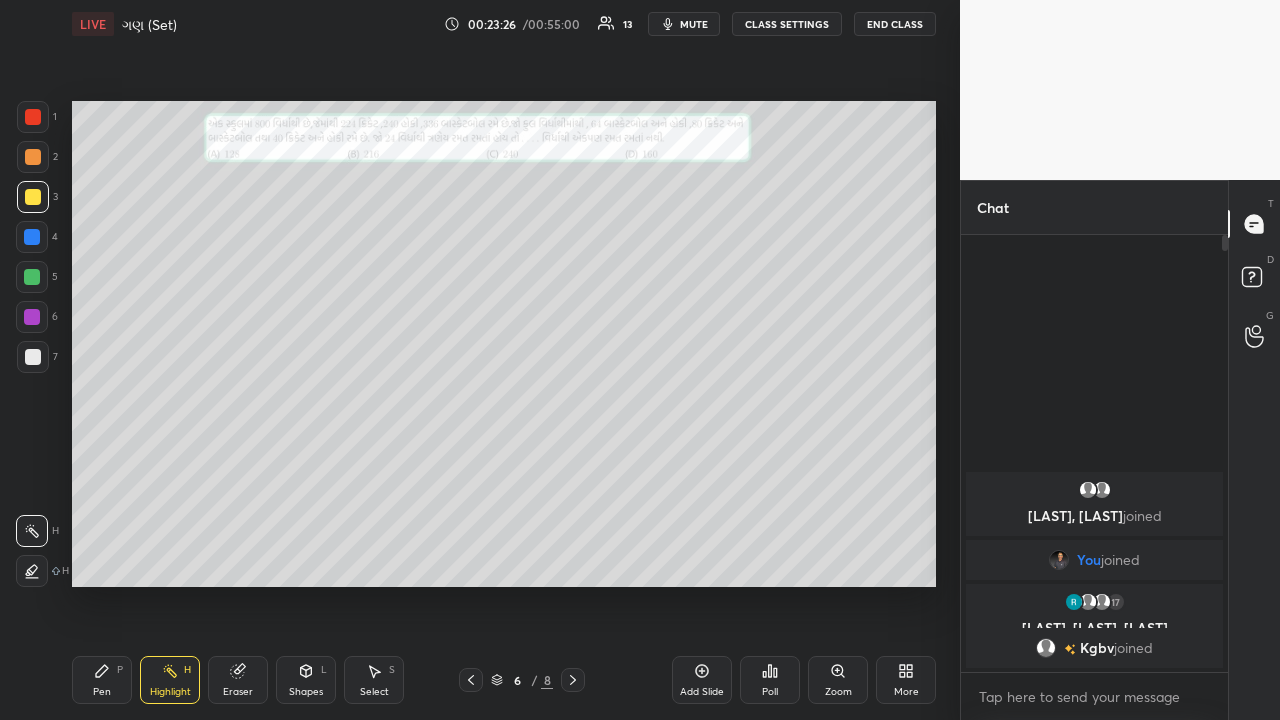 click 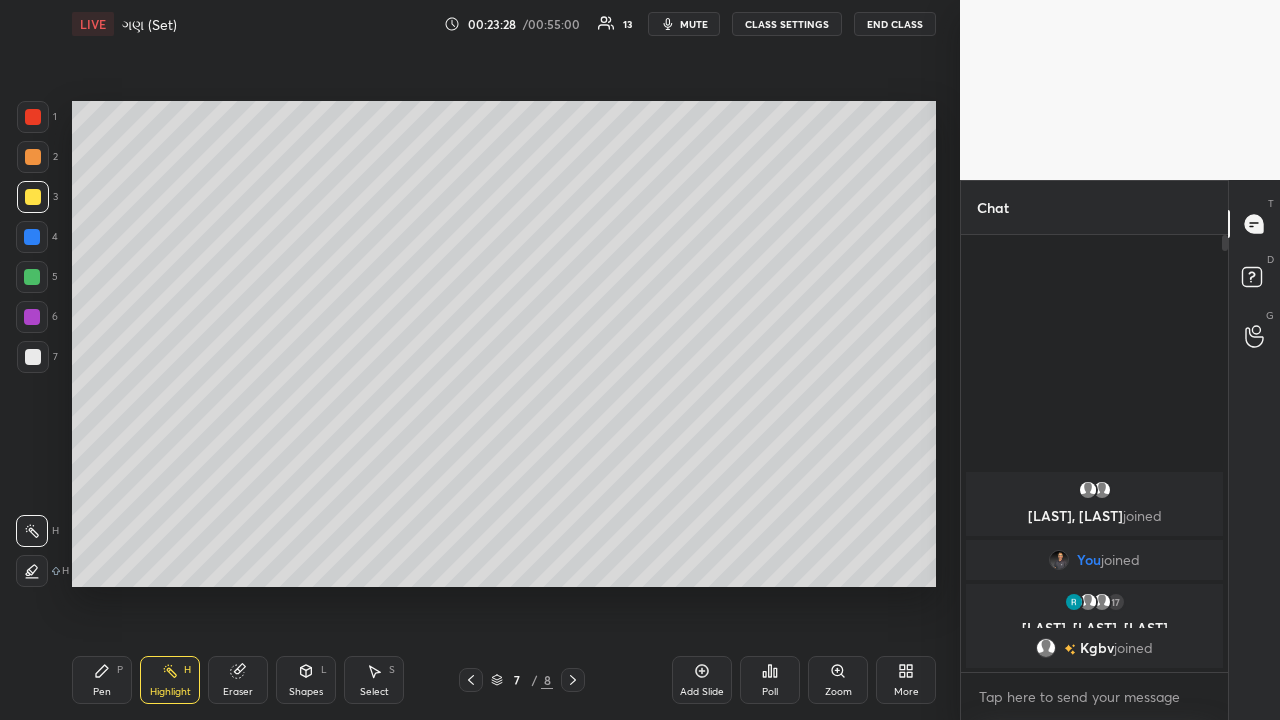 click 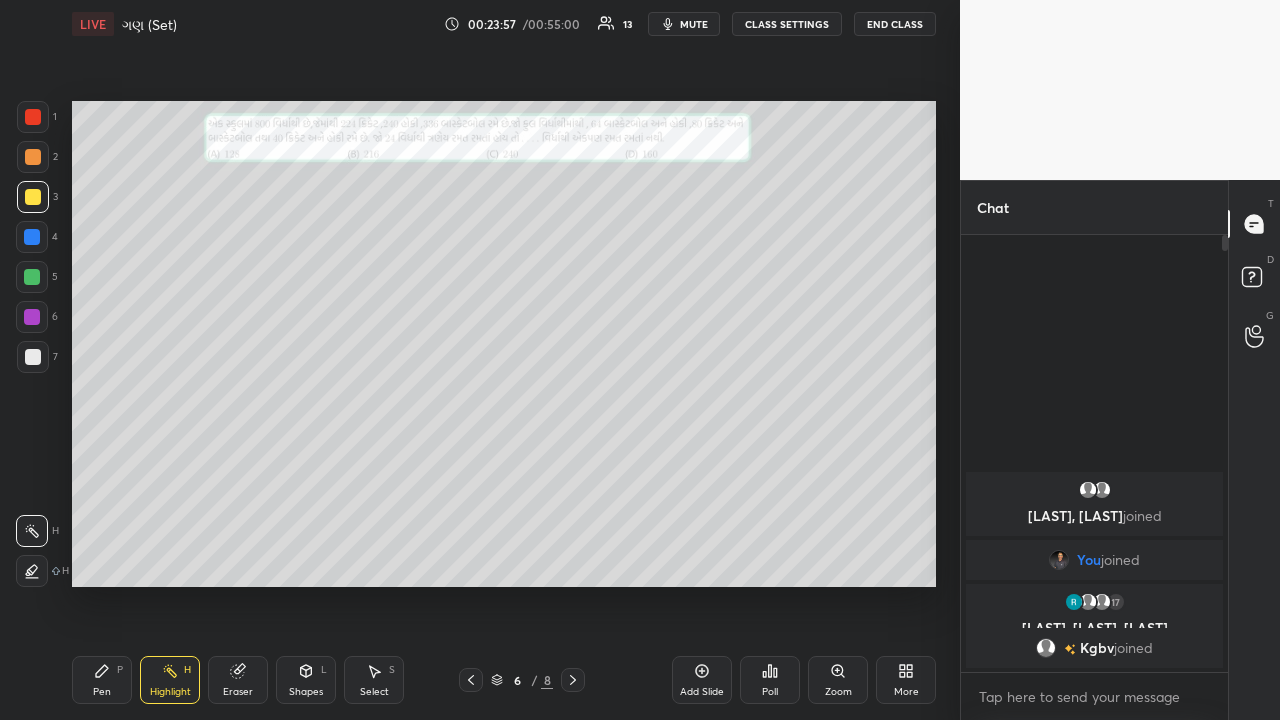 click 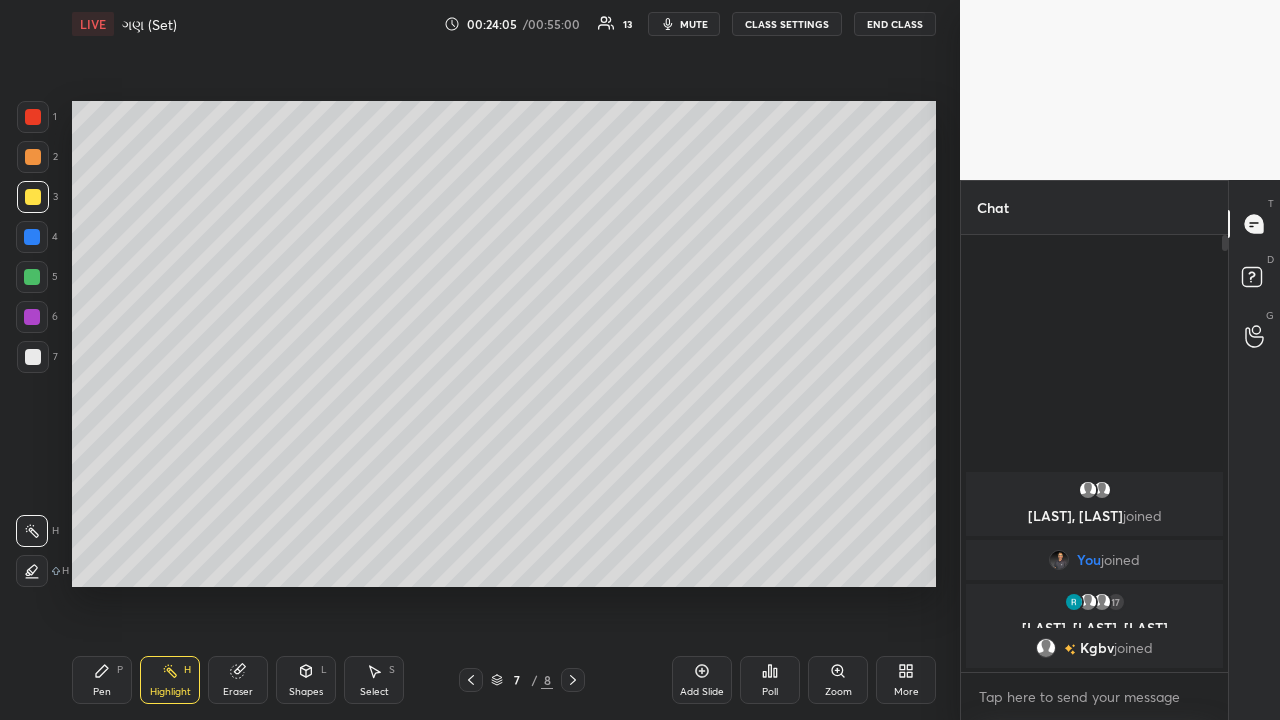 click at bounding box center [33, 117] 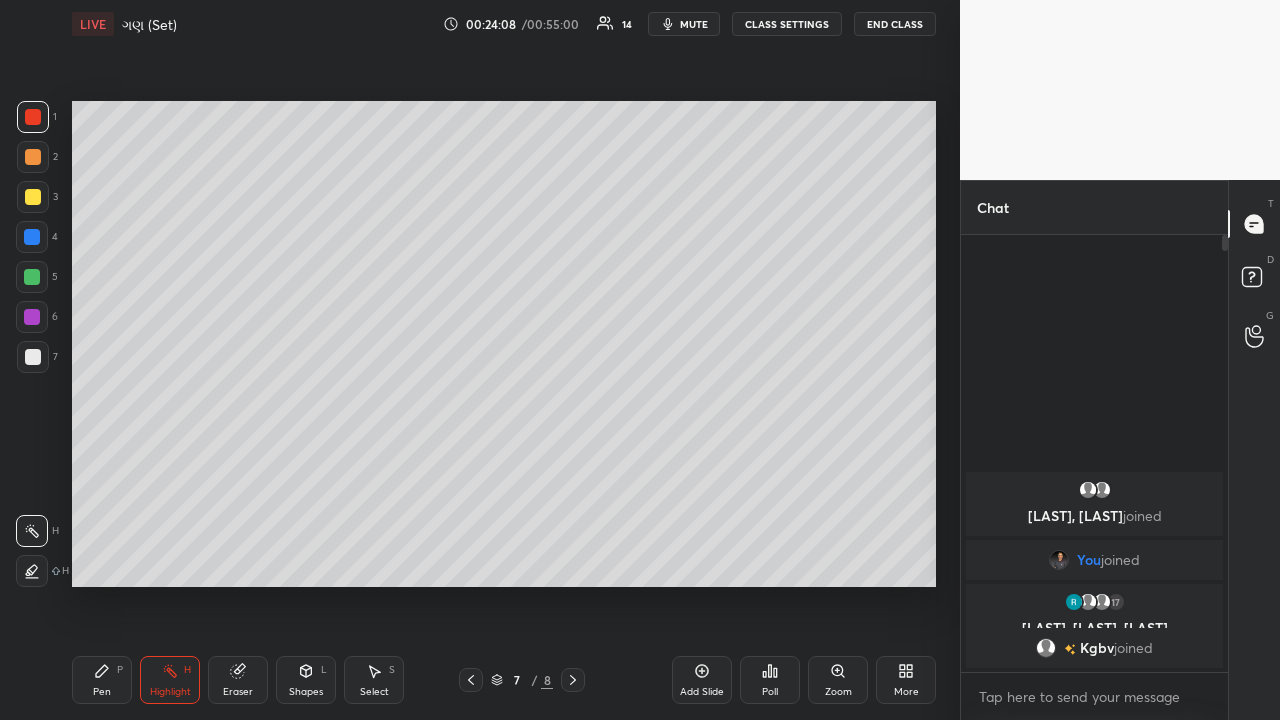 click on "Pen P" at bounding box center (102, 680) 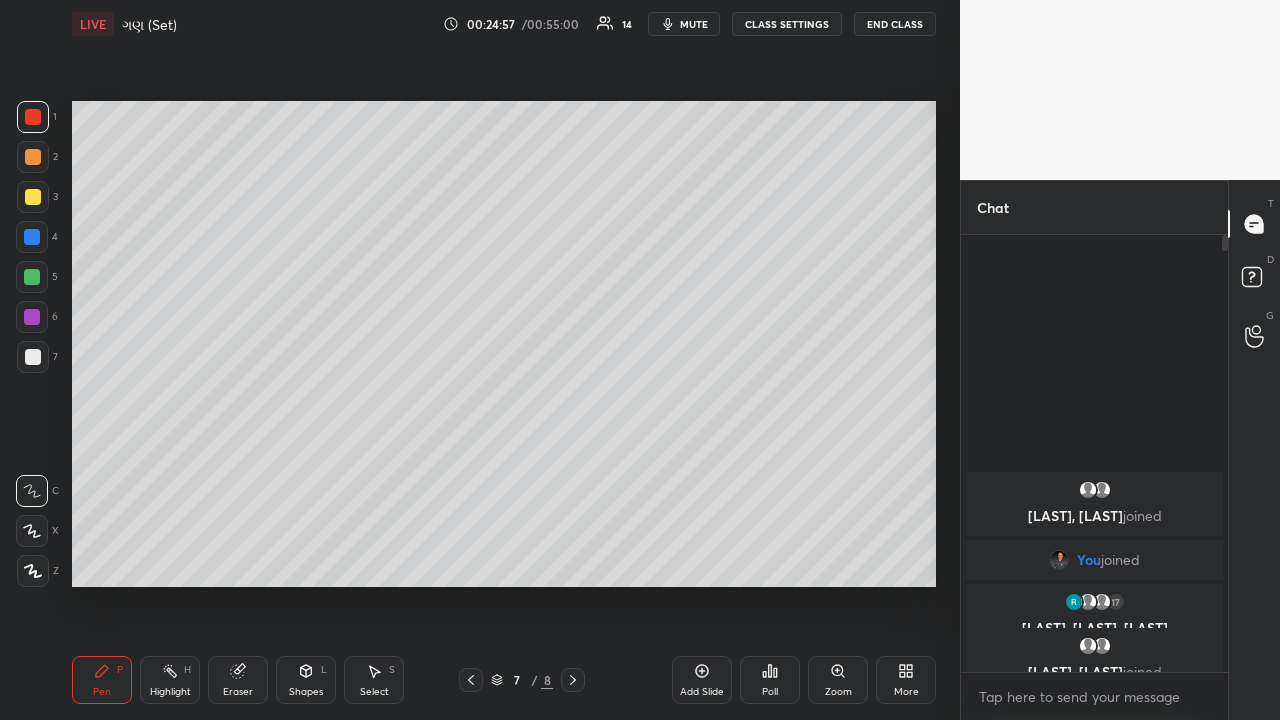 click at bounding box center [33, 357] 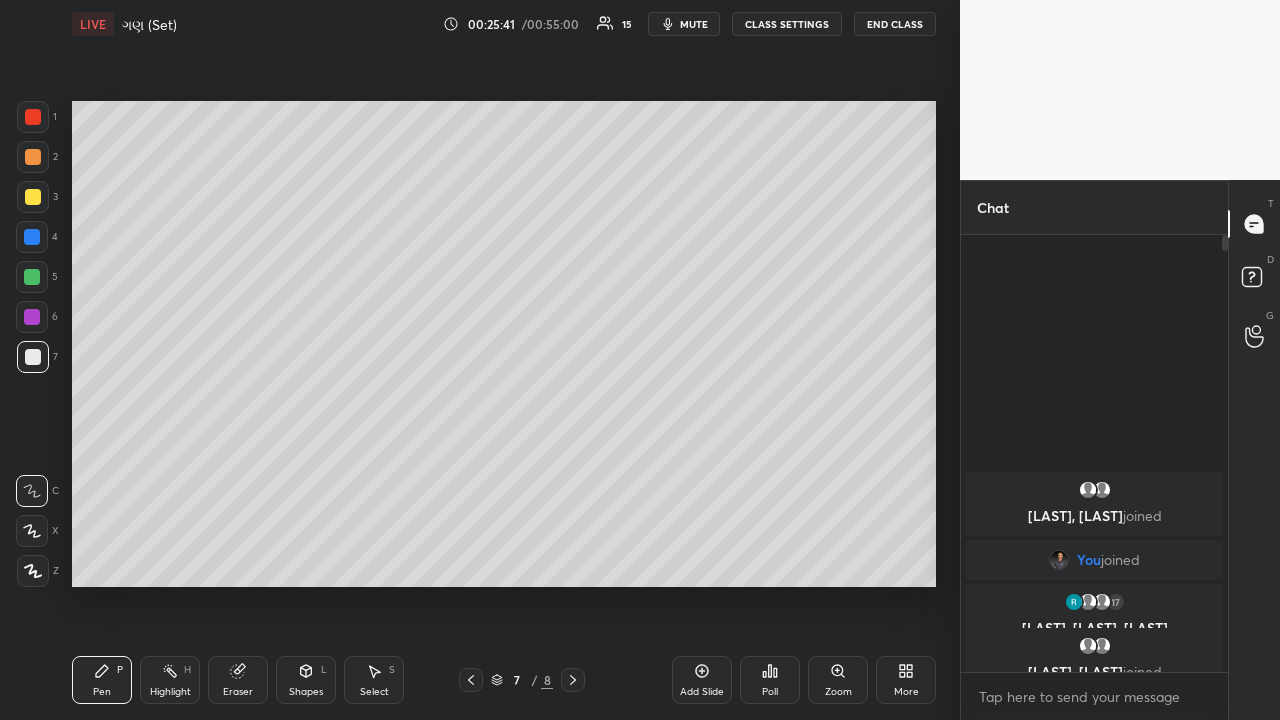 click on "1 2 3 4 5 6 7 C X Z C X Z E E Erase all   H H" at bounding box center [32, 344] 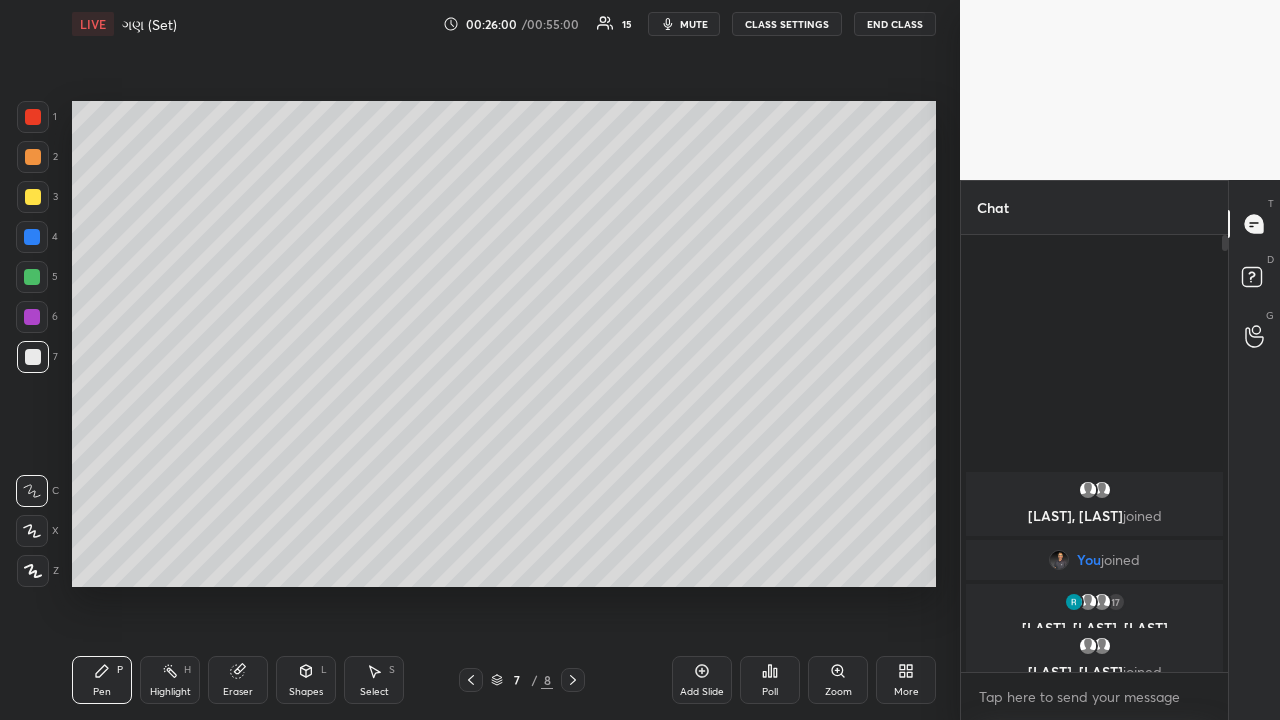 click at bounding box center (32, 277) 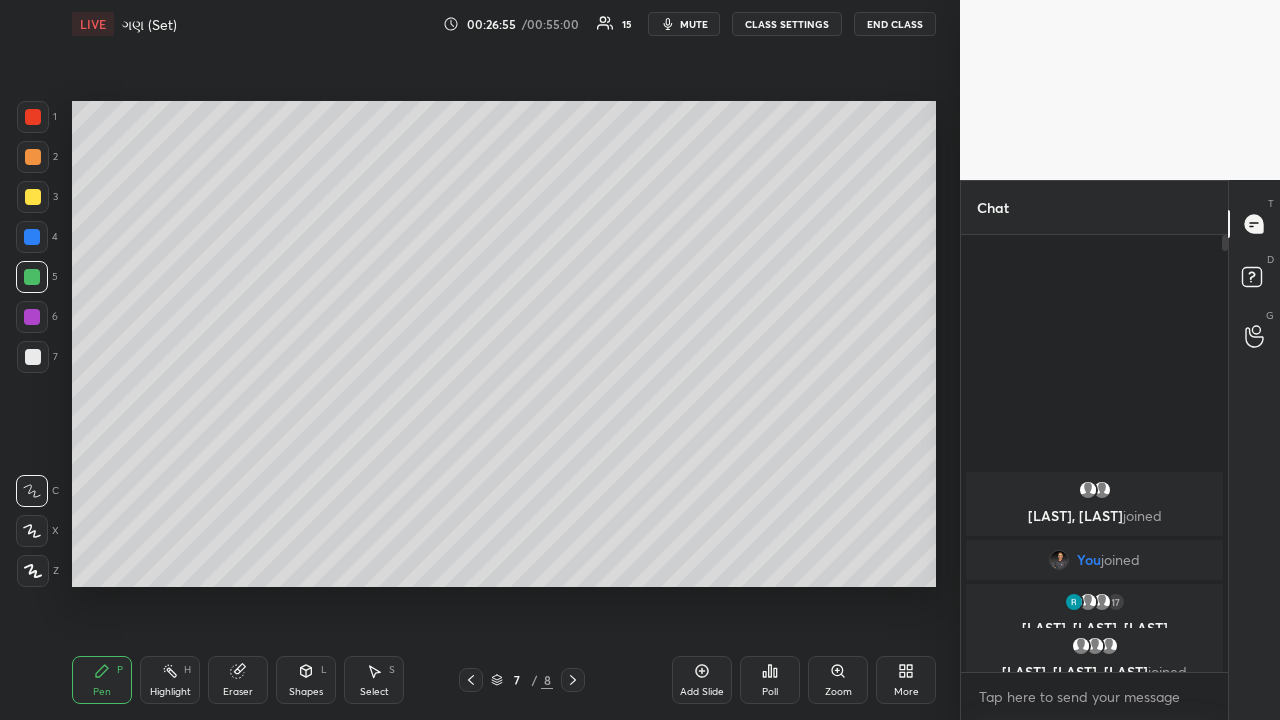 click at bounding box center (32, 277) 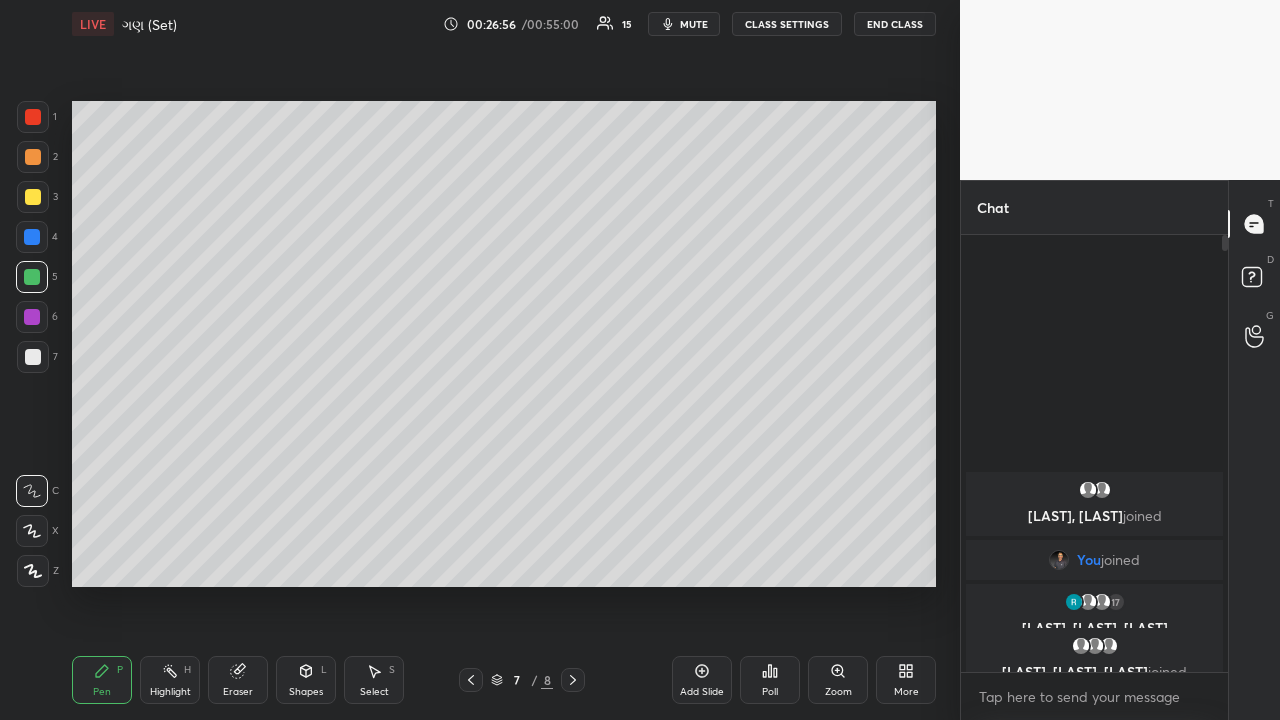 click at bounding box center (33, 197) 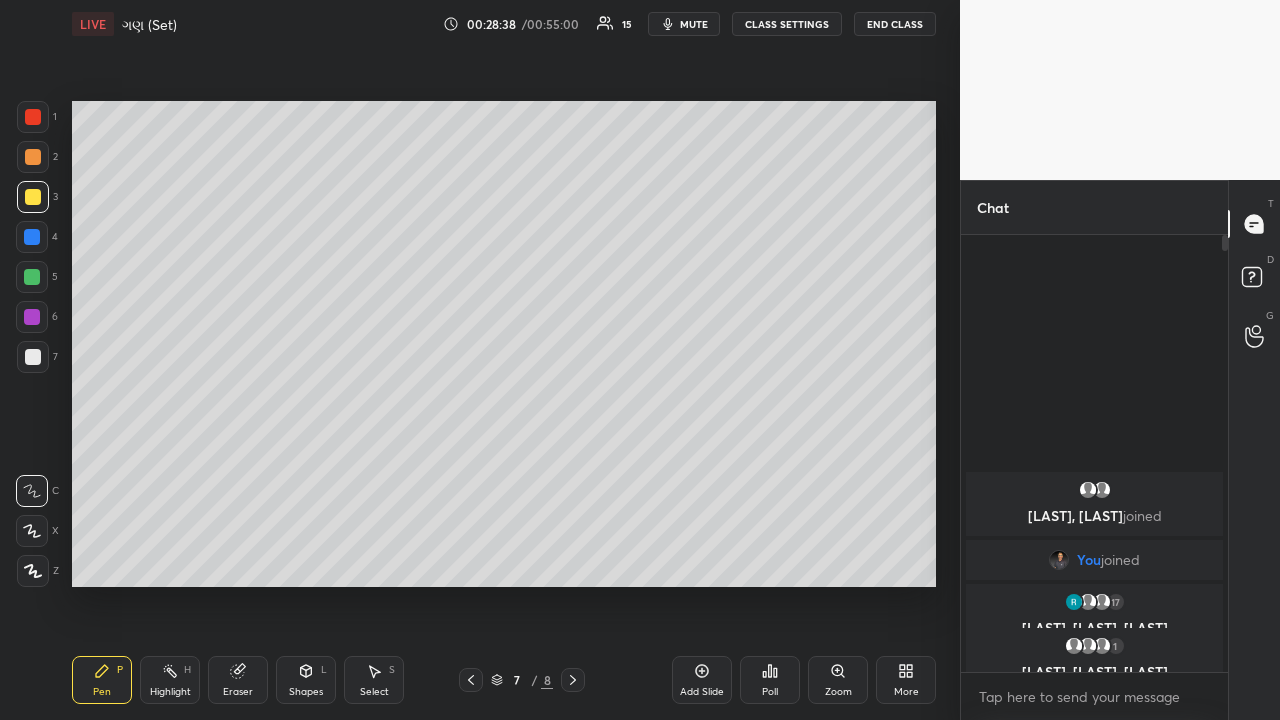 click on "1 2 3 4 5 6 7 C X Z C X Z E E Erase all   H H" at bounding box center (32, 344) 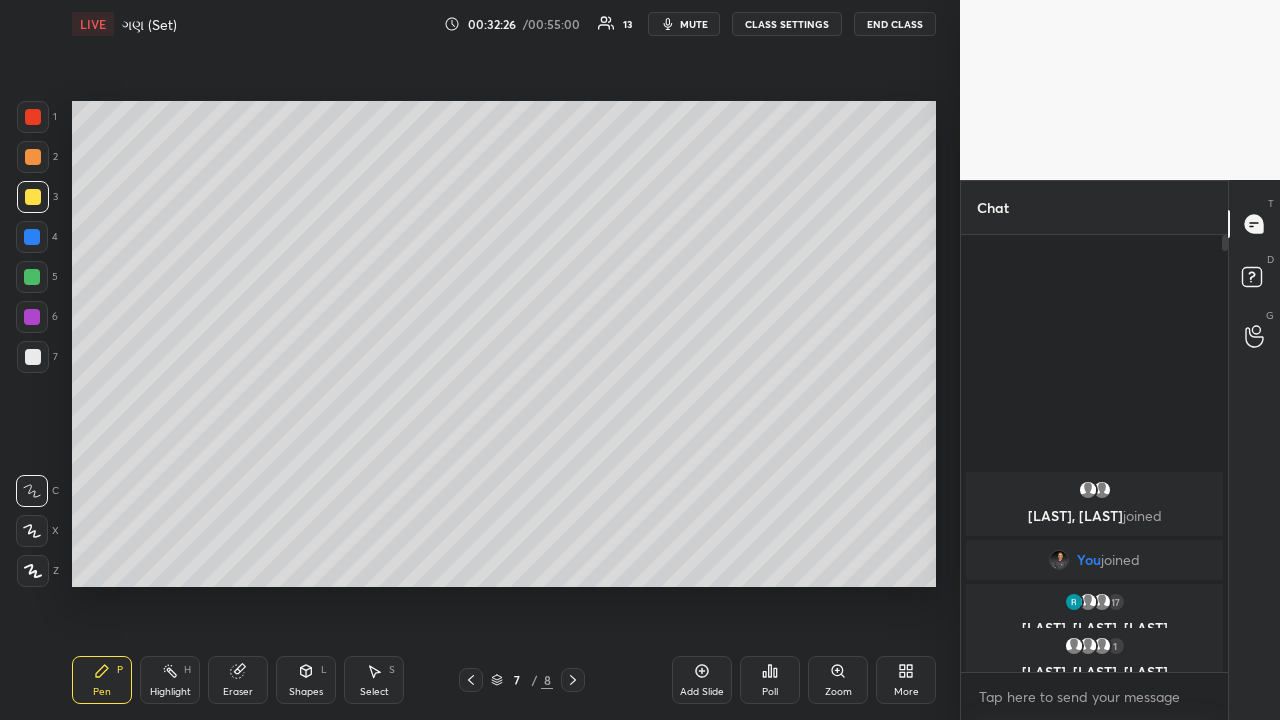 click 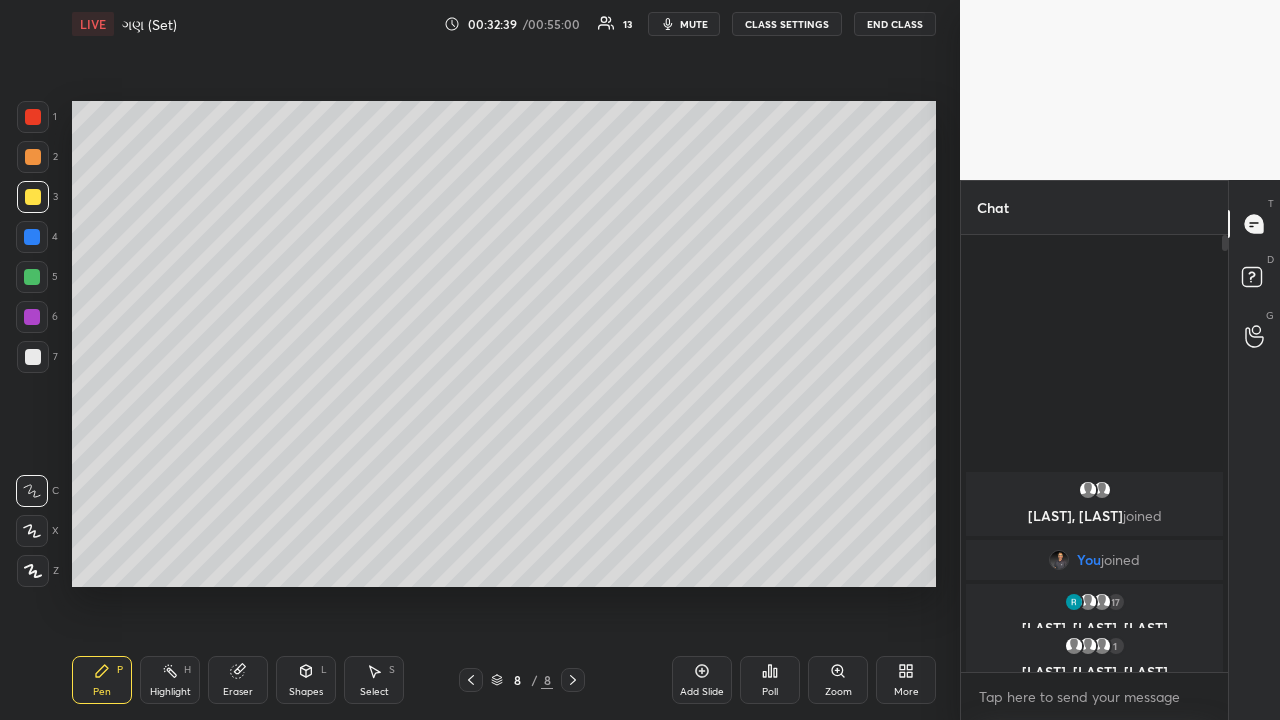 click 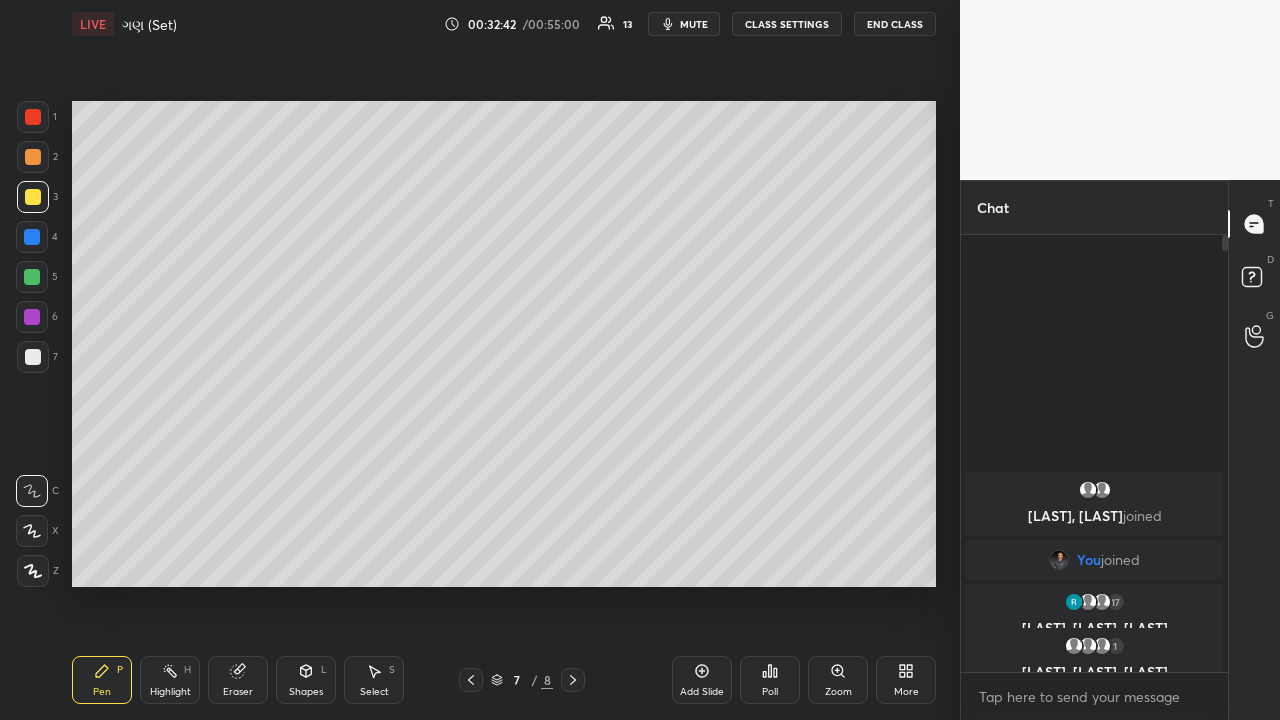 click 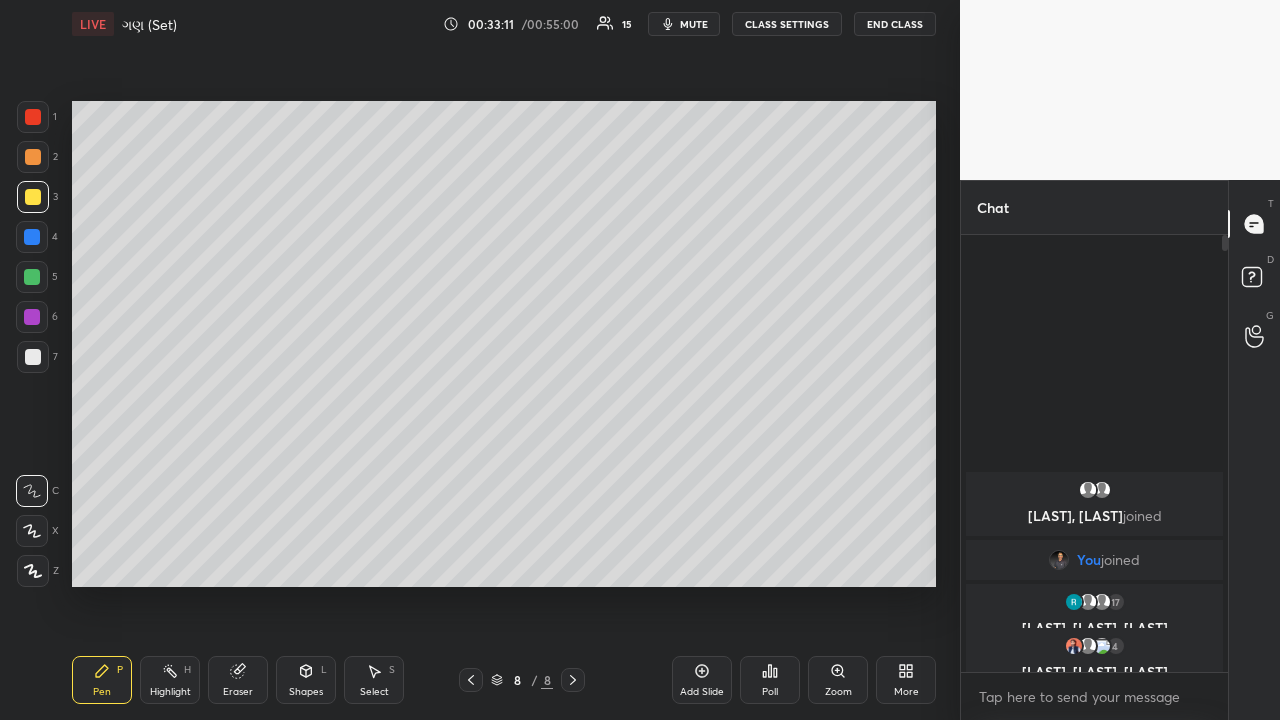 click at bounding box center [32, 237] 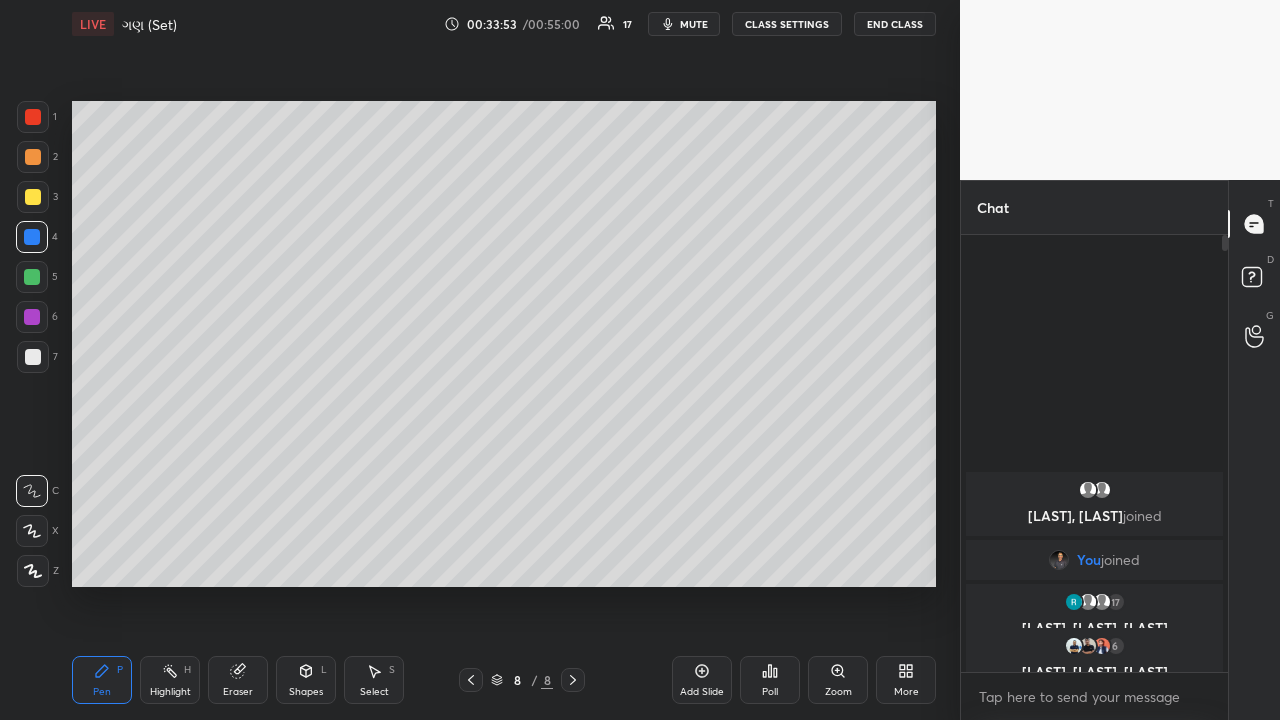 click on "Highlight H" at bounding box center [170, 680] 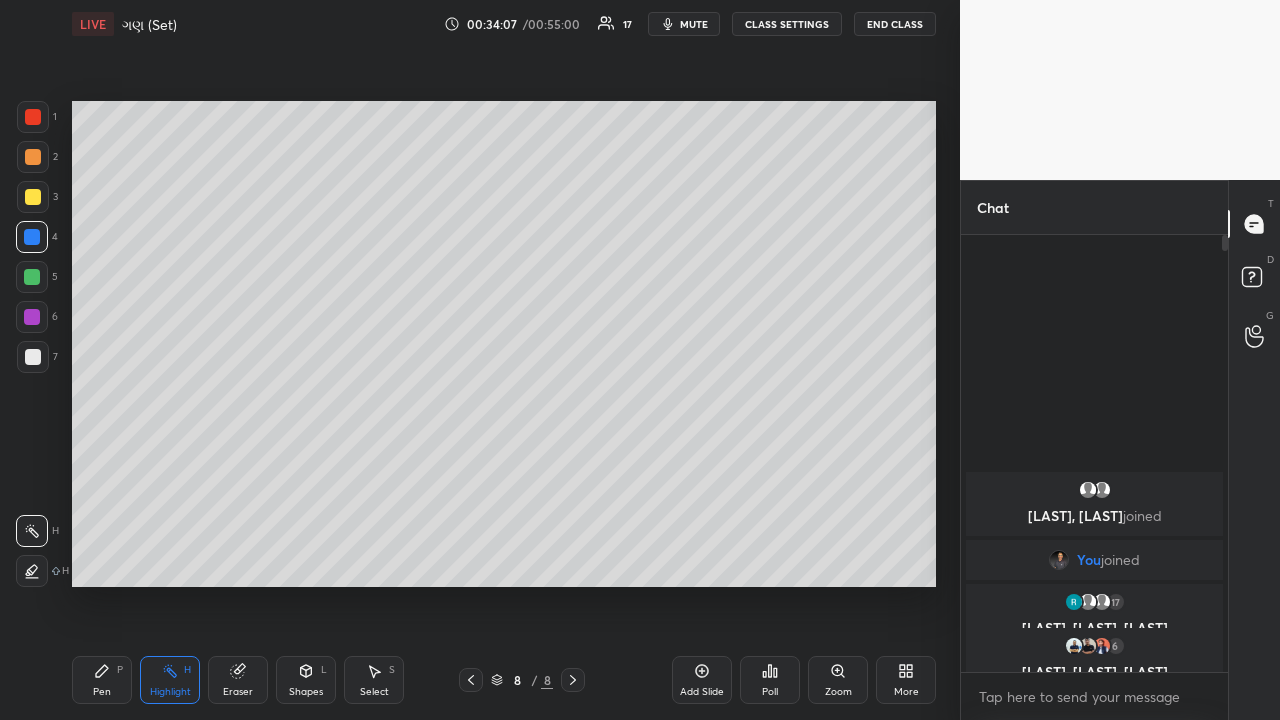 click on "Pen P" at bounding box center (102, 680) 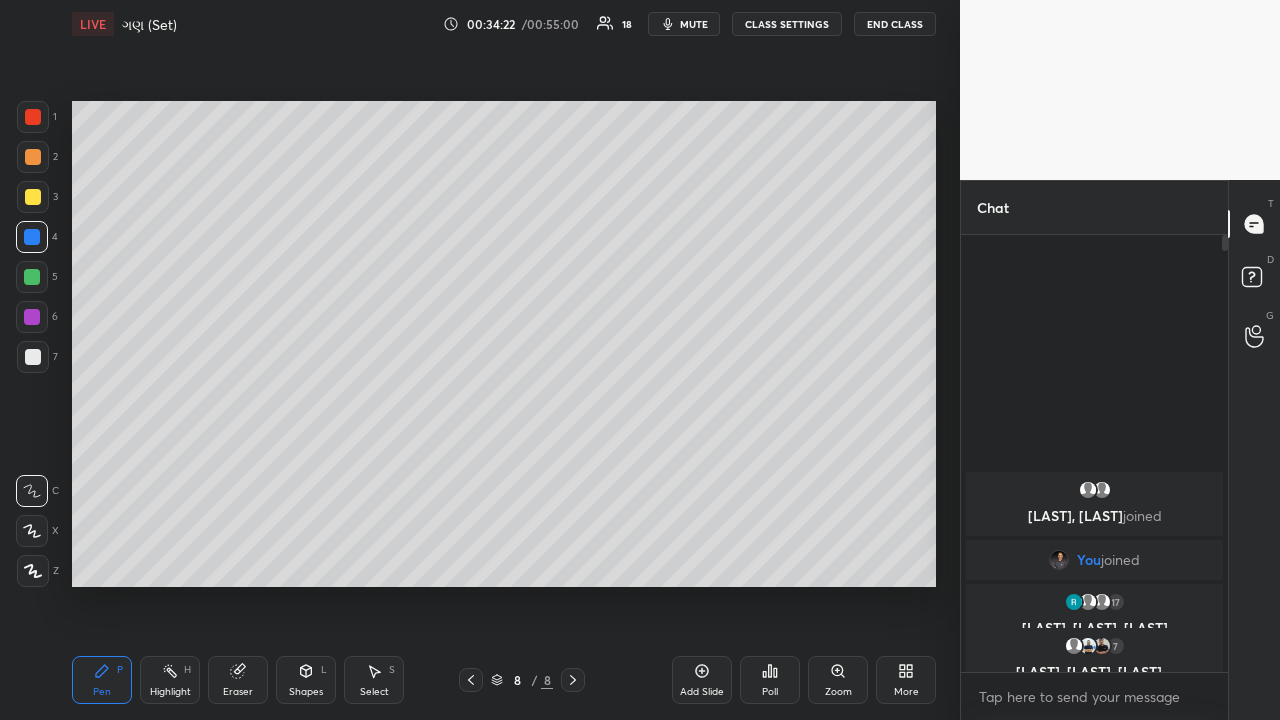 click at bounding box center (33, 197) 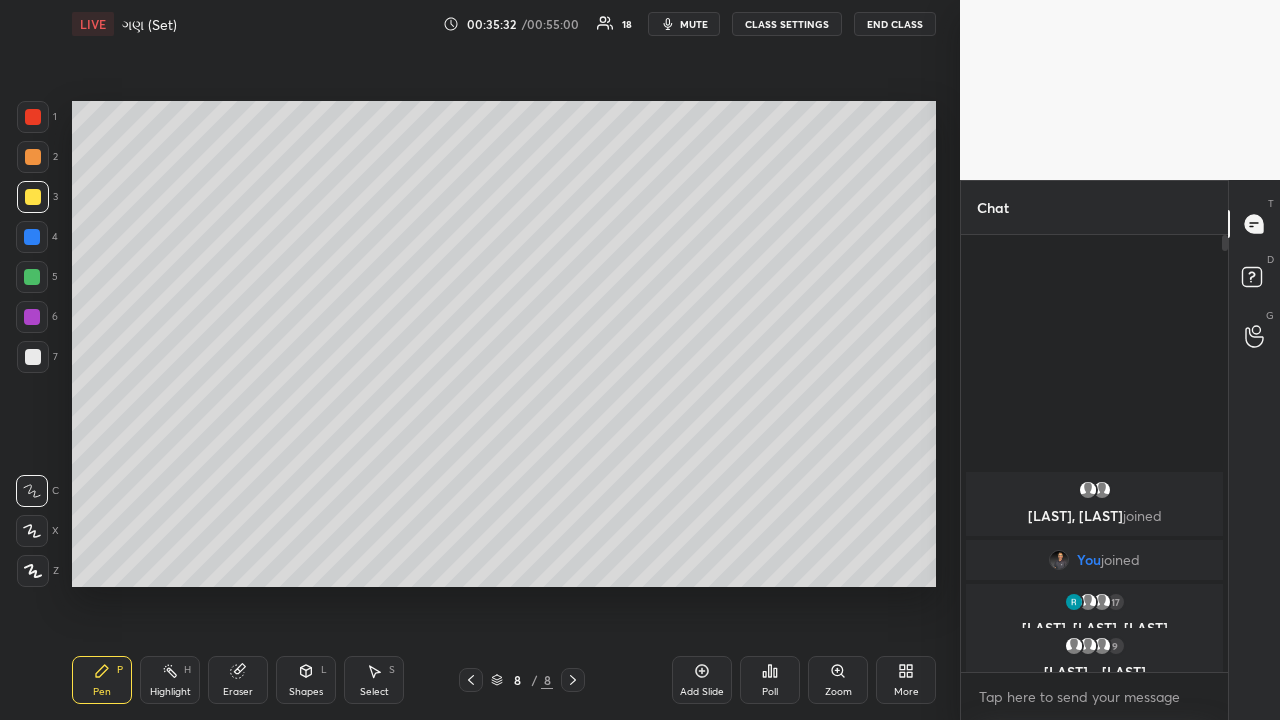 click 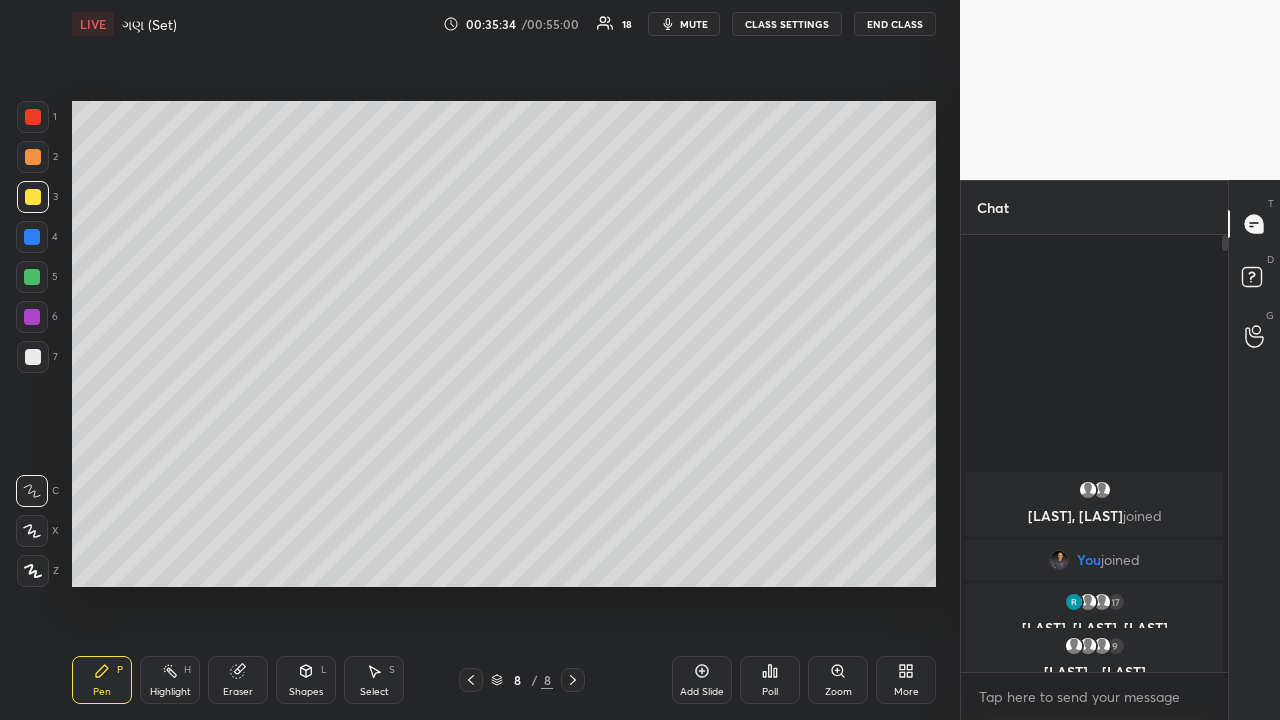 click on "Add Slide" at bounding box center [702, 680] 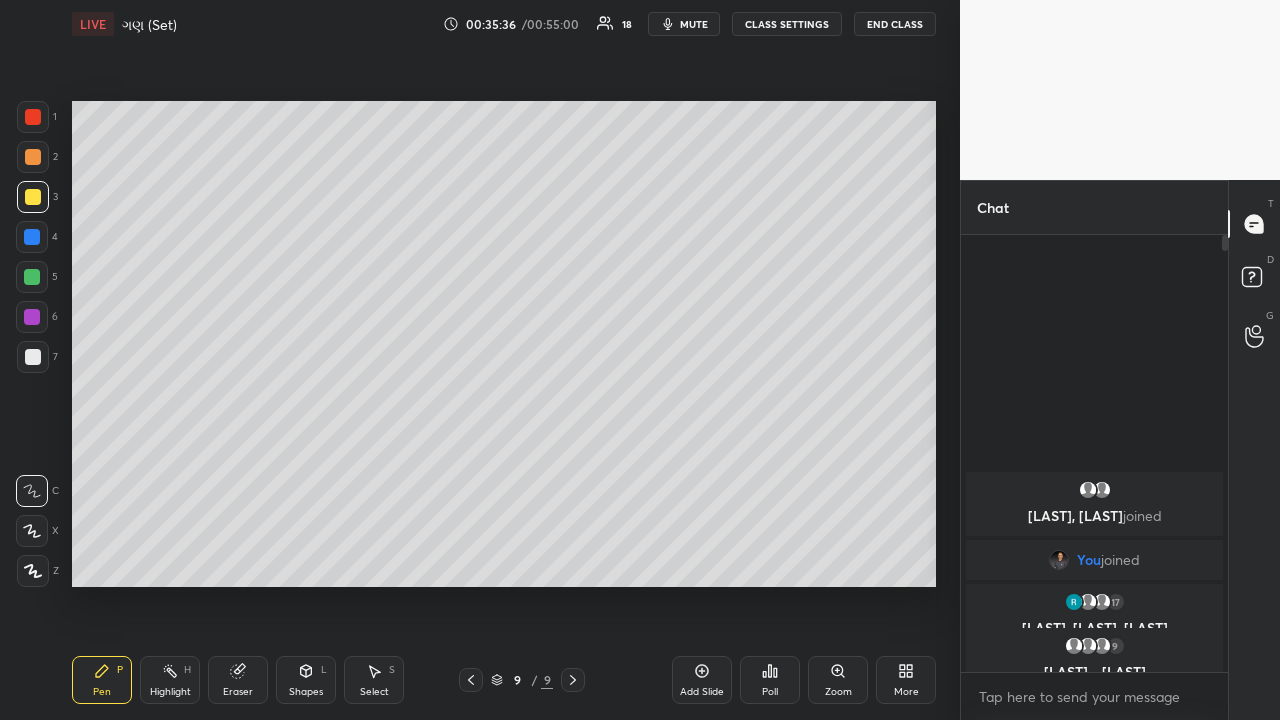 click at bounding box center [32, 277] 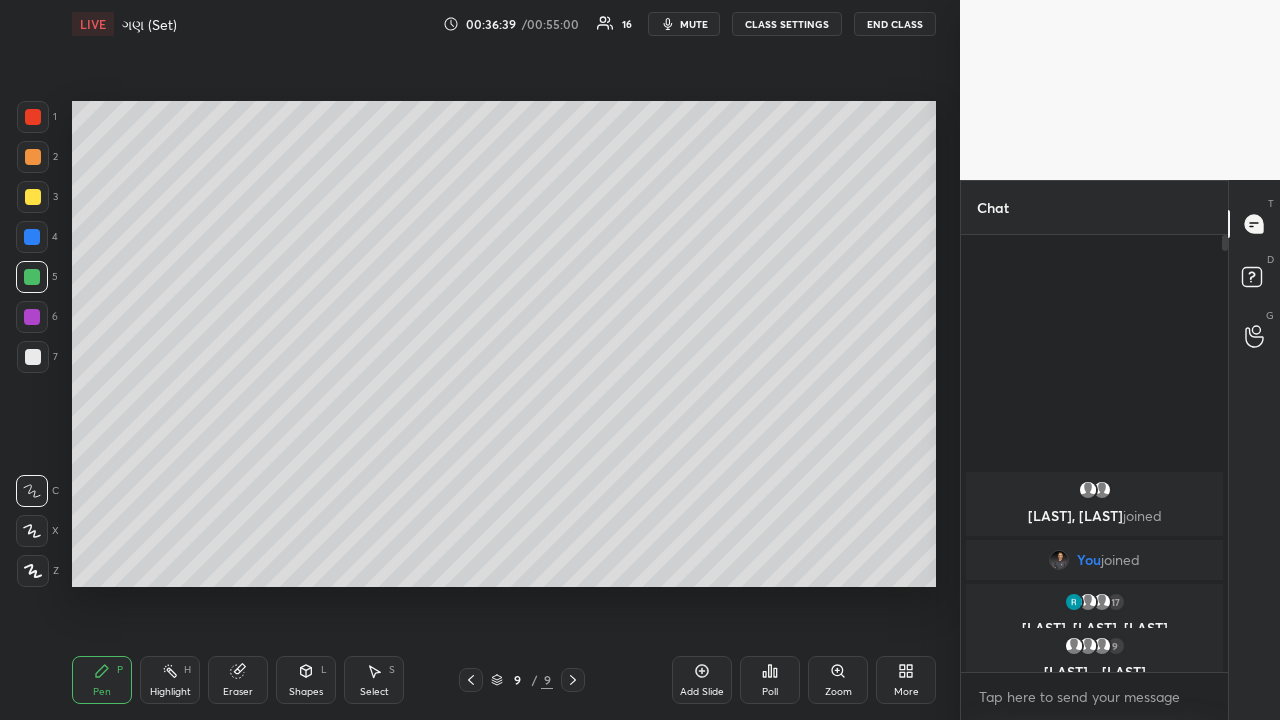 click at bounding box center (33, 197) 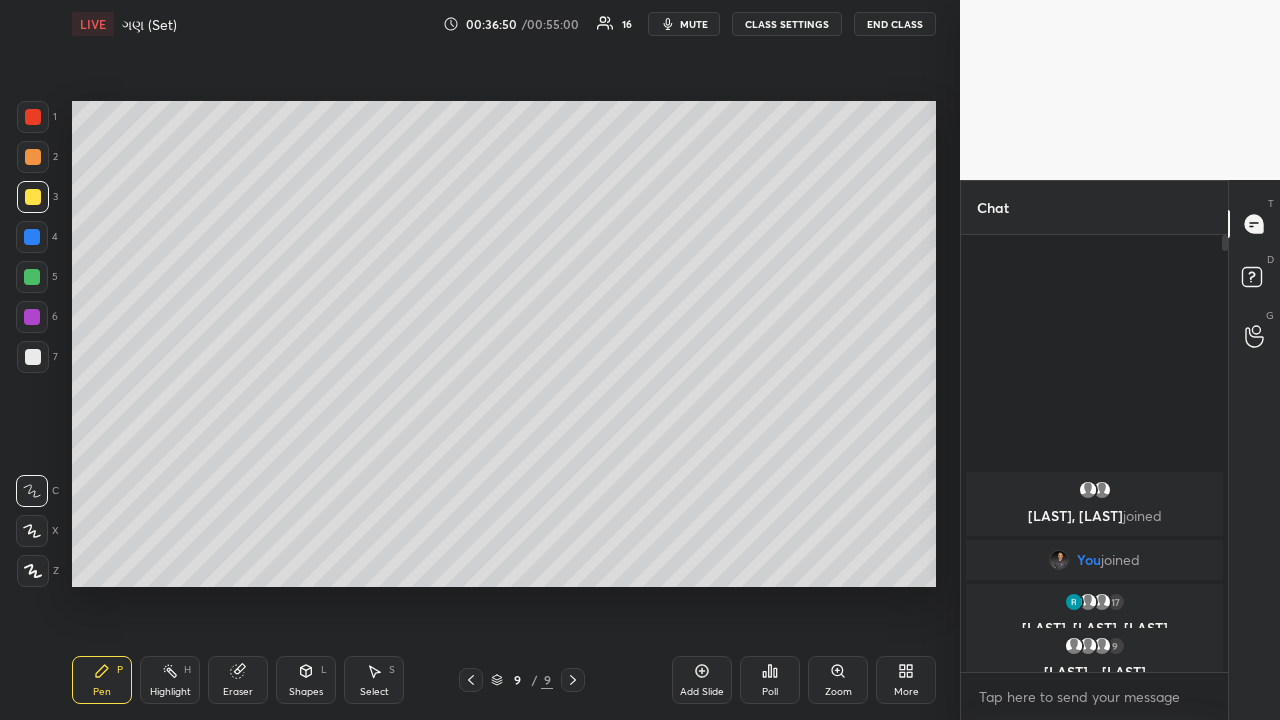 click on "Highlight" at bounding box center [170, 692] 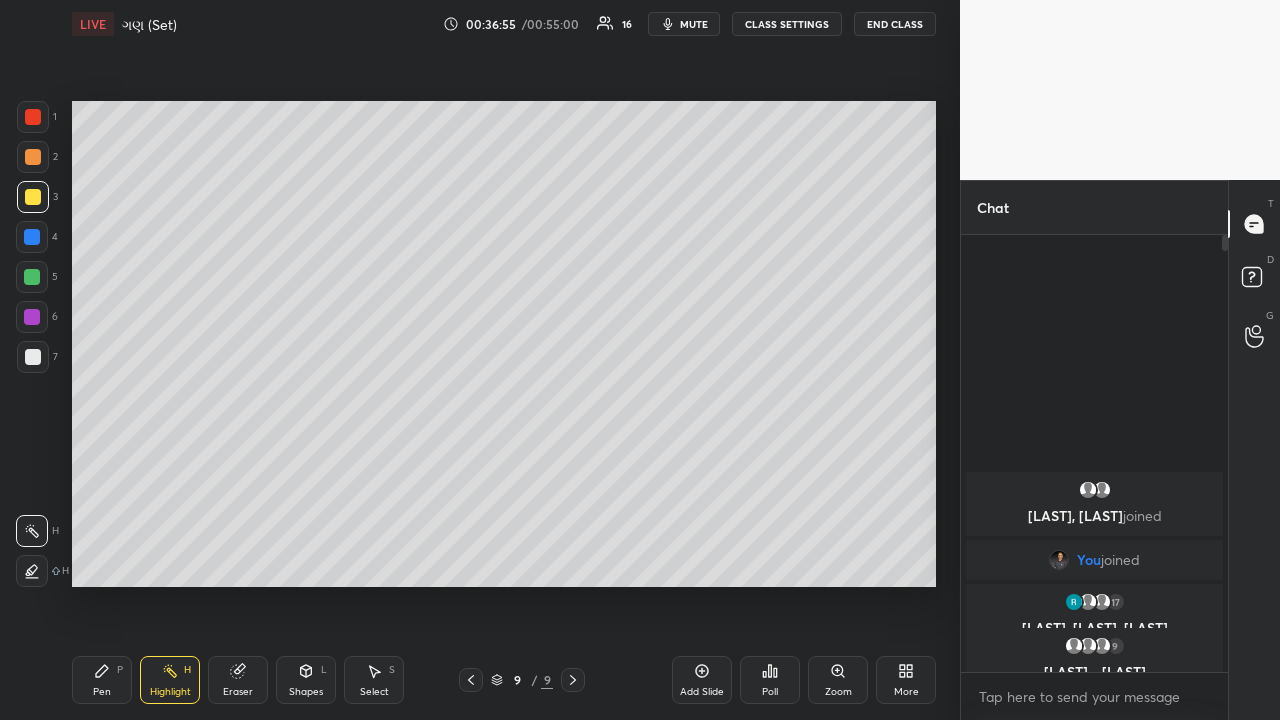 click on "Pen P" at bounding box center [102, 680] 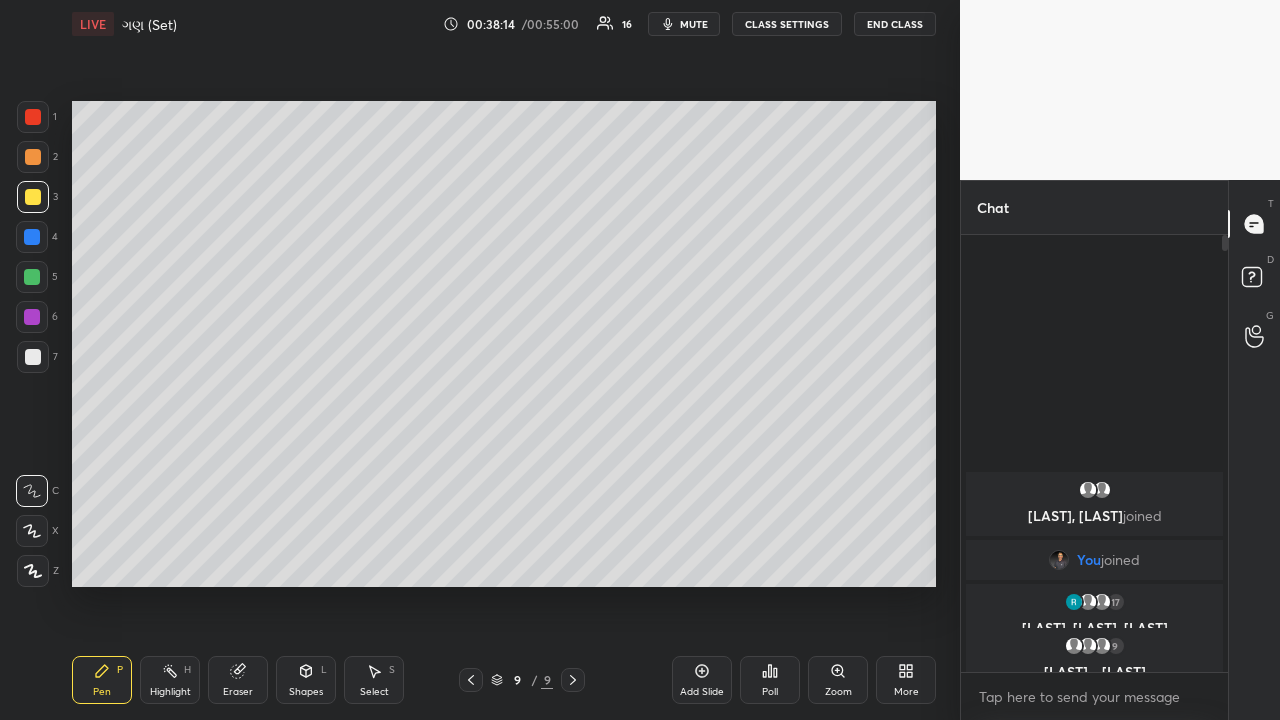 click at bounding box center (32, 277) 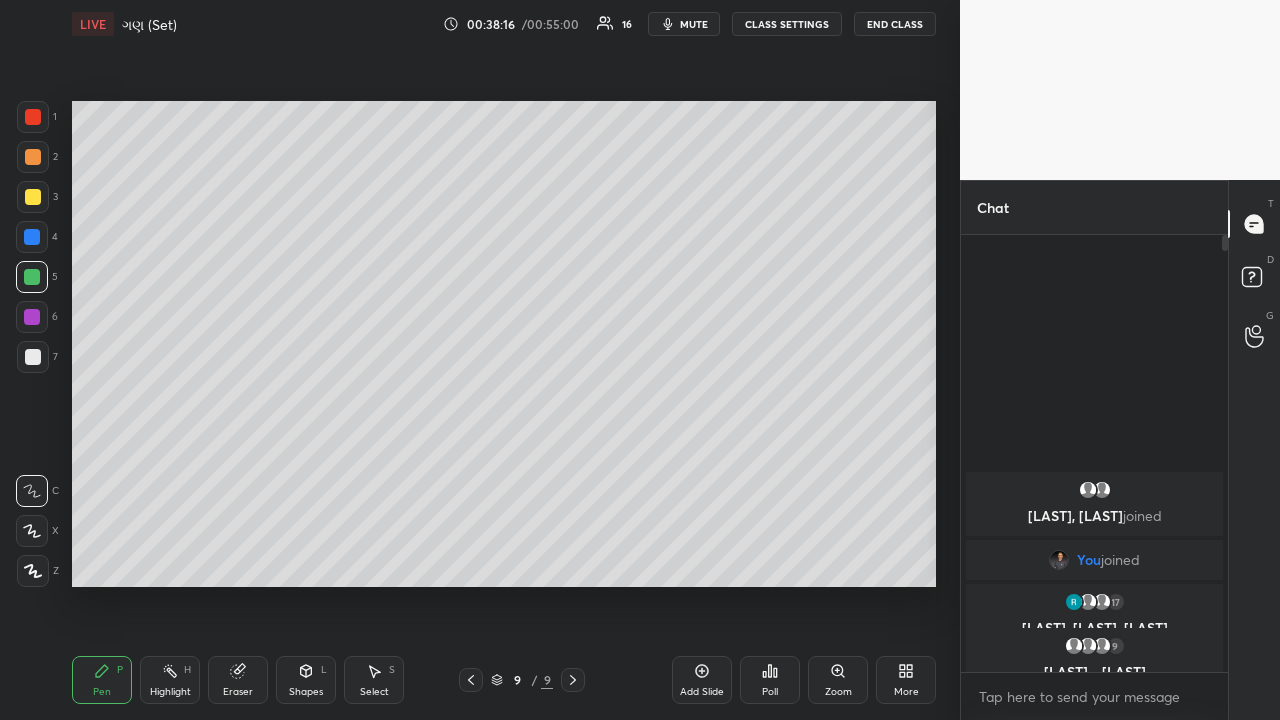 click at bounding box center (33, 357) 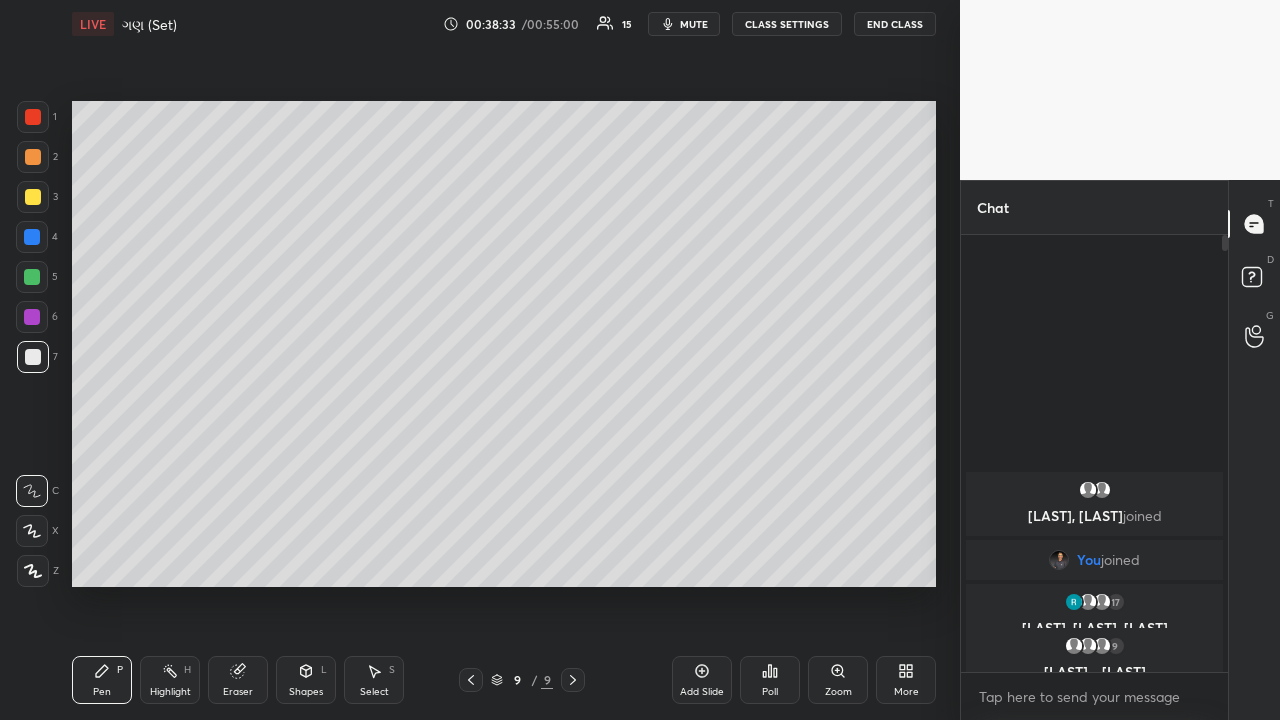 click on "1 2 3 4 5 6 7 C X Z C X Z E E Erase all   H H" at bounding box center [32, 344] 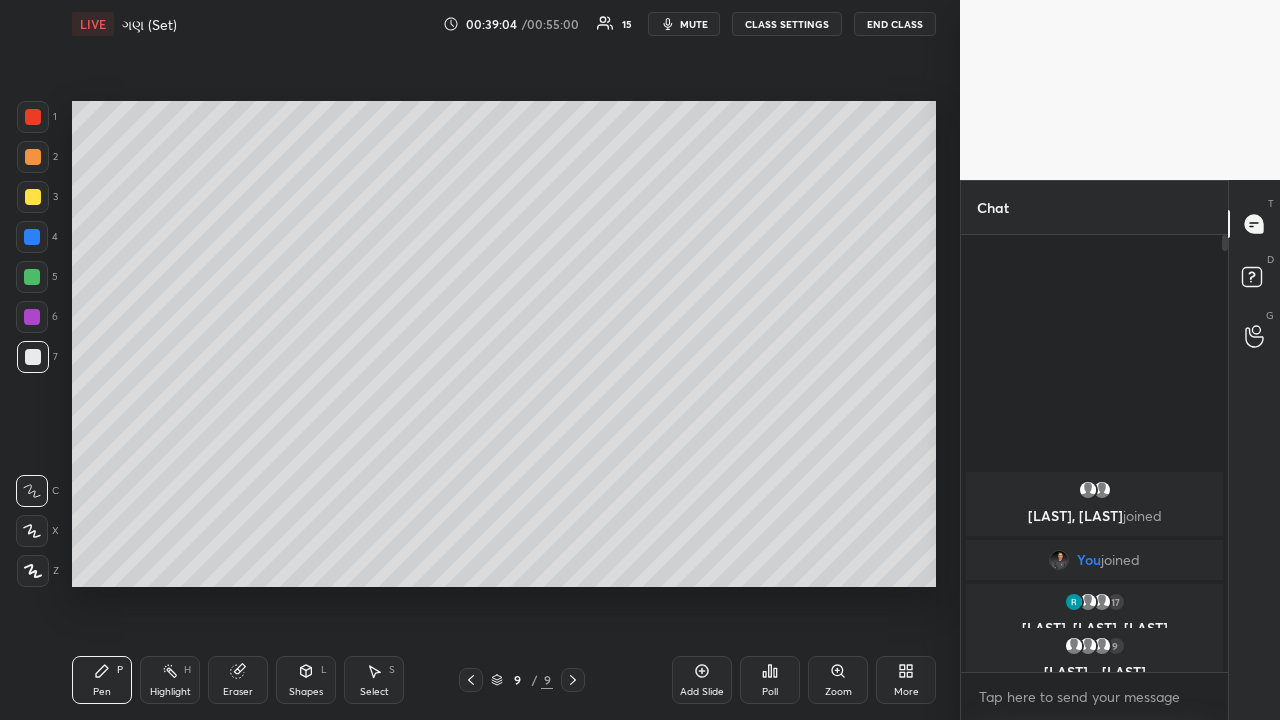 click at bounding box center [32, 317] 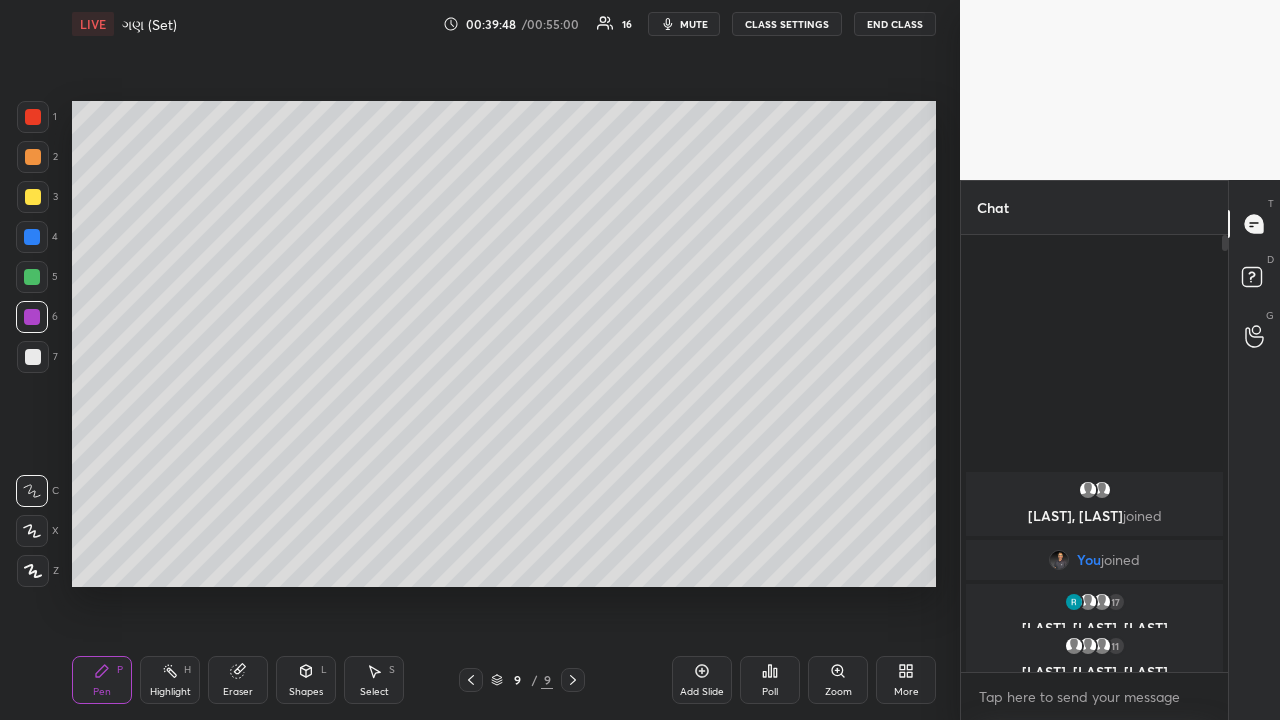 click at bounding box center [33, 157] 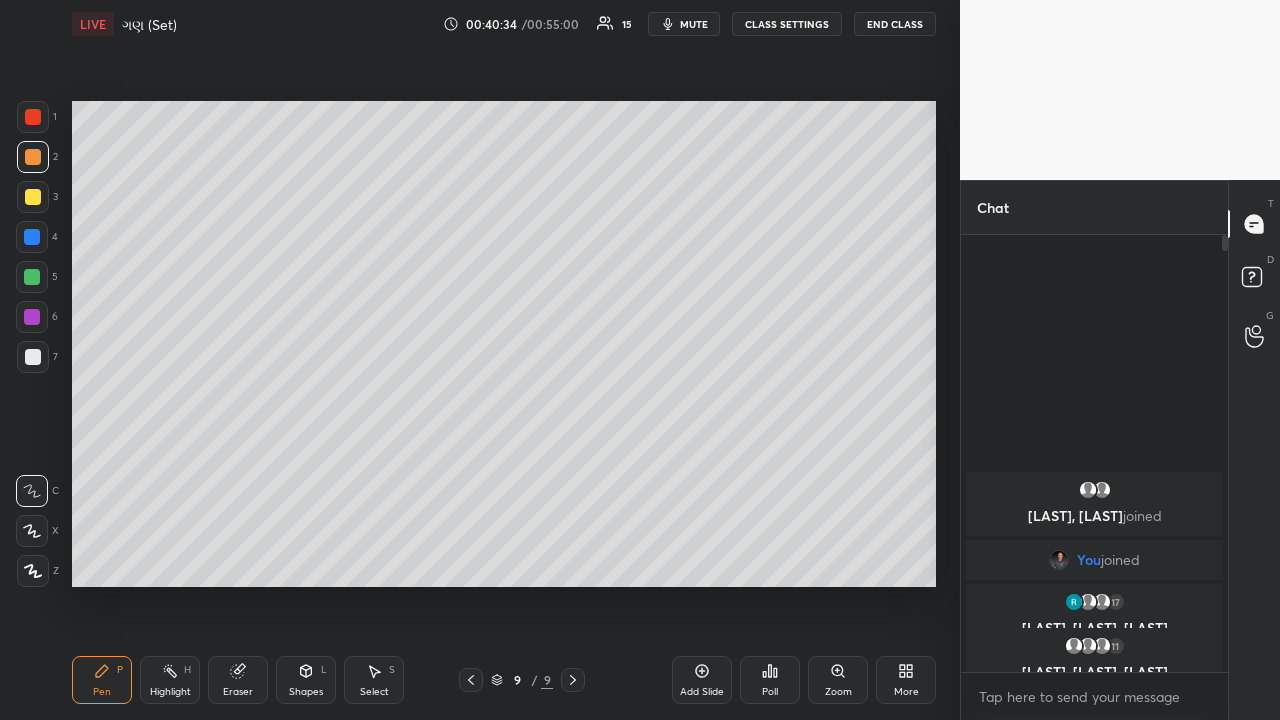 click on "Highlight H" at bounding box center (170, 680) 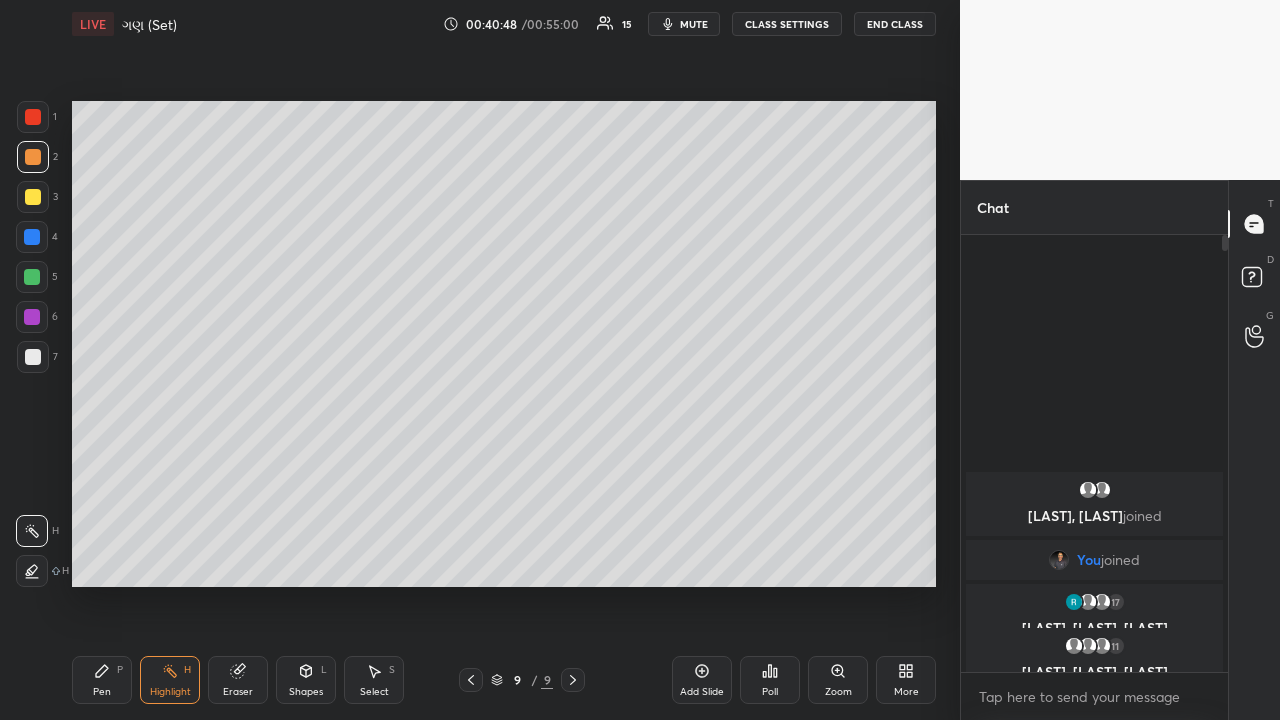 click on "Pen" at bounding box center [102, 692] 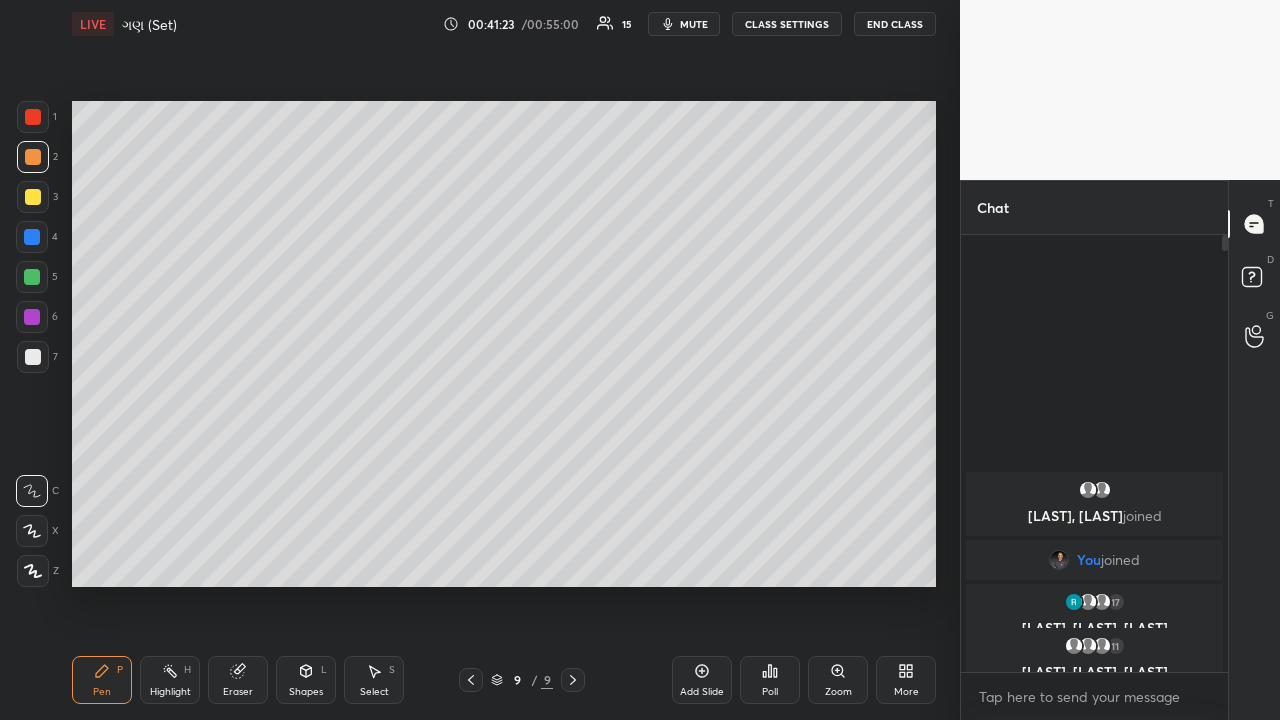 click at bounding box center [32, 277] 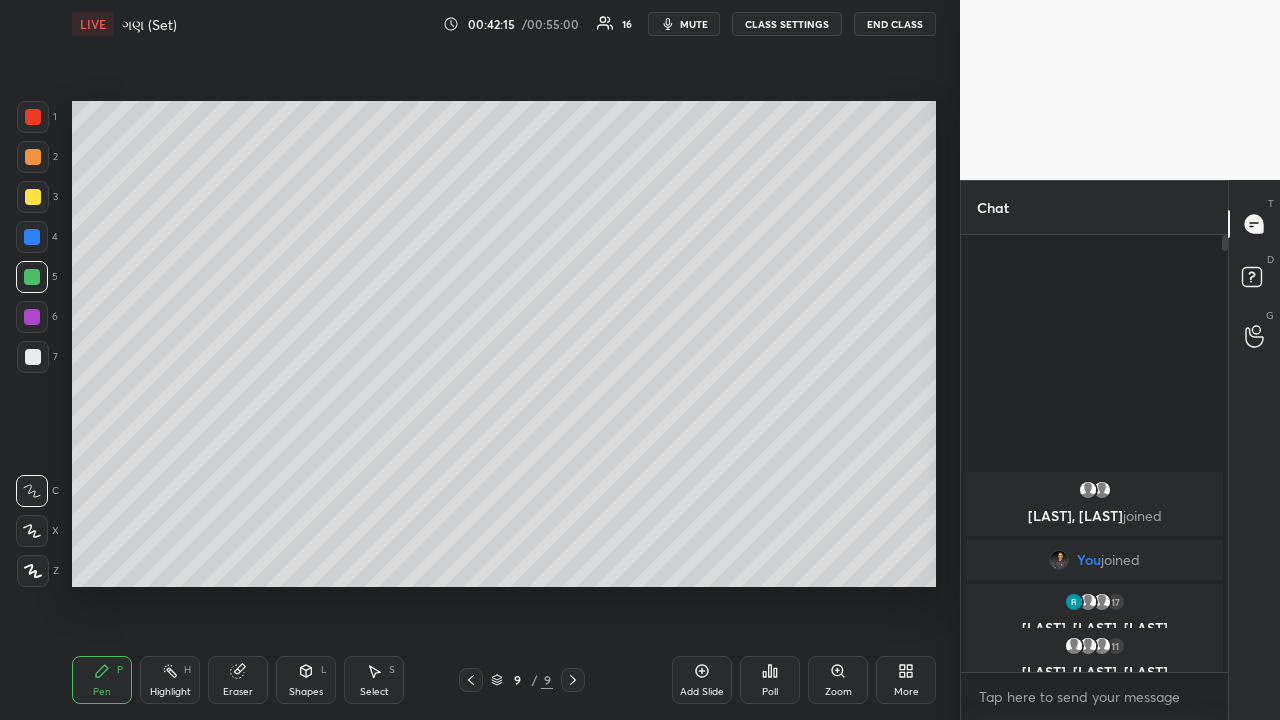 click on "Eraser" at bounding box center (238, 680) 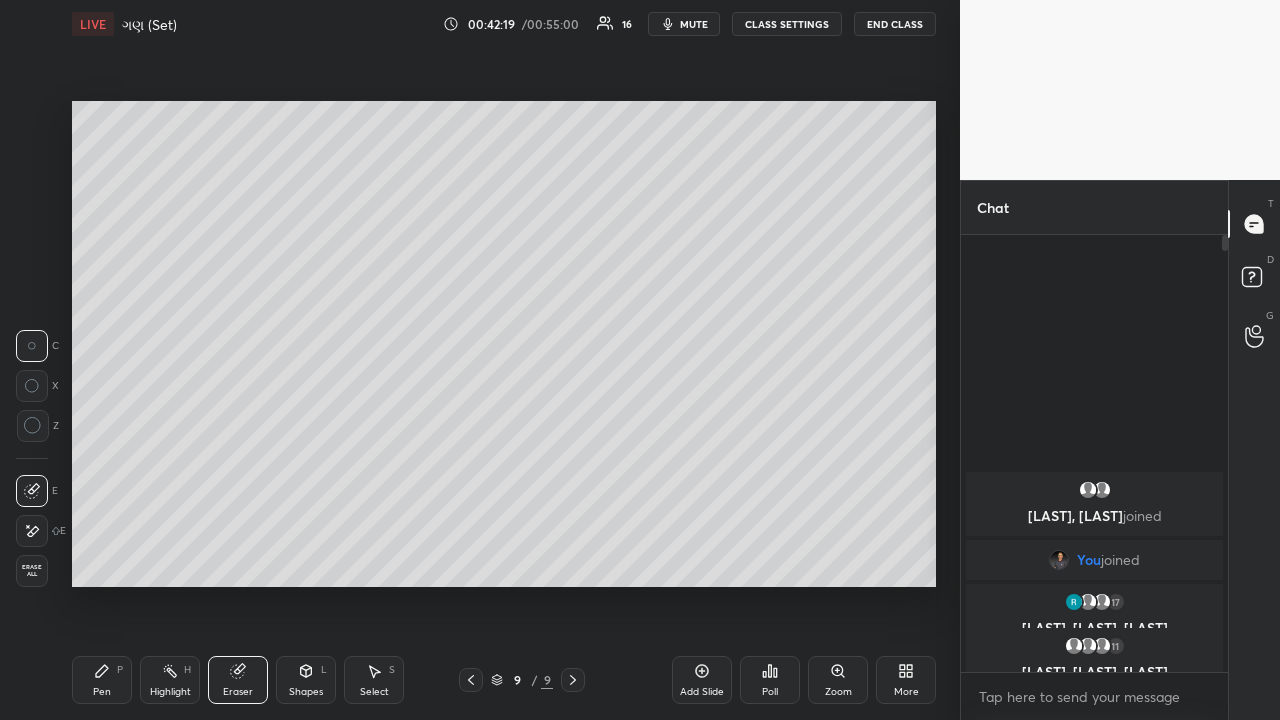 click on "Pen P" at bounding box center (102, 680) 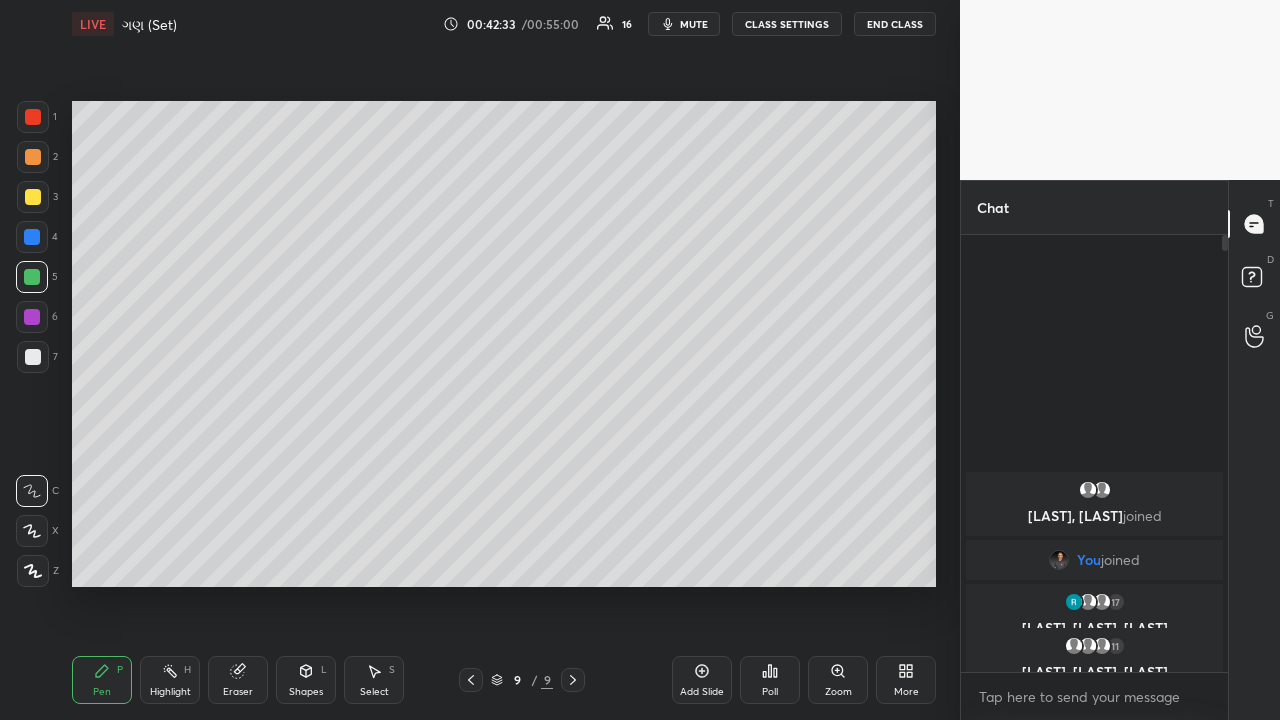 click at bounding box center [32, 237] 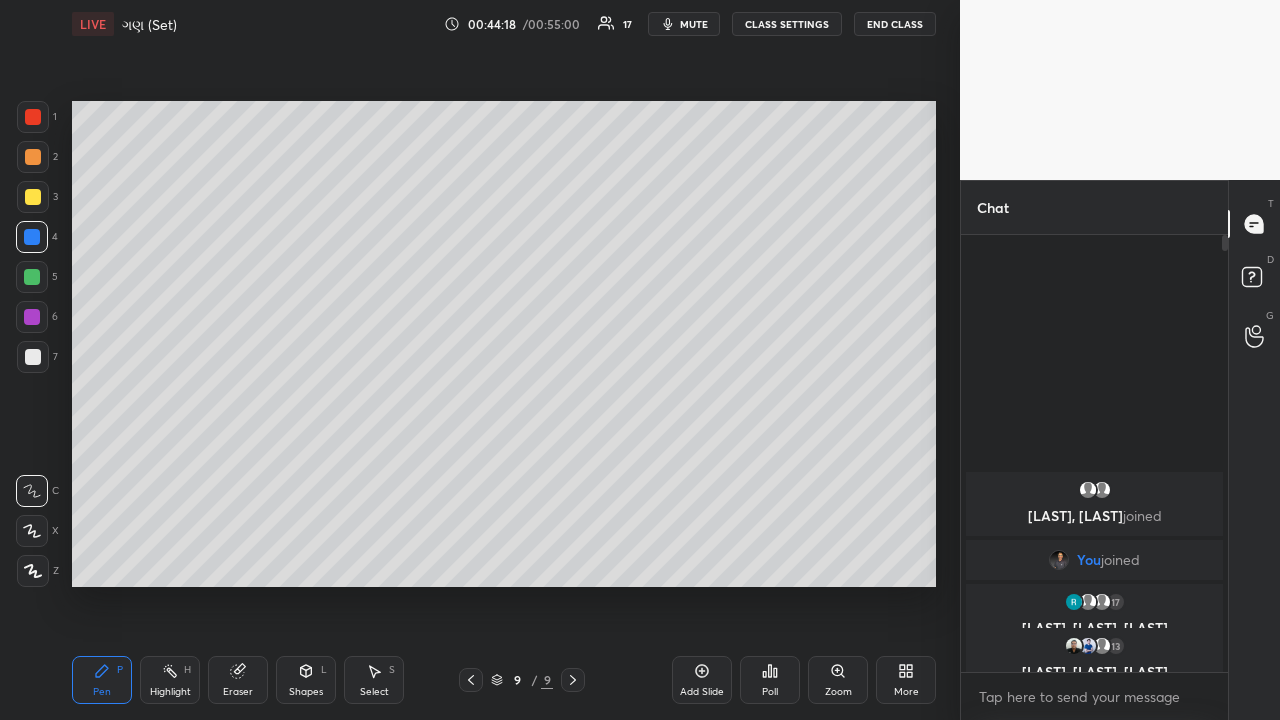 click 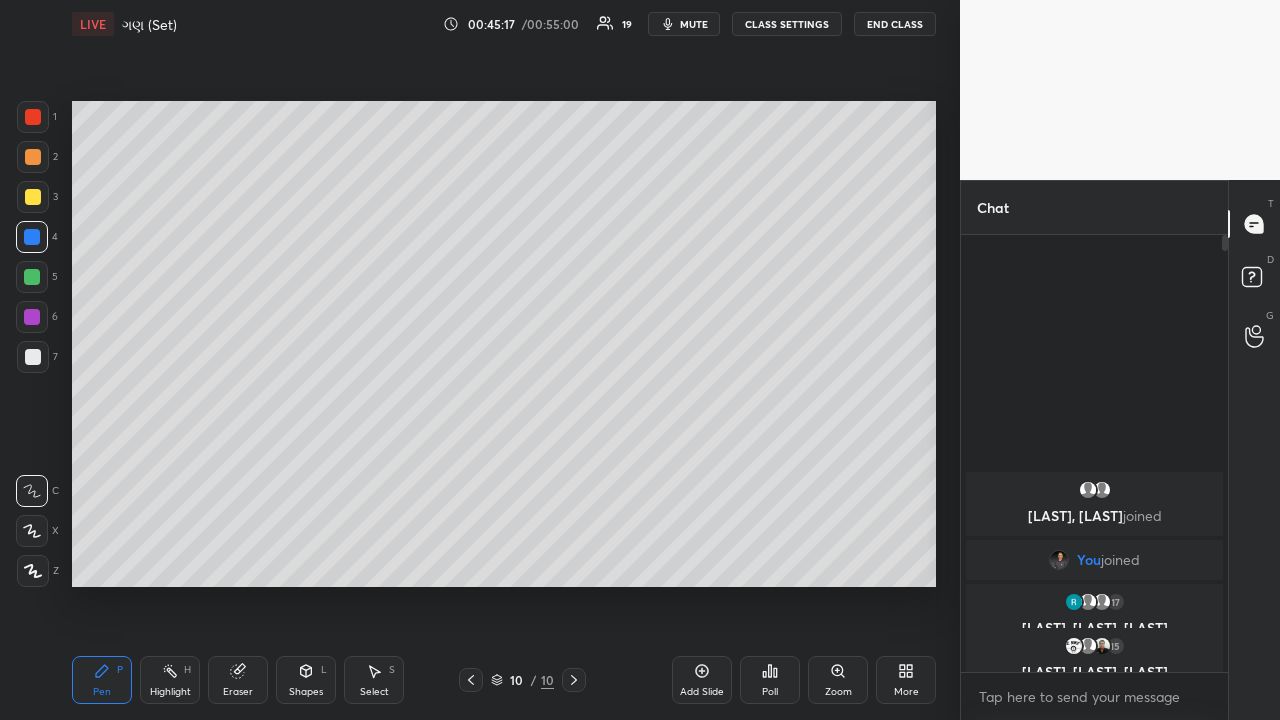 click at bounding box center [32, 277] 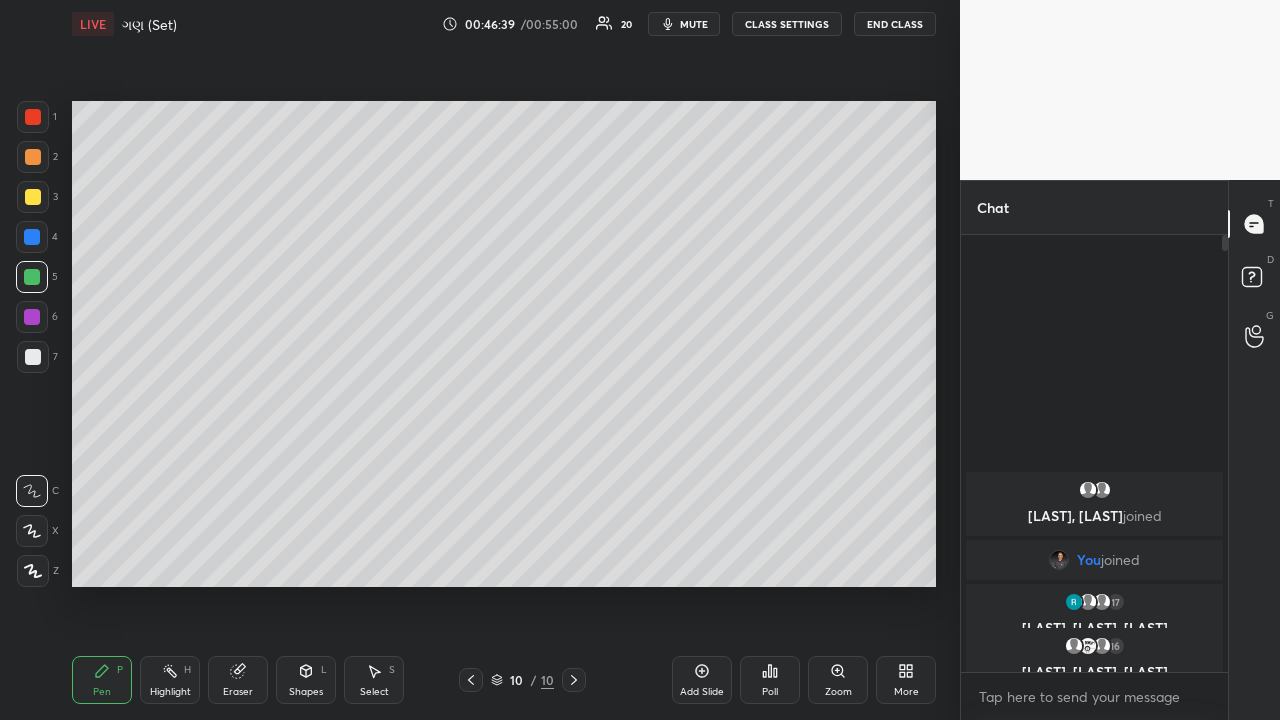 click on "Eraser" at bounding box center [238, 692] 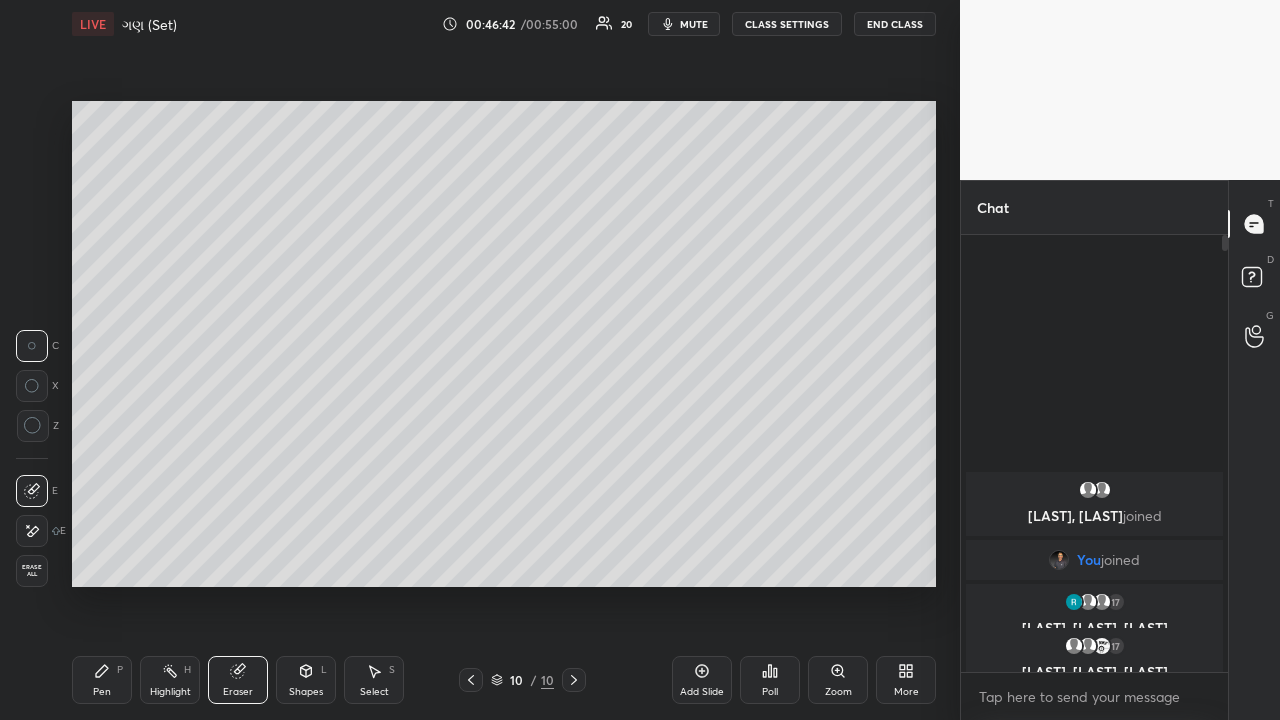 click 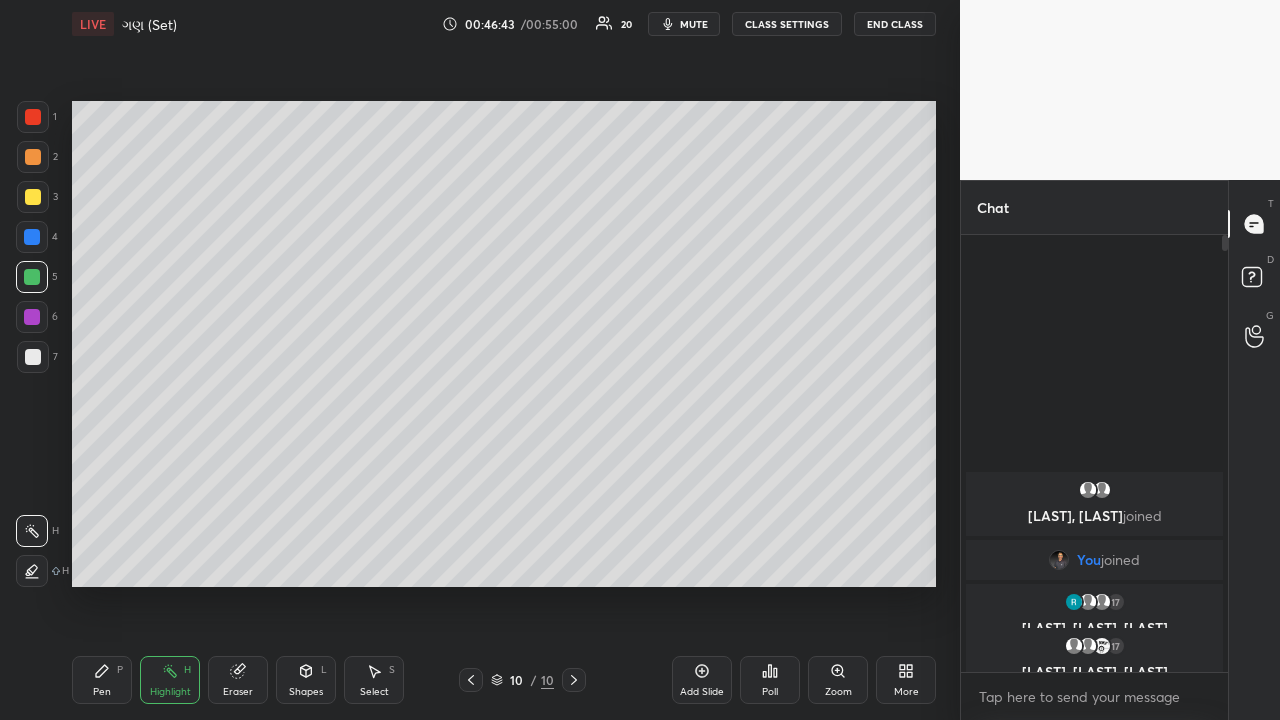 click at bounding box center (32, 317) 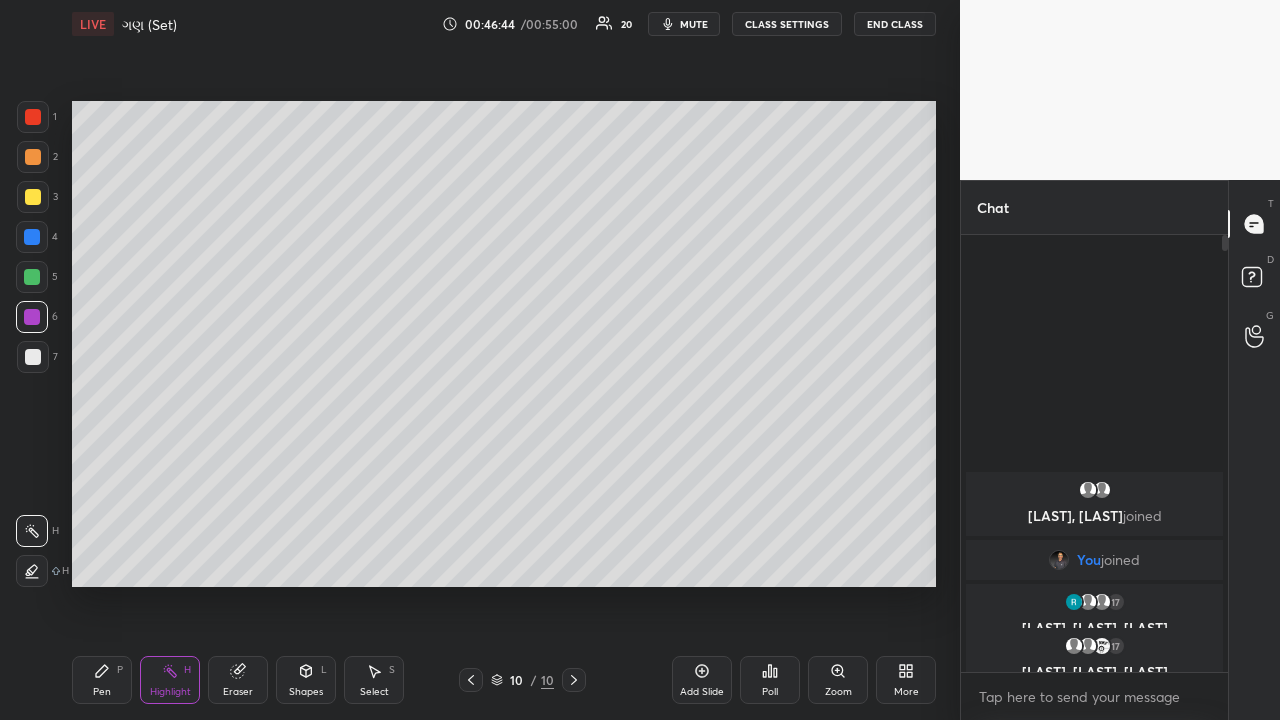 click at bounding box center [32, 571] 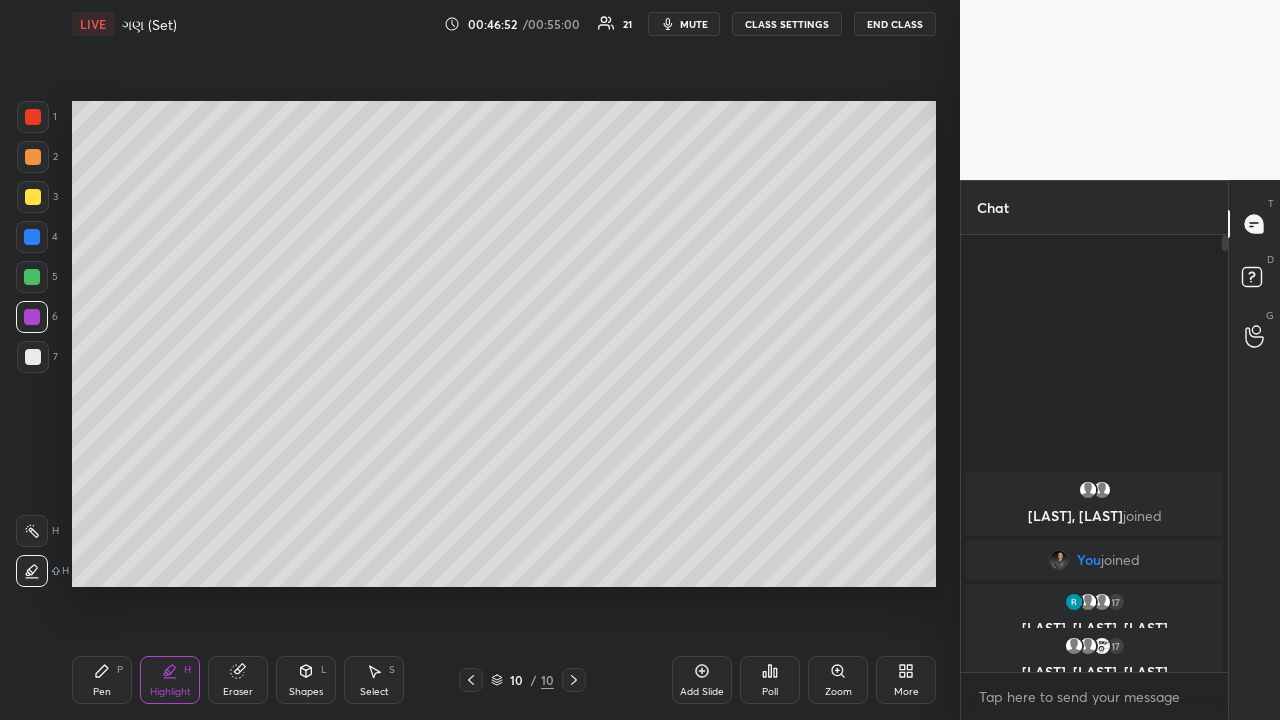 click on "Pen P" at bounding box center (102, 680) 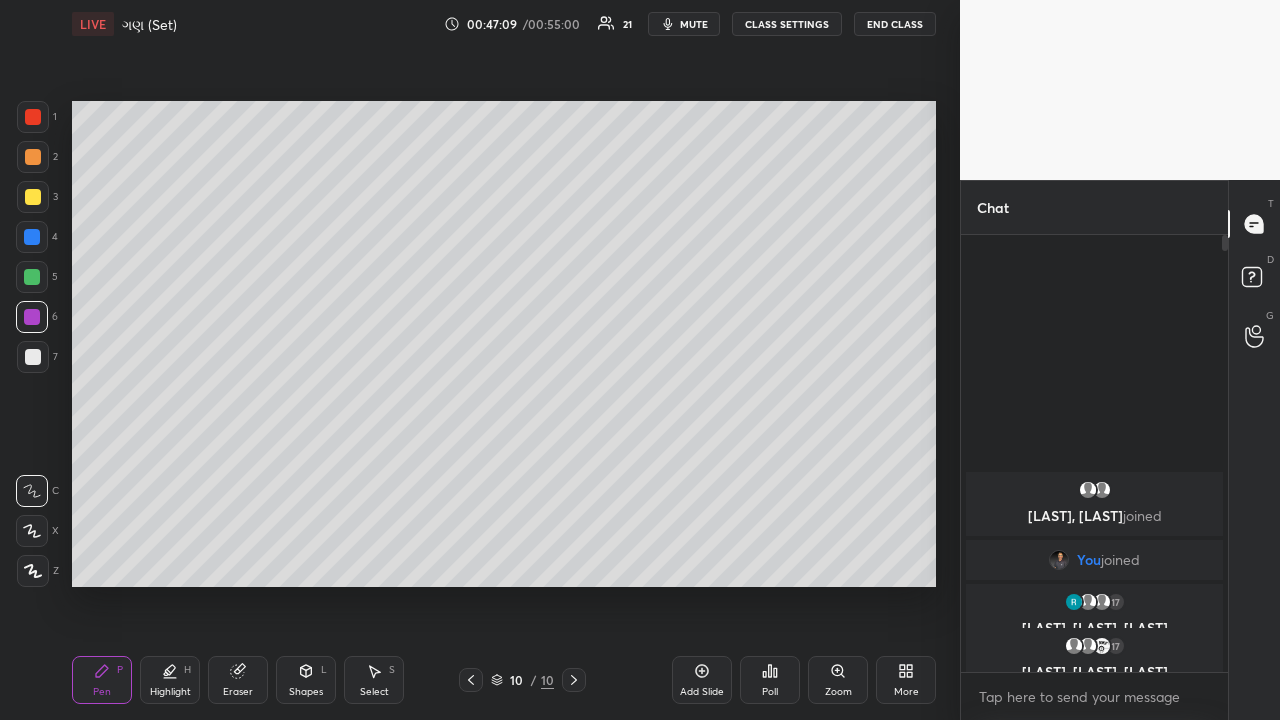 click on "Highlight H" at bounding box center (170, 680) 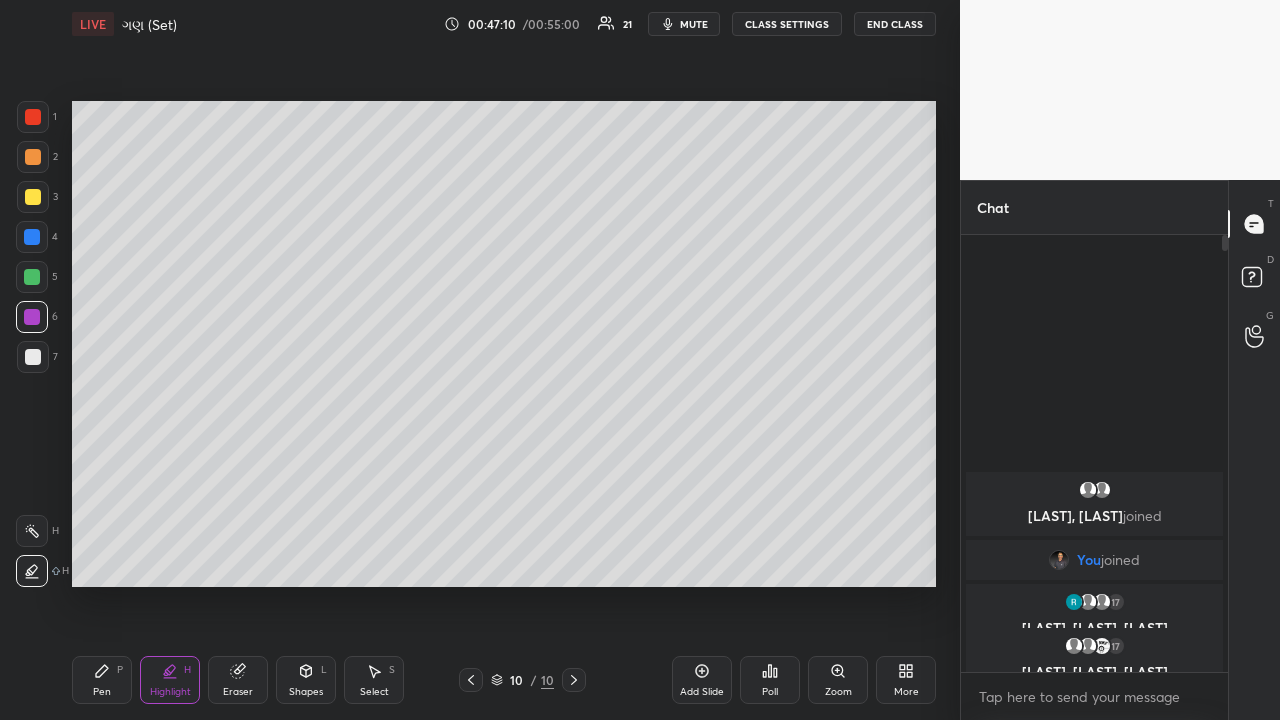 click 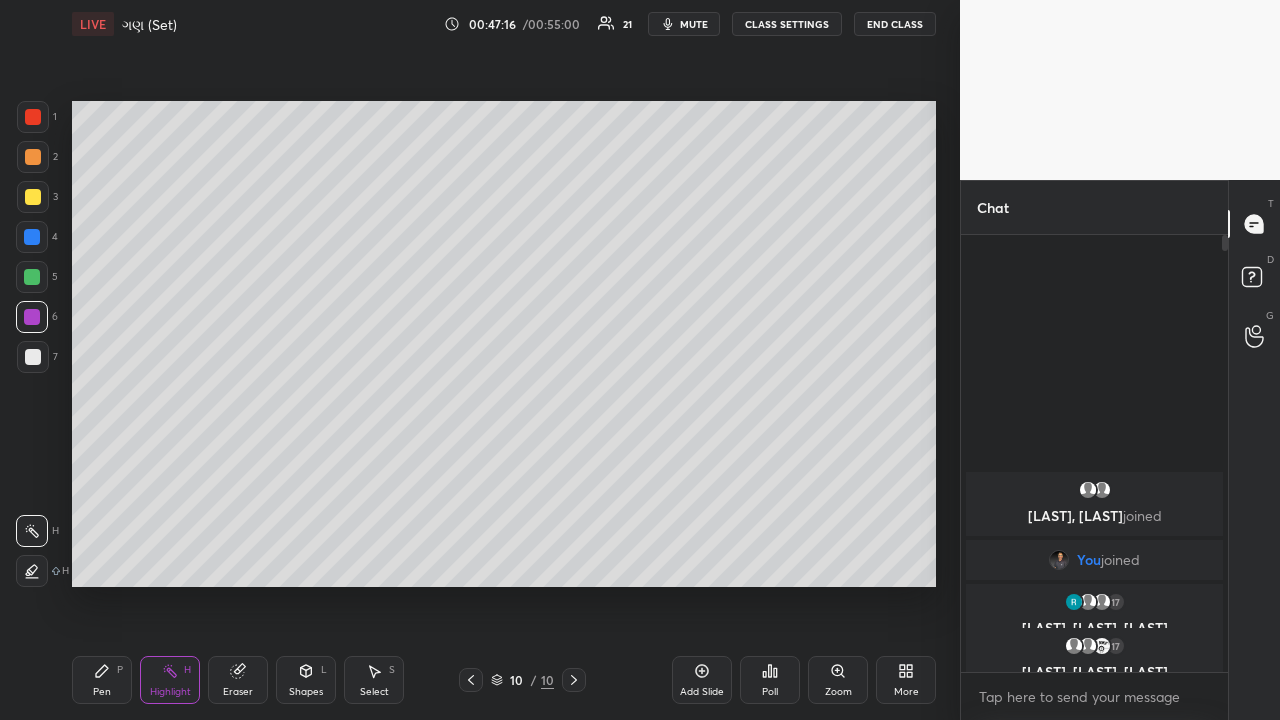 click on "Pen P" at bounding box center (102, 680) 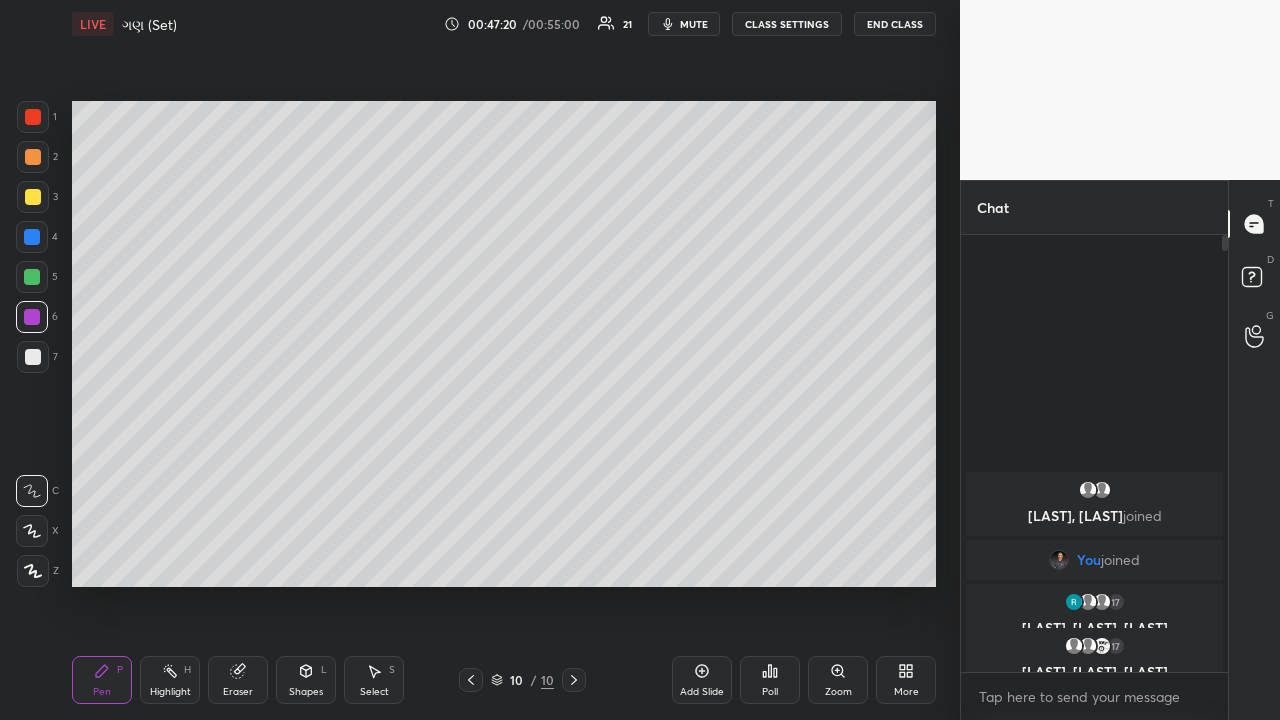 click on "Eraser" at bounding box center (238, 692) 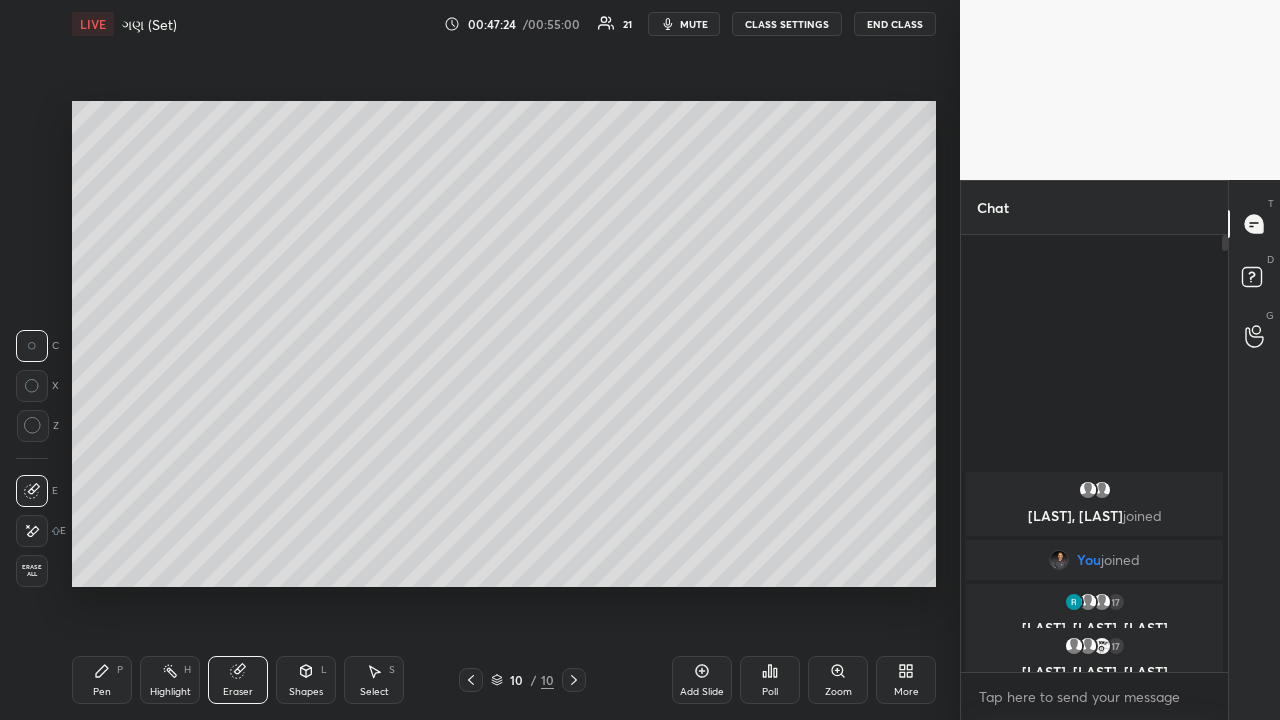 click on "Pen" at bounding box center [102, 692] 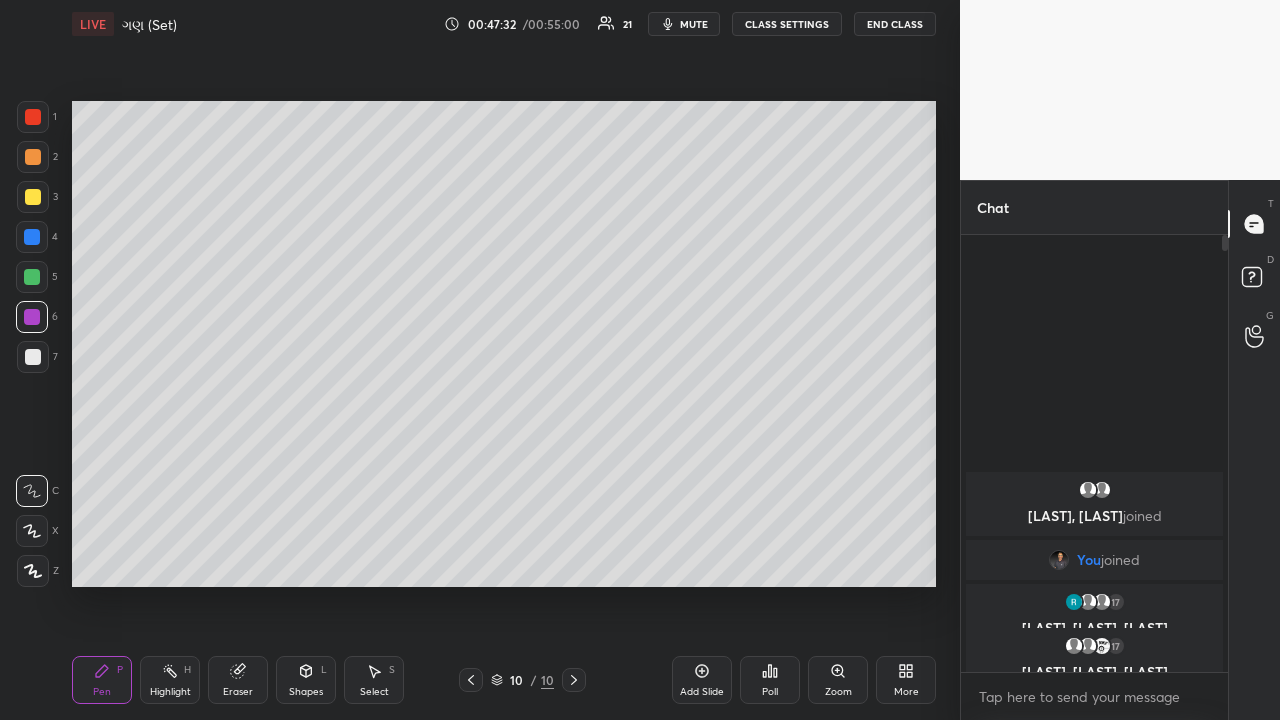 click at bounding box center (32, 277) 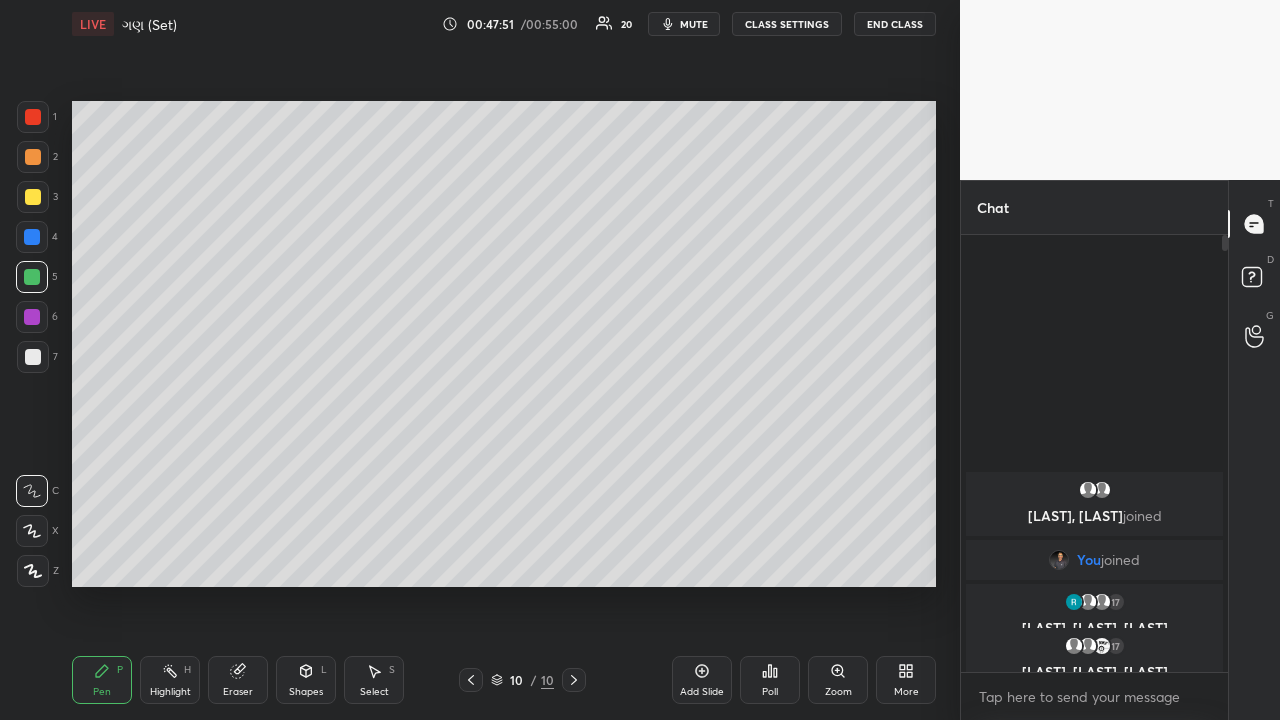click at bounding box center [33, 157] 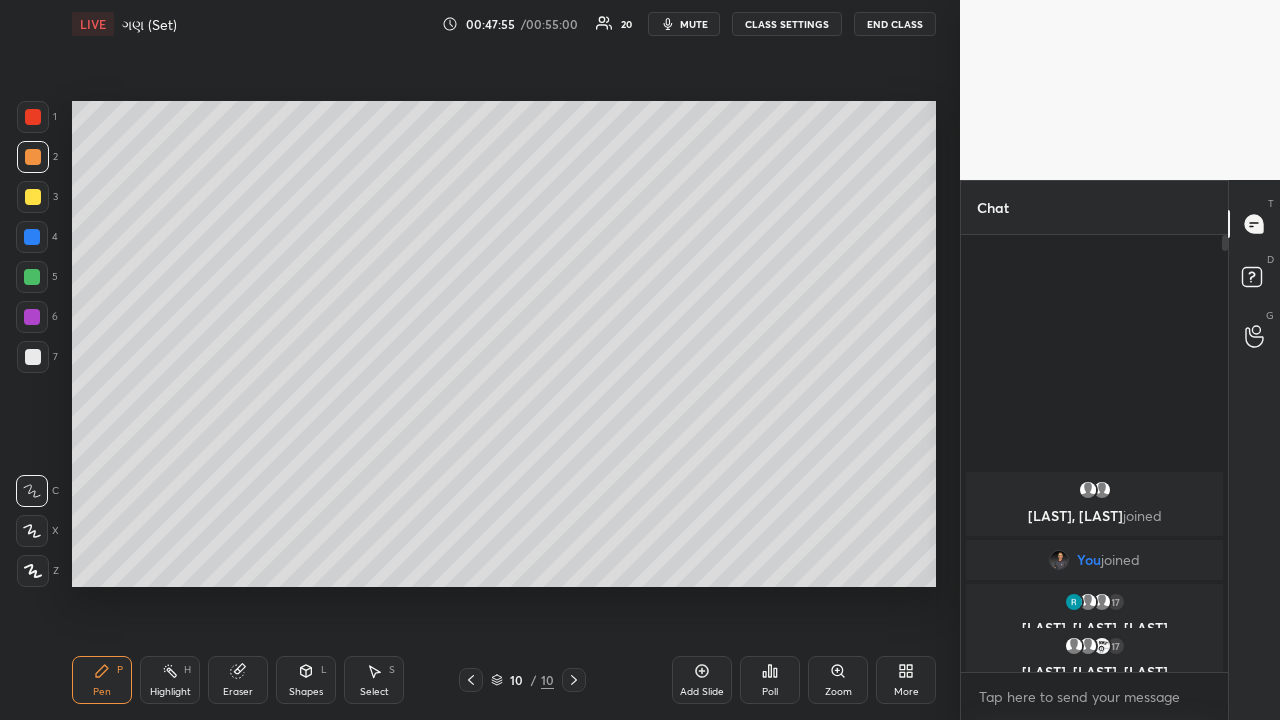 click on "Highlight H" at bounding box center (170, 680) 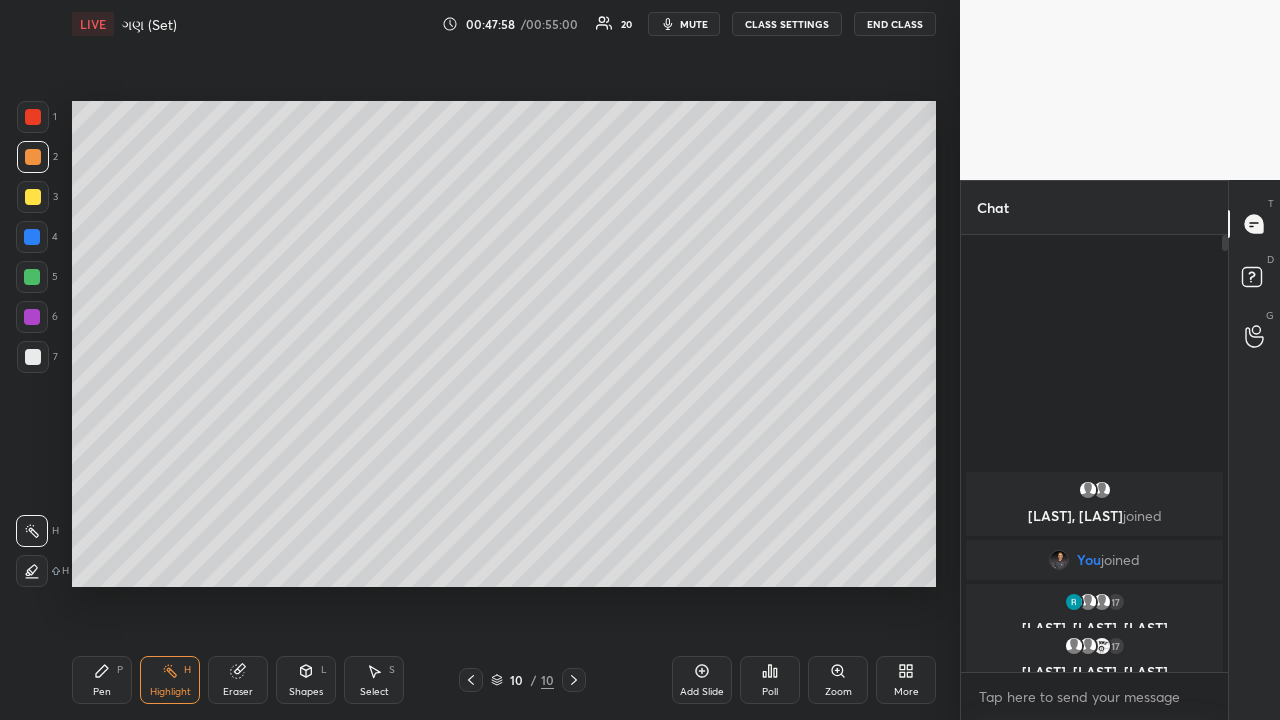 click 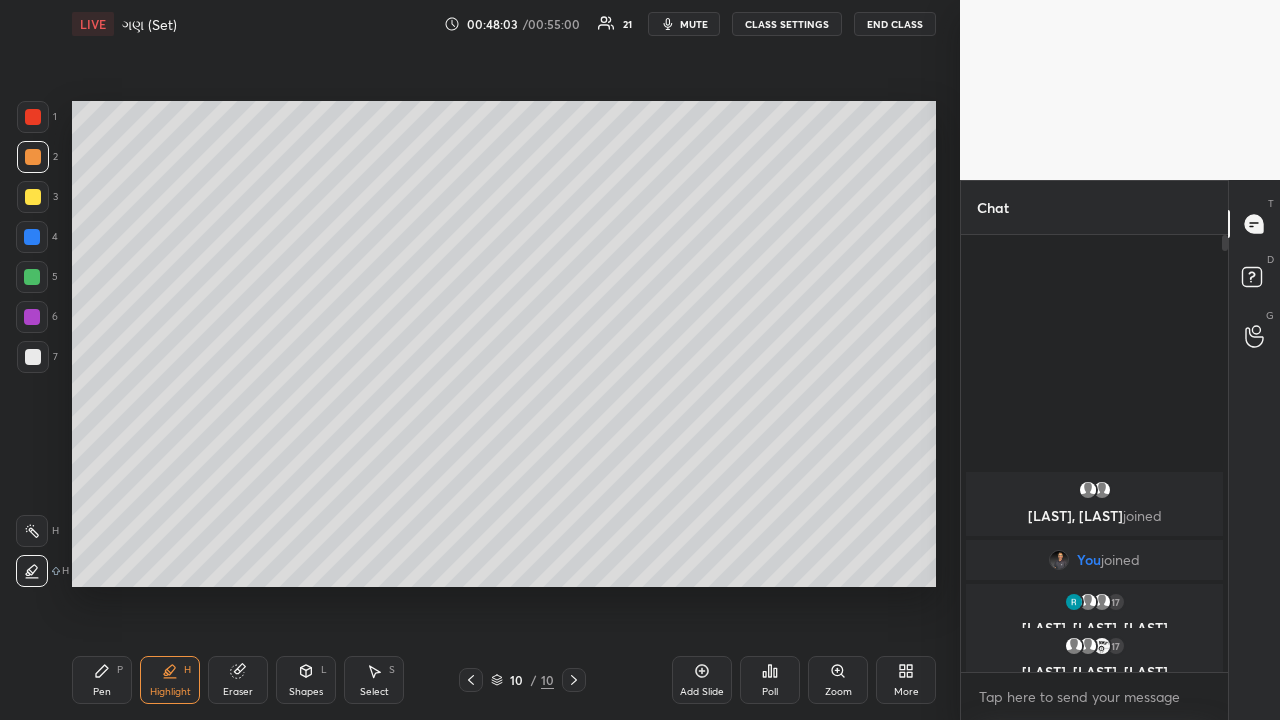 click on "Pen P" at bounding box center [102, 680] 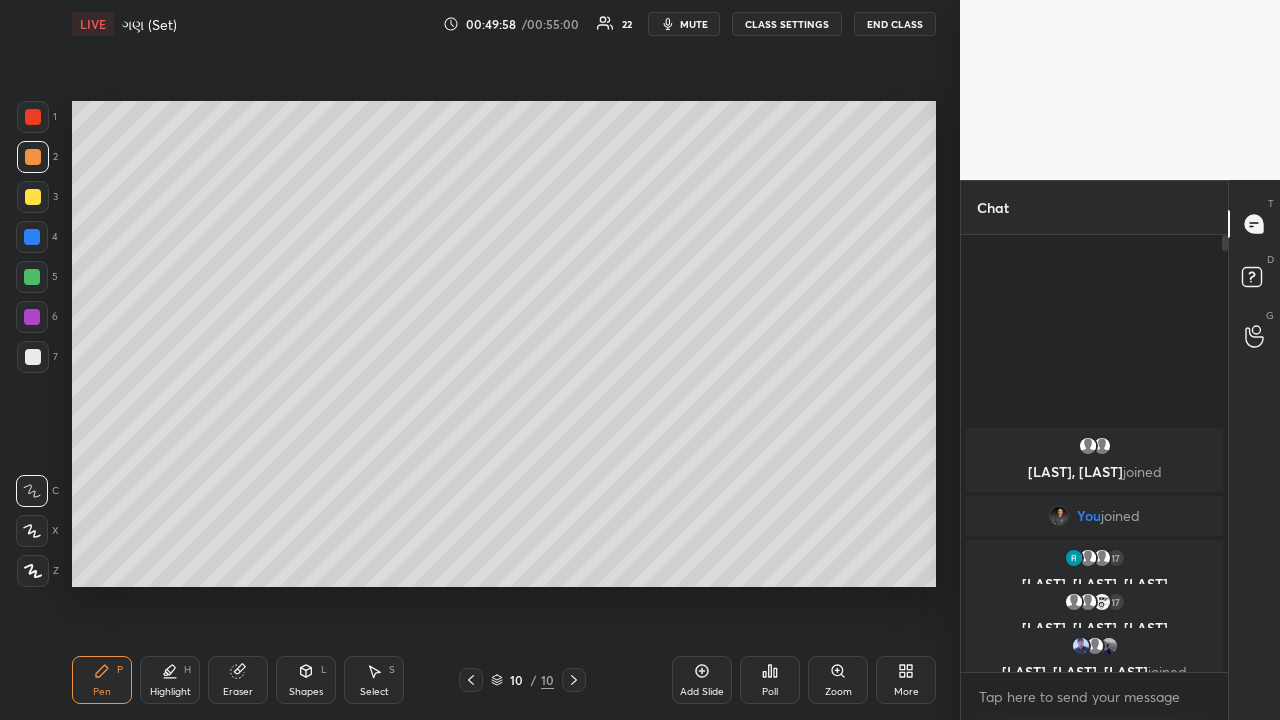 click at bounding box center [33, 197] 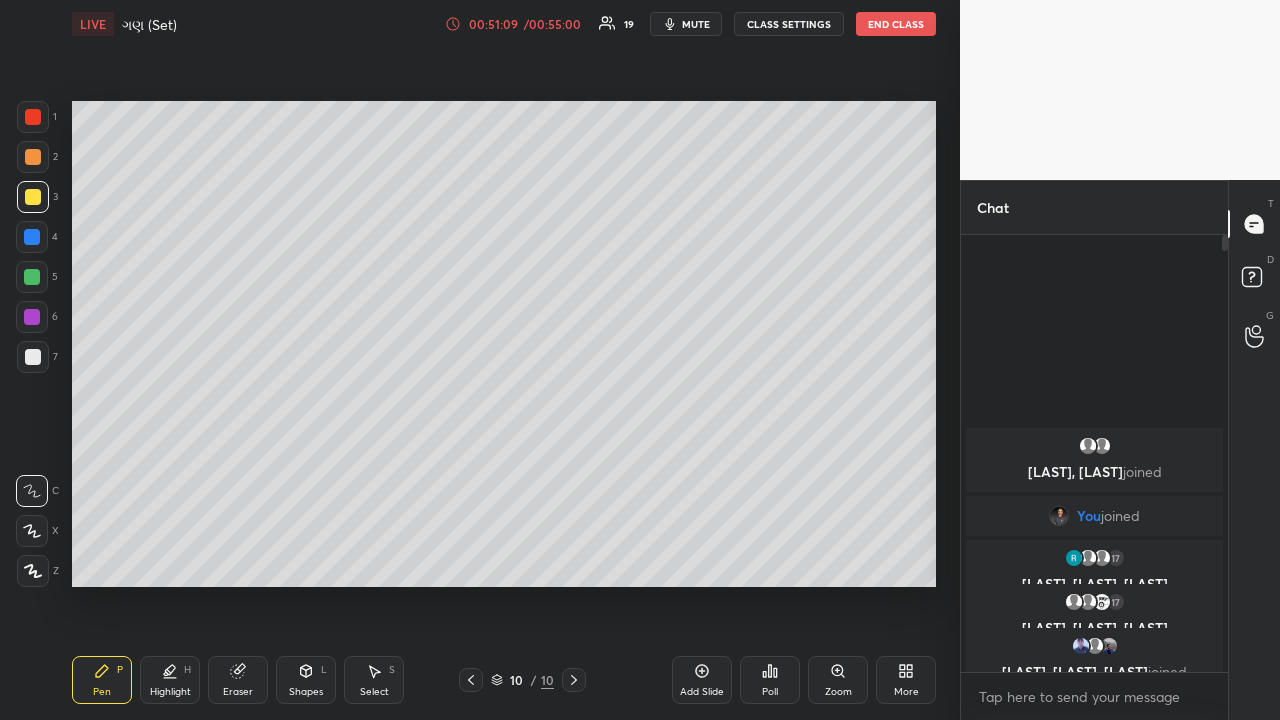click on "Eraser" at bounding box center (238, 680) 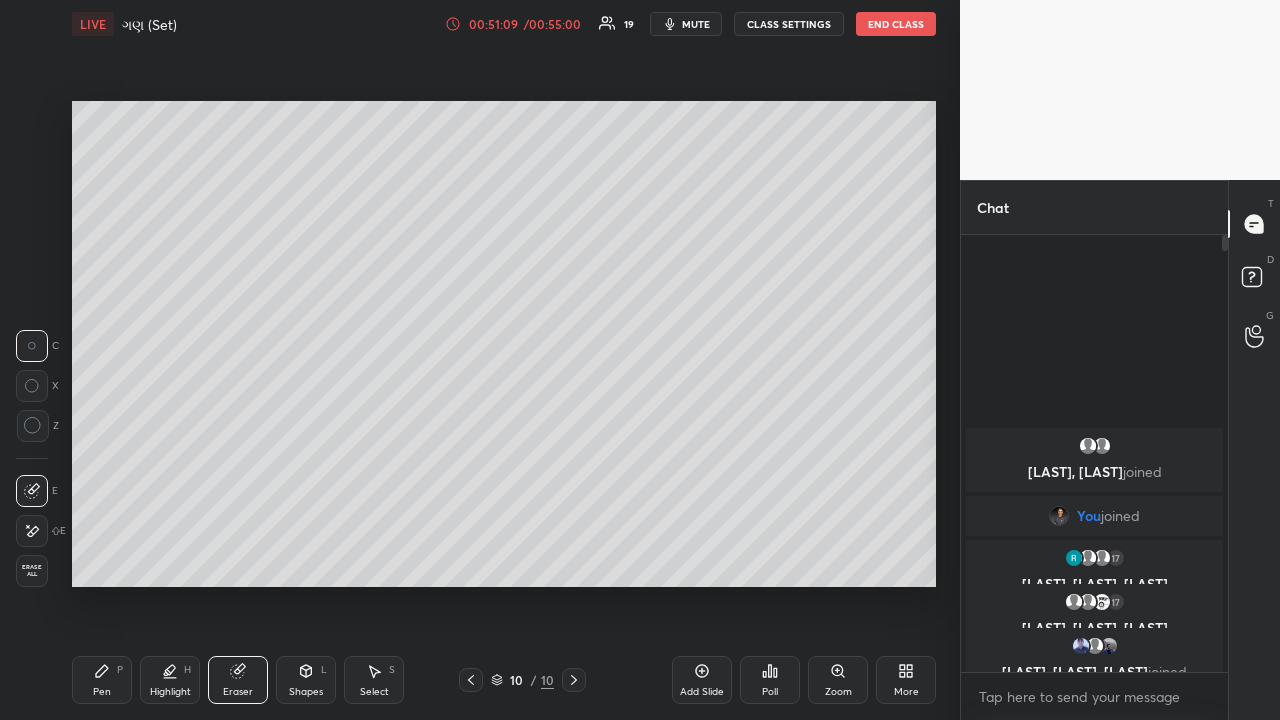 click on "Highlight H" at bounding box center (170, 680) 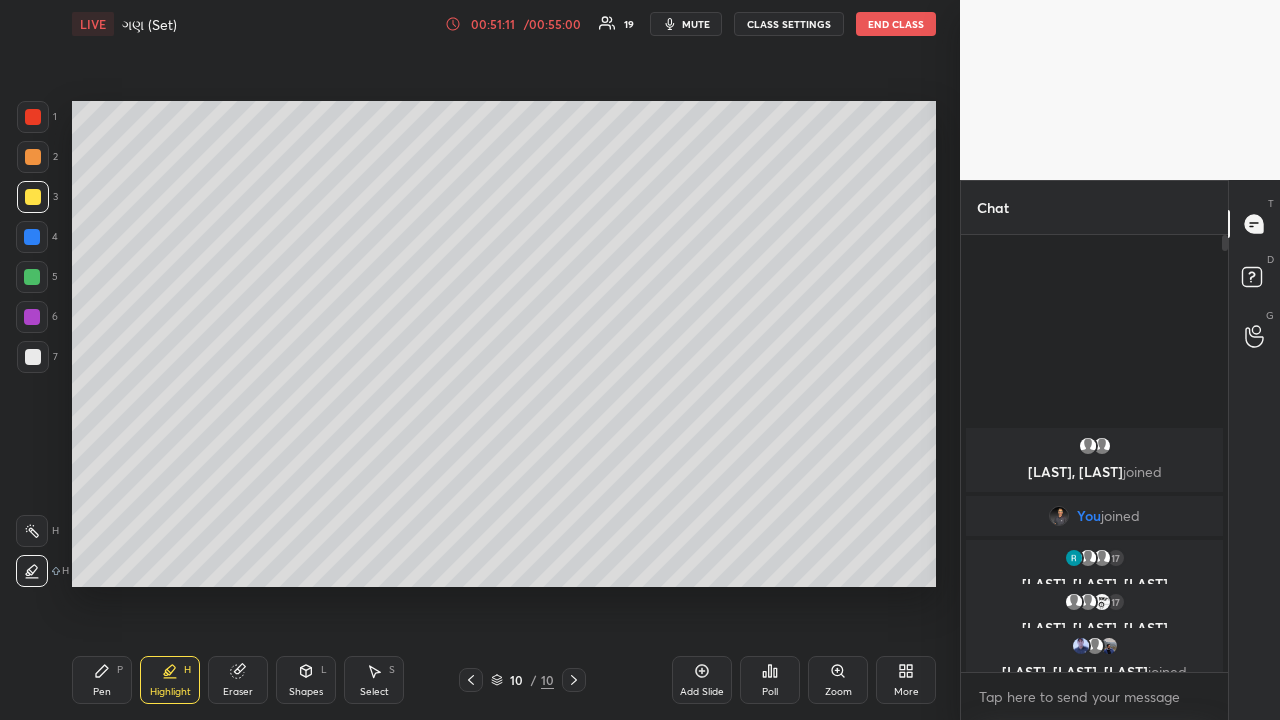 click at bounding box center [32, 531] 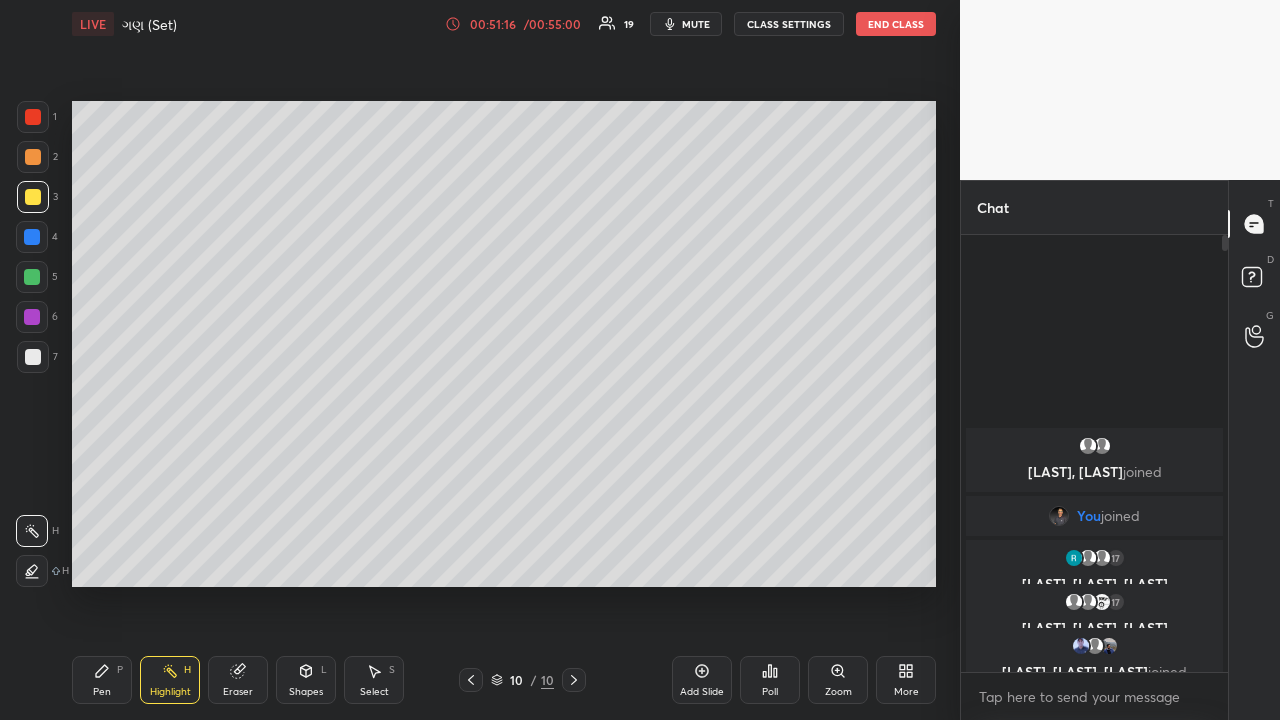 click 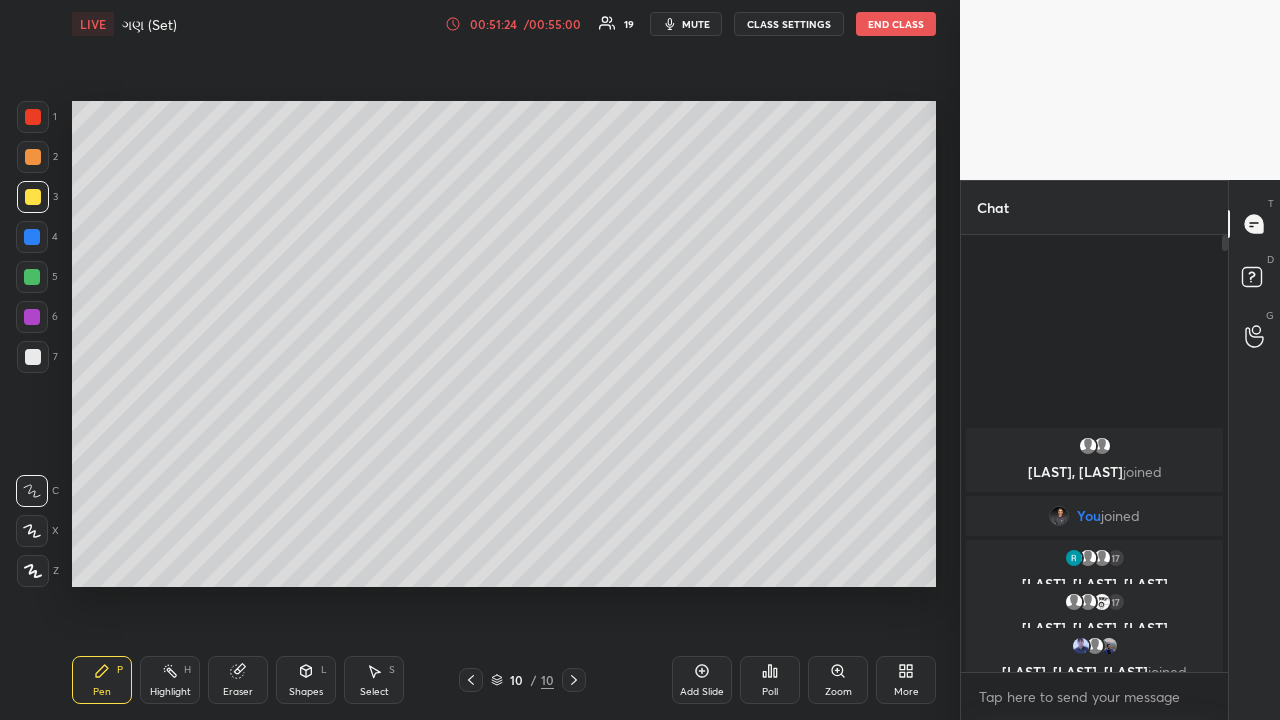 click at bounding box center [32, 277] 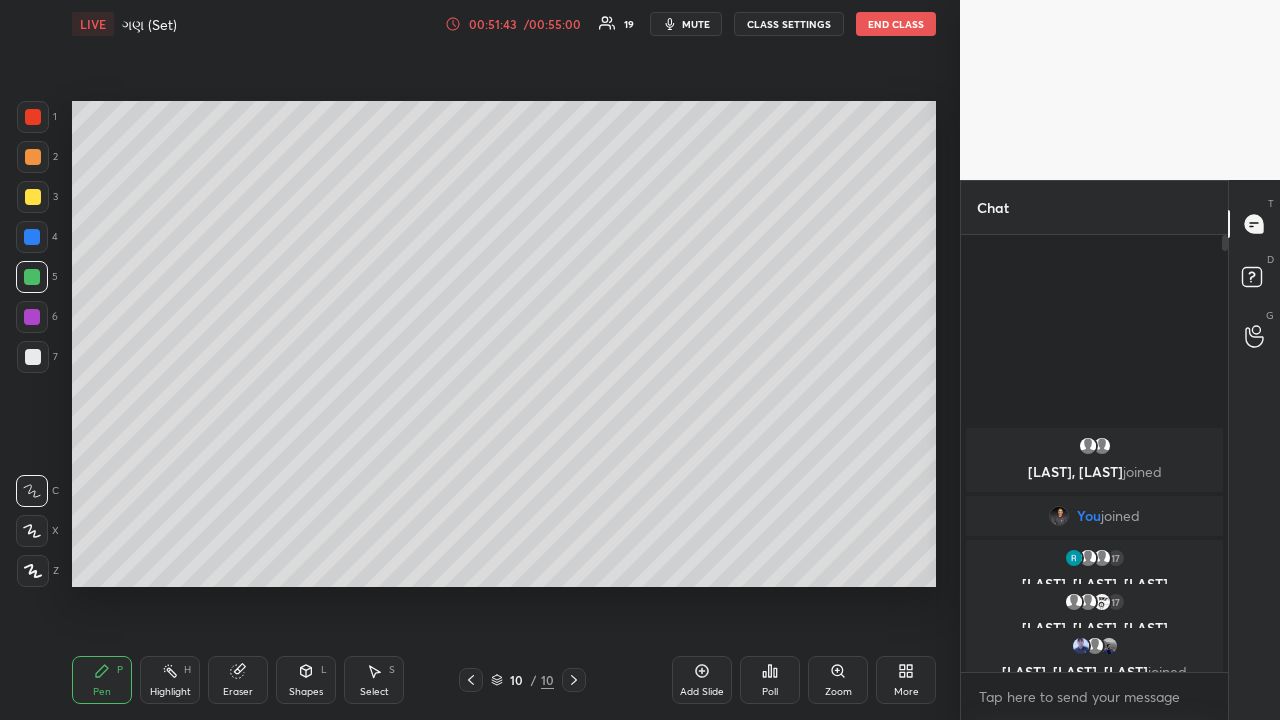 click at bounding box center [33, 157] 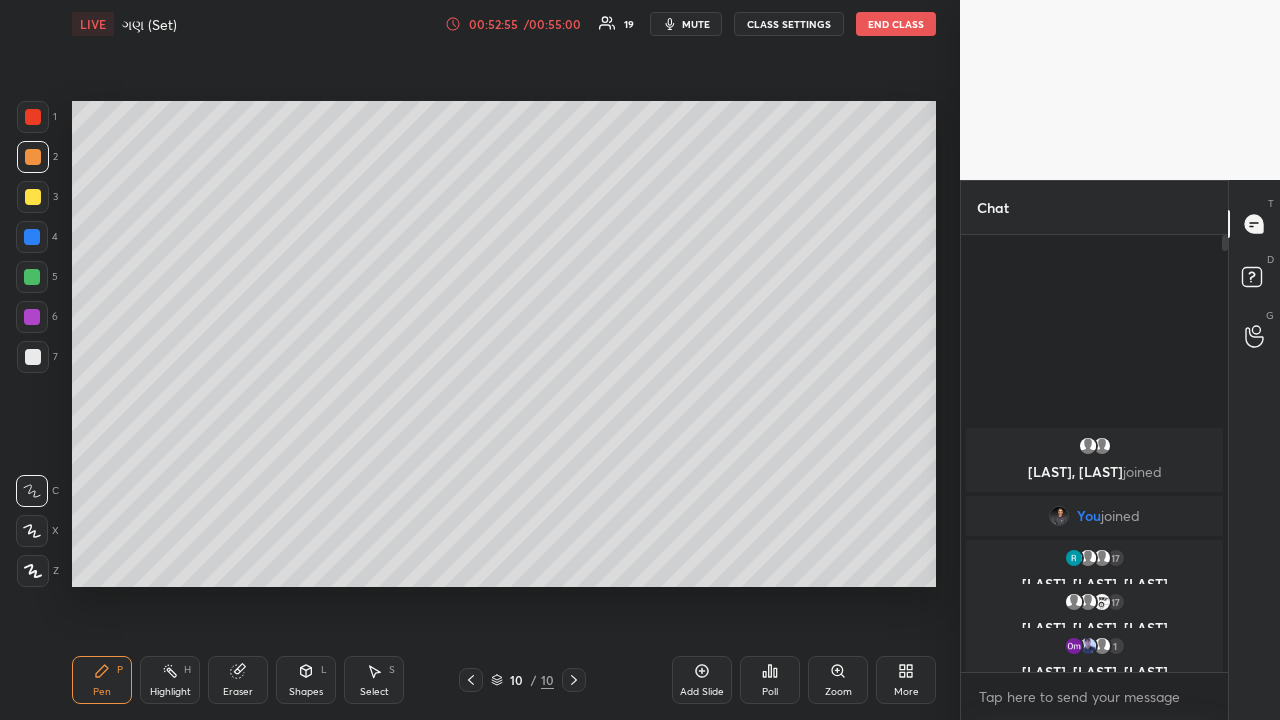 click on "Highlight H" at bounding box center (170, 680) 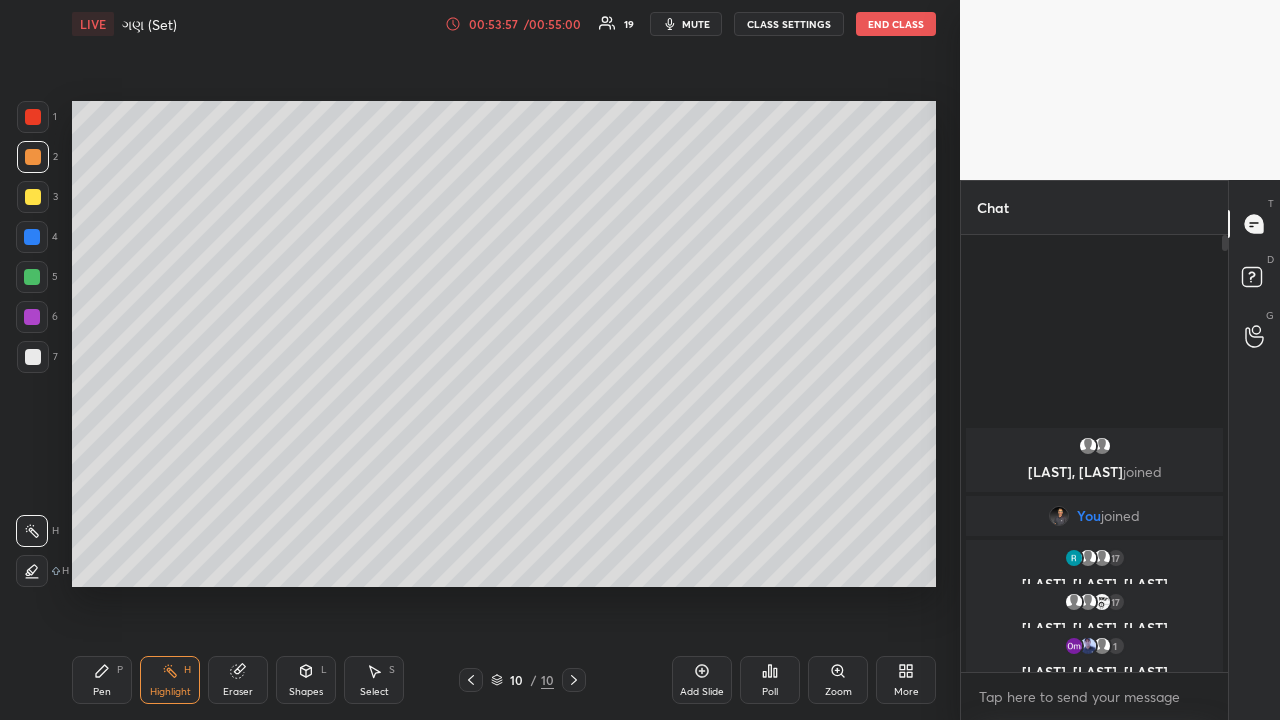 click on "End Class" at bounding box center (896, 24) 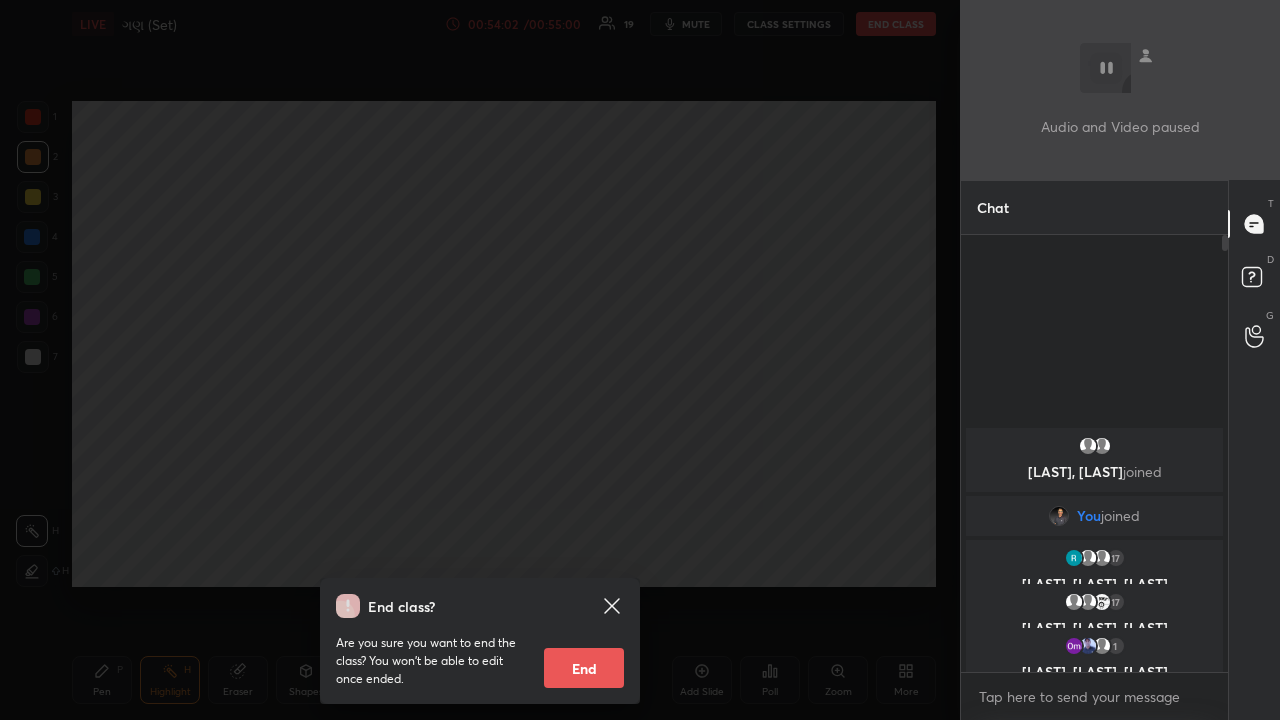 click on "End" at bounding box center [584, 668] 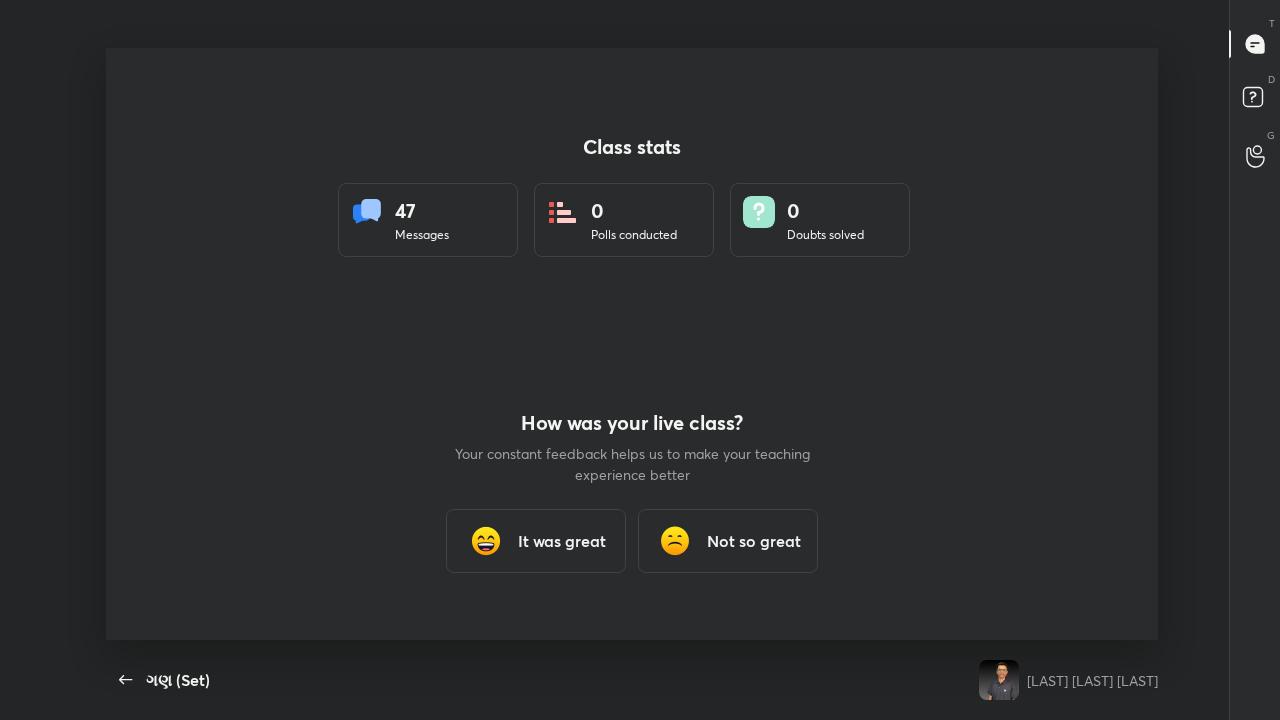 scroll, scrollTop: 99408, scrollLeft: 98736, axis: both 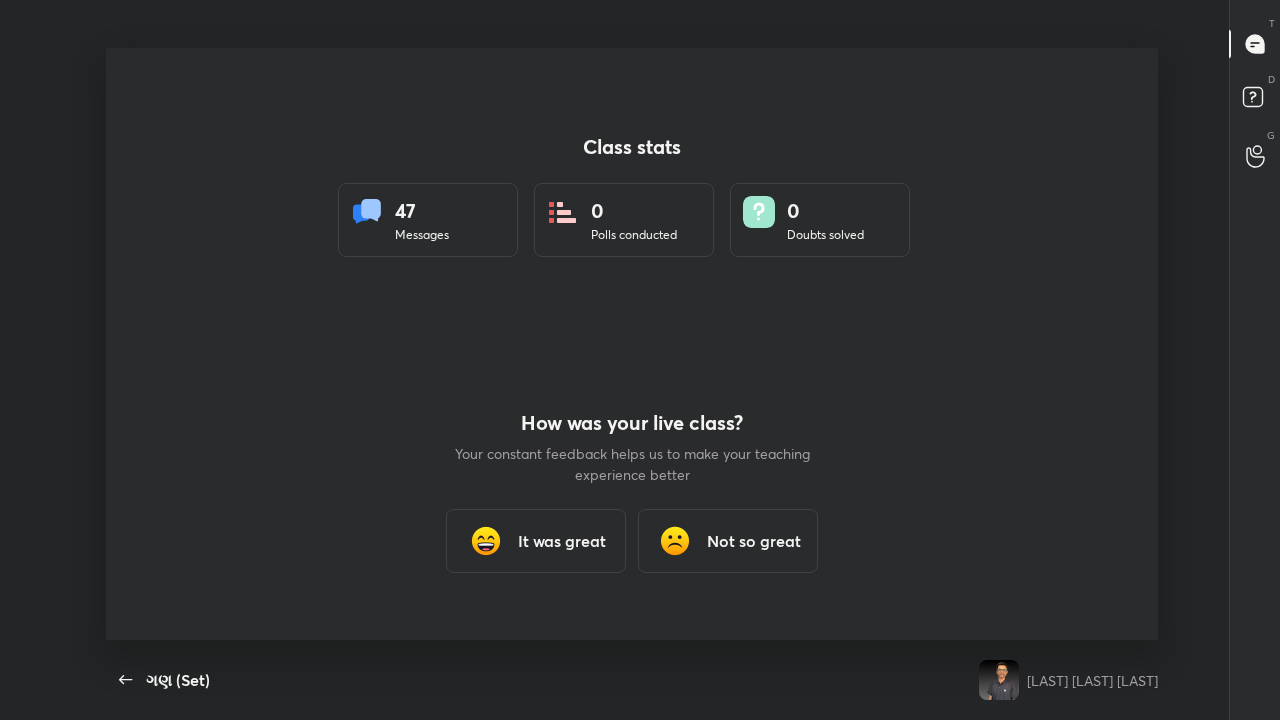 click on "It was great" at bounding box center (562, 541) 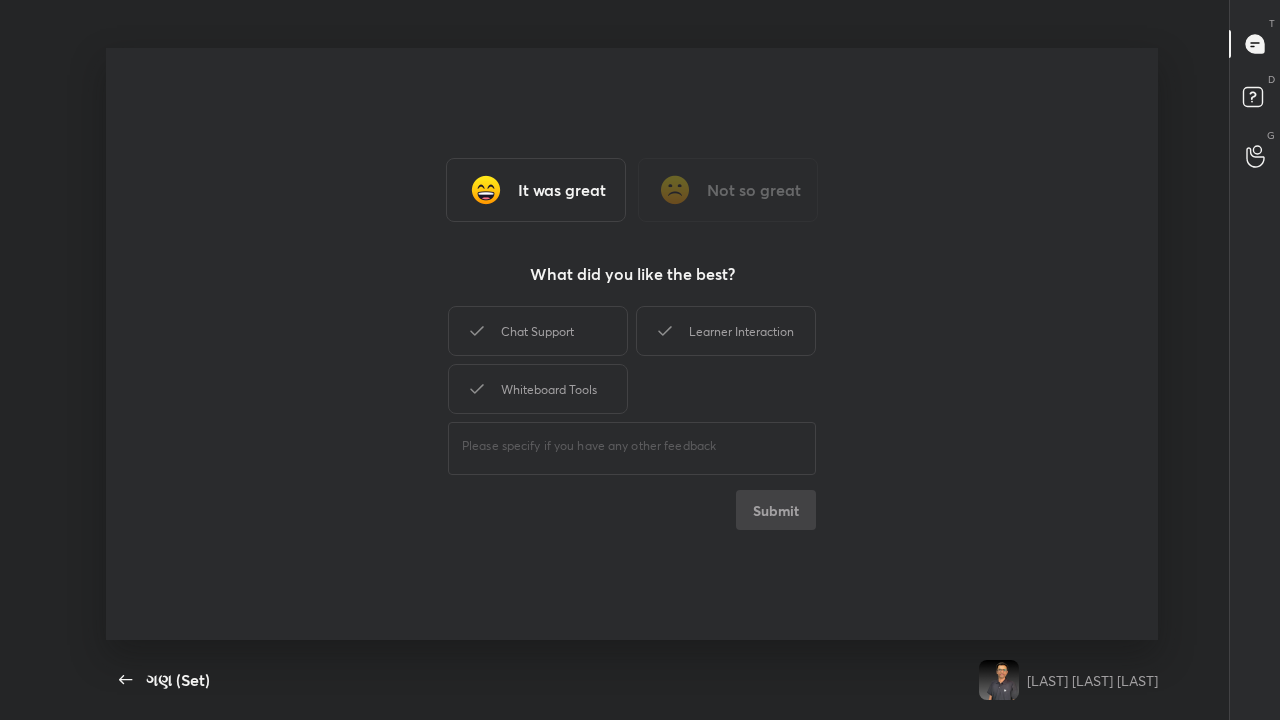 click on "Whiteboard Tools" at bounding box center [538, 389] 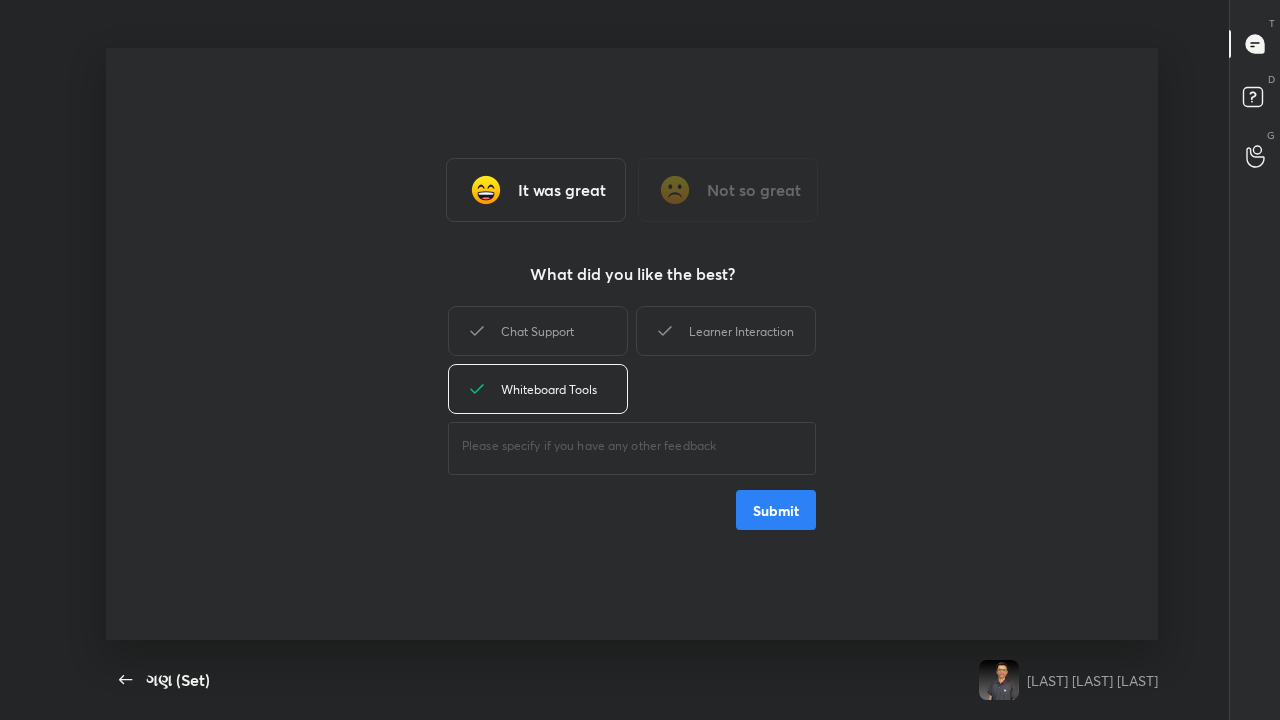 click on "Submit" at bounding box center (776, 510) 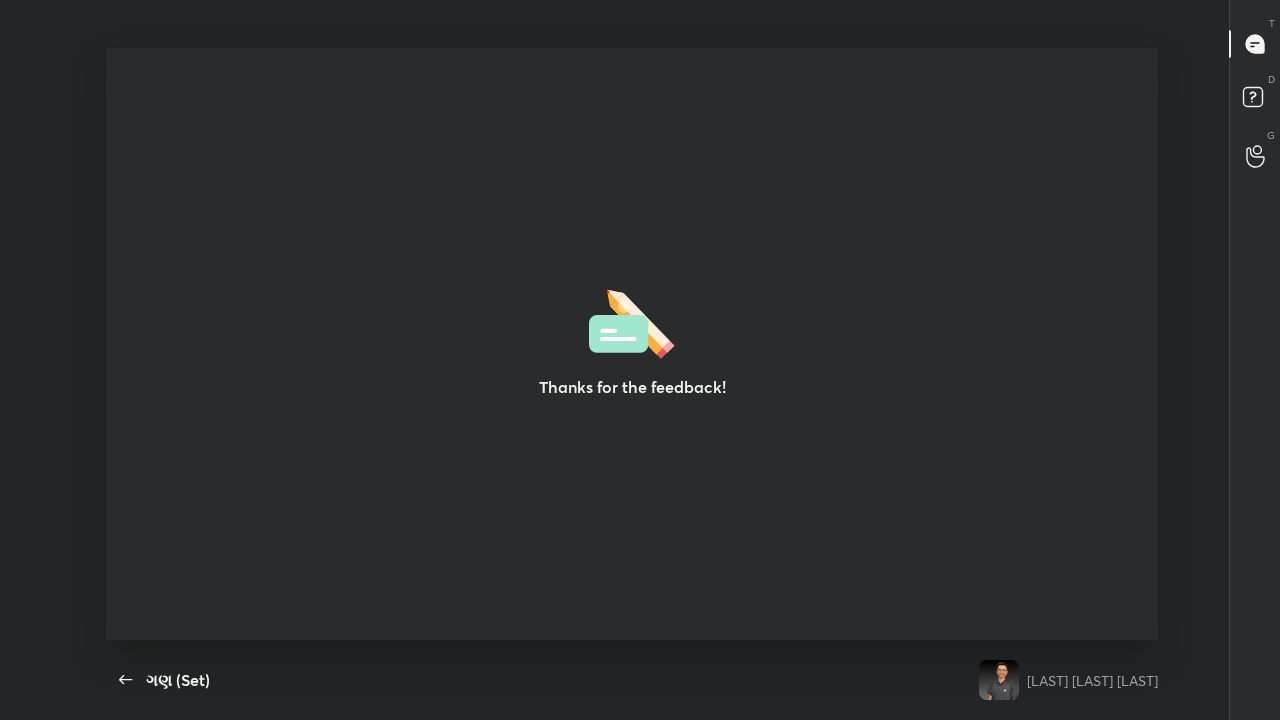 click on "Thanks for the feedback!" at bounding box center [632, 344] 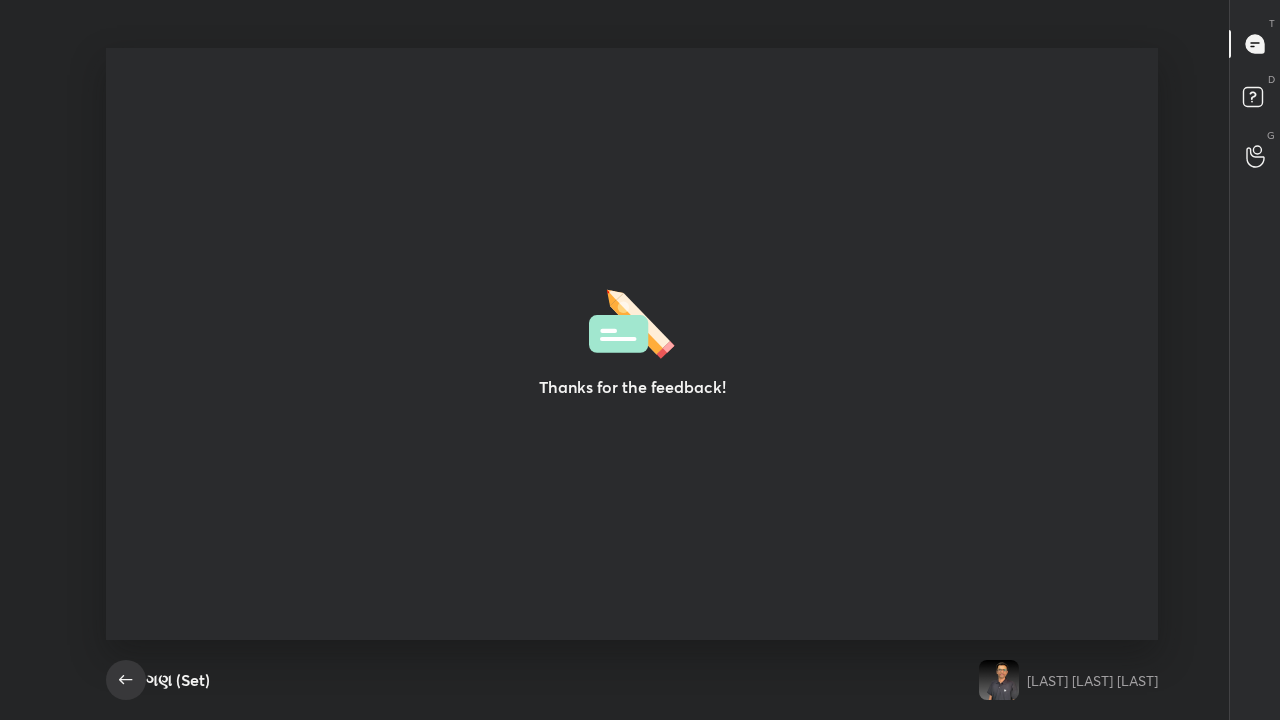click at bounding box center (126, 680) 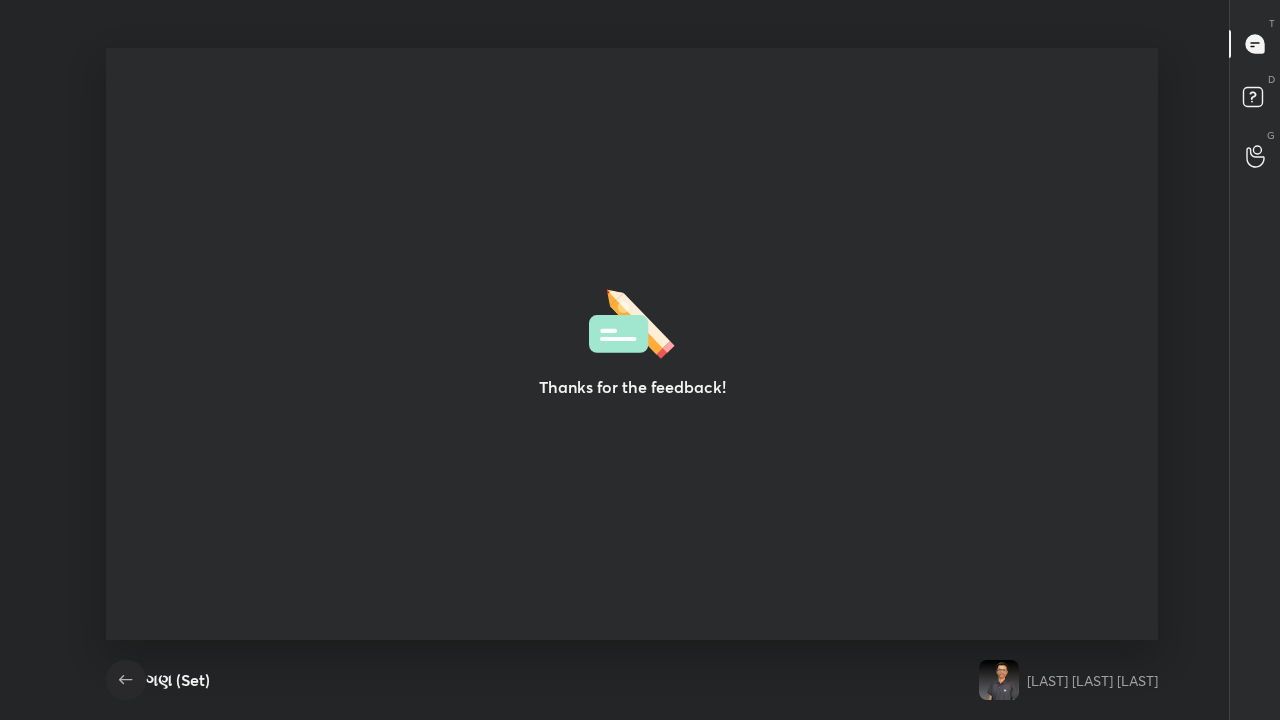 click 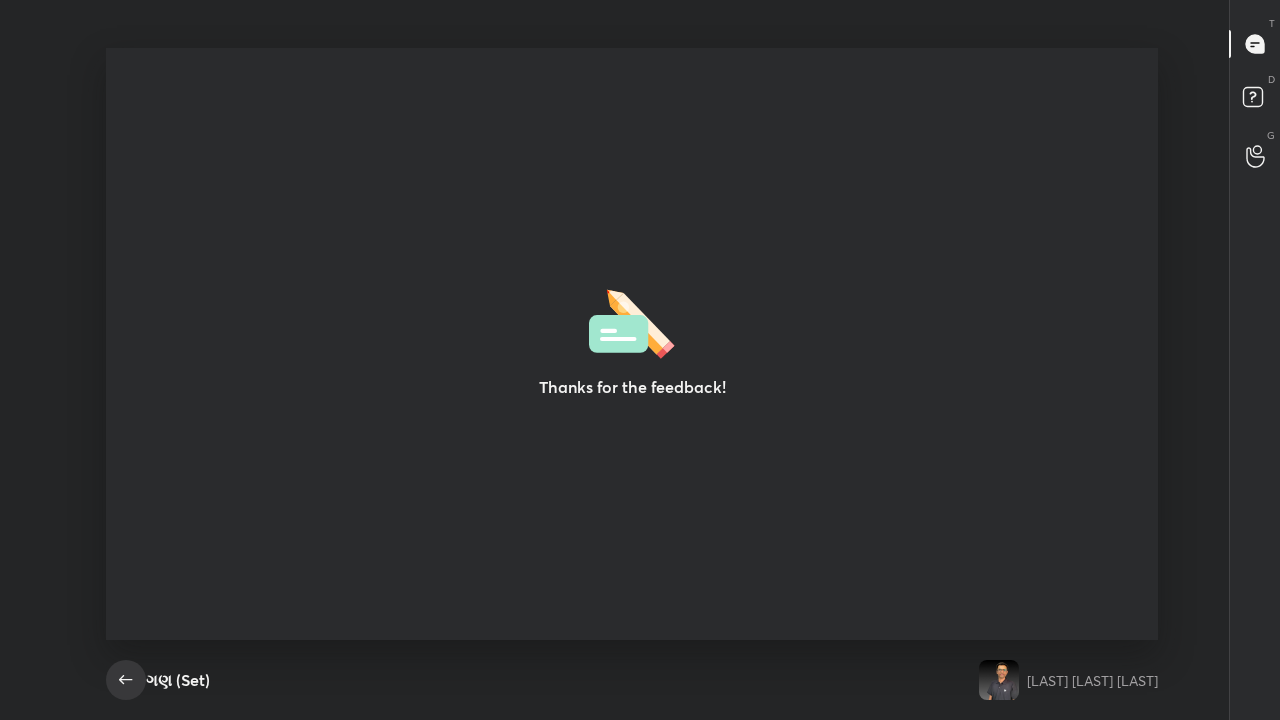 click 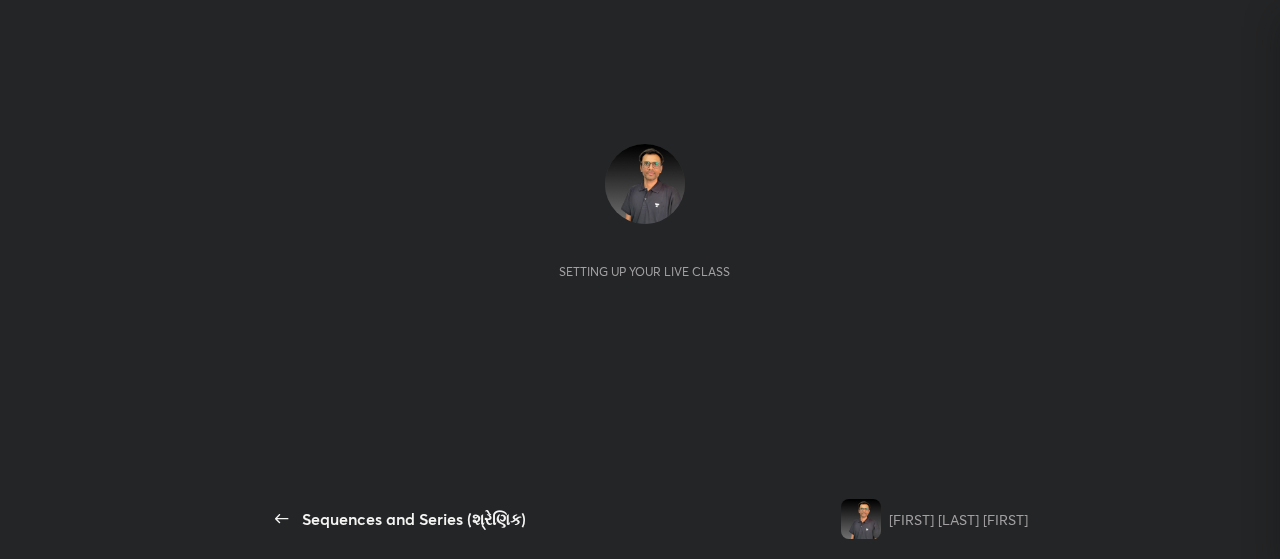 scroll, scrollTop: 0, scrollLeft: 0, axis: both 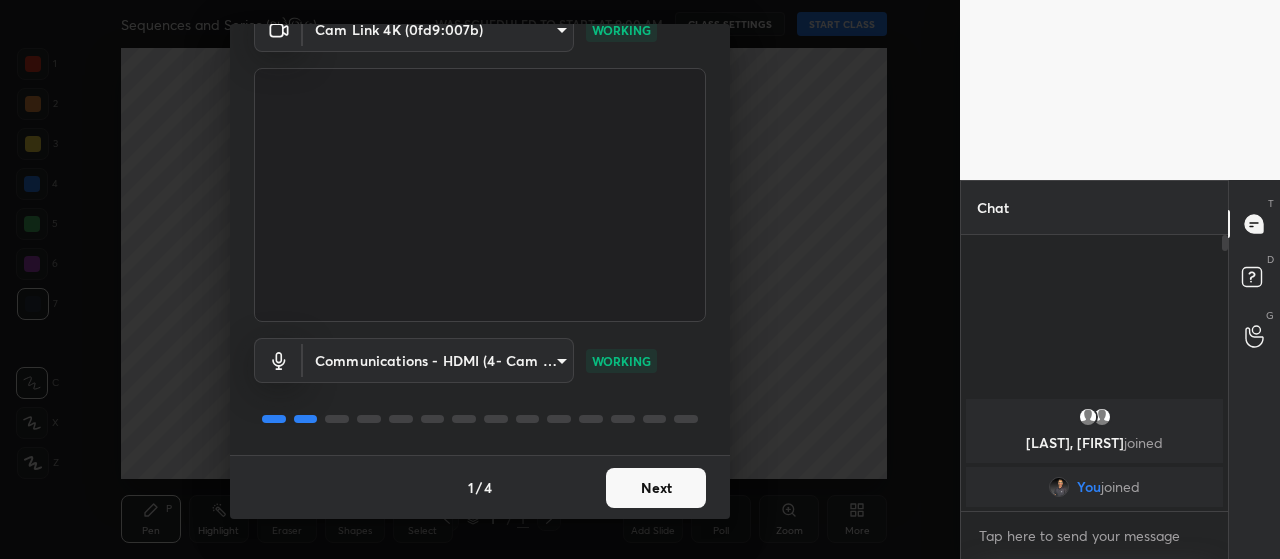click on "Next" at bounding box center [656, 488] 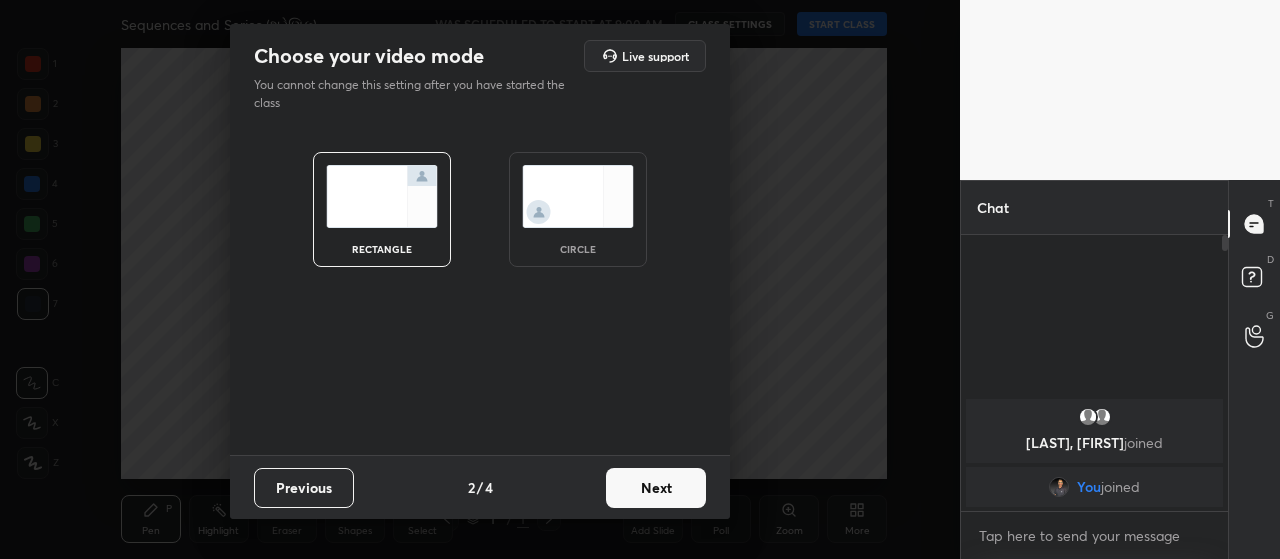 scroll, scrollTop: 0, scrollLeft: 0, axis: both 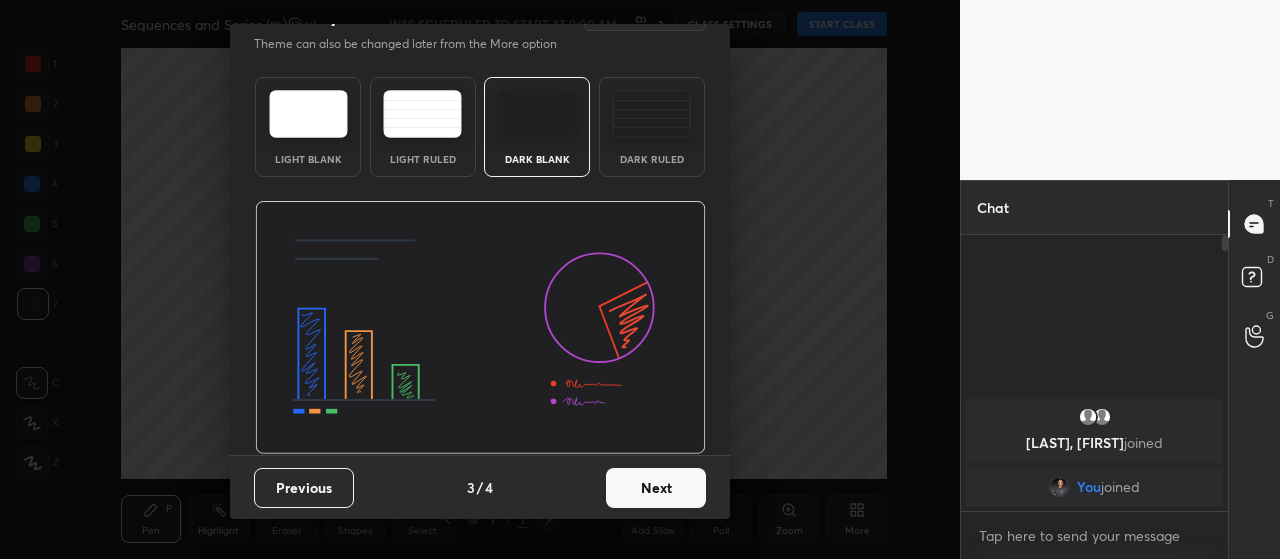 click on "Next" at bounding box center (656, 488) 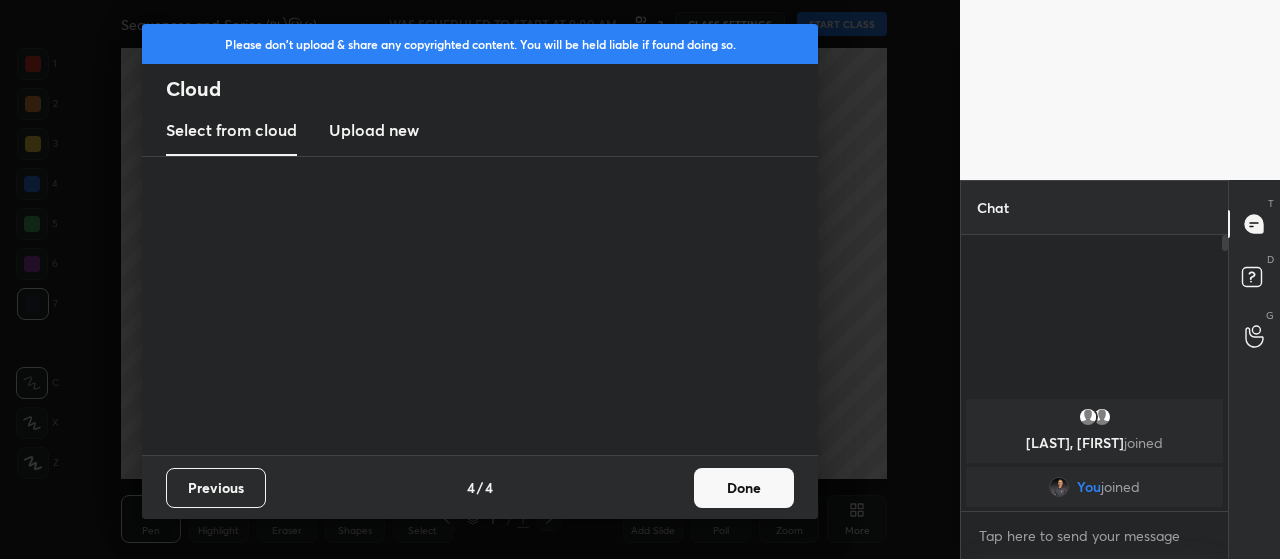 scroll, scrollTop: 0, scrollLeft: 0, axis: both 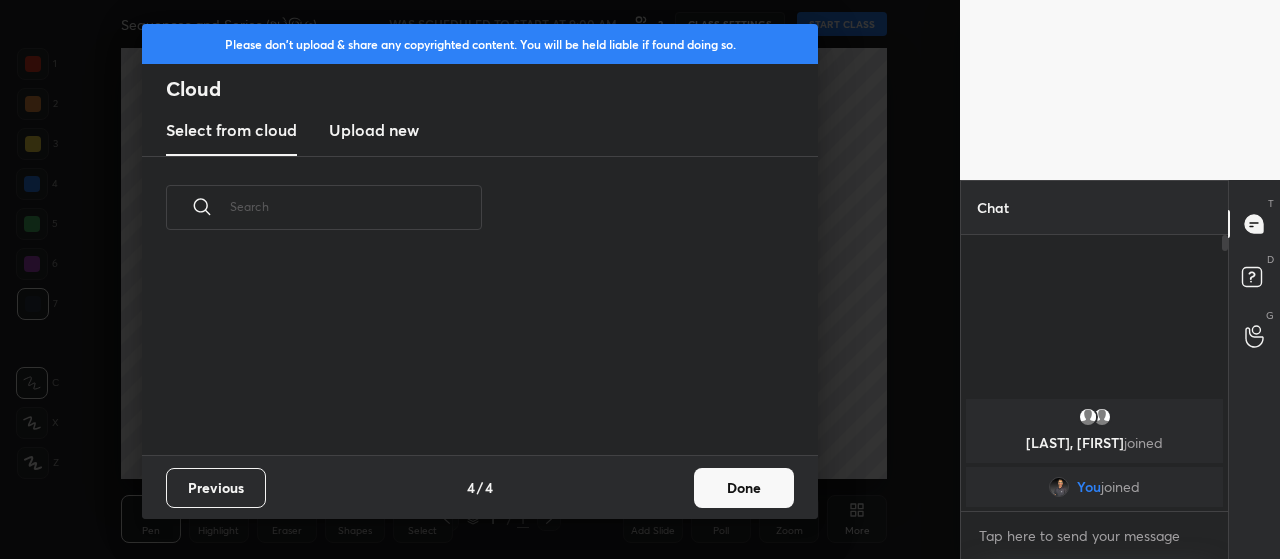 click on "Upload new" at bounding box center (374, 130) 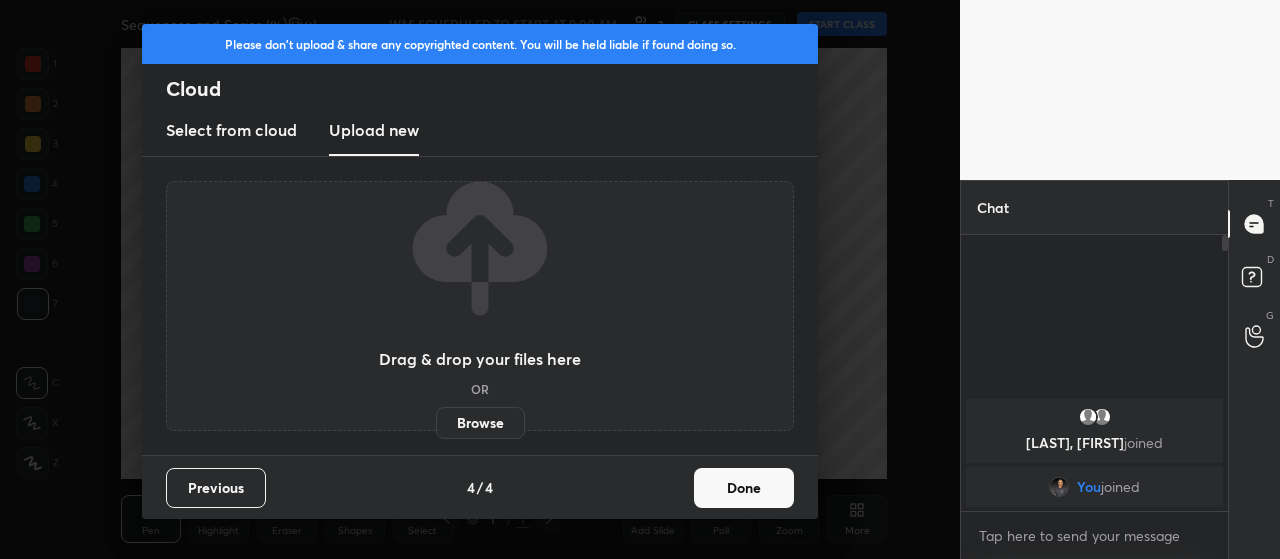 click on "Browse" at bounding box center [480, 423] 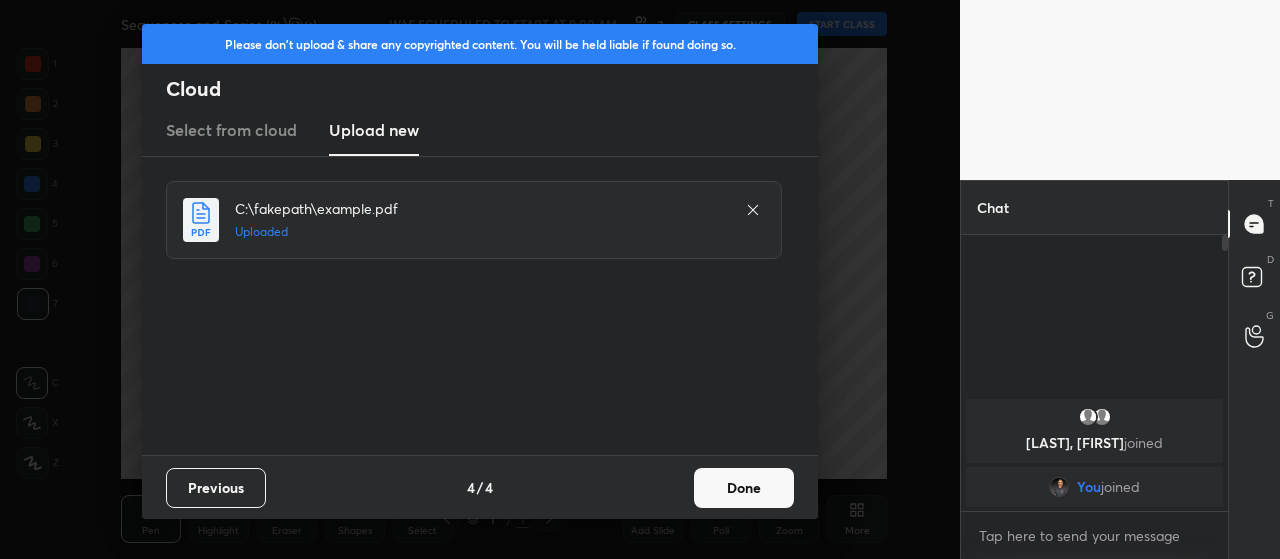 click on "Done" at bounding box center (744, 488) 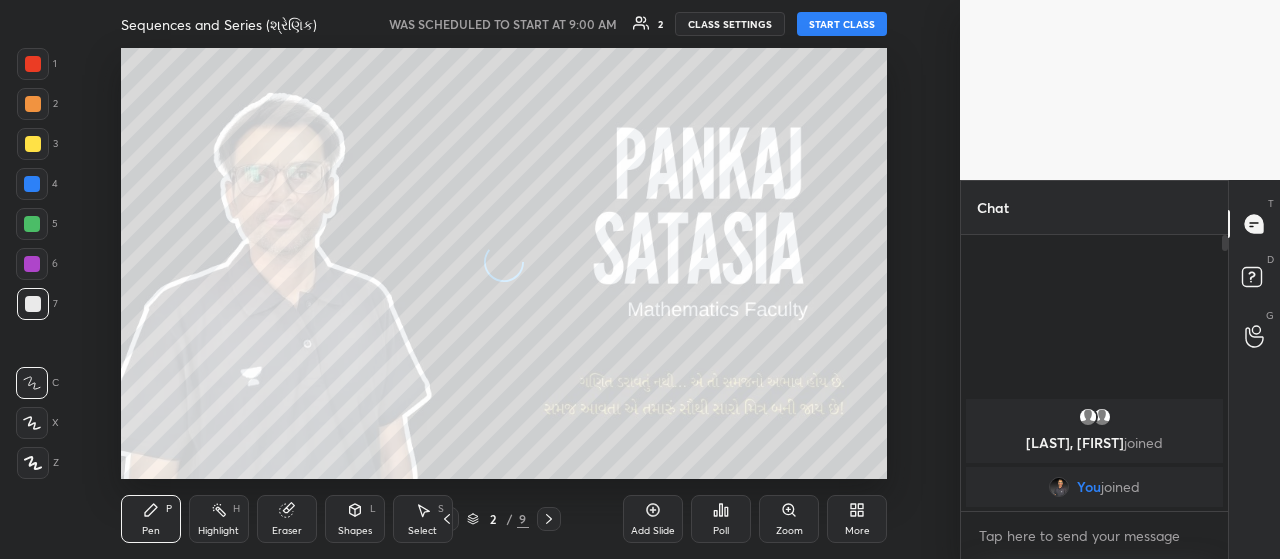 click 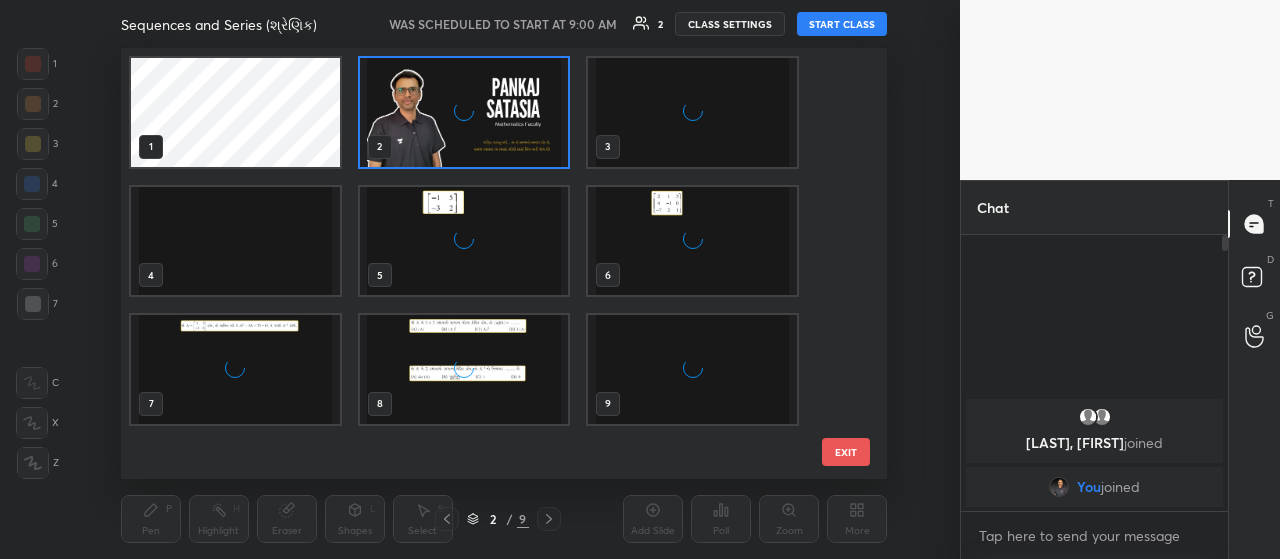 scroll, scrollTop: 7, scrollLeft: 10, axis: both 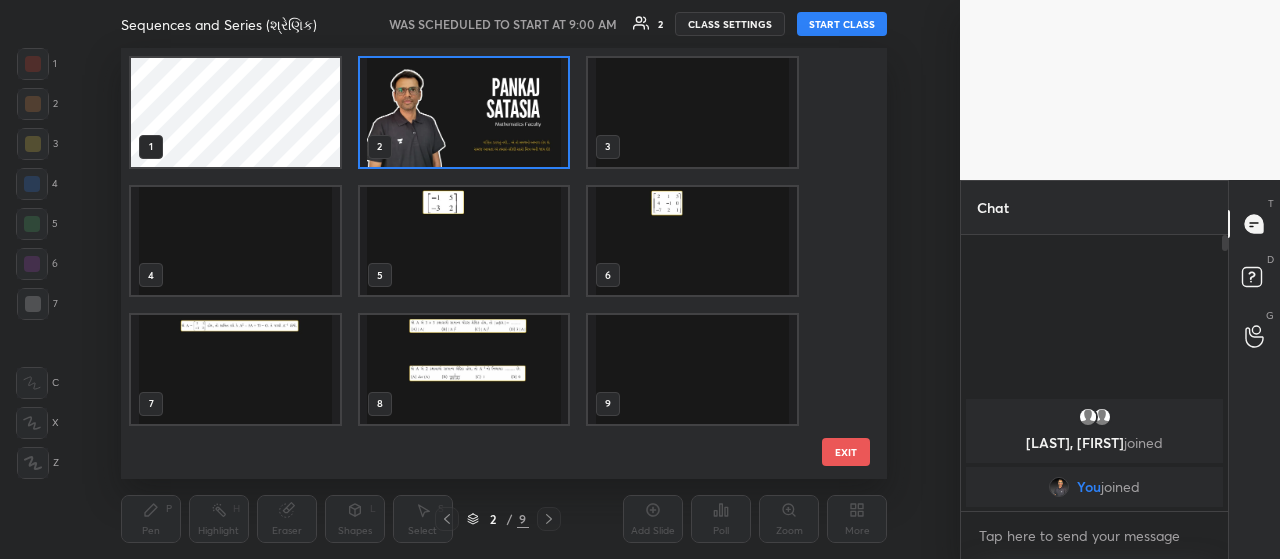 click at bounding box center [464, 112] 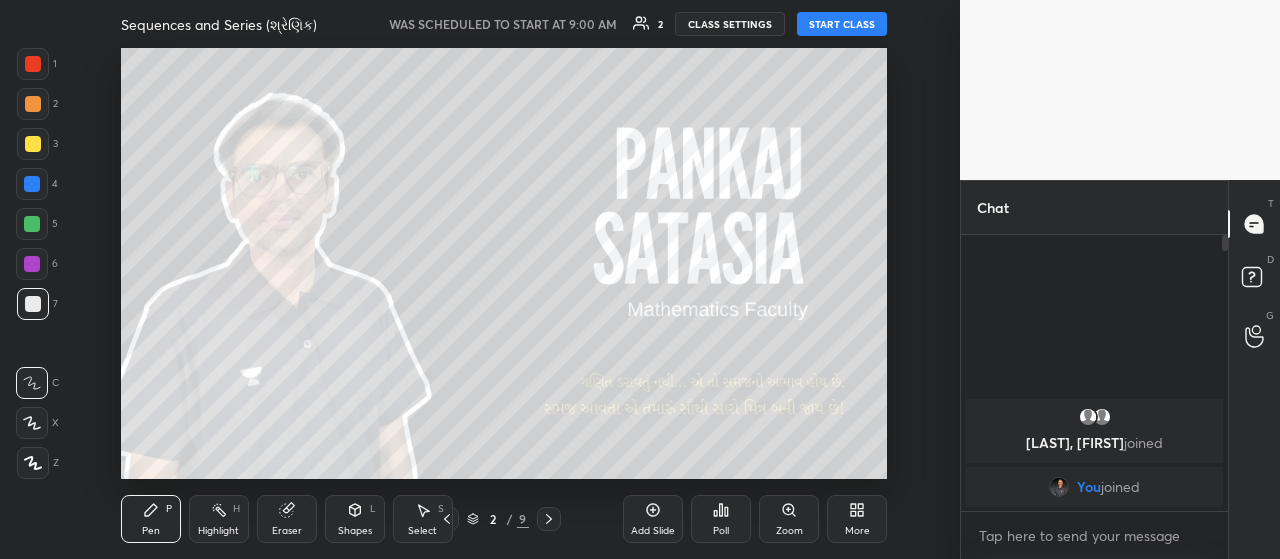 click on "More" at bounding box center [857, 531] 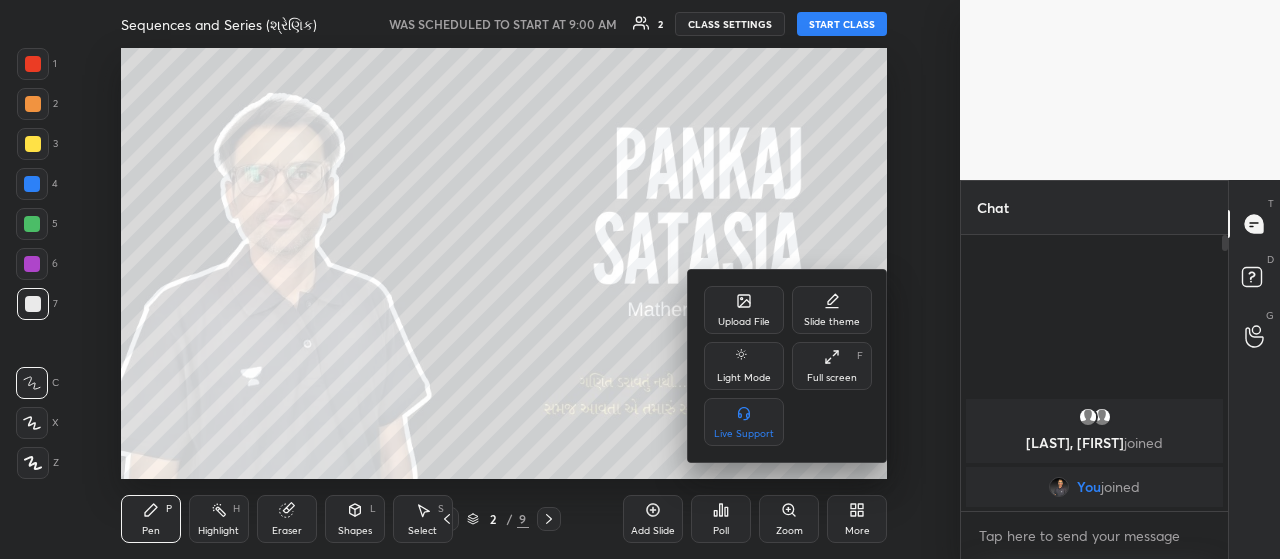 click 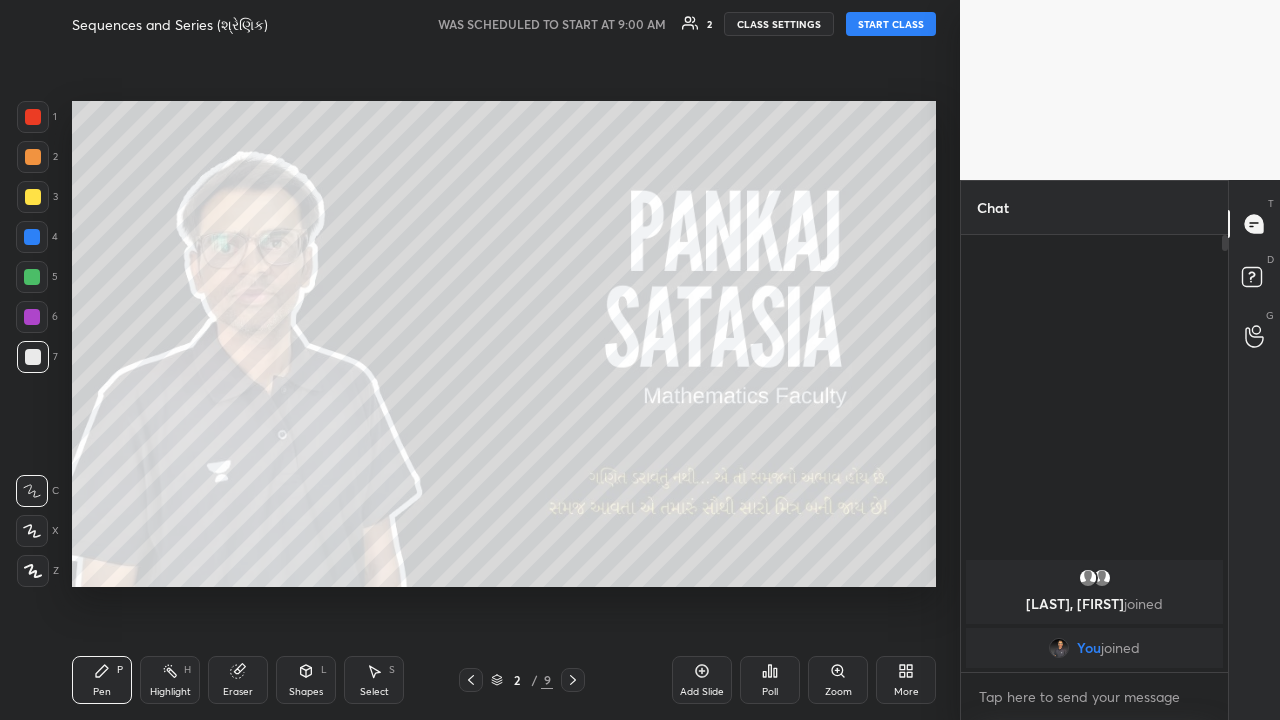 scroll, scrollTop: 99408, scrollLeft: 99120, axis: both 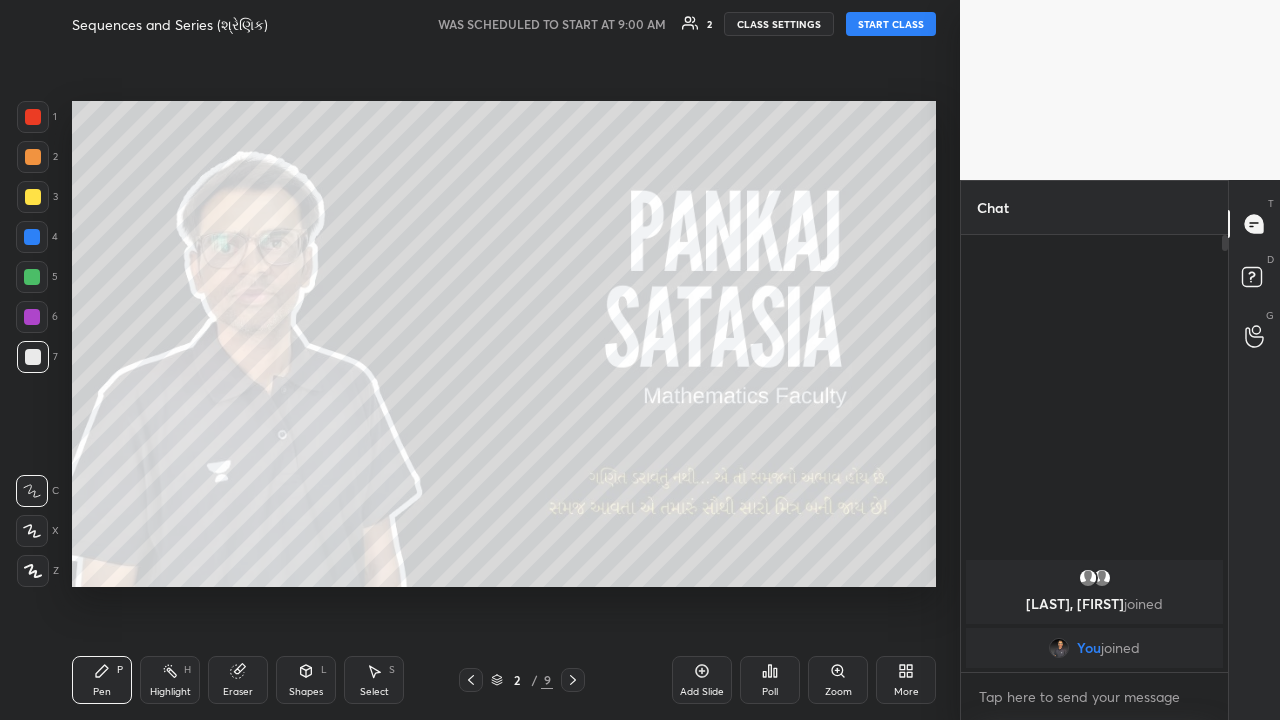 click on "START CLASS" at bounding box center [891, 24] 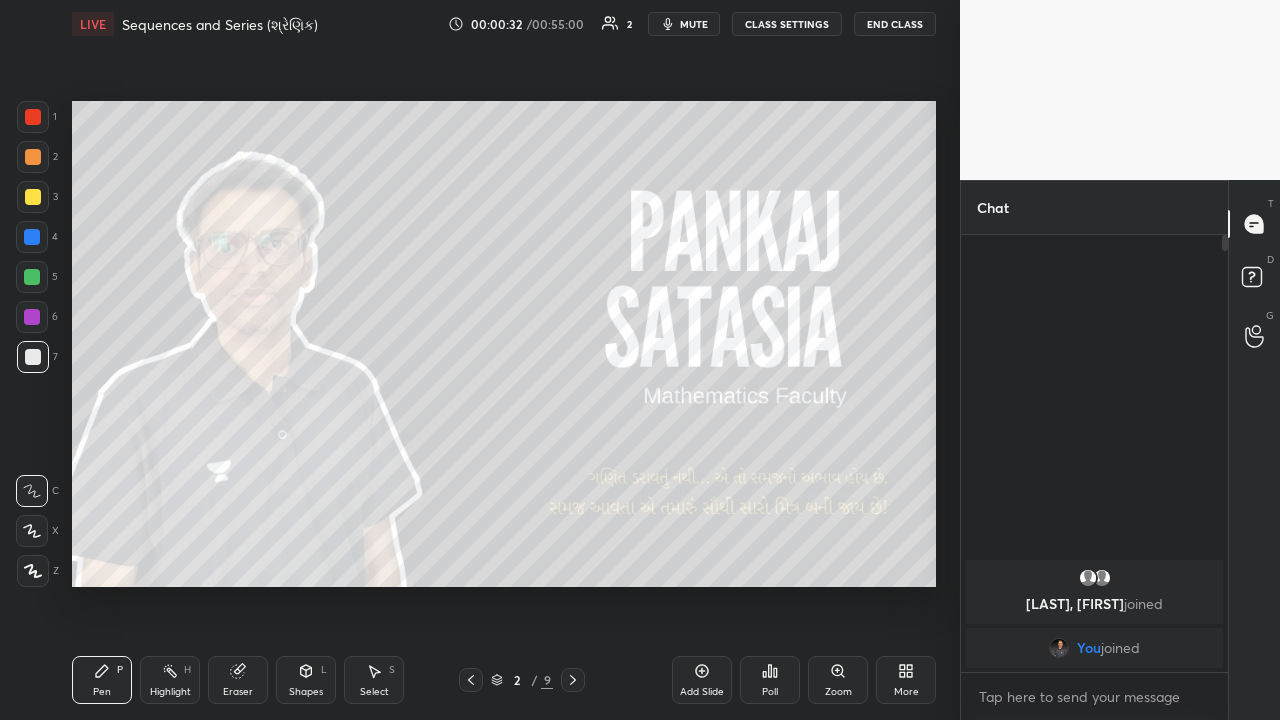 click 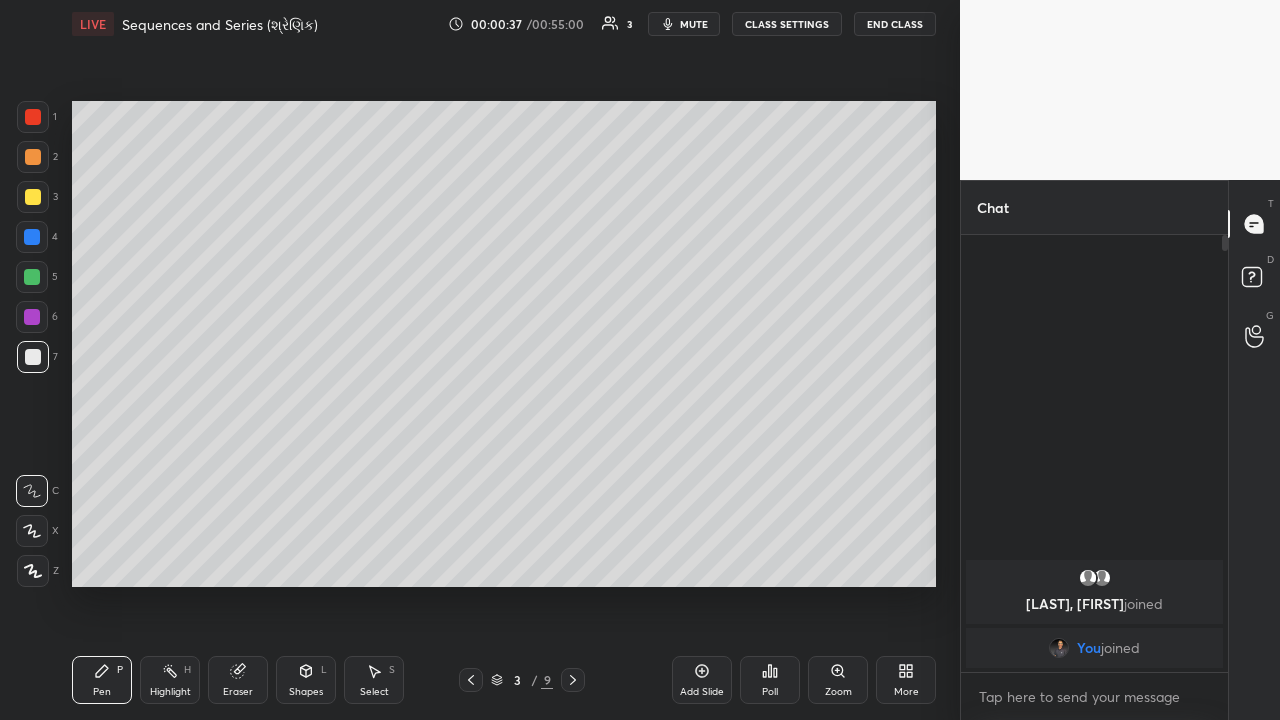 click at bounding box center (33, 197) 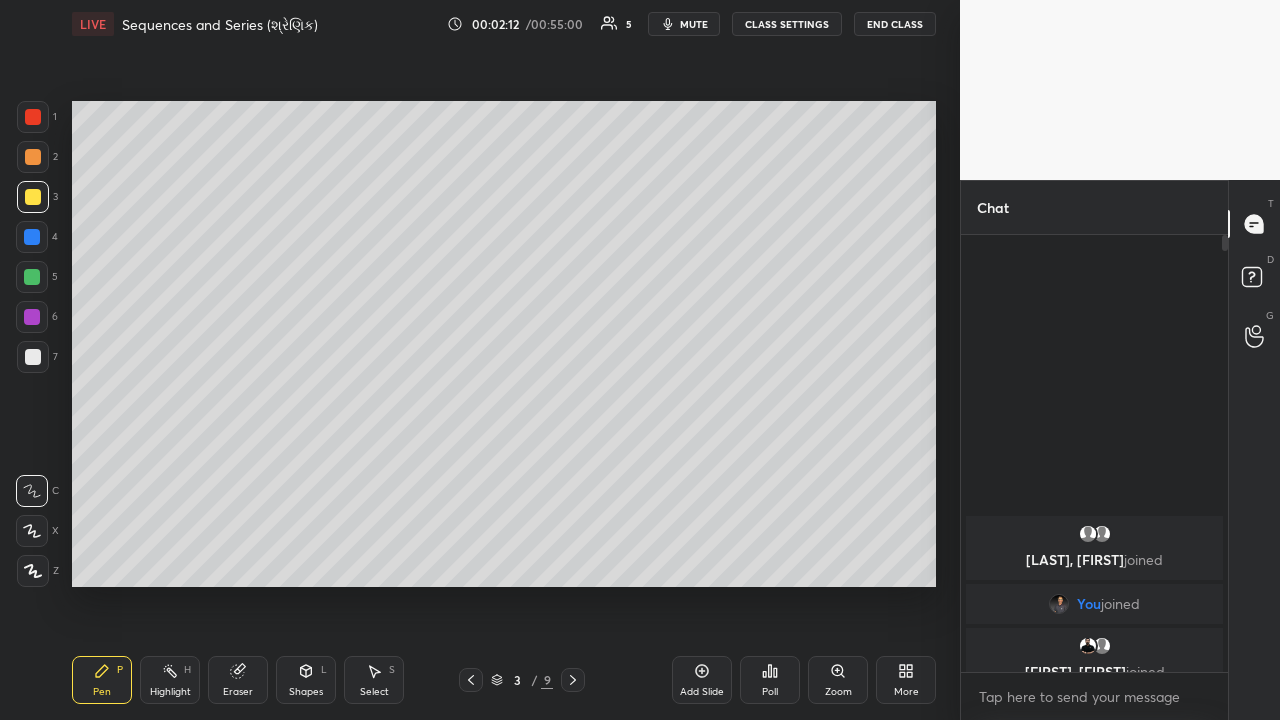 click at bounding box center [32, 277] 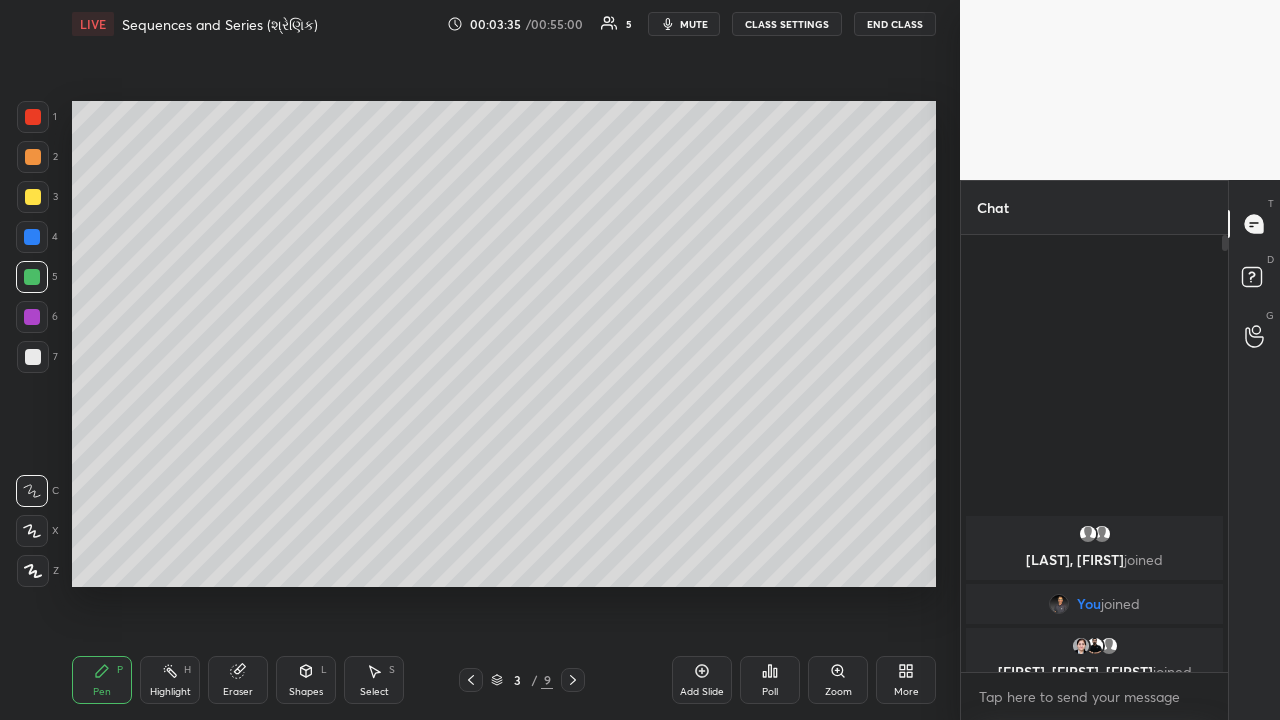 click 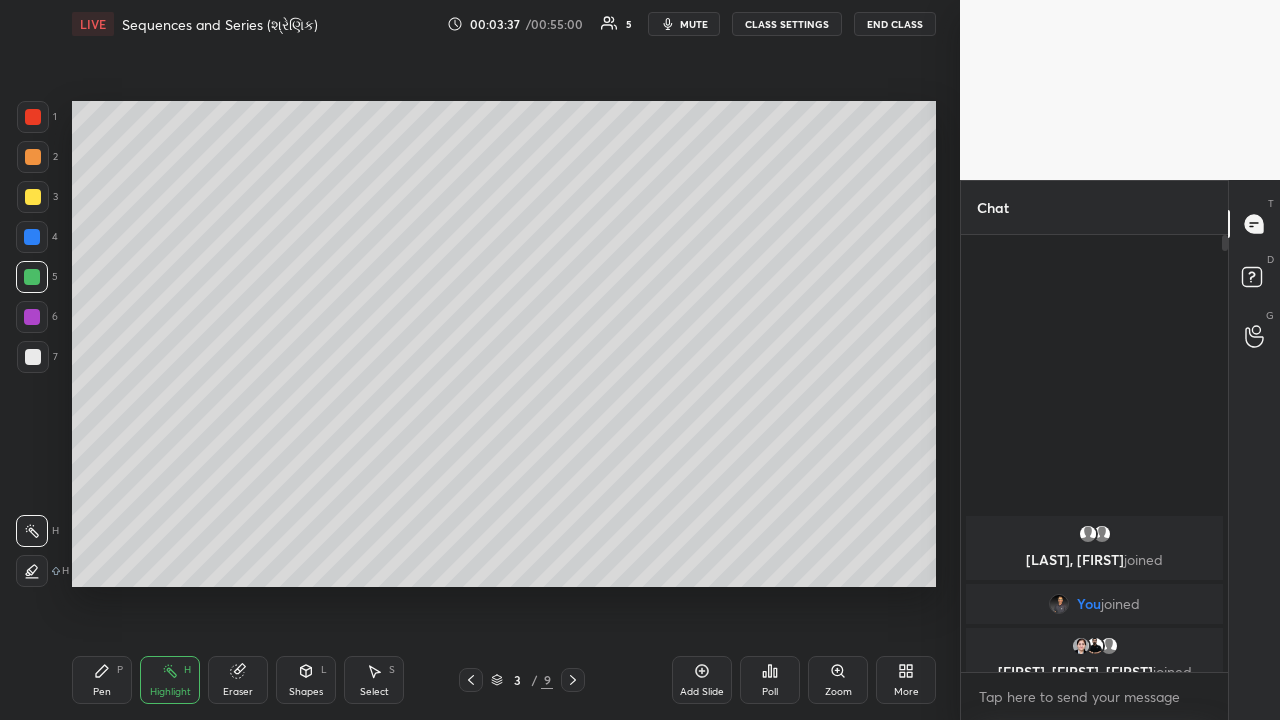 click at bounding box center [33, 197] 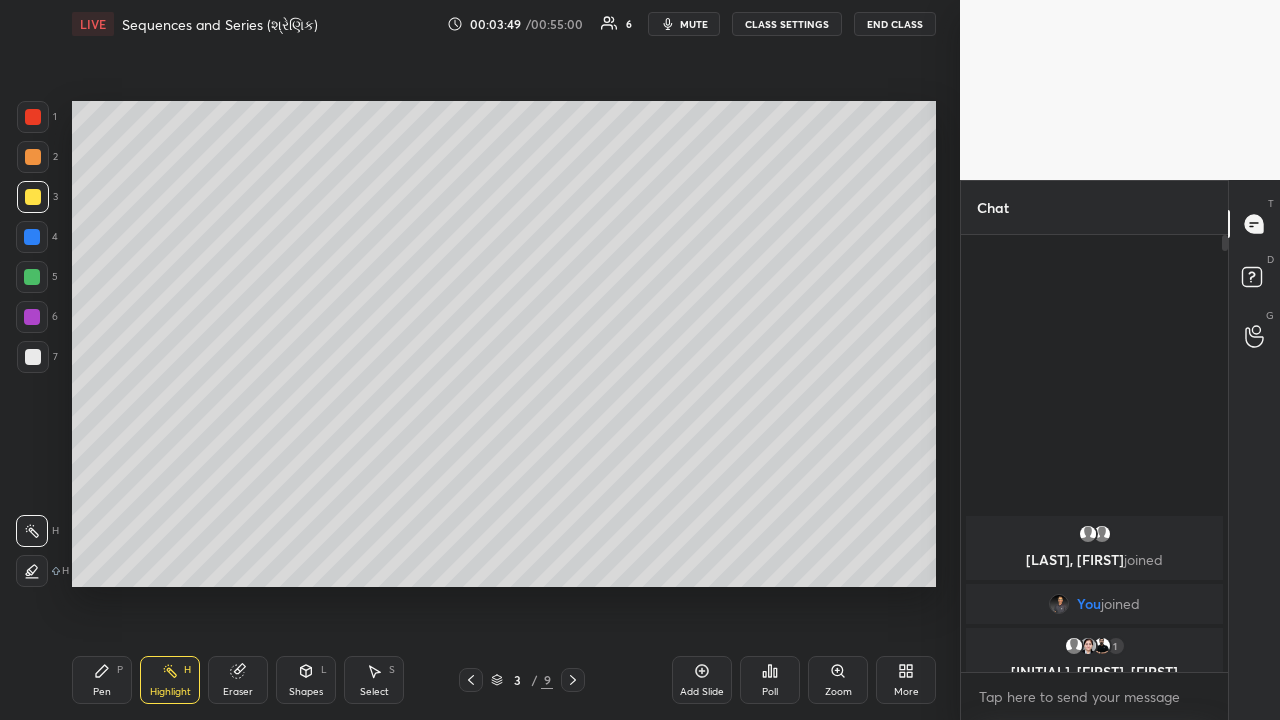 click on "Pen P" at bounding box center [102, 680] 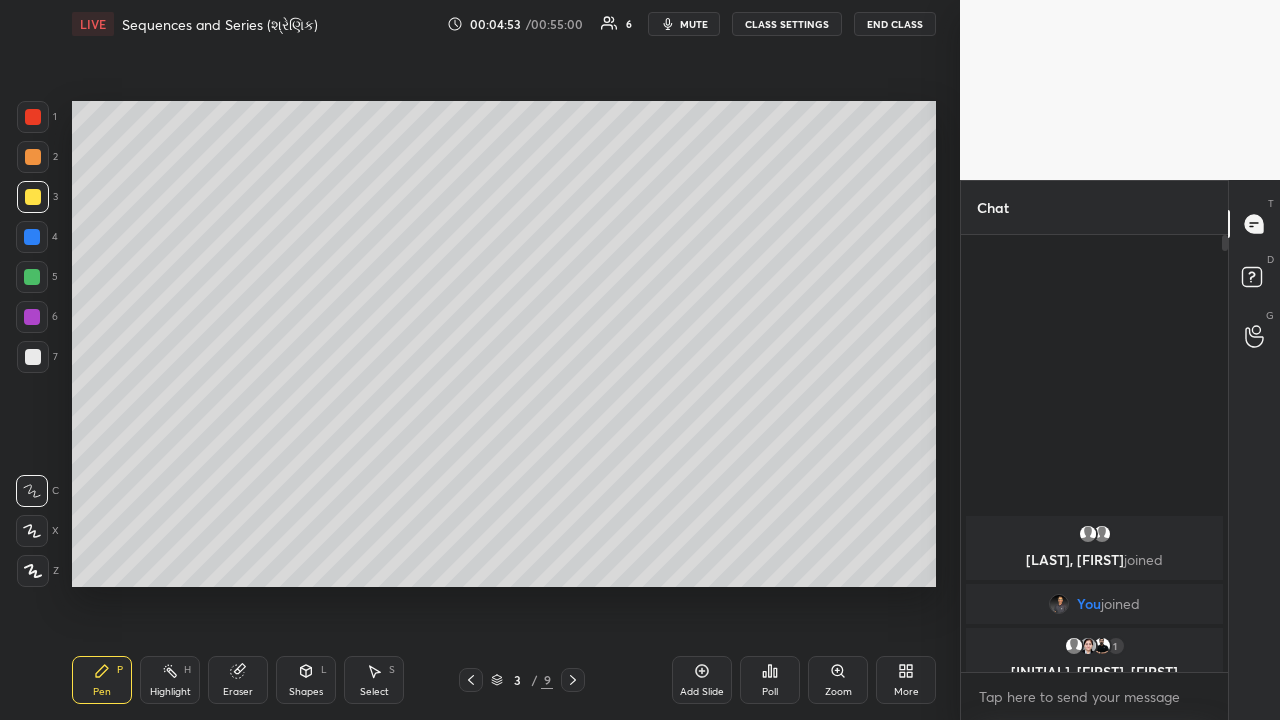 click on "Highlight H" at bounding box center (170, 680) 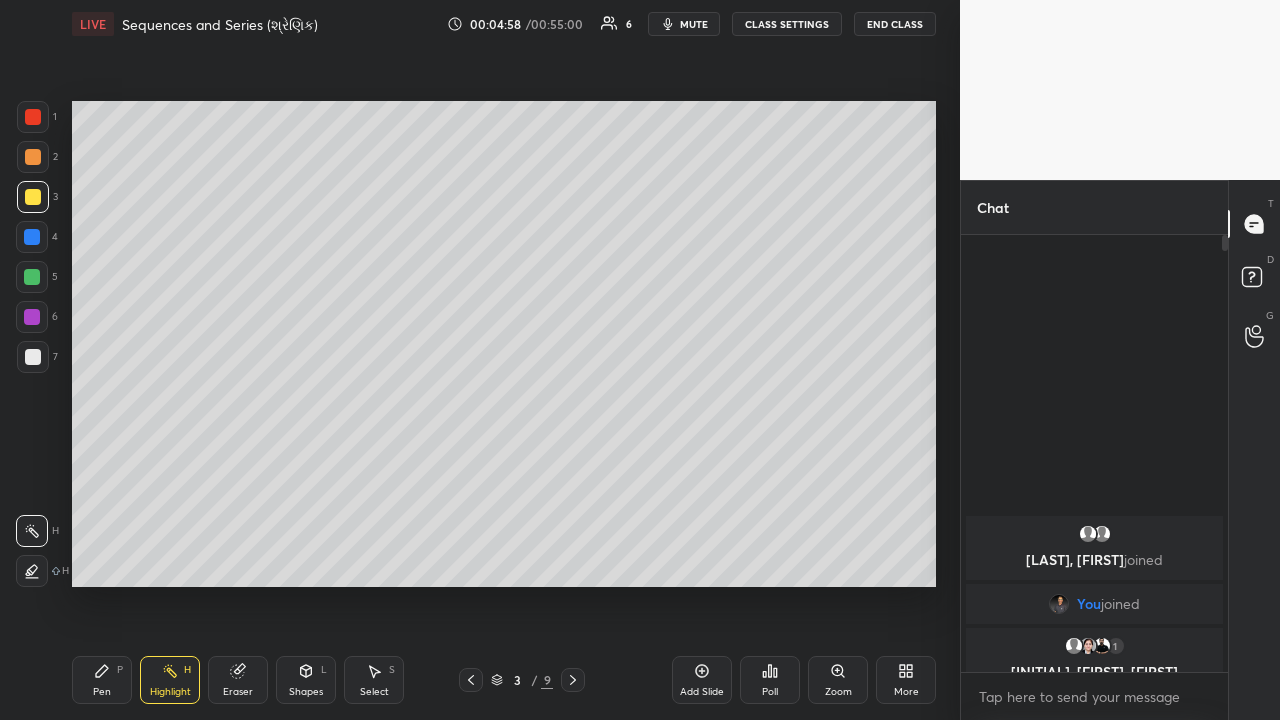 click on "Pen P" at bounding box center (102, 680) 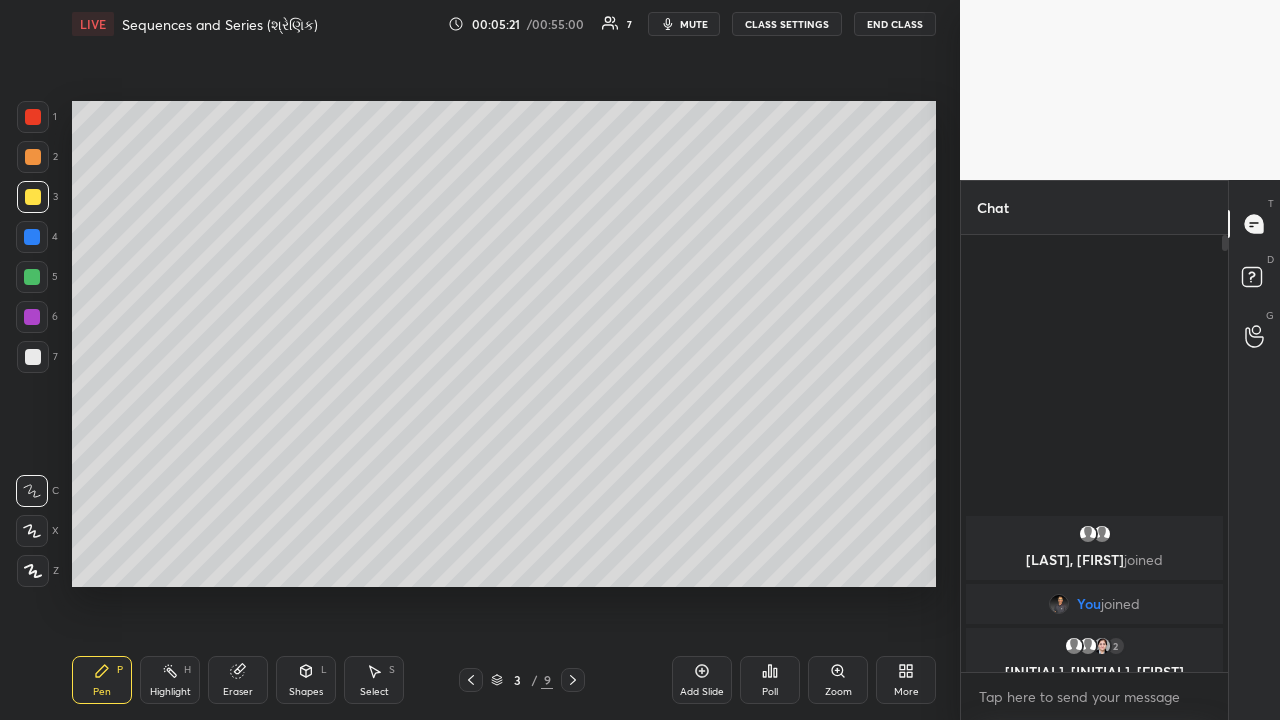 click on "Highlight H" at bounding box center [170, 680] 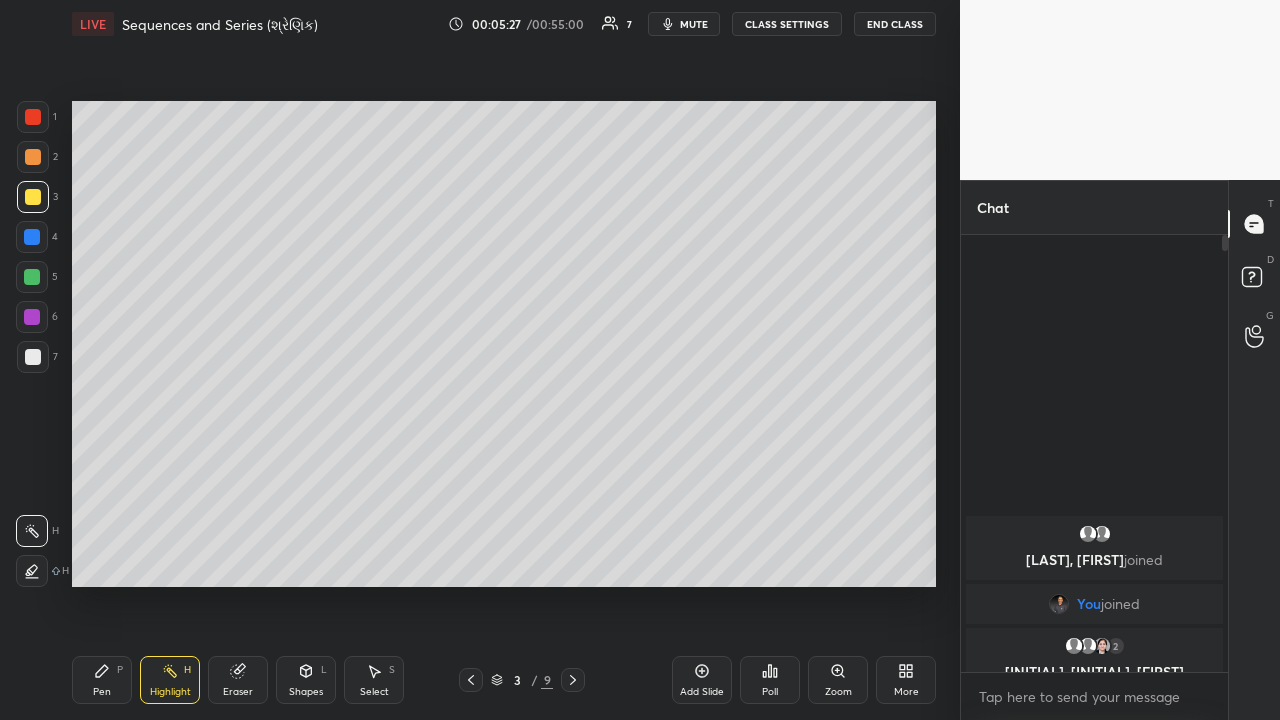 click on "Pen" at bounding box center [102, 692] 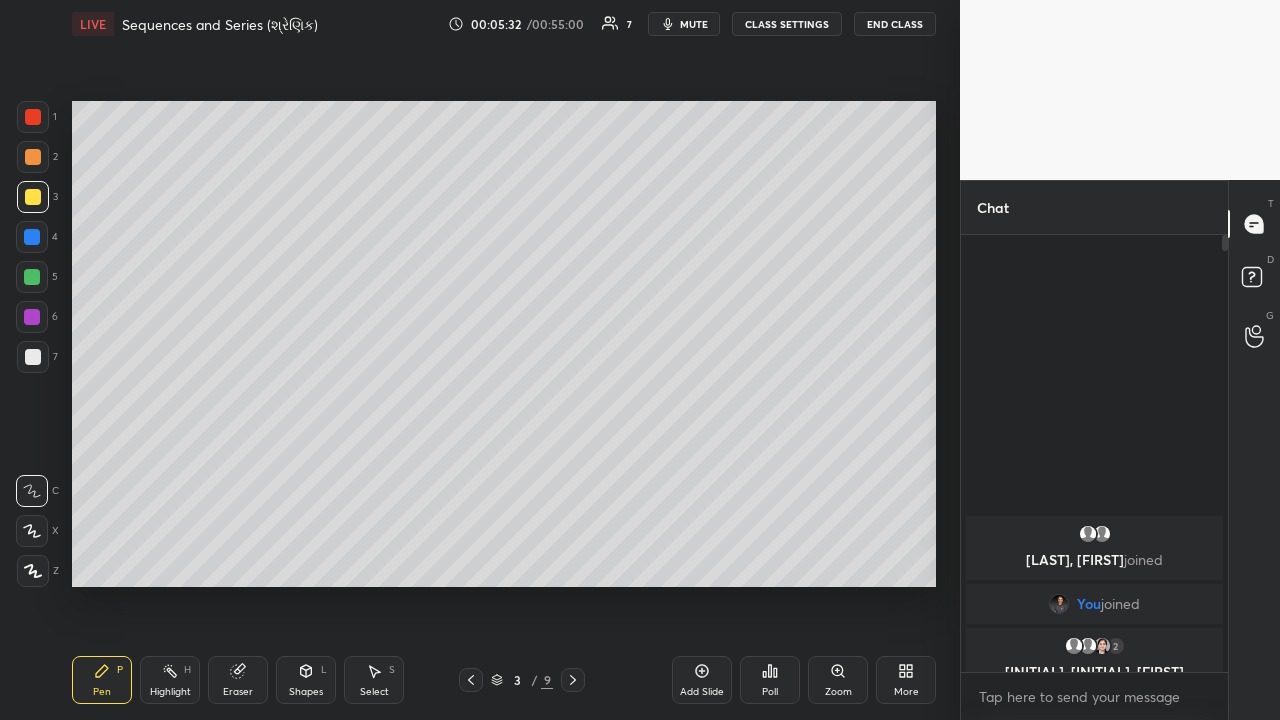 click on "Highlight" at bounding box center [170, 692] 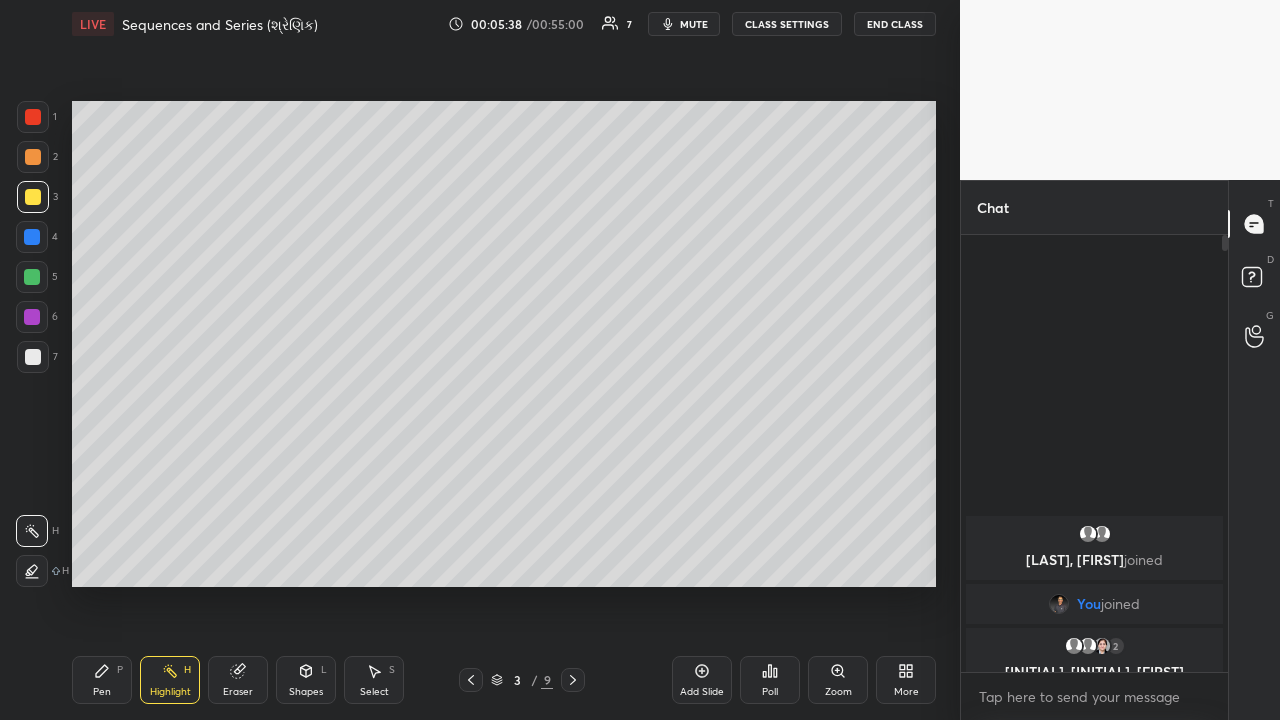 click on "Pen" at bounding box center [102, 692] 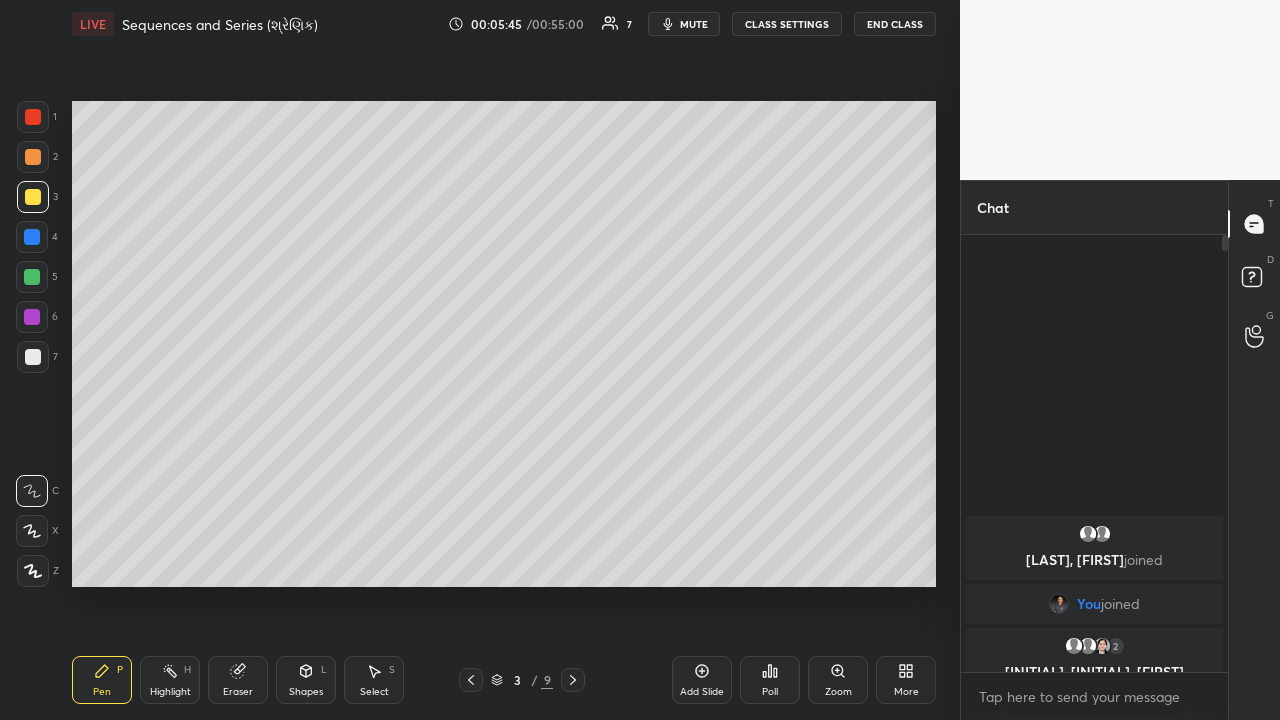 click on "Highlight H" at bounding box center [170, 680] 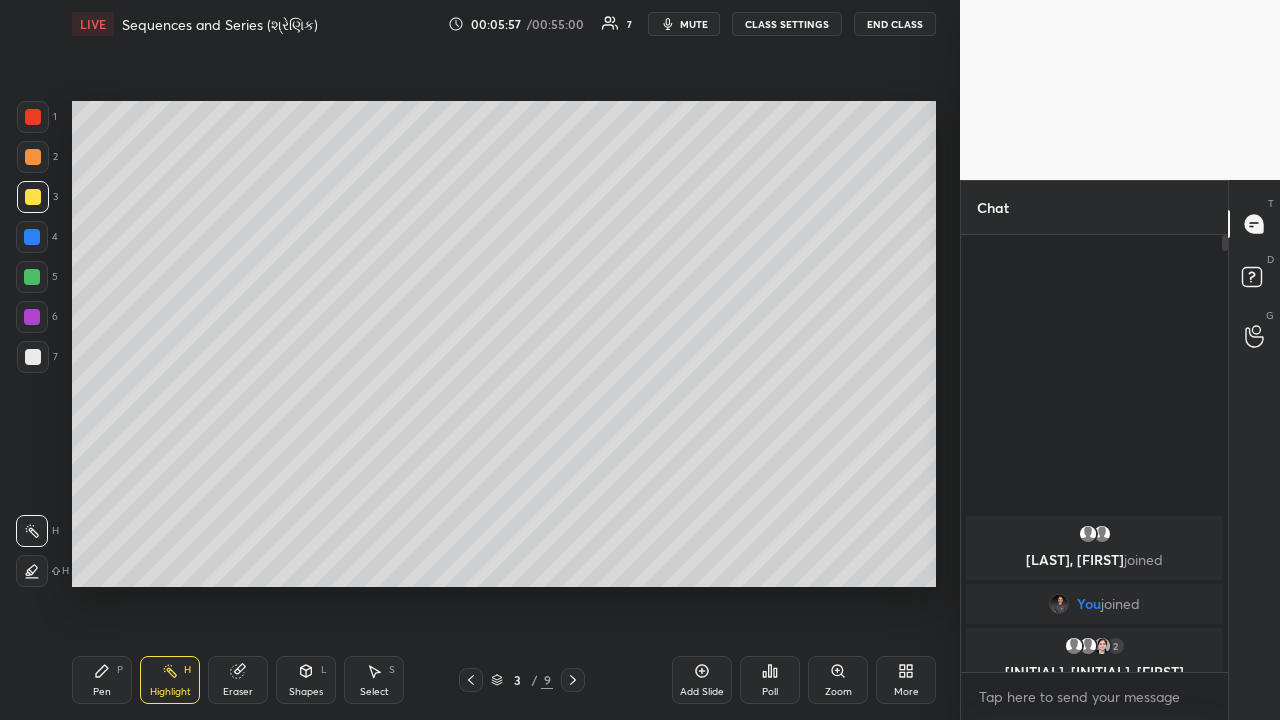 click on "Pen P" at bounding box center (102, 680) 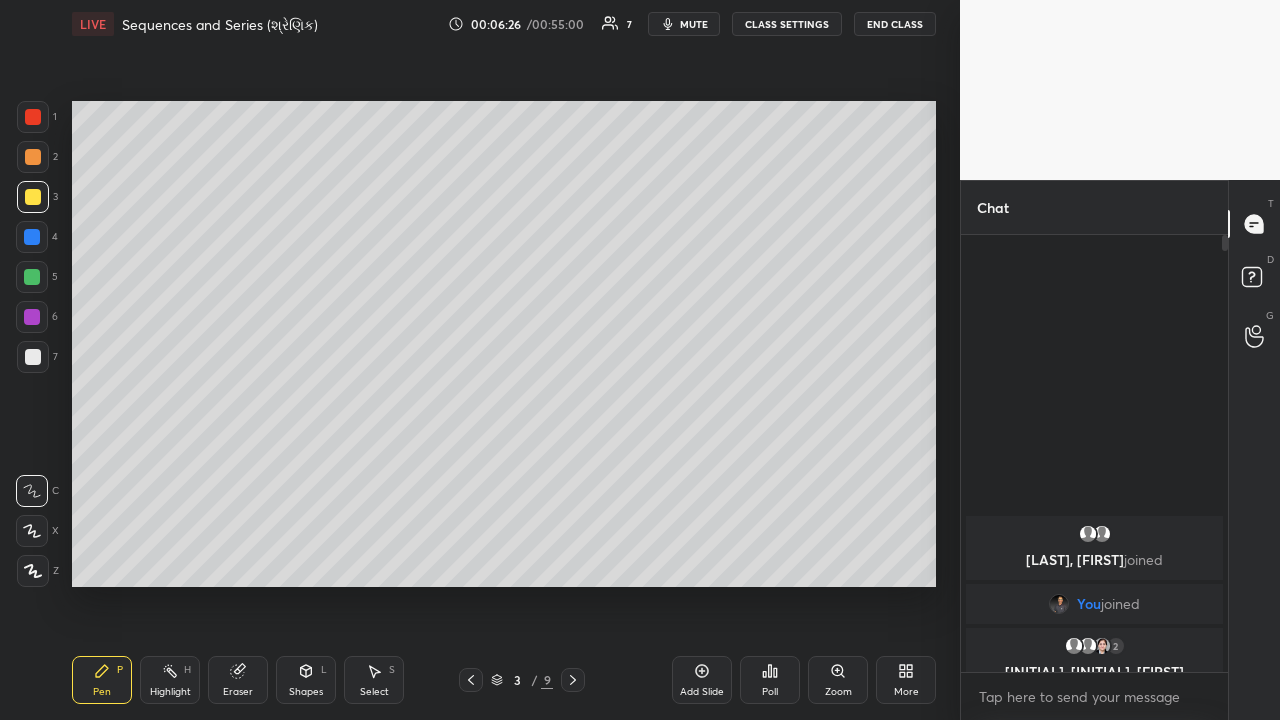click at bounding box center [32, 277] 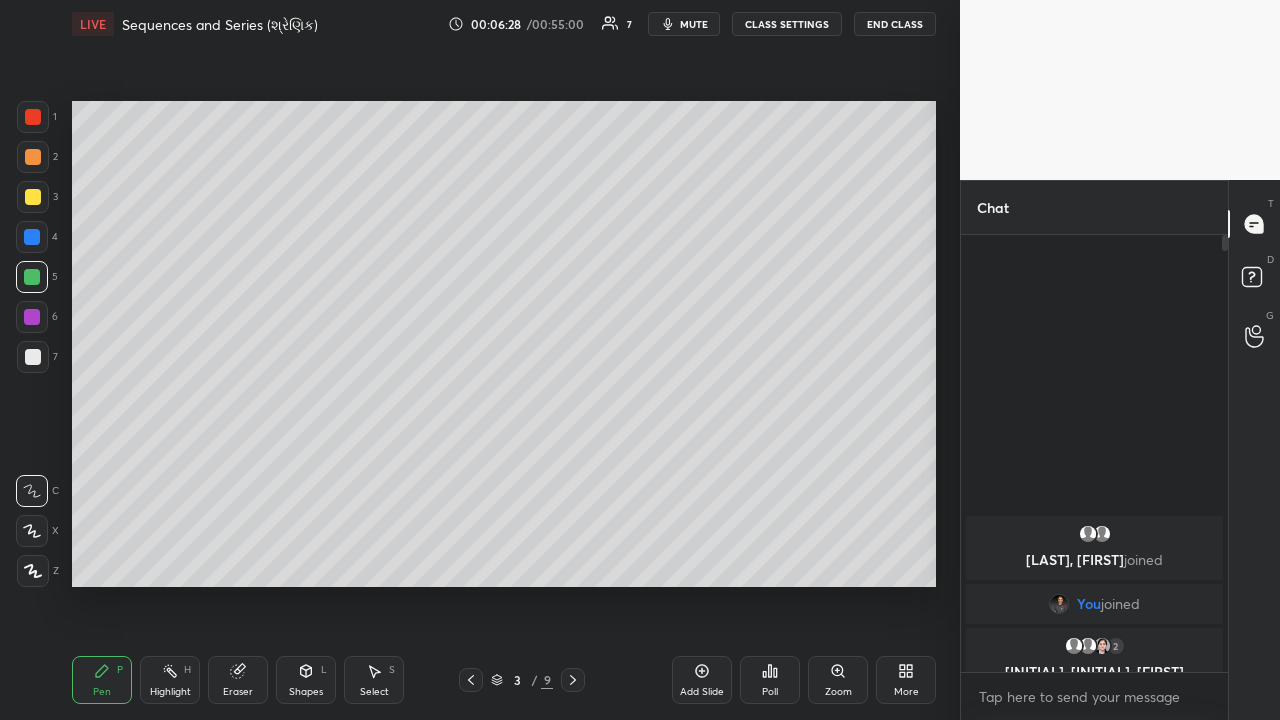 click on "Highlight H" at bounding box center [170, 680] 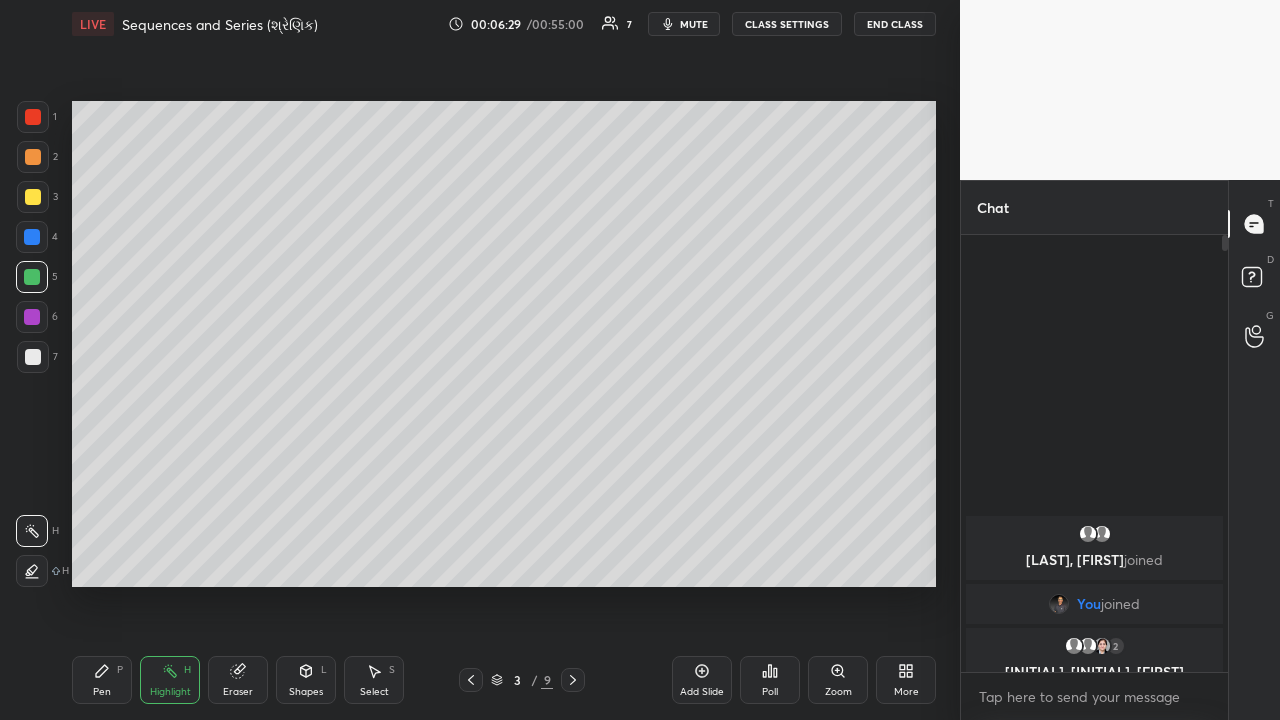 click 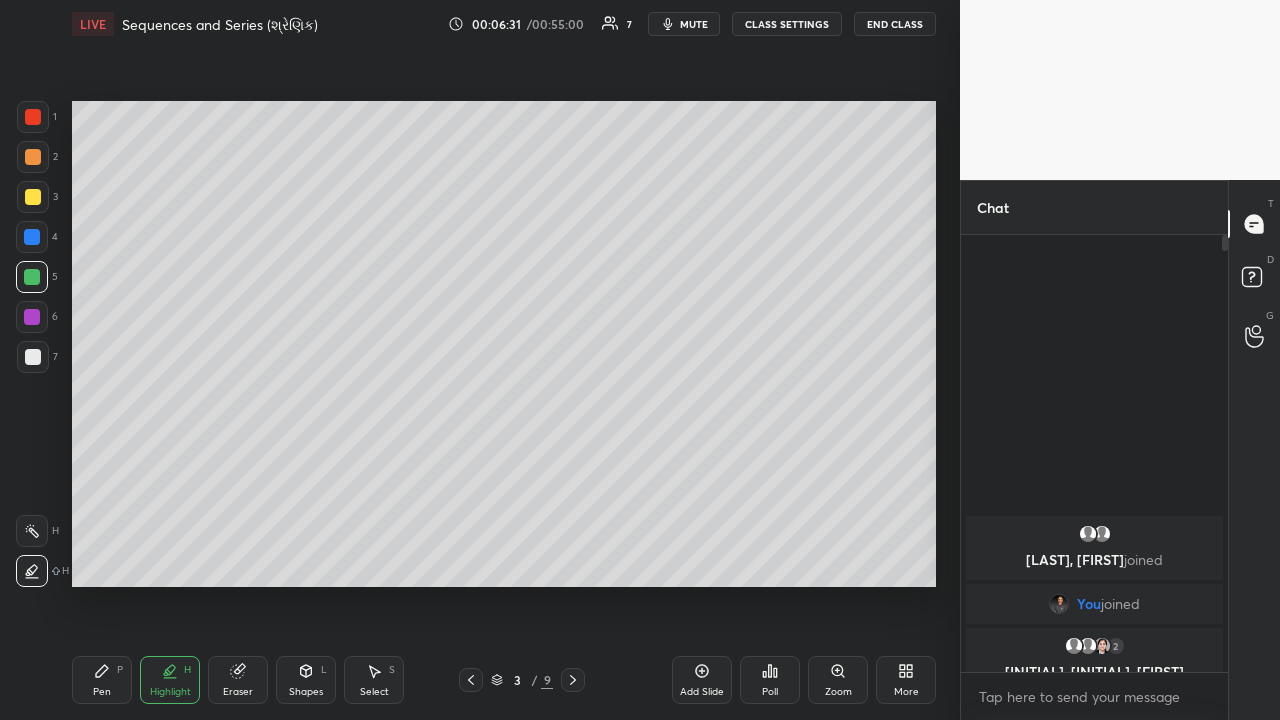 click at bounding box center (32, 531) 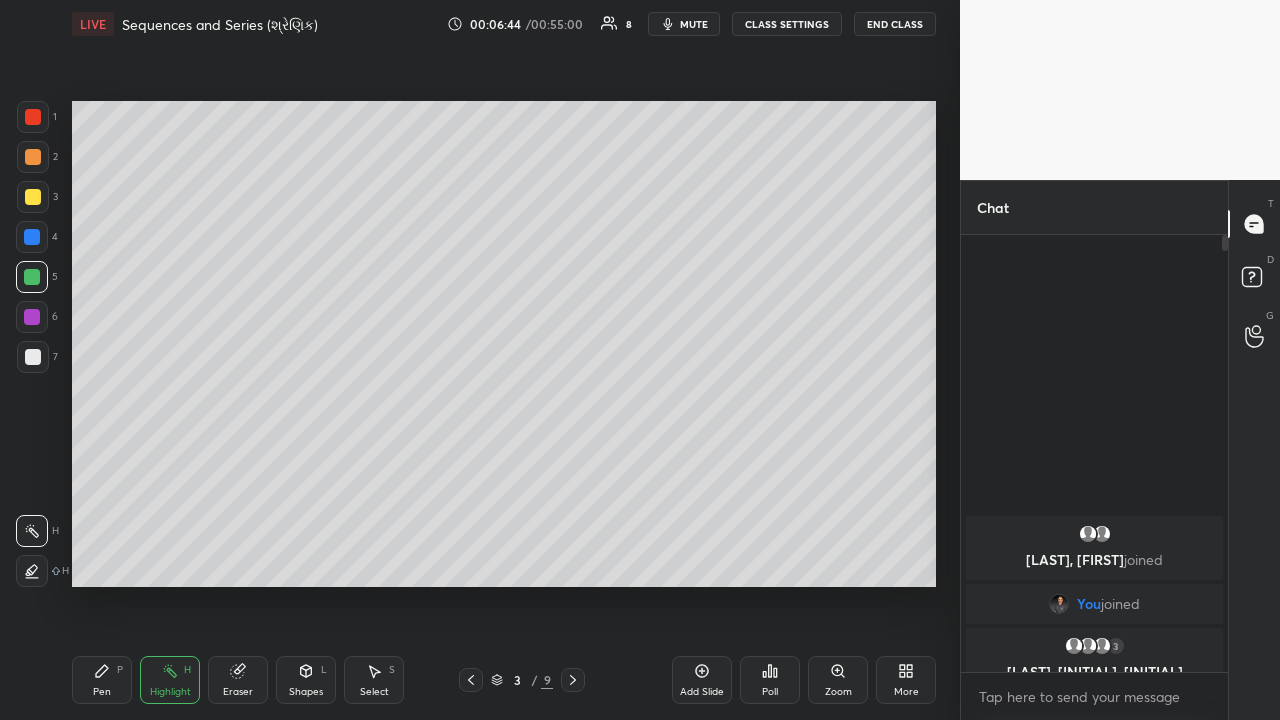 click on "Eraser" at bounding box center [238, 680] 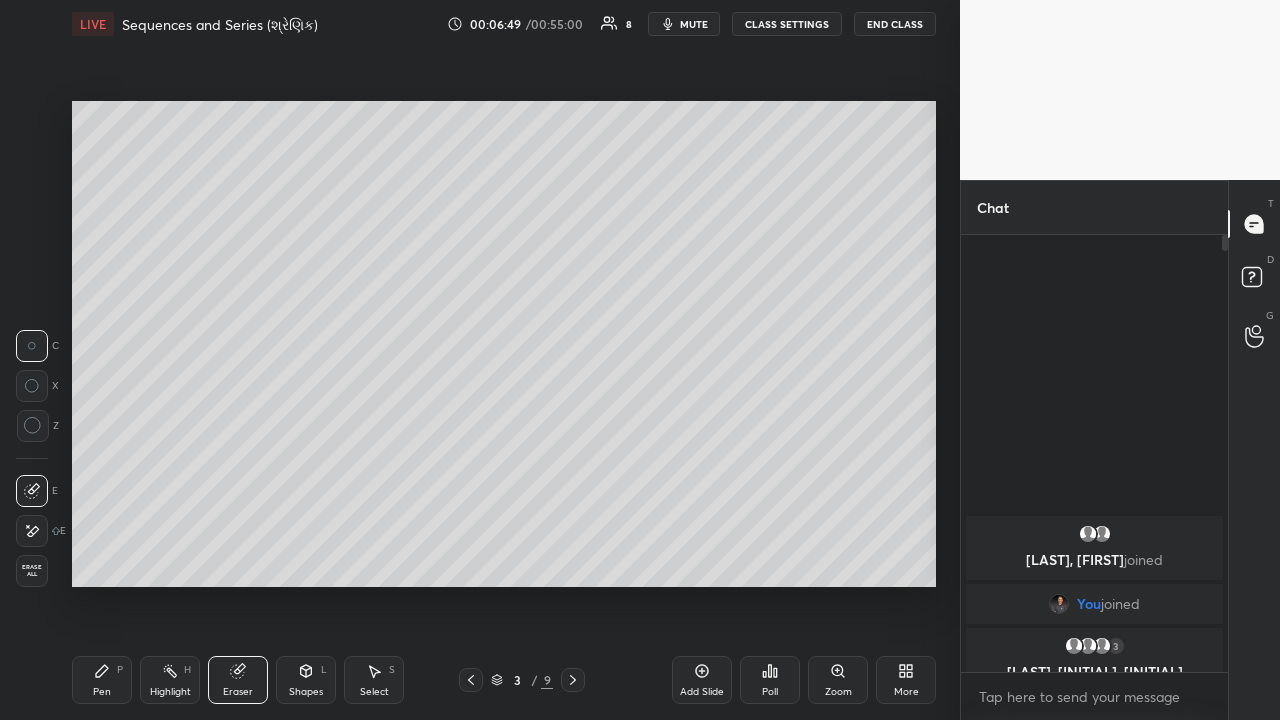 click on "Pen P" at bounding box center (102, 680) 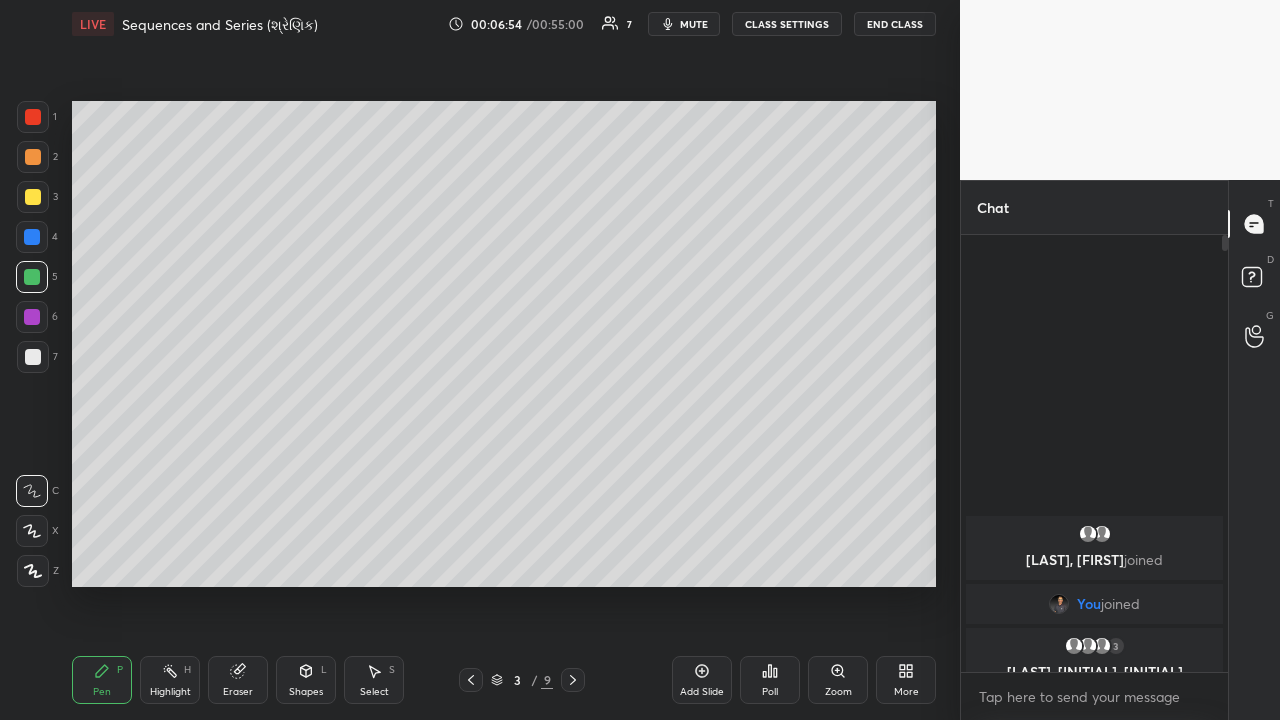 click on "Highlight H" at bounding box center (170, 680) 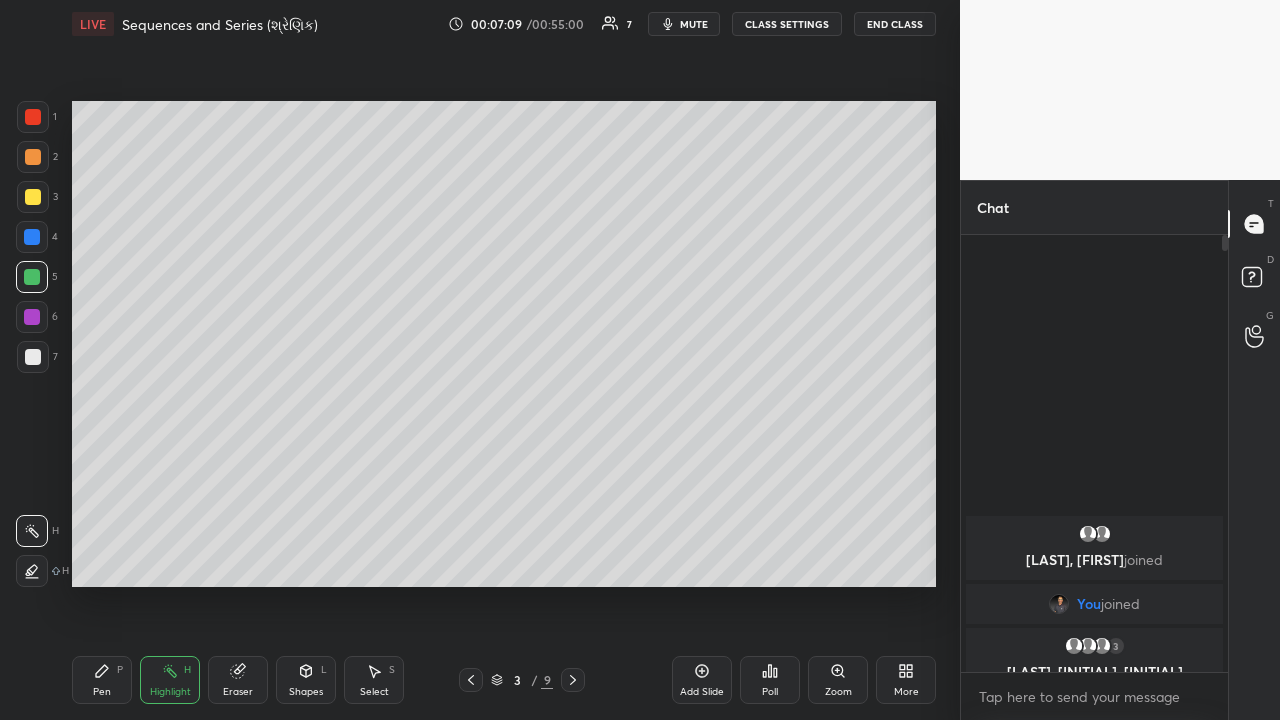 click at bounding box center (32, 571) 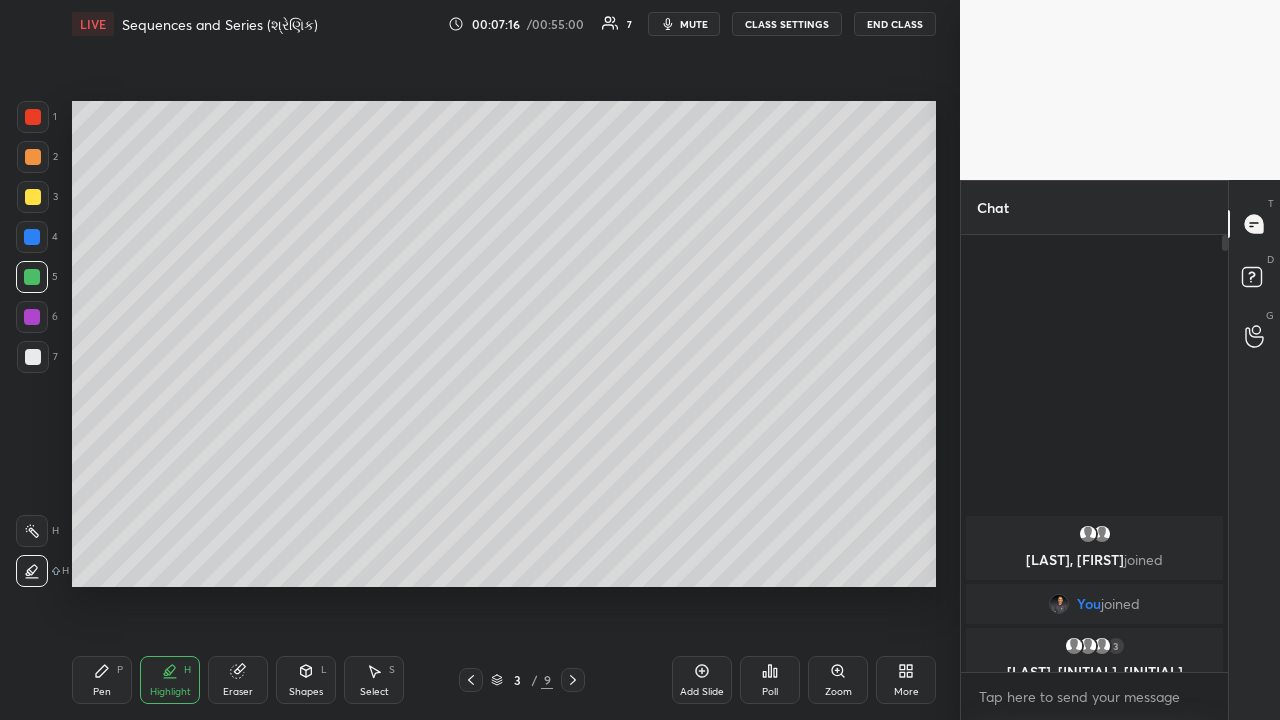 click at bounding box center [32, 277] 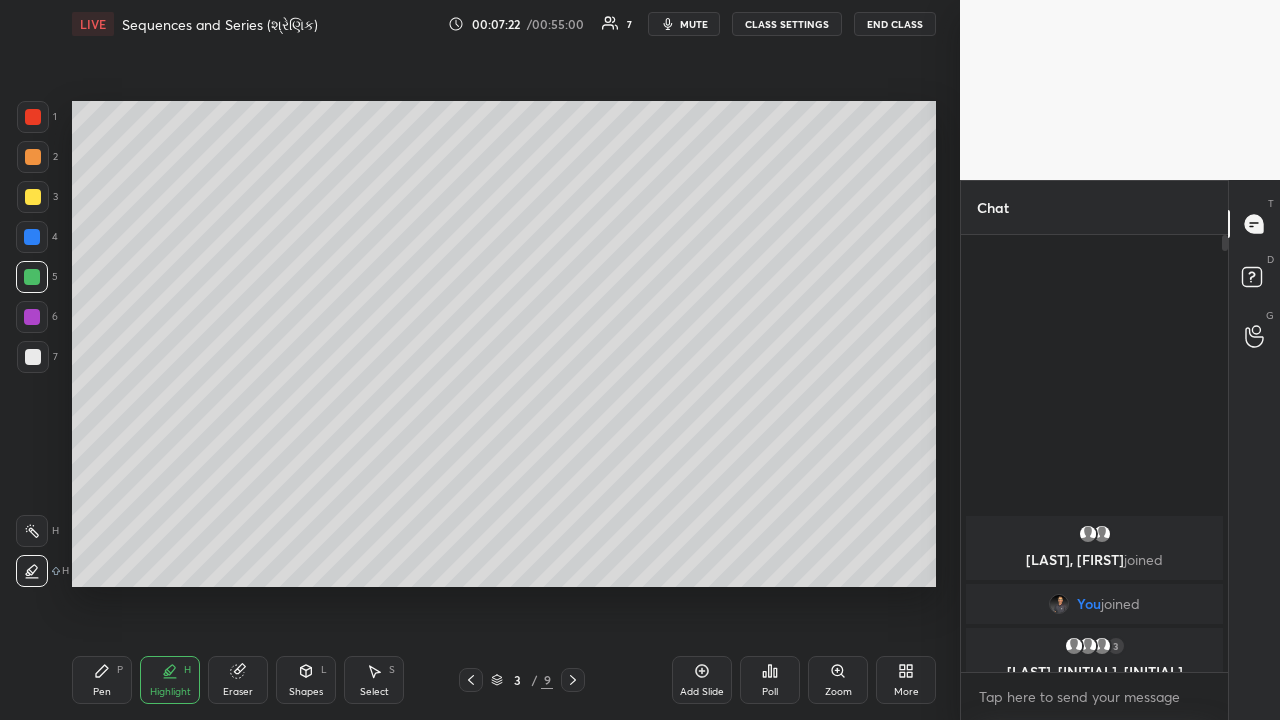 click at bounding box center (32, 317) 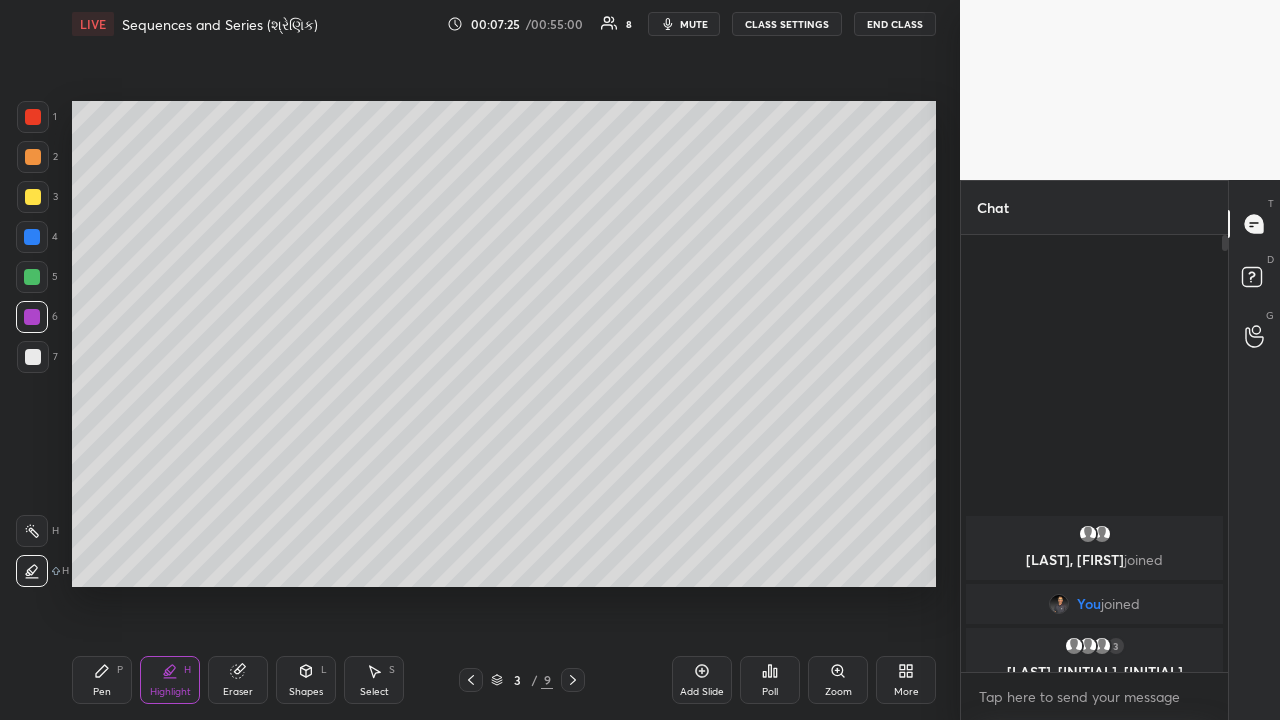 click 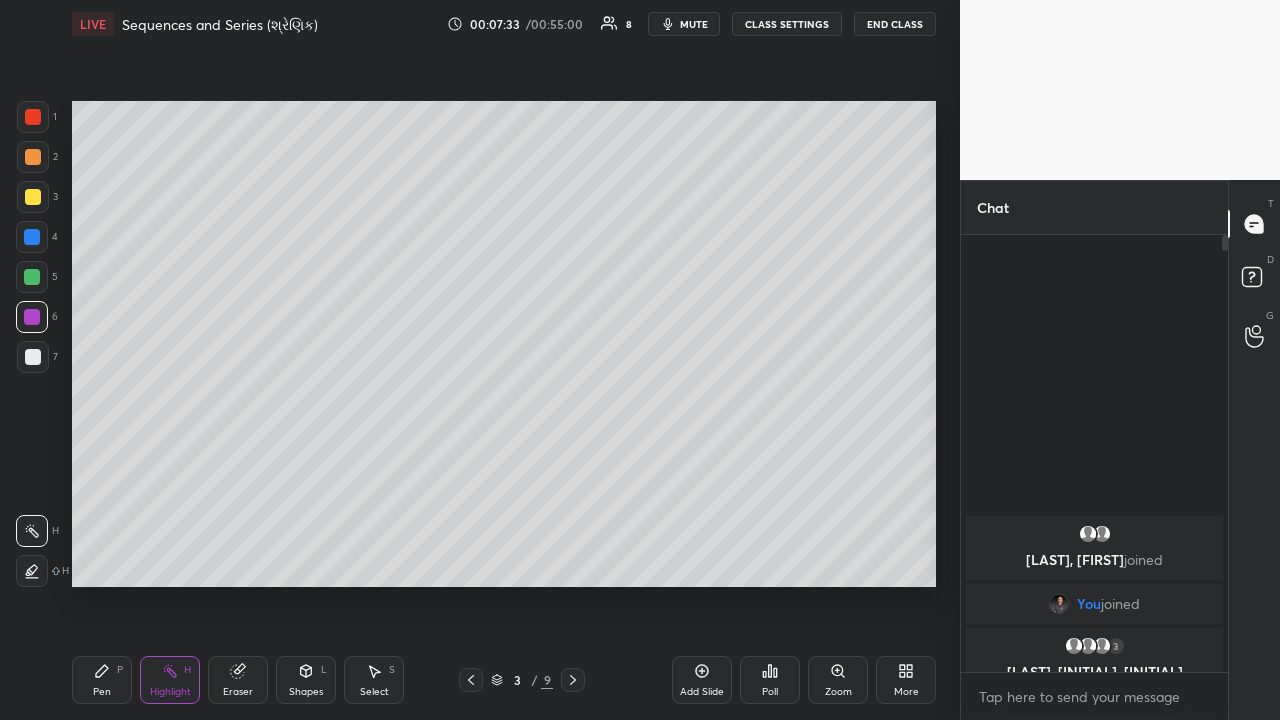 click 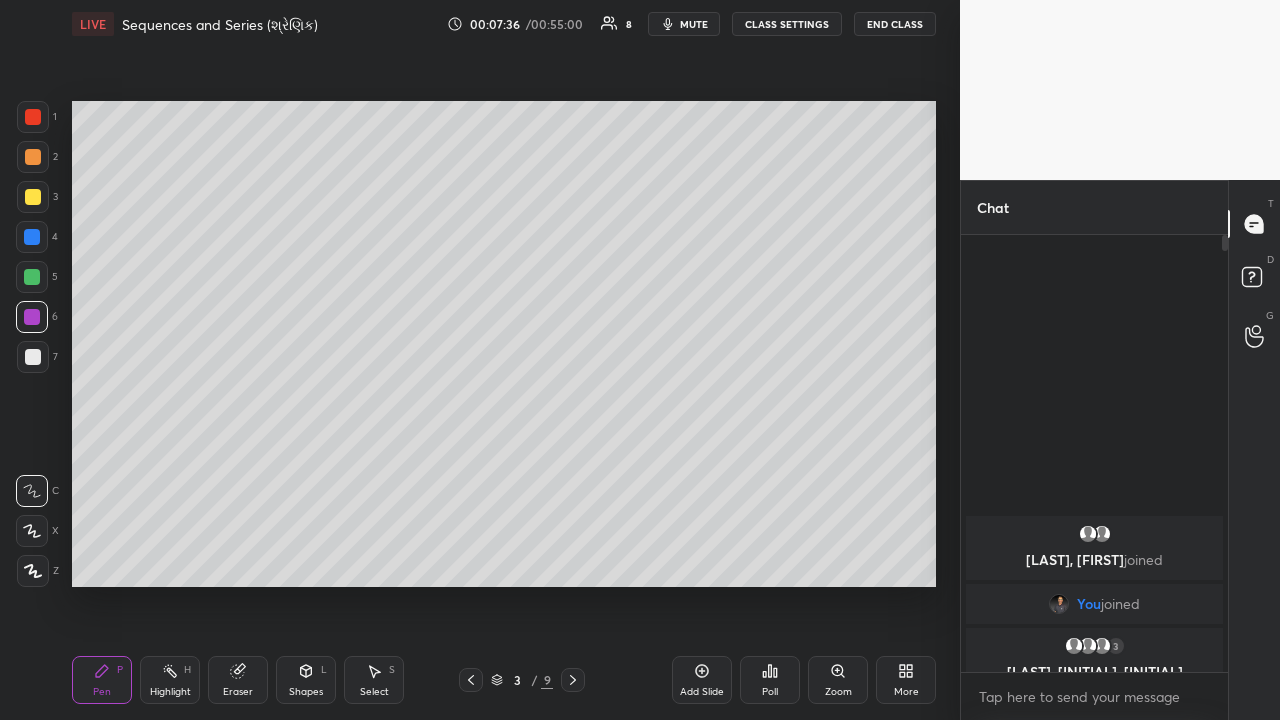 click on "Highlight" at bounding box center (170, 692) 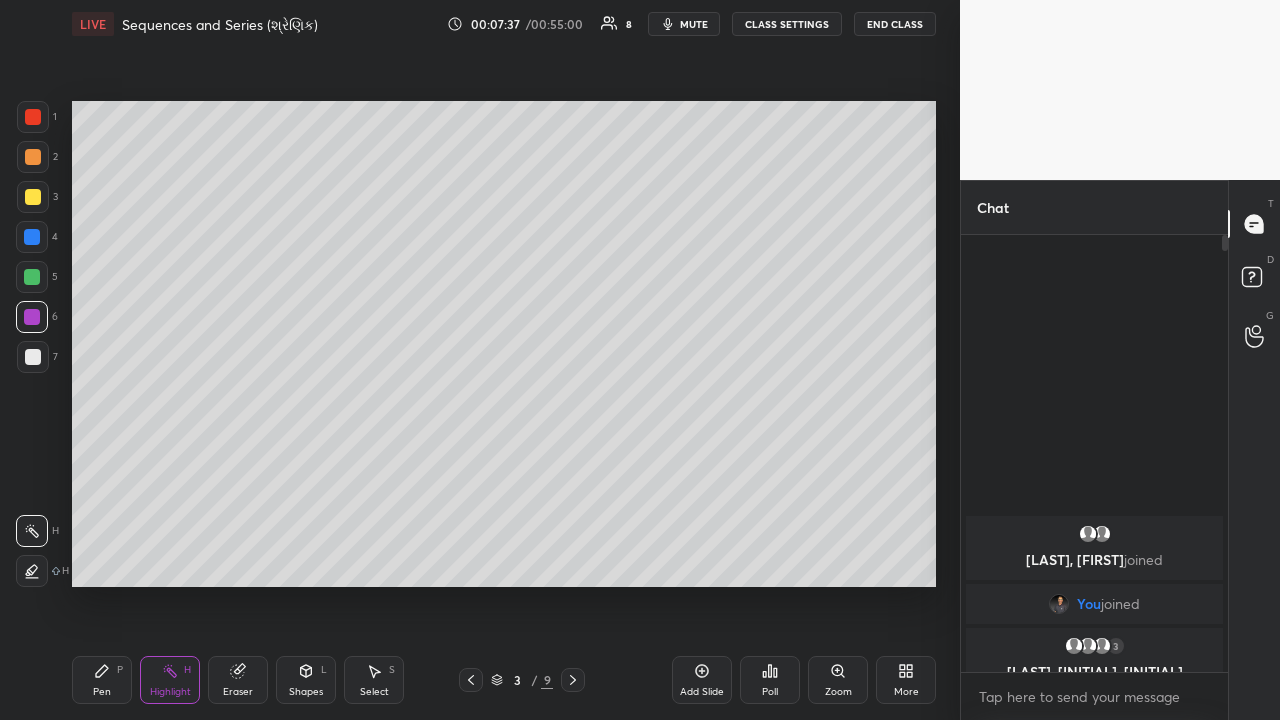 click 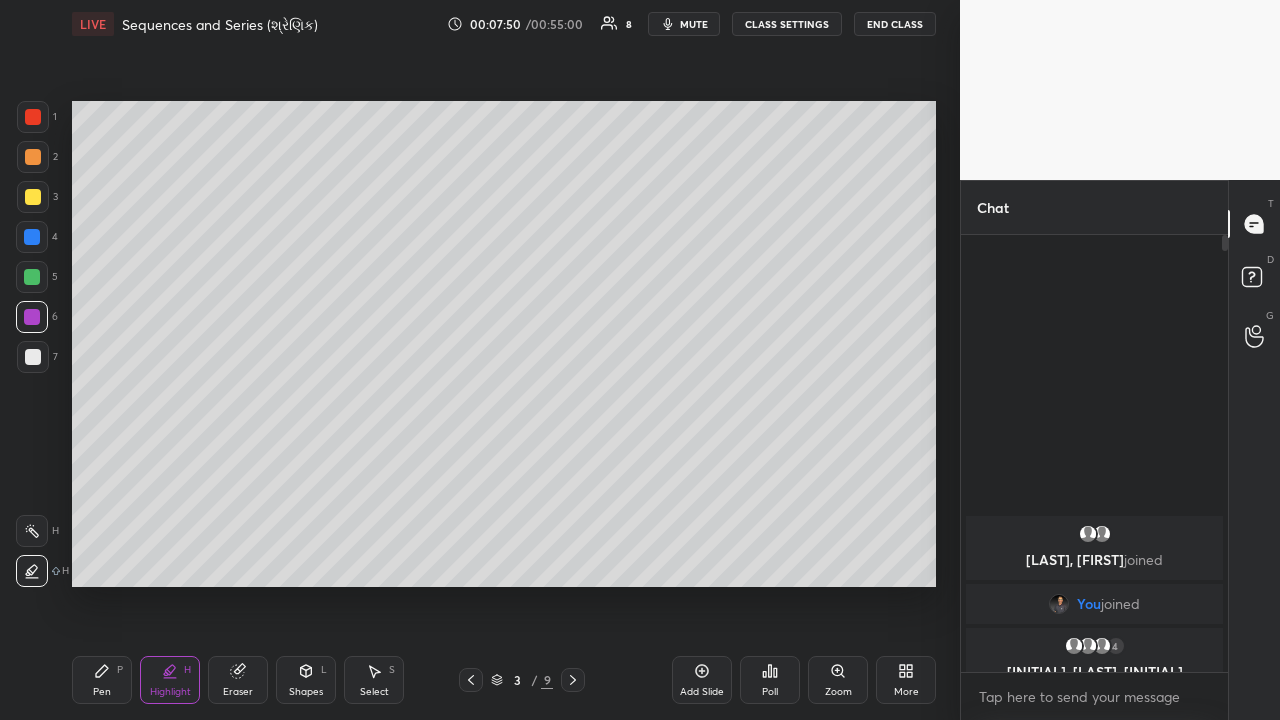 click on "Pen P" at bounding box center [102, 680] 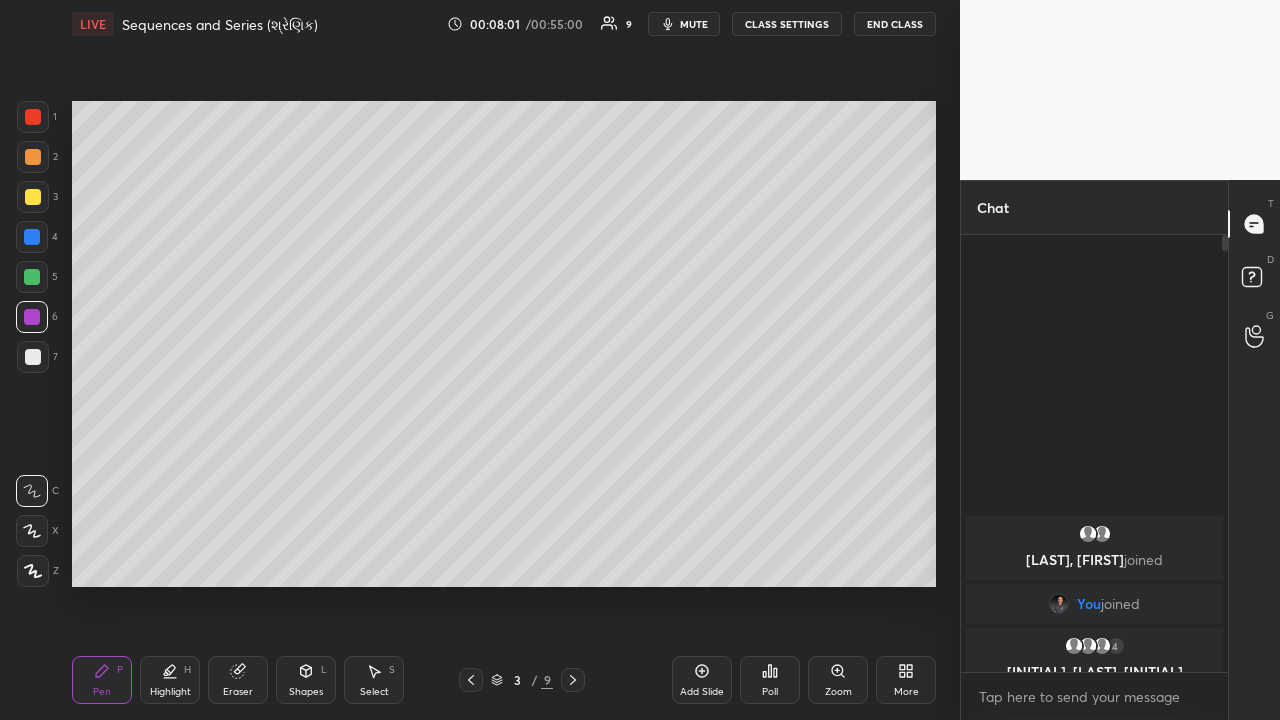 click on "Highlight" at bounding box center (170, 692) 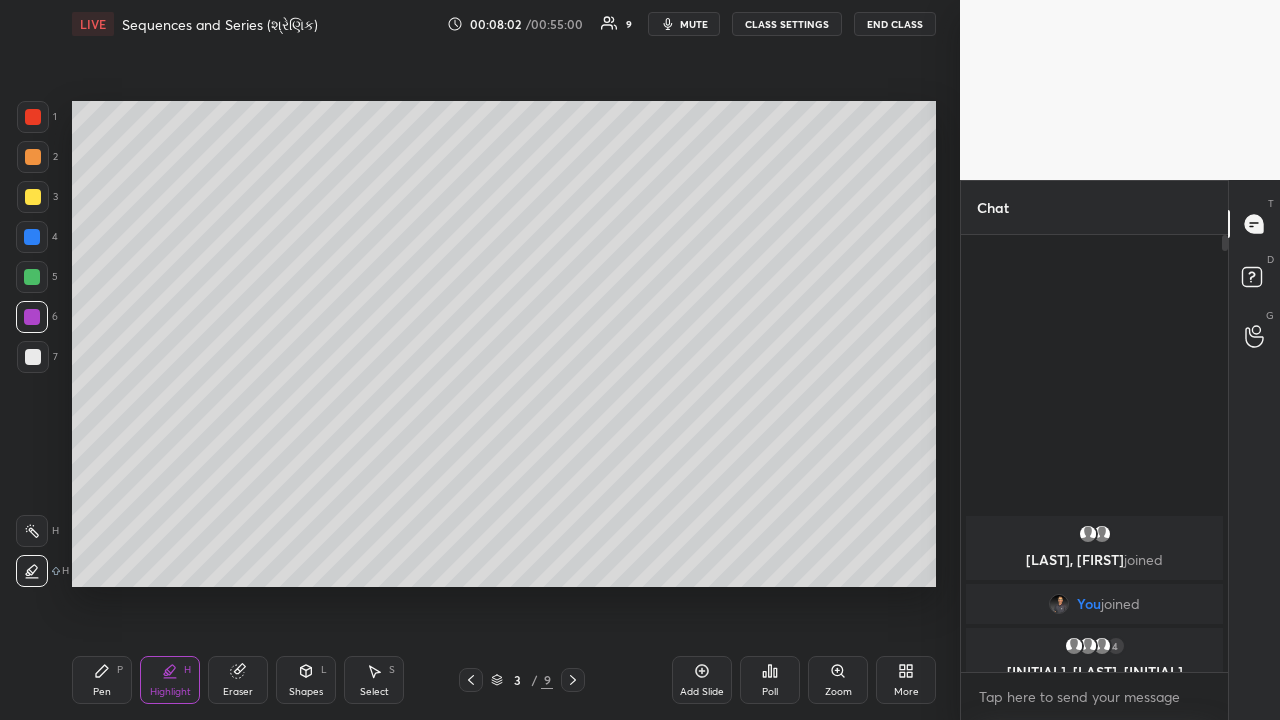 click at bounding box center (33, 197) 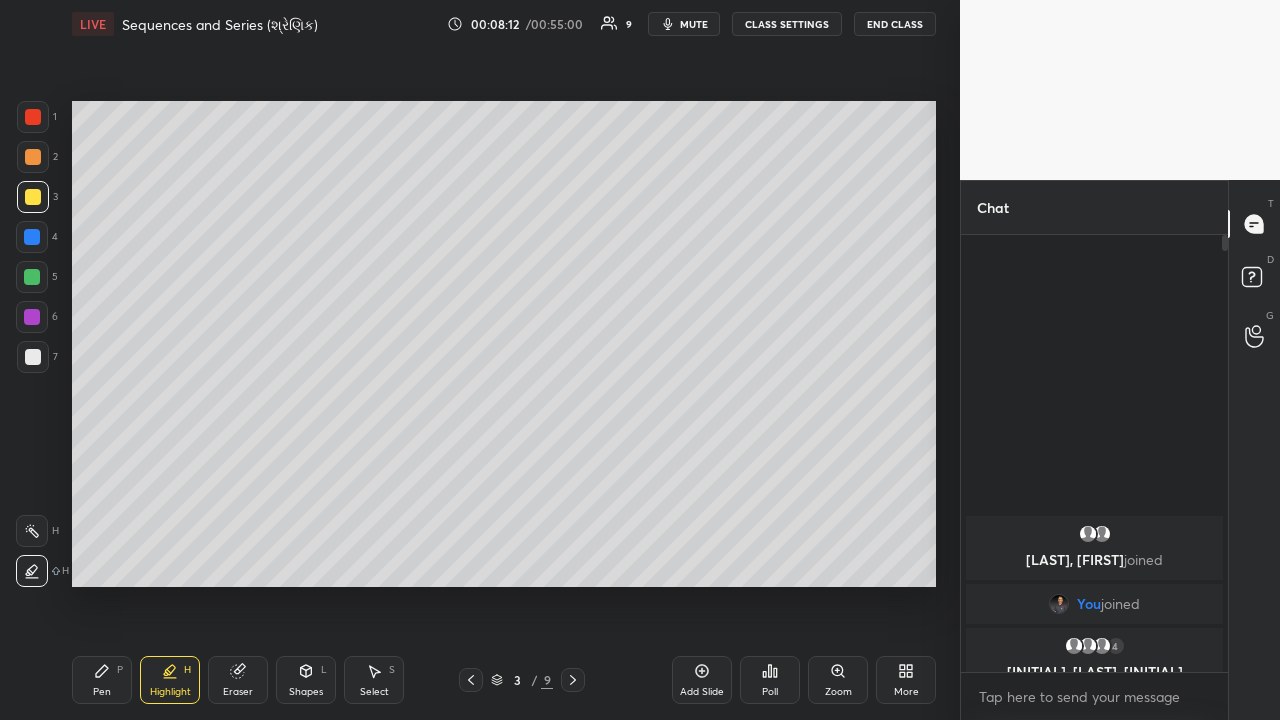 click on "Pen P" at bounding box center [102, 680] 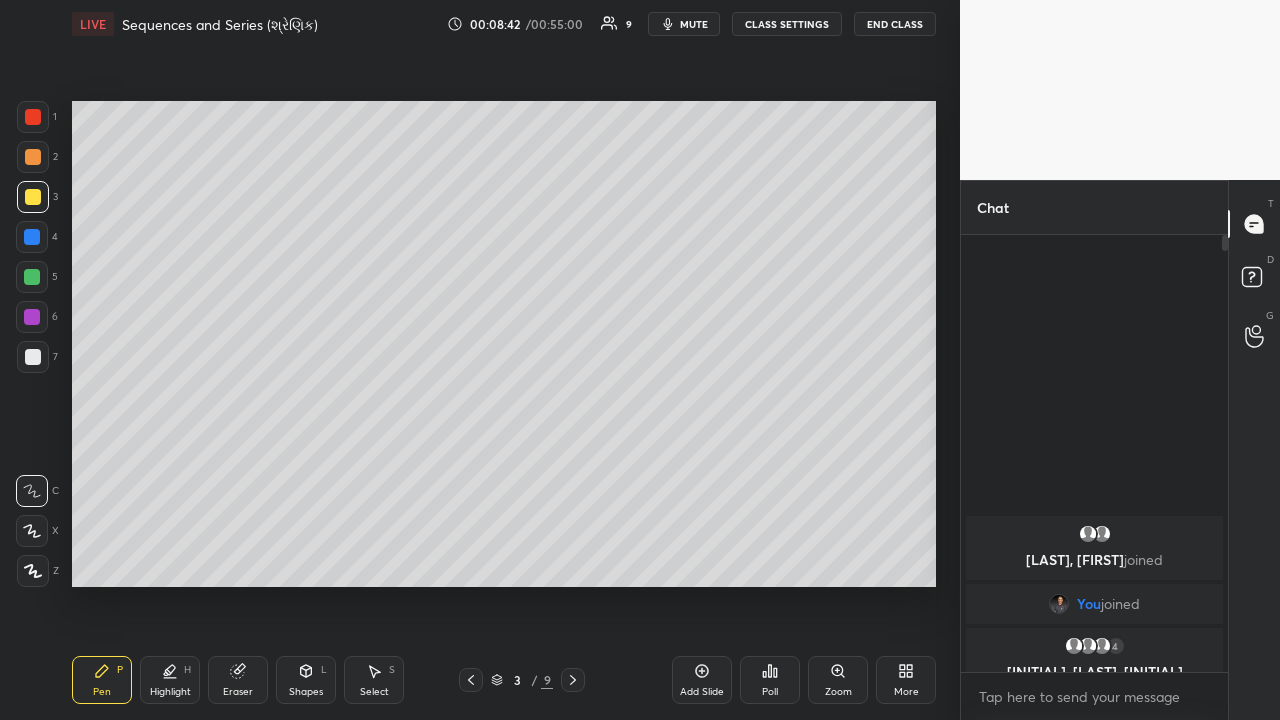 click at bounding box center (33, 157) 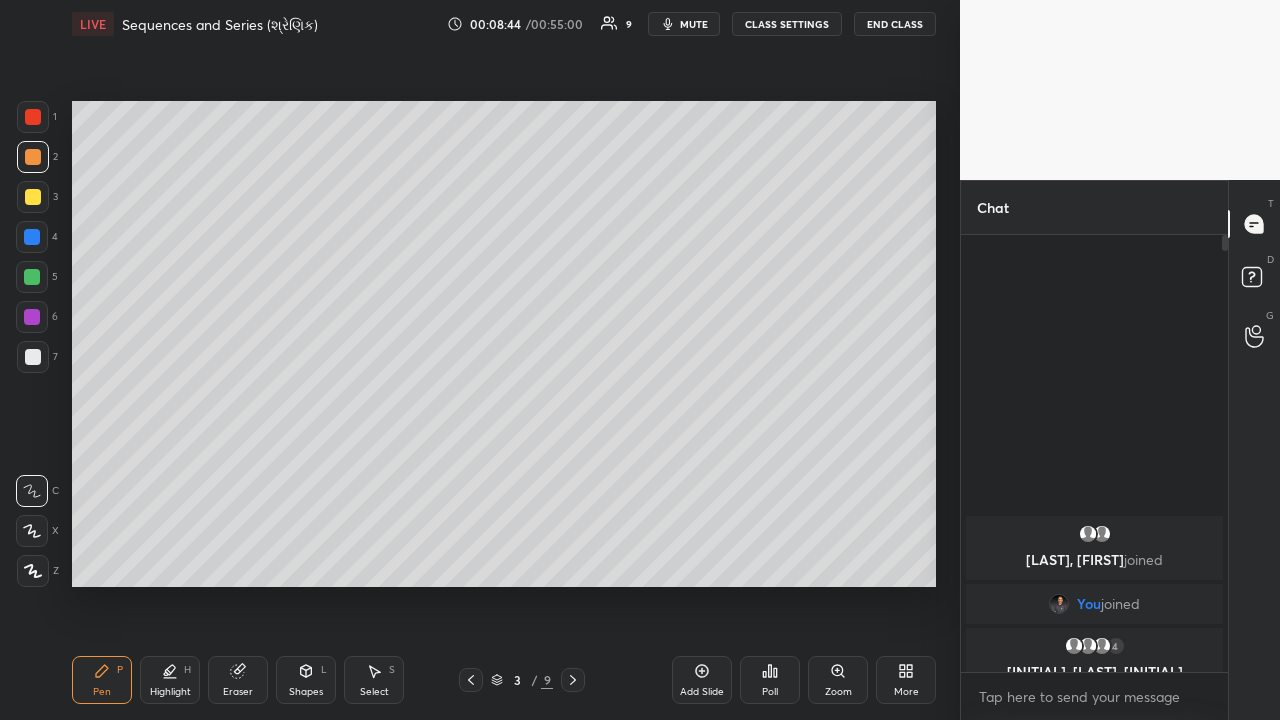 click at bounding box center [32, 277] 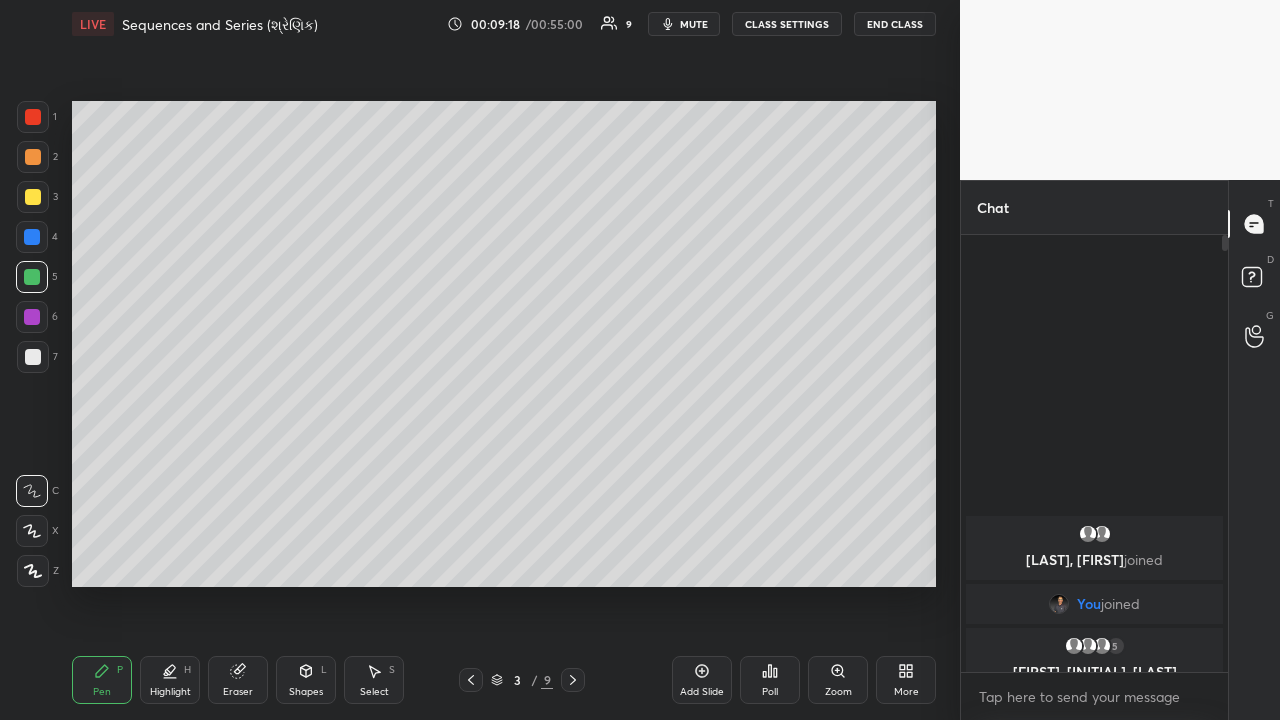 click on "Highlight" at bounding box center [170, 692] 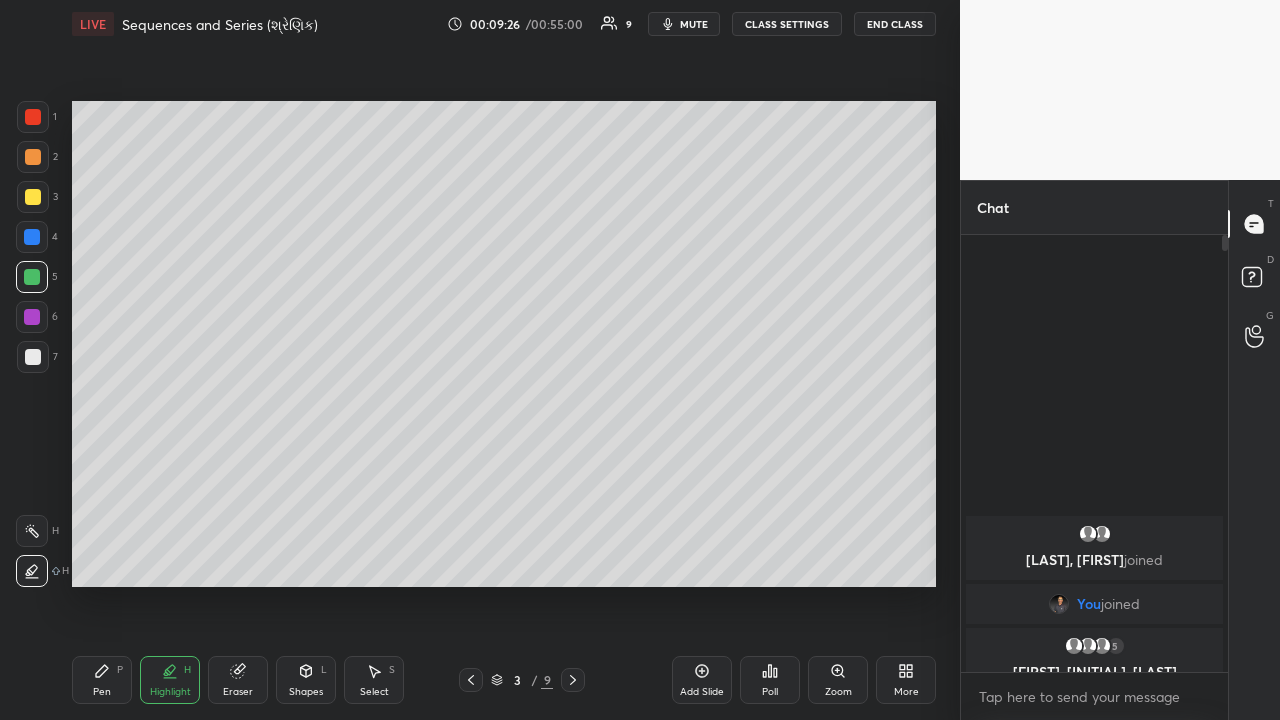 click 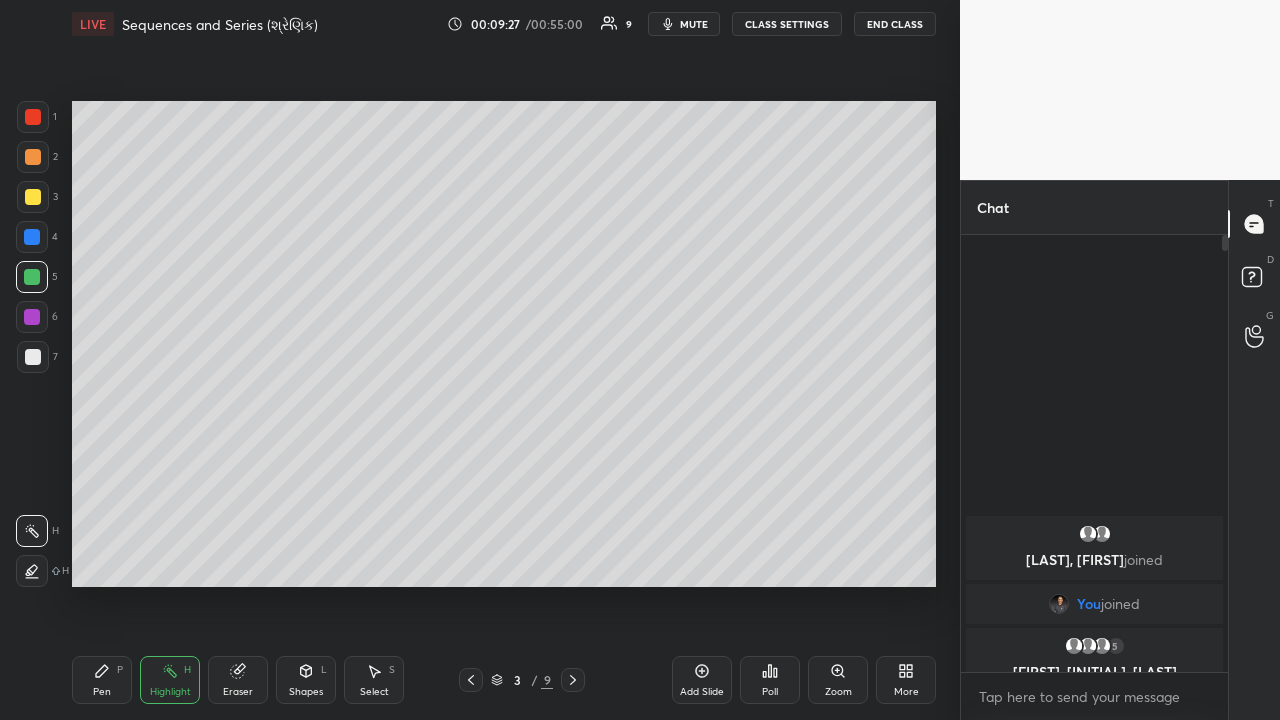 click on "Pen P" at bounding box center [102, 680] 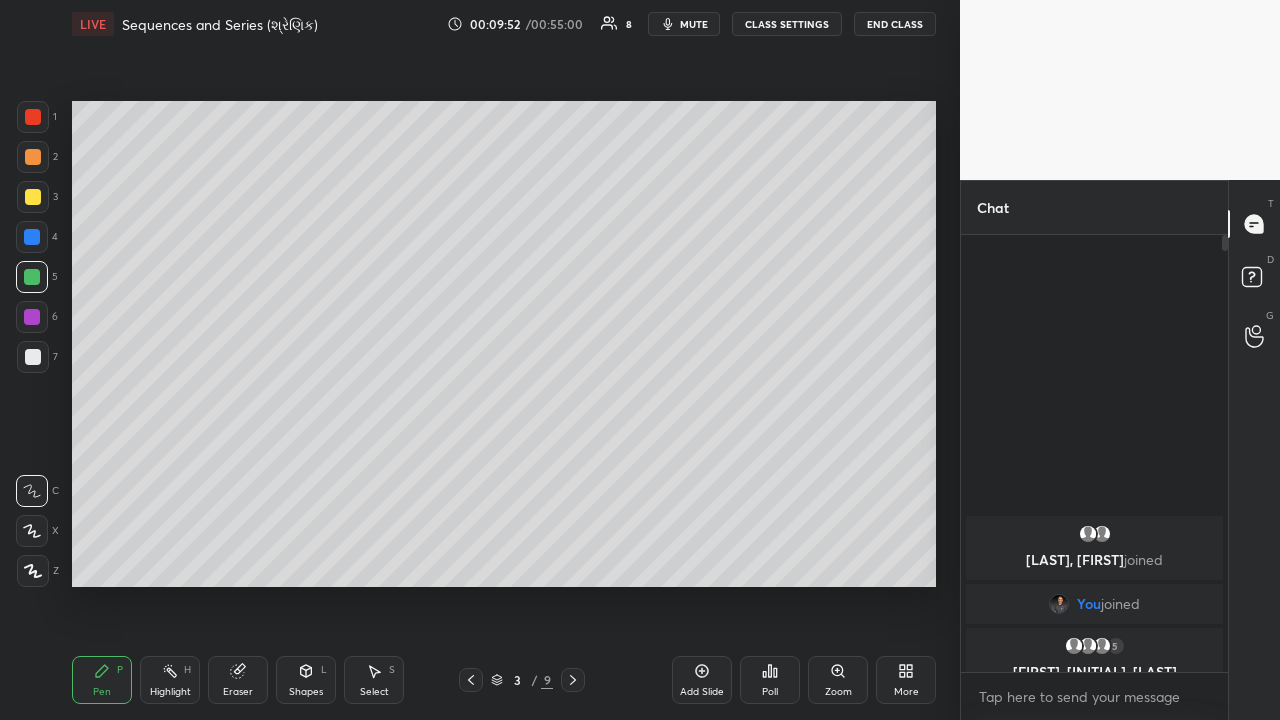 click 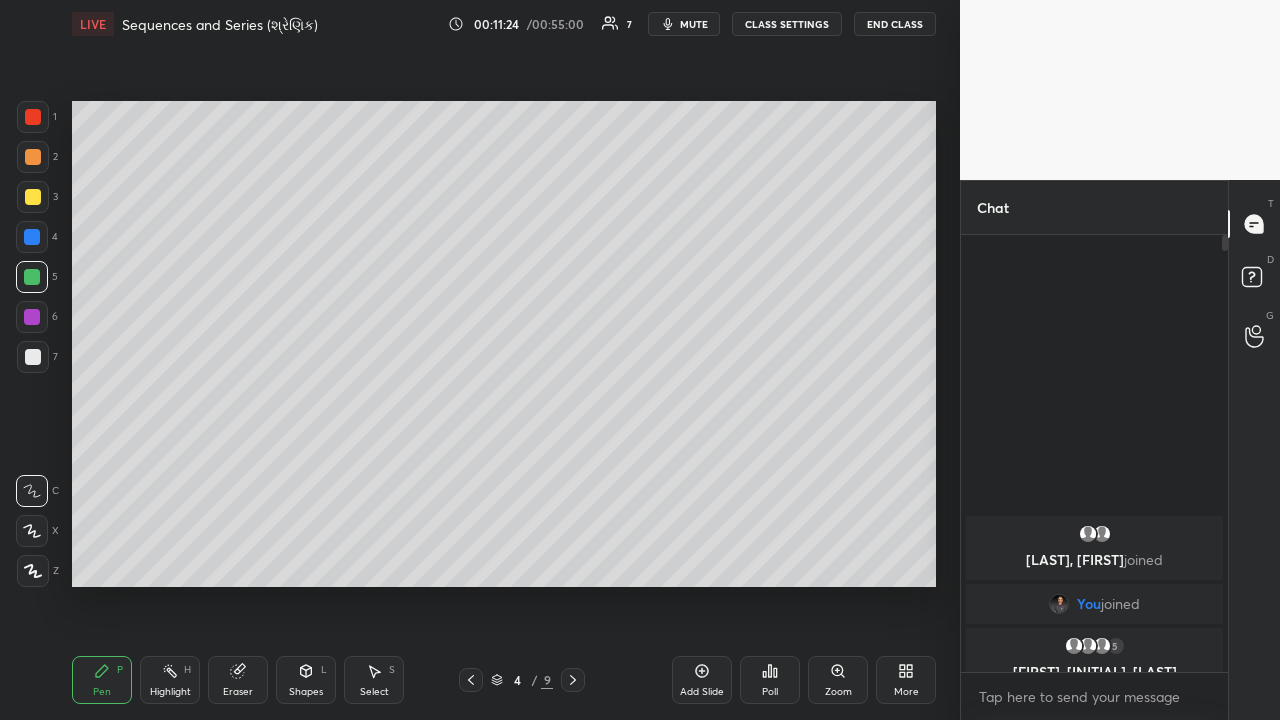 click 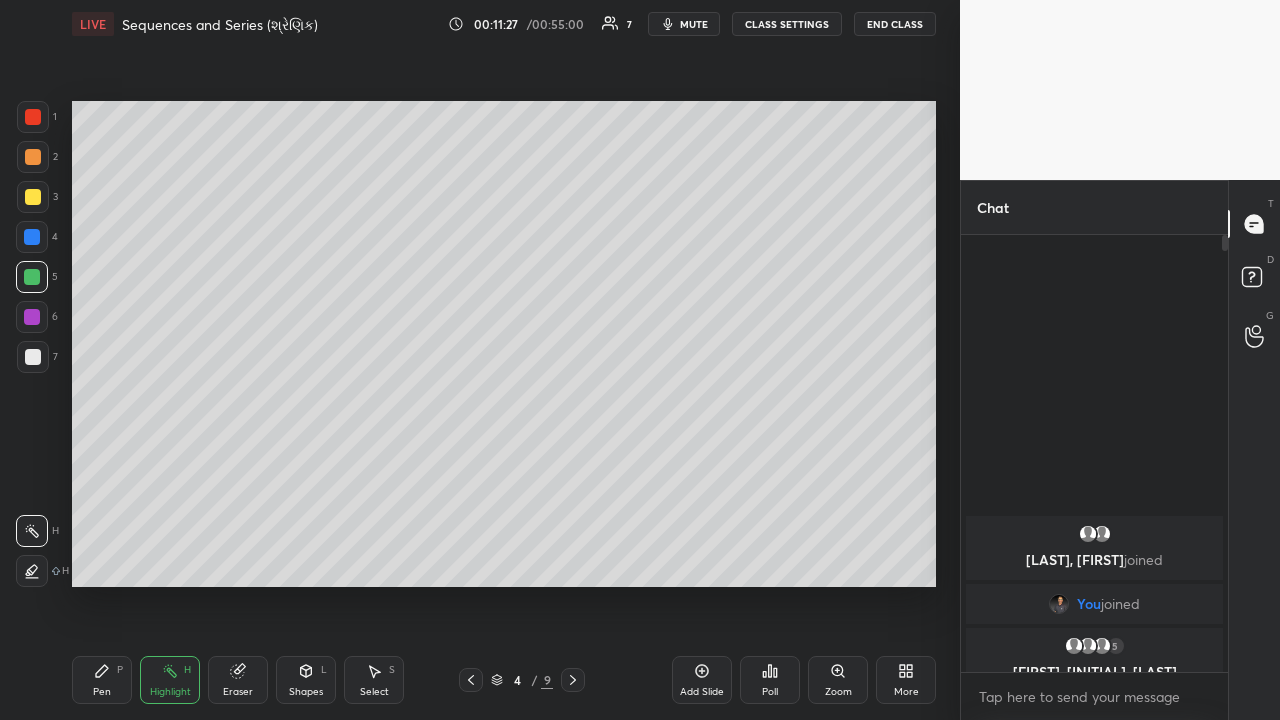 click on "Pen P" at bounding box center [102, 680] 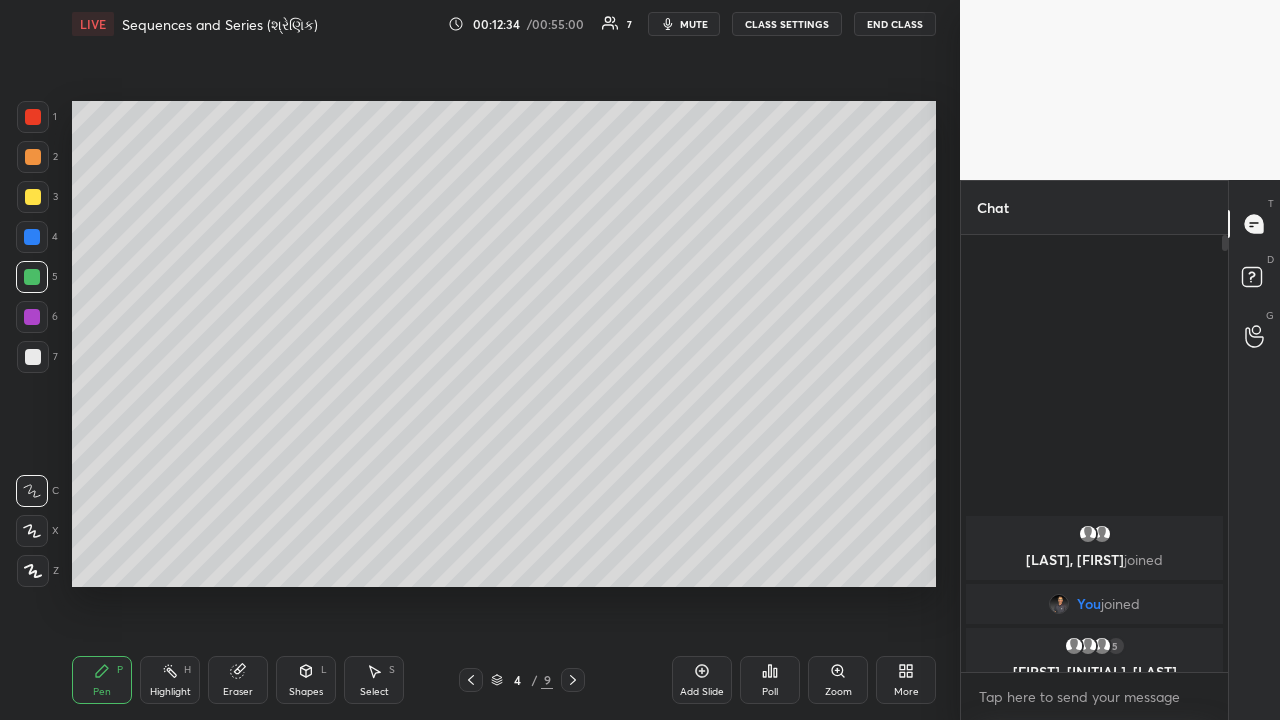 click at bounding box center [33, 197] 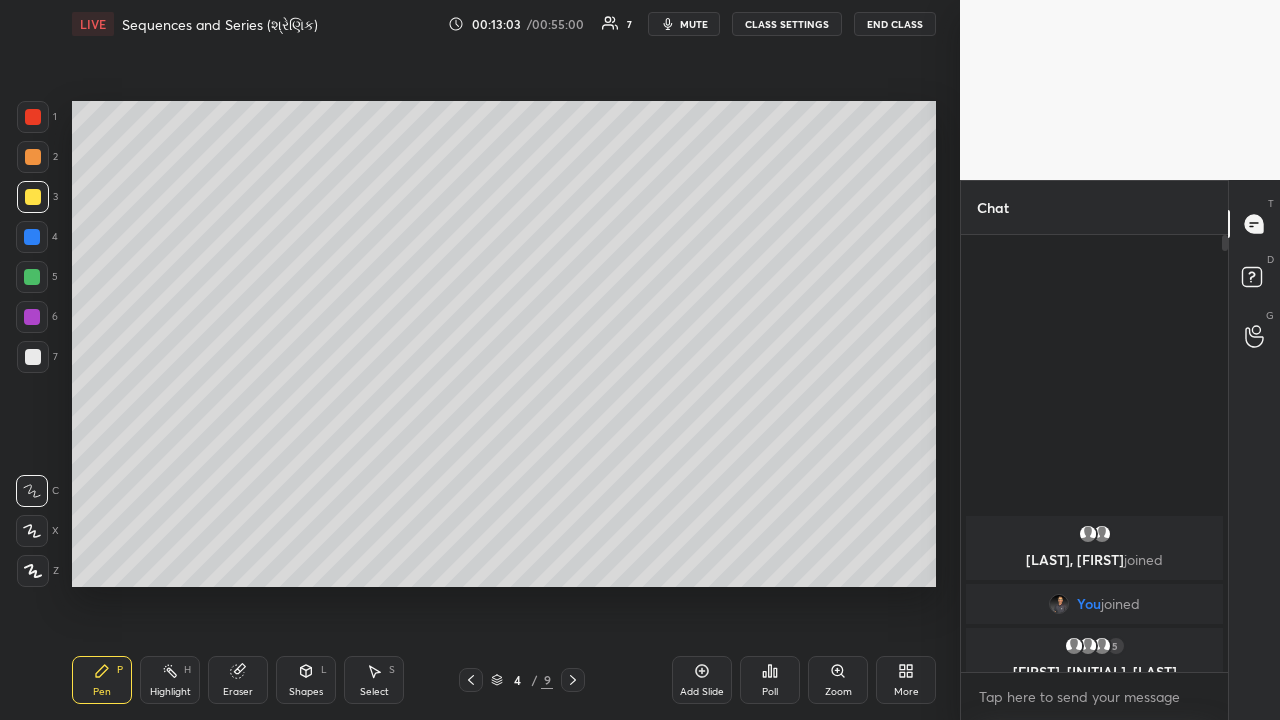 click at bounding box center (32, 277) 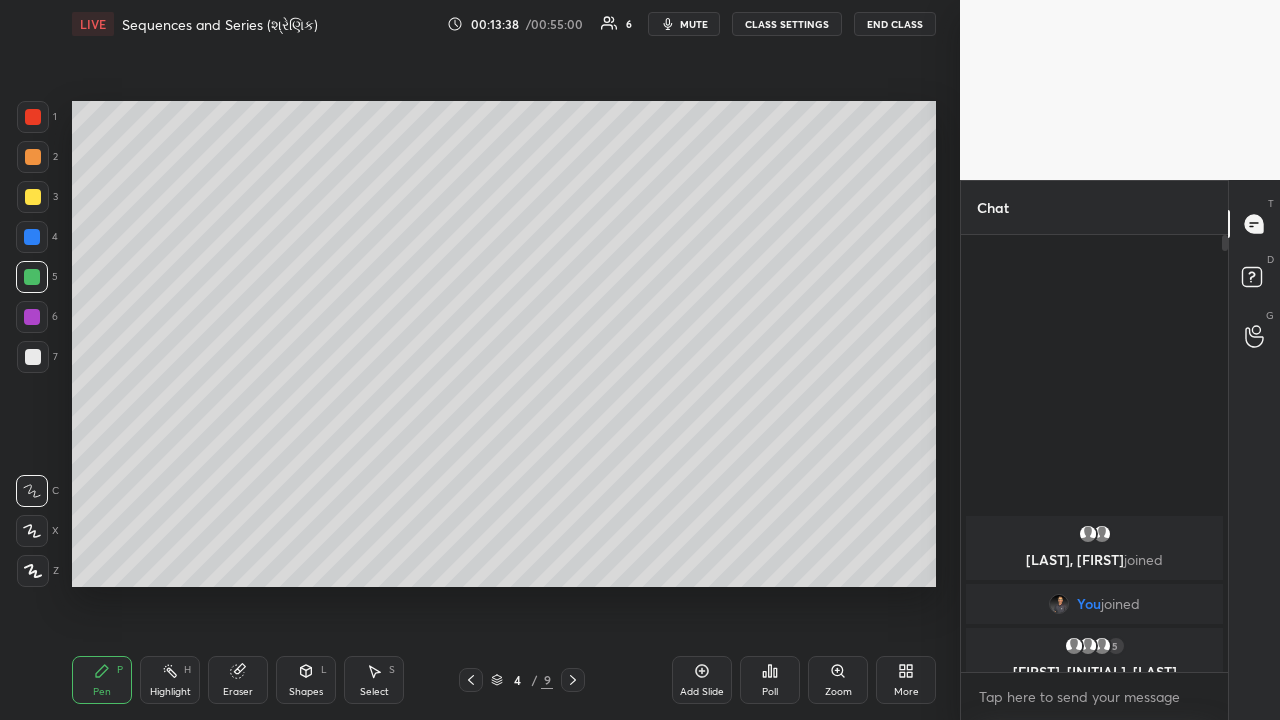 click at bounding box center (32, 237) 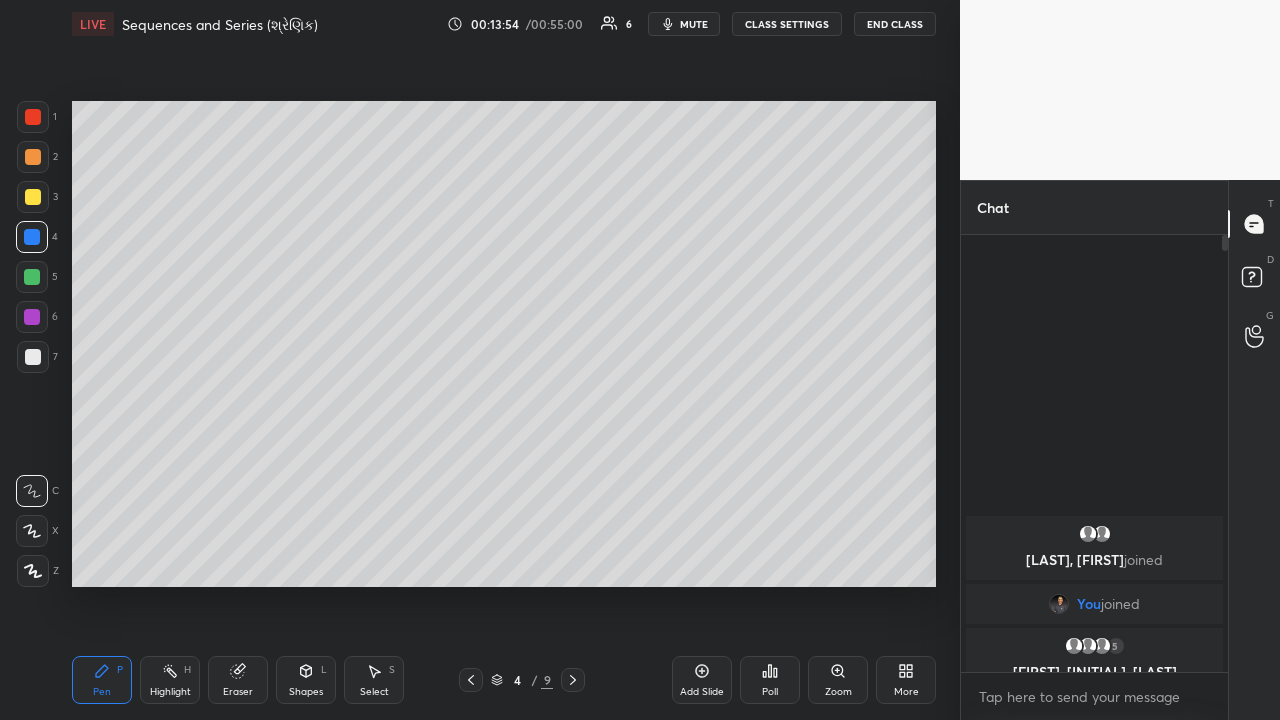 click at bounding box center [32, 277] 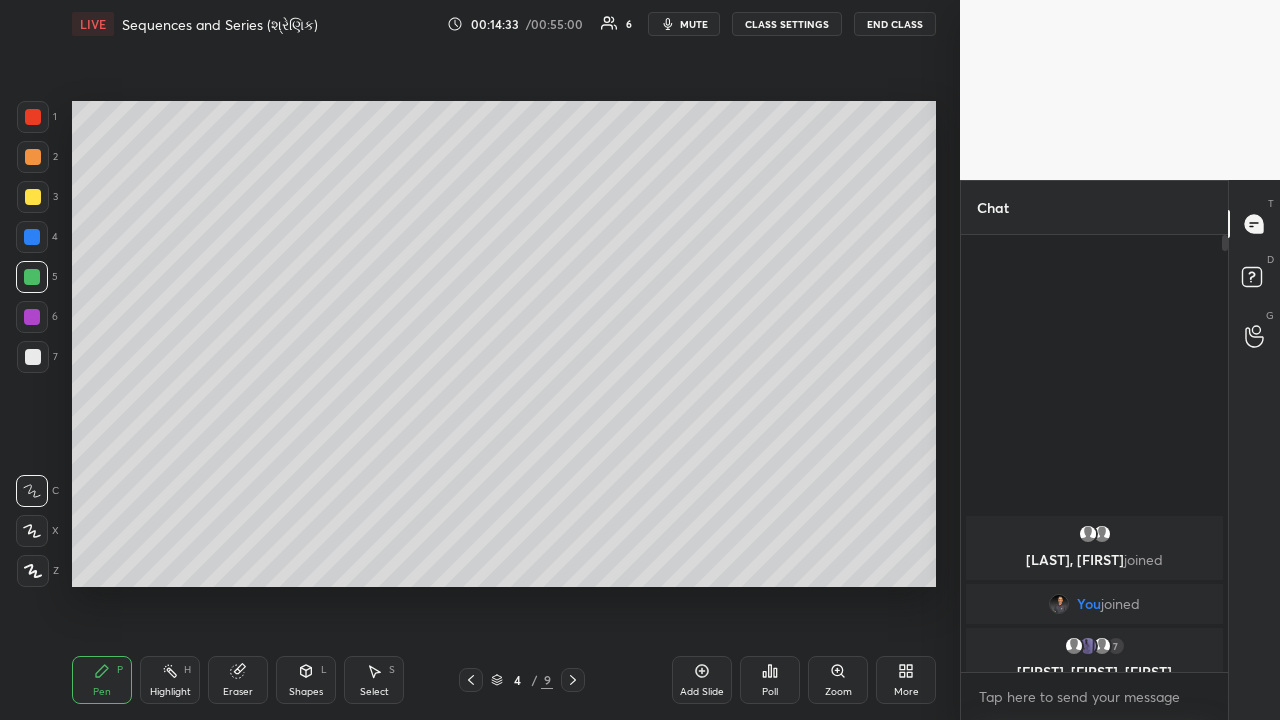 click on "Select S" at bounding box center (374, 680) 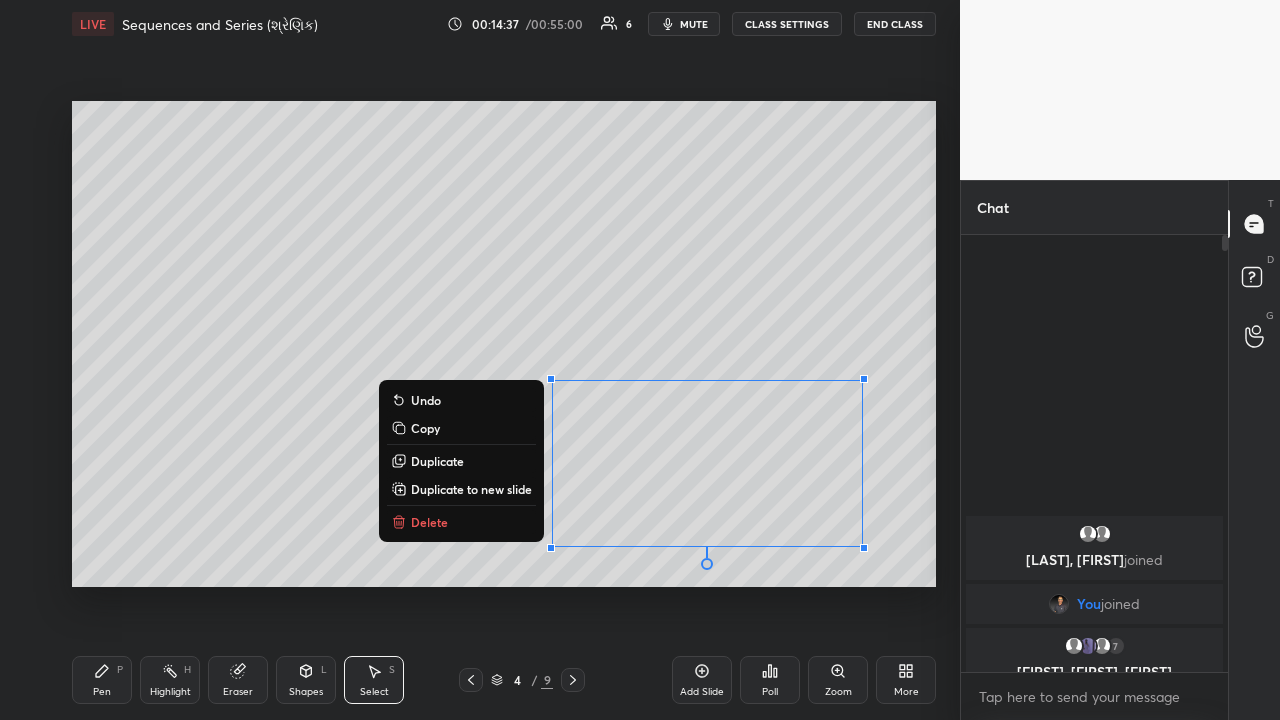 click on "Delete" at bounding box center [429, 522] 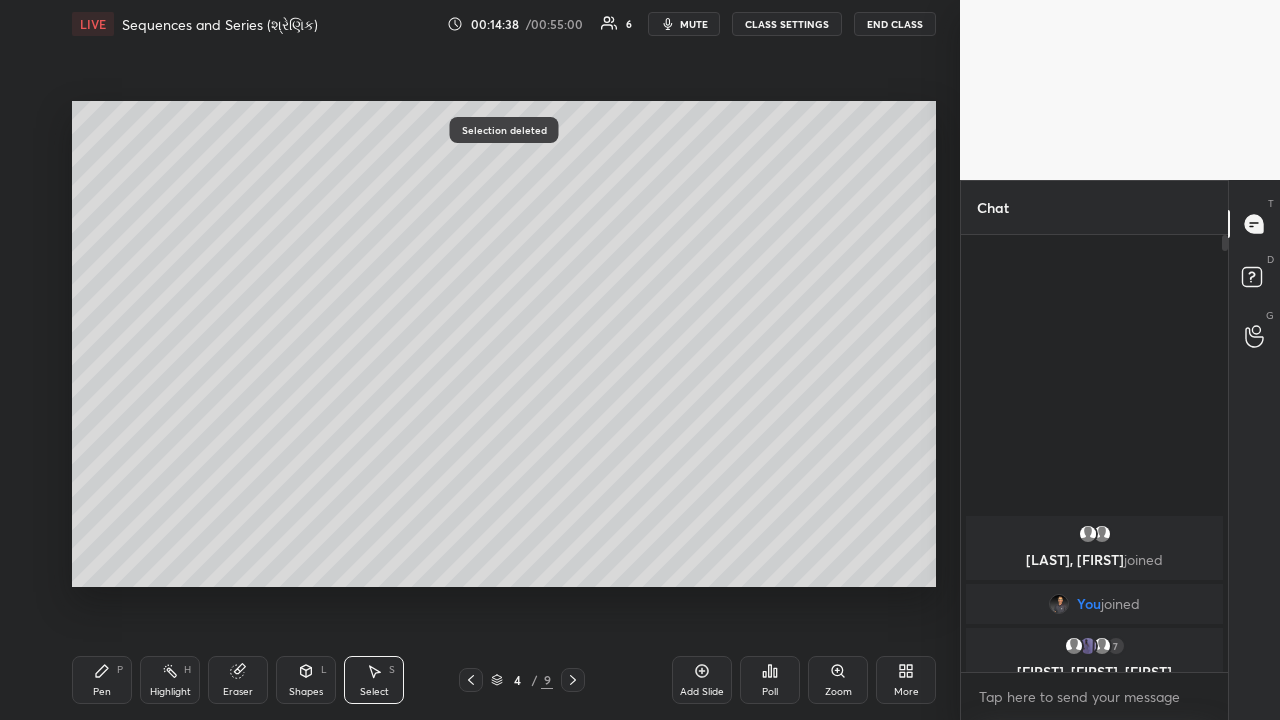 click on "Pen P" at bounding box center (102, 680) 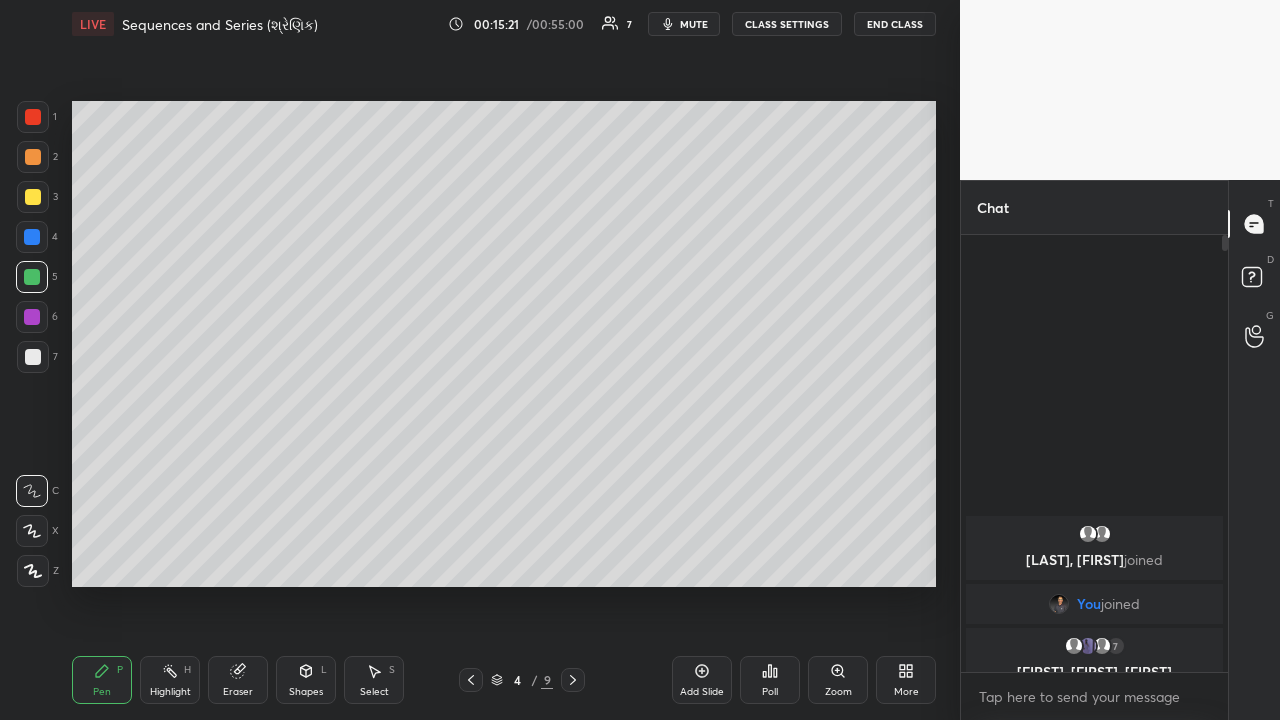 click on "Eraser" at bounding box center [238, 680] 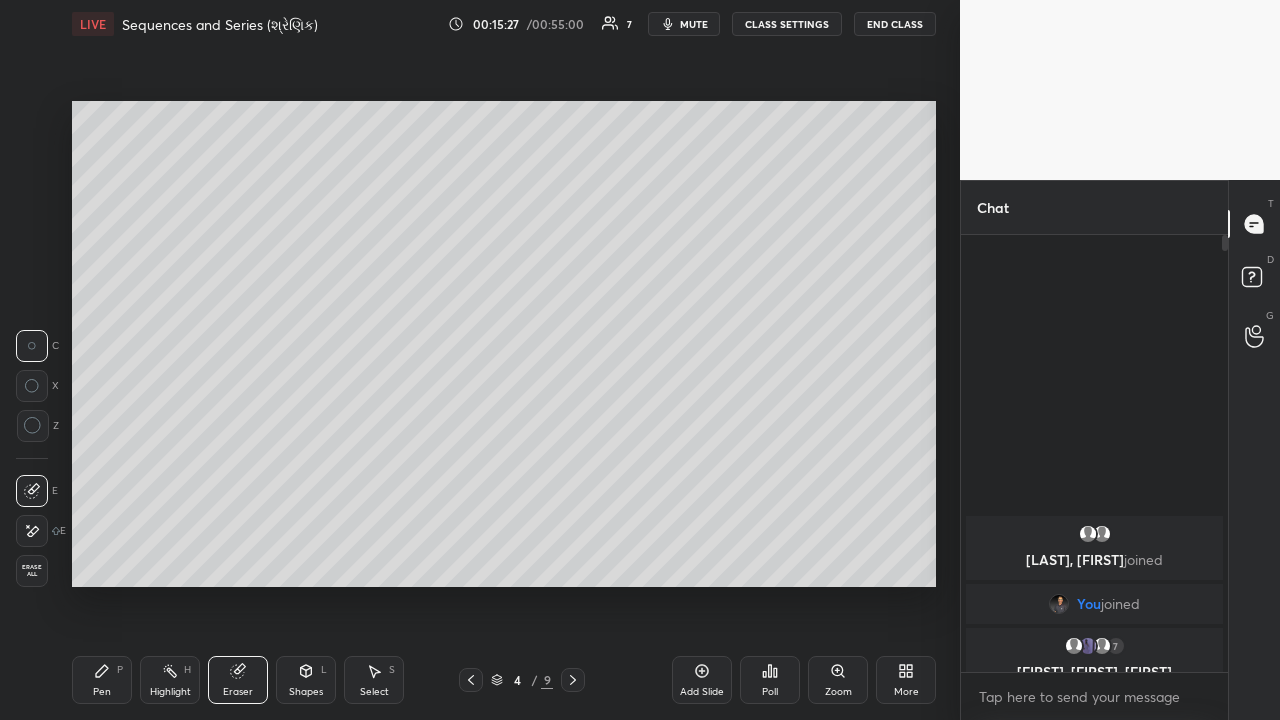 click 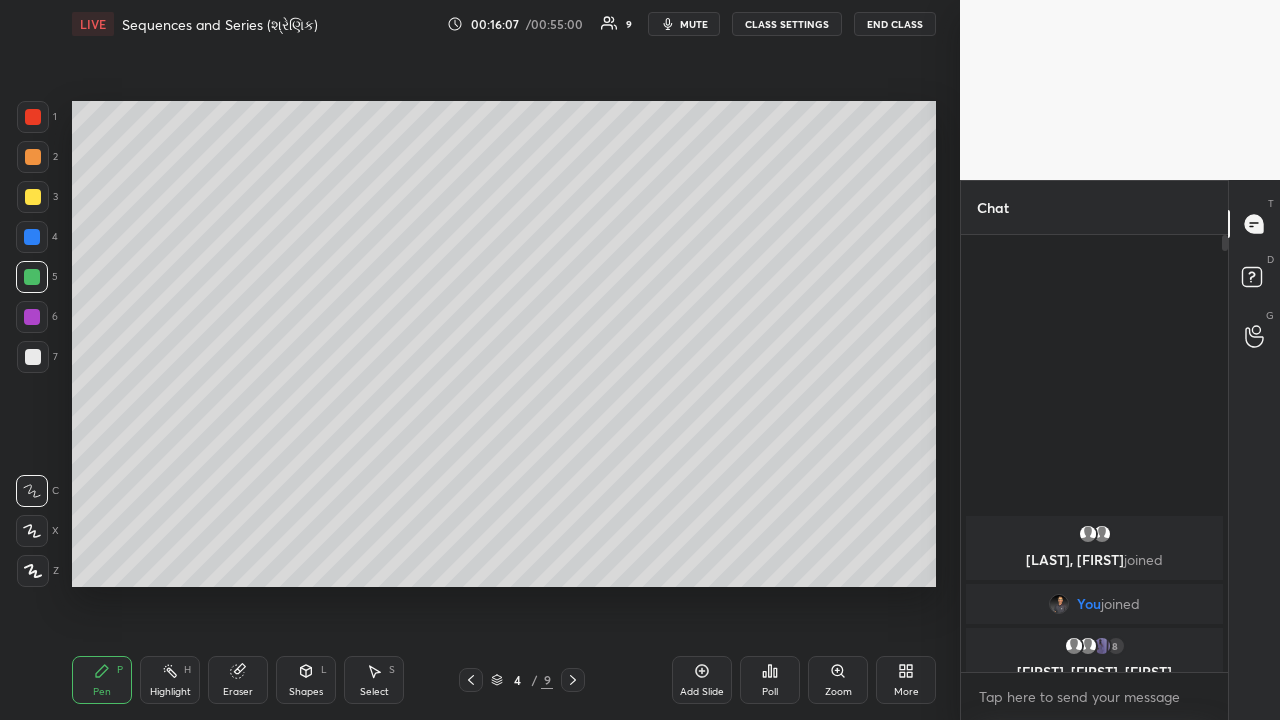 click at bounding box center (32, 317) 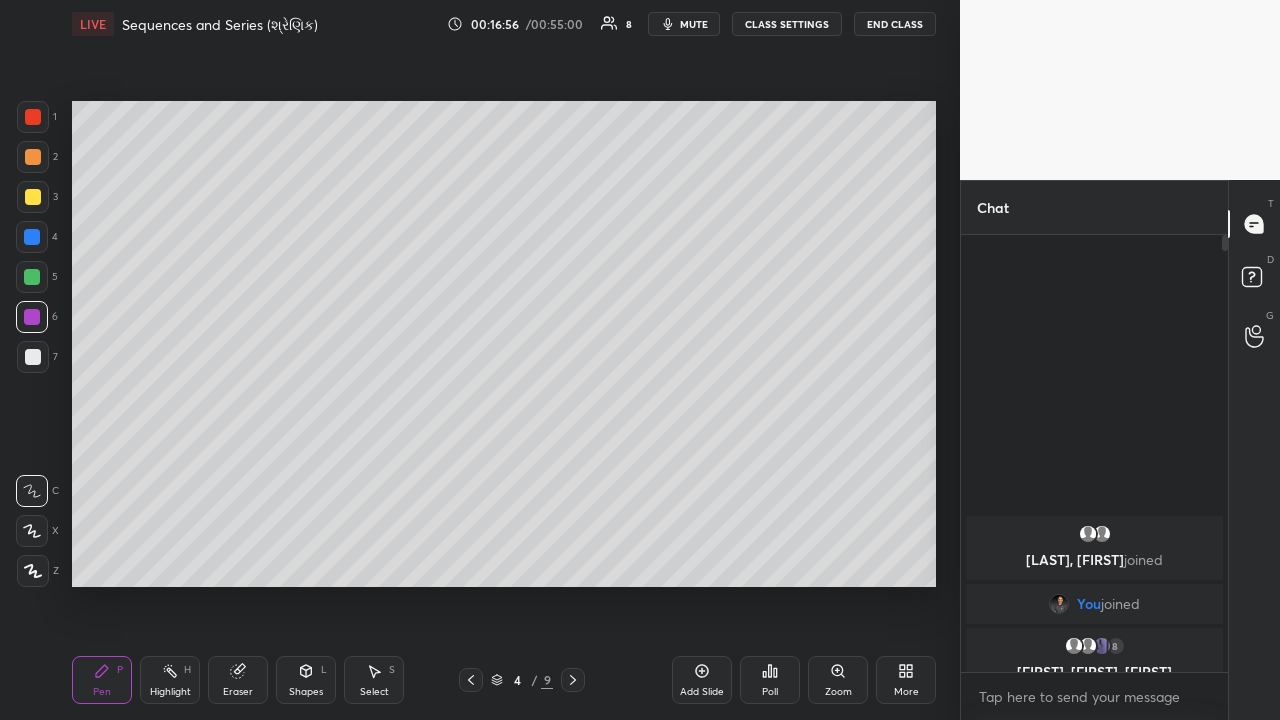 click 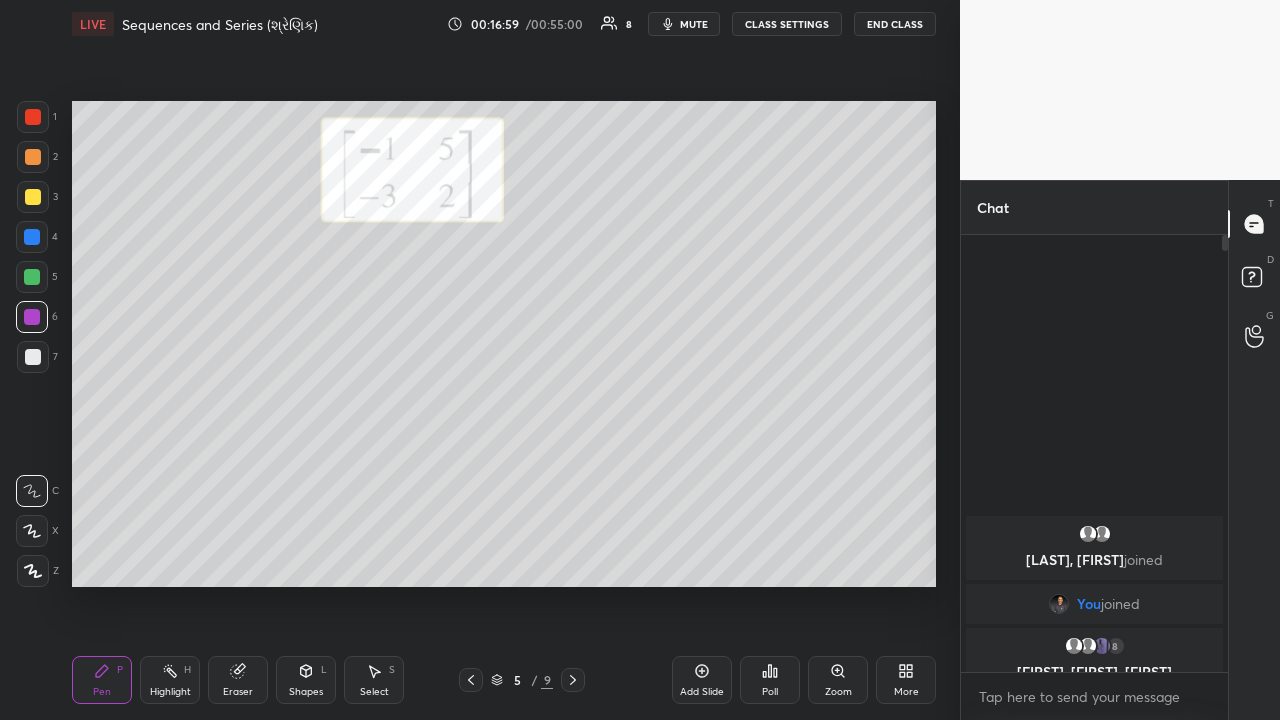 click 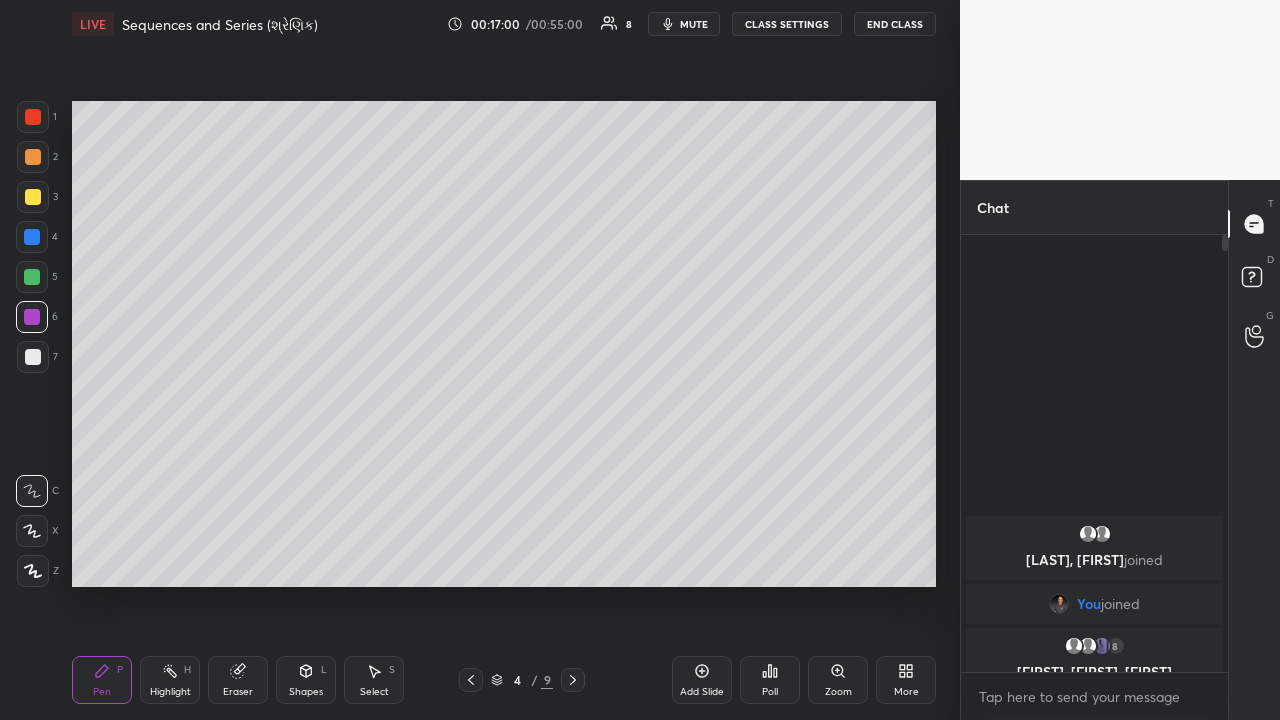 click 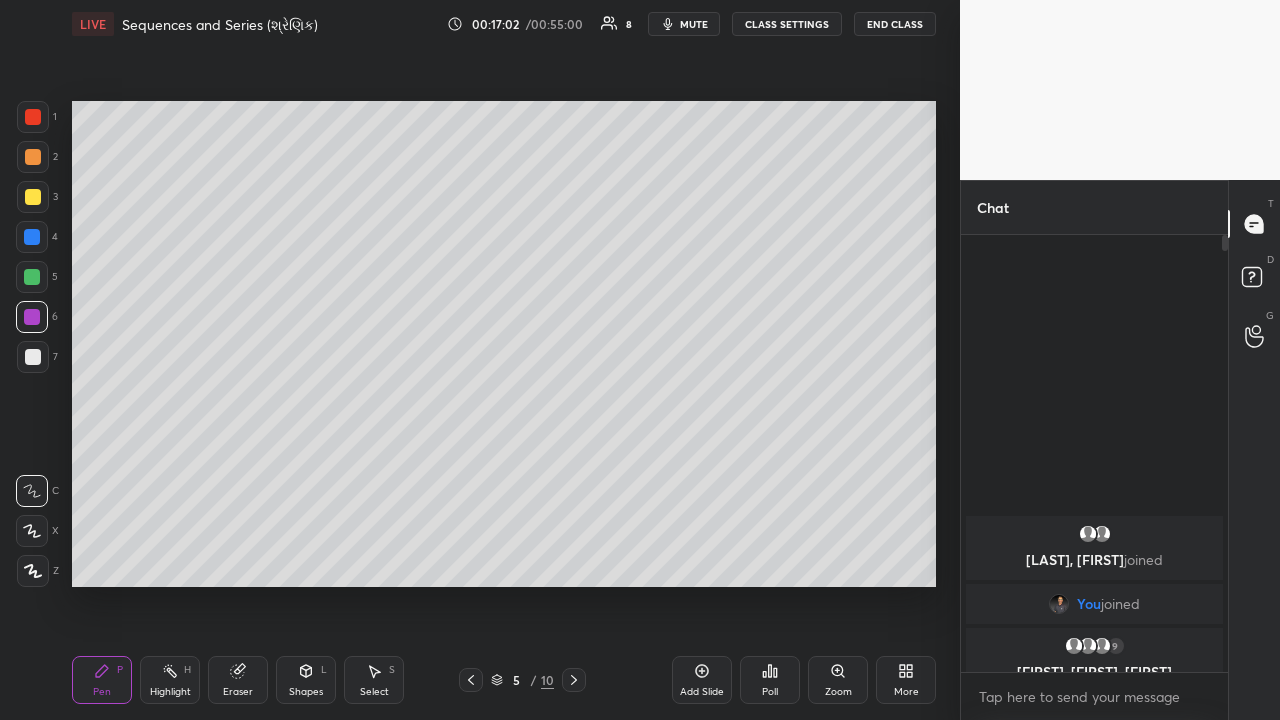 click at bounding box center (33, 197) 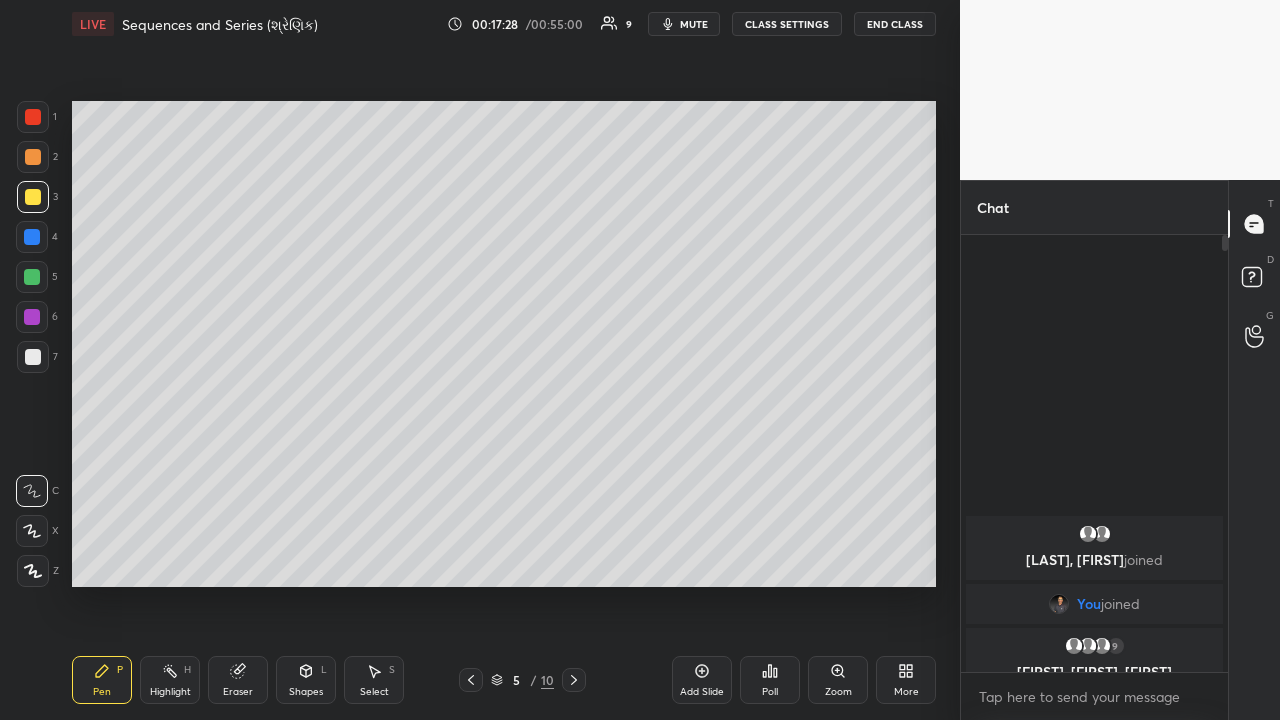 click on "Highlight H" at bounding box center [170, 680] 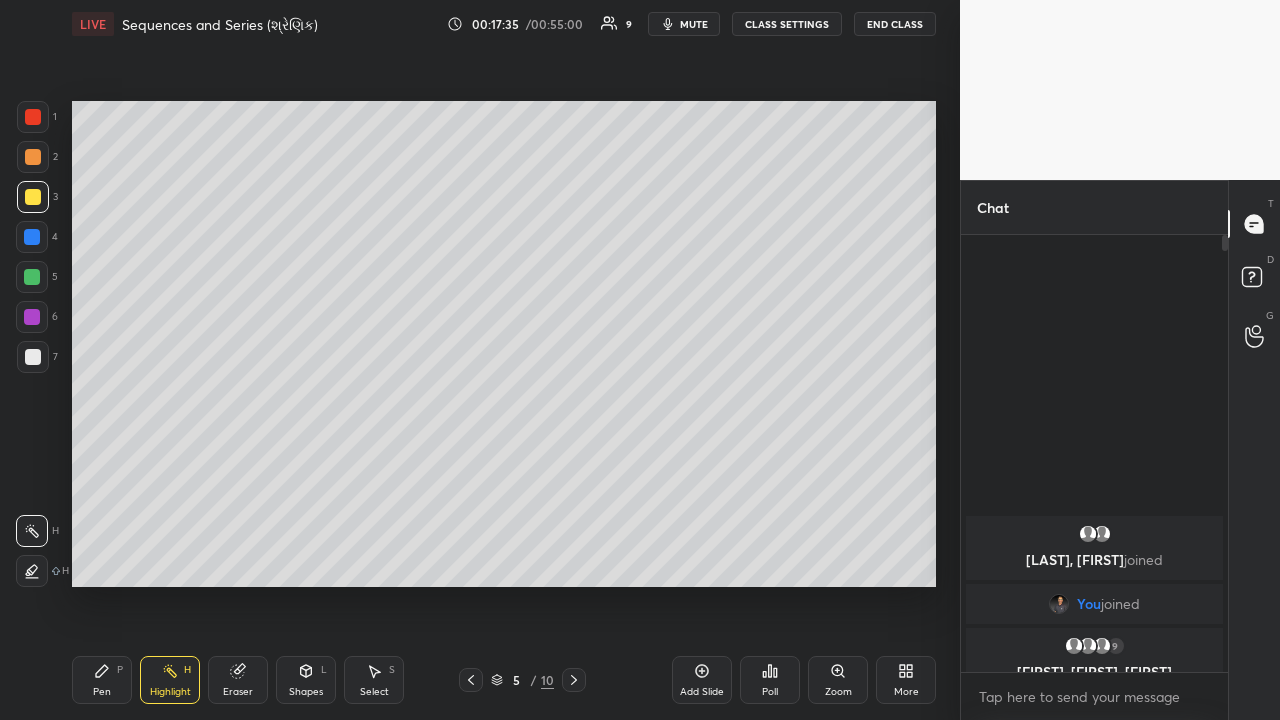 click 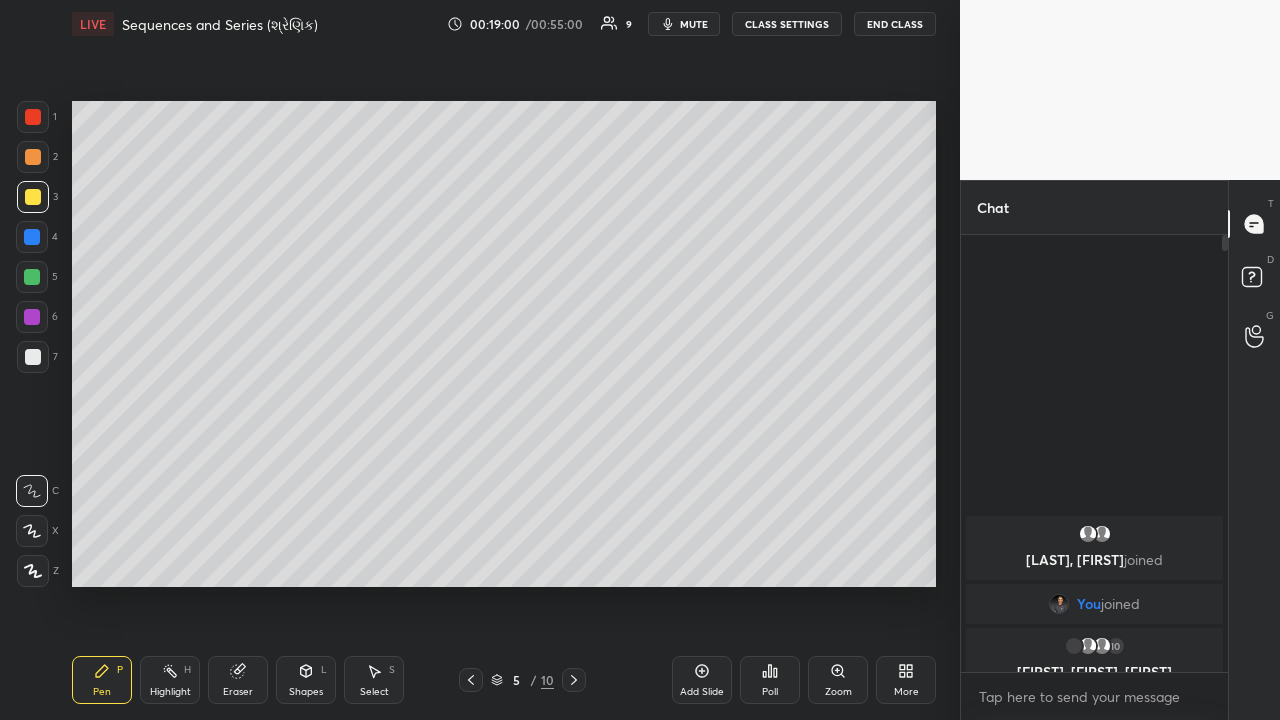 click at bounding box center [33, 357] 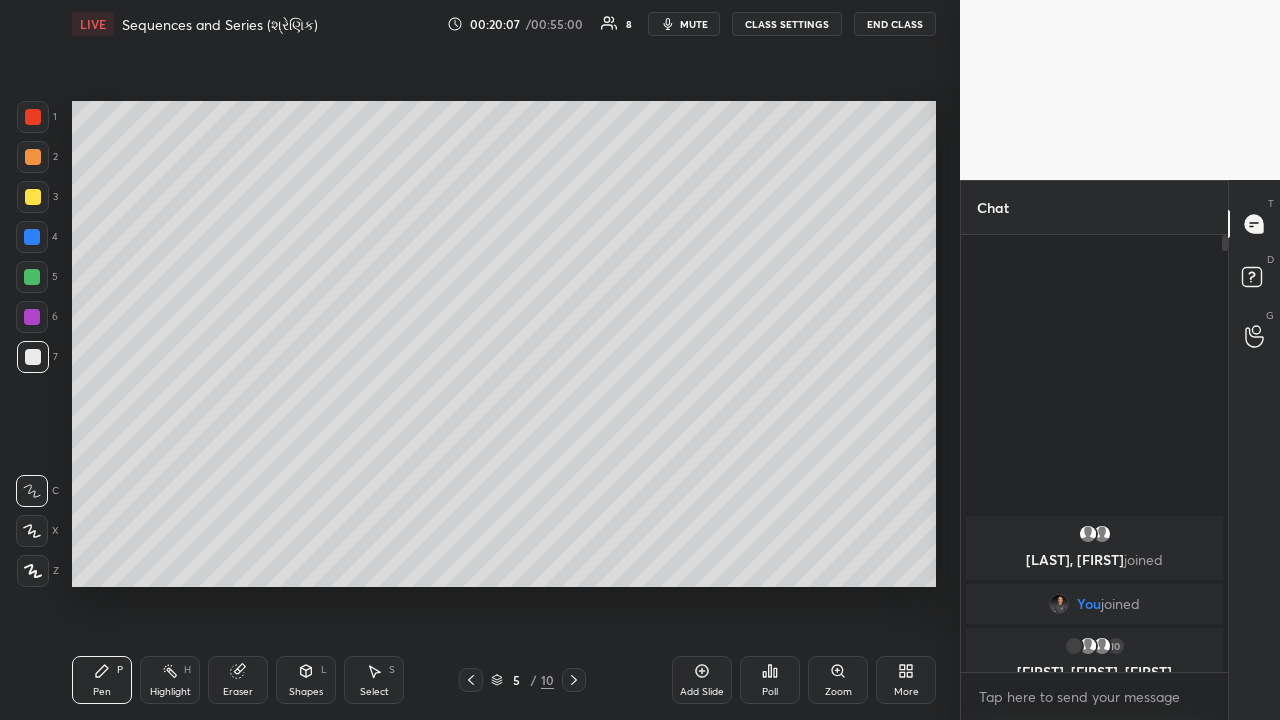 click on "Highlight" at bounding box center (170, 692) 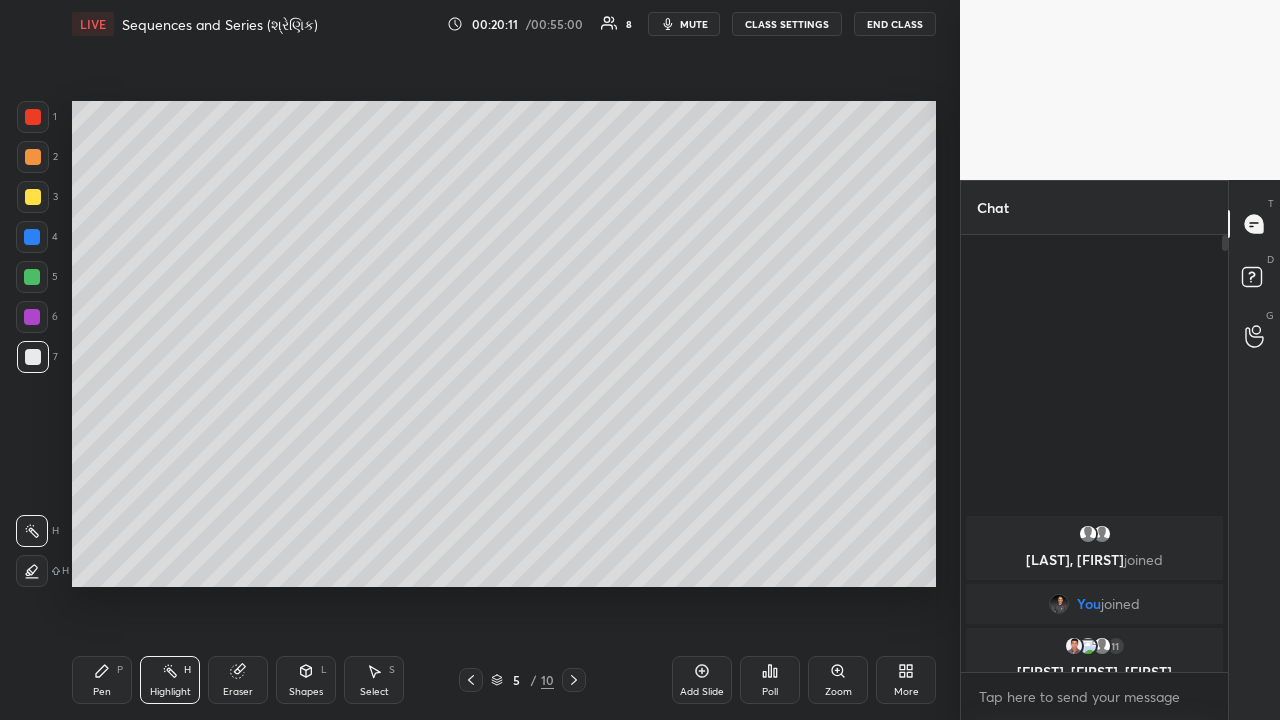 click at bounding box center [32, 317] 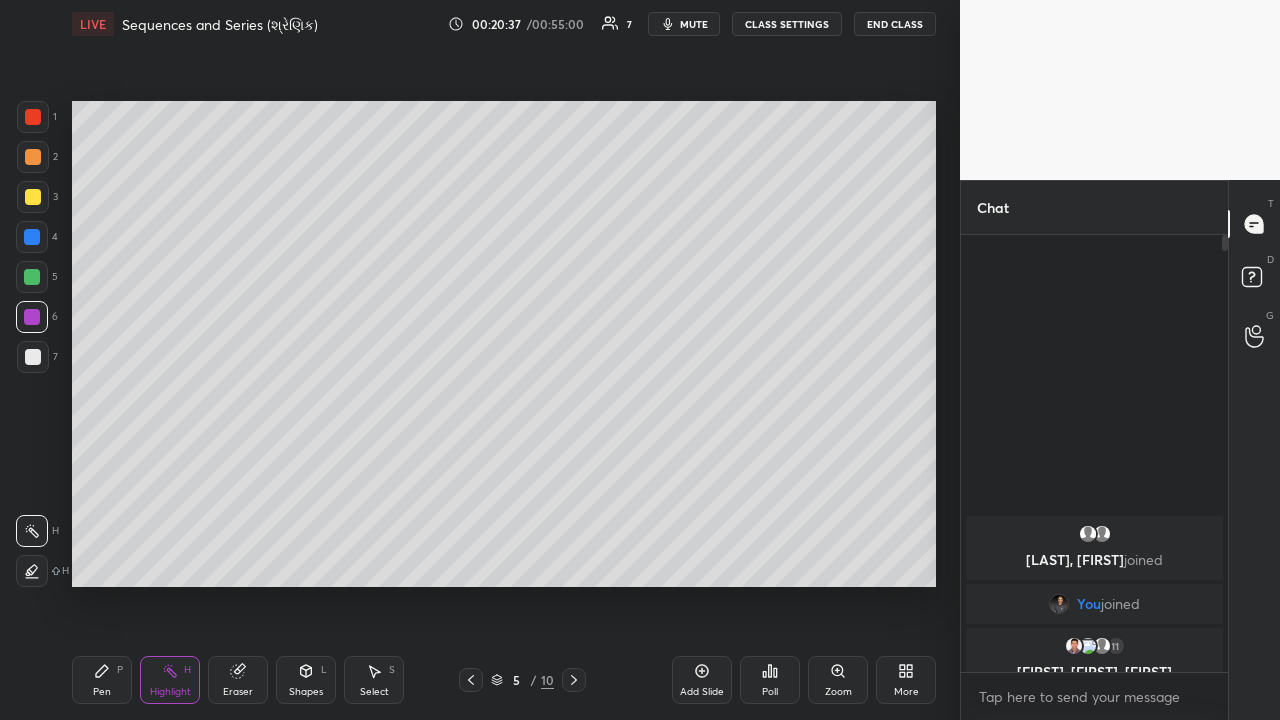 click at bounding box center (574, 680) 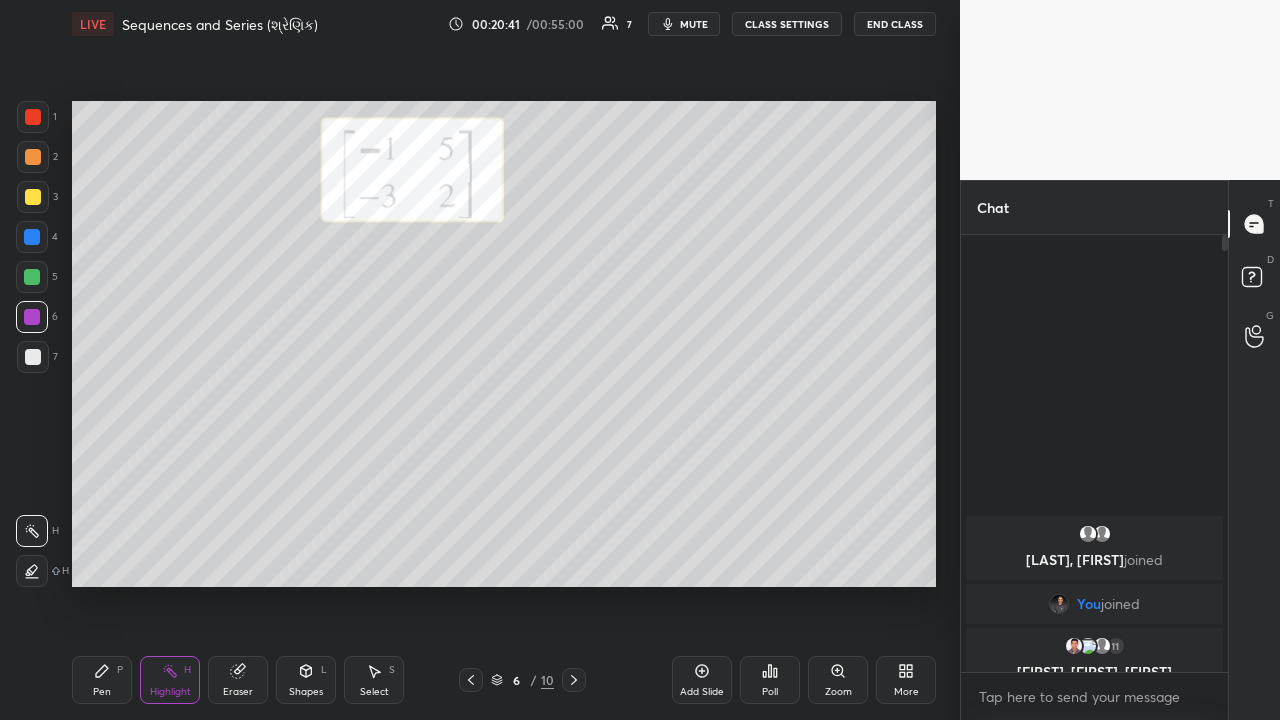 click at bounding box center (33, 197) 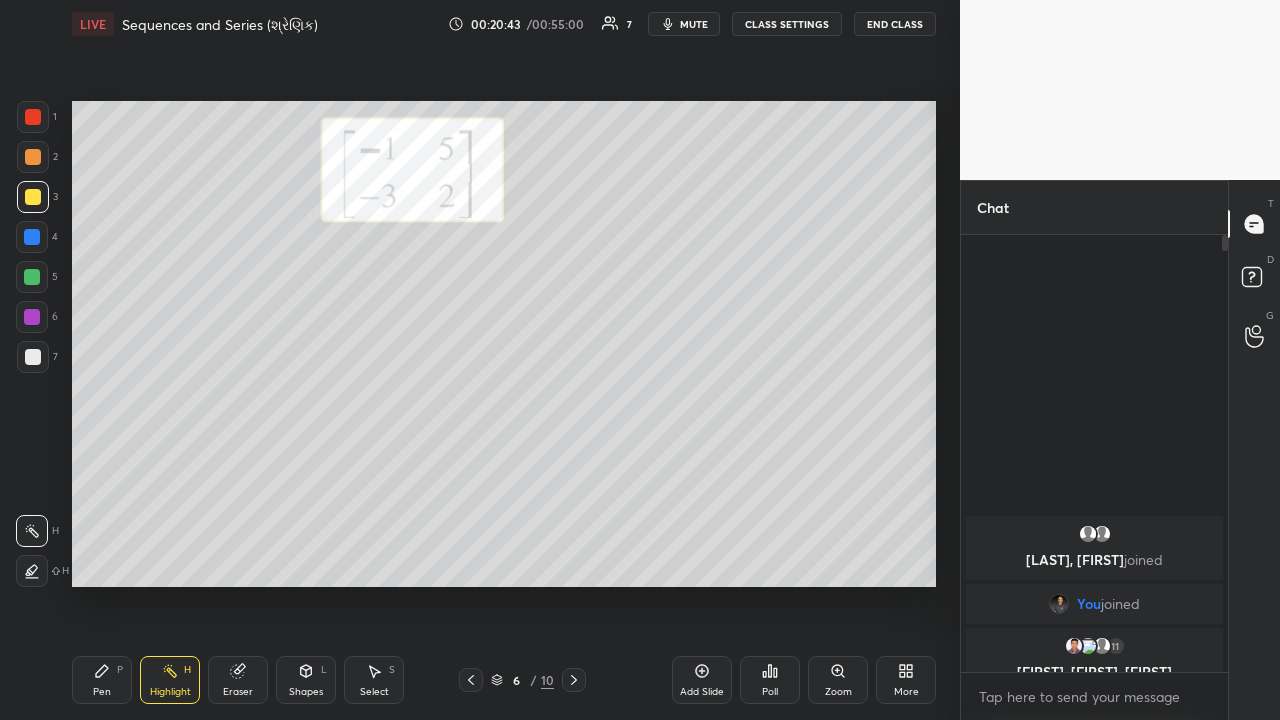 click on "Pen P" at bounding box center (102, 680) 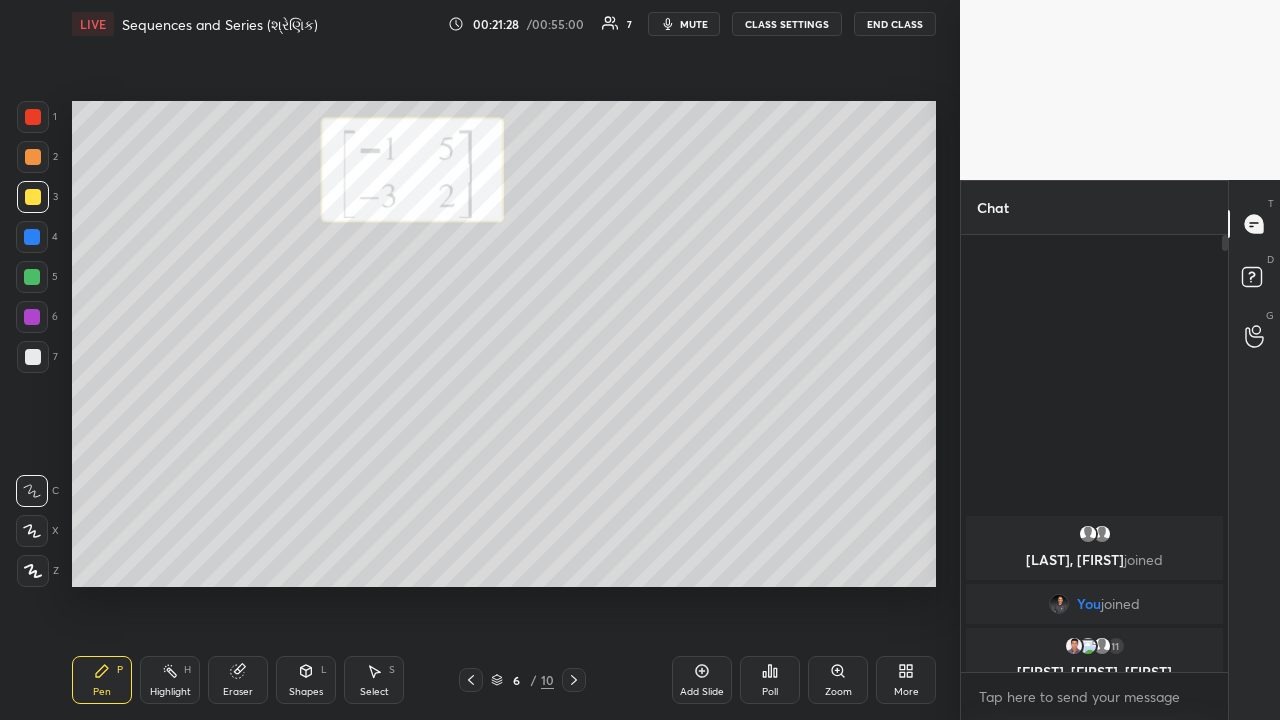 click on "Select" at bounding box center (374, 692) 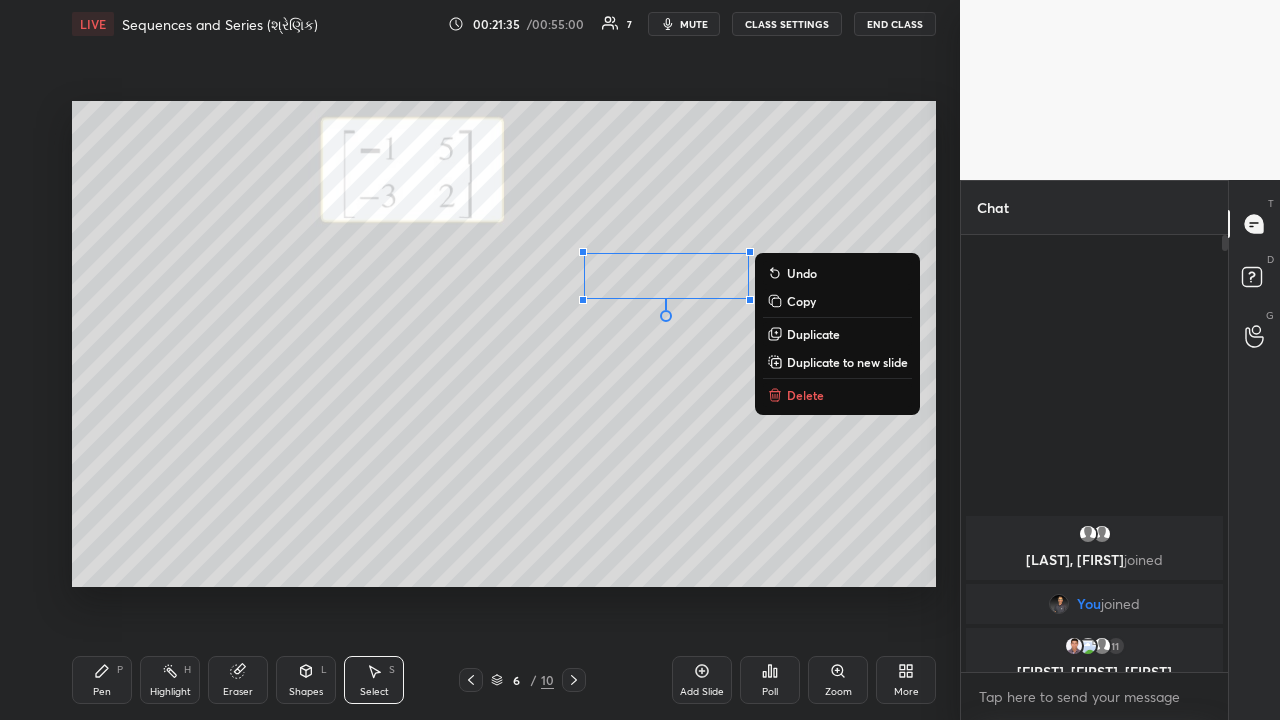 click on "Pen P" at bounding box center (102, 680) 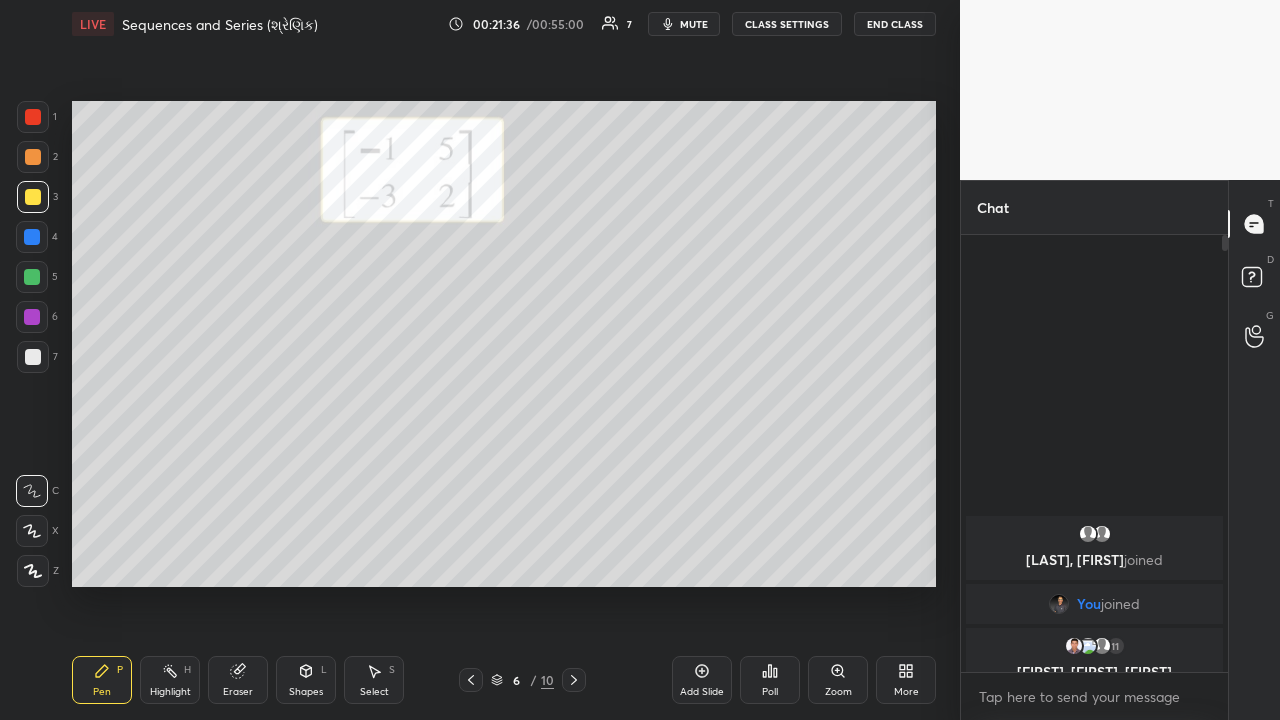 click at bounding box center (32, 237) 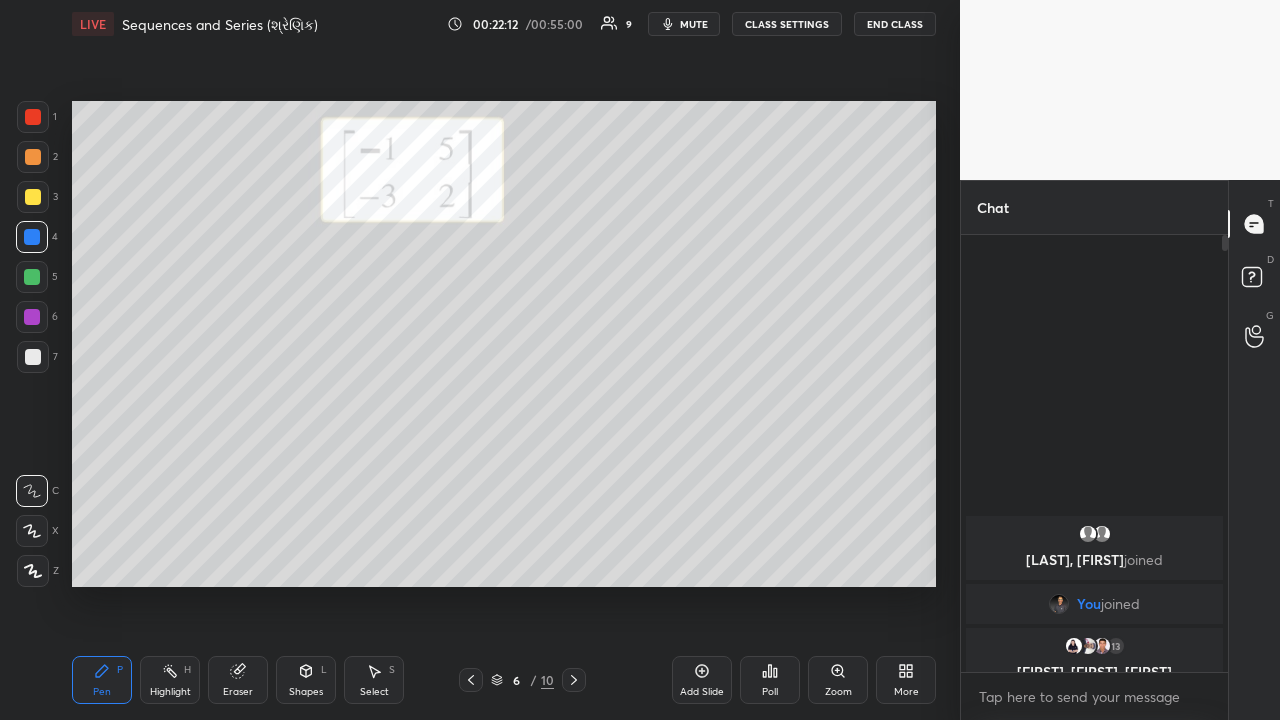 click on "Highlight" at bounding box center [170, 692] 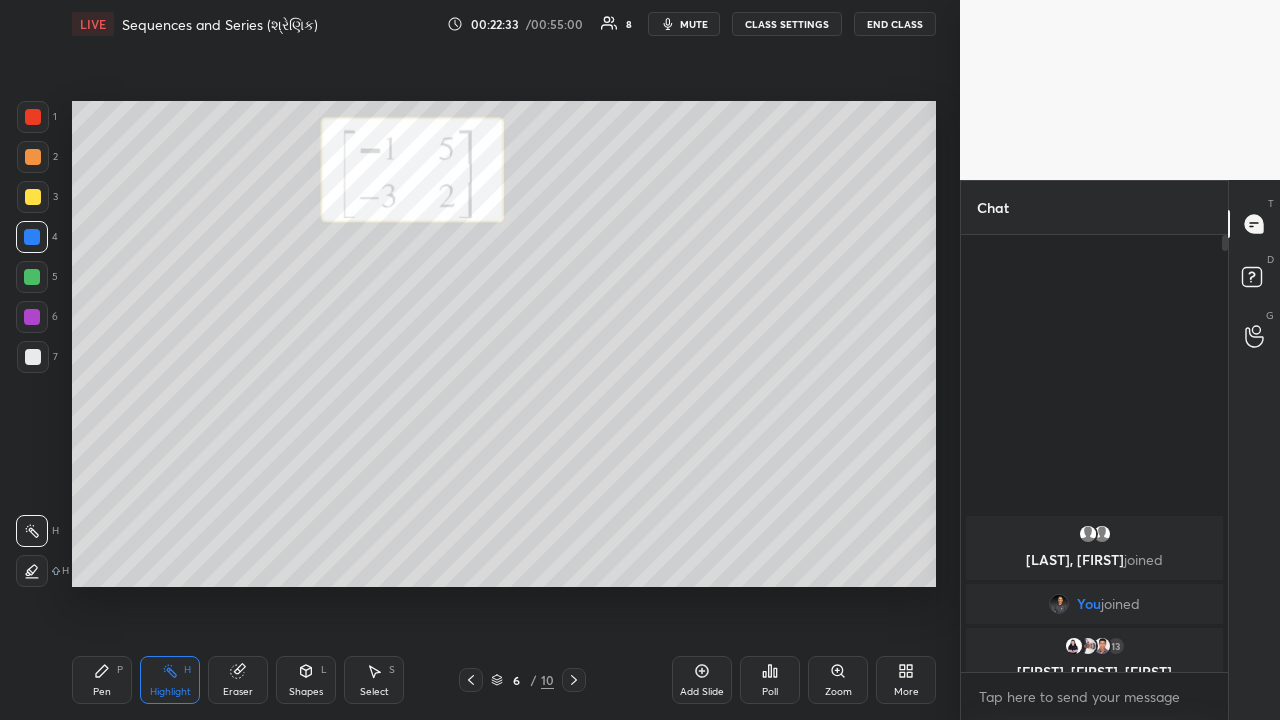 click on "Pen" at bounding box center [102, 692] 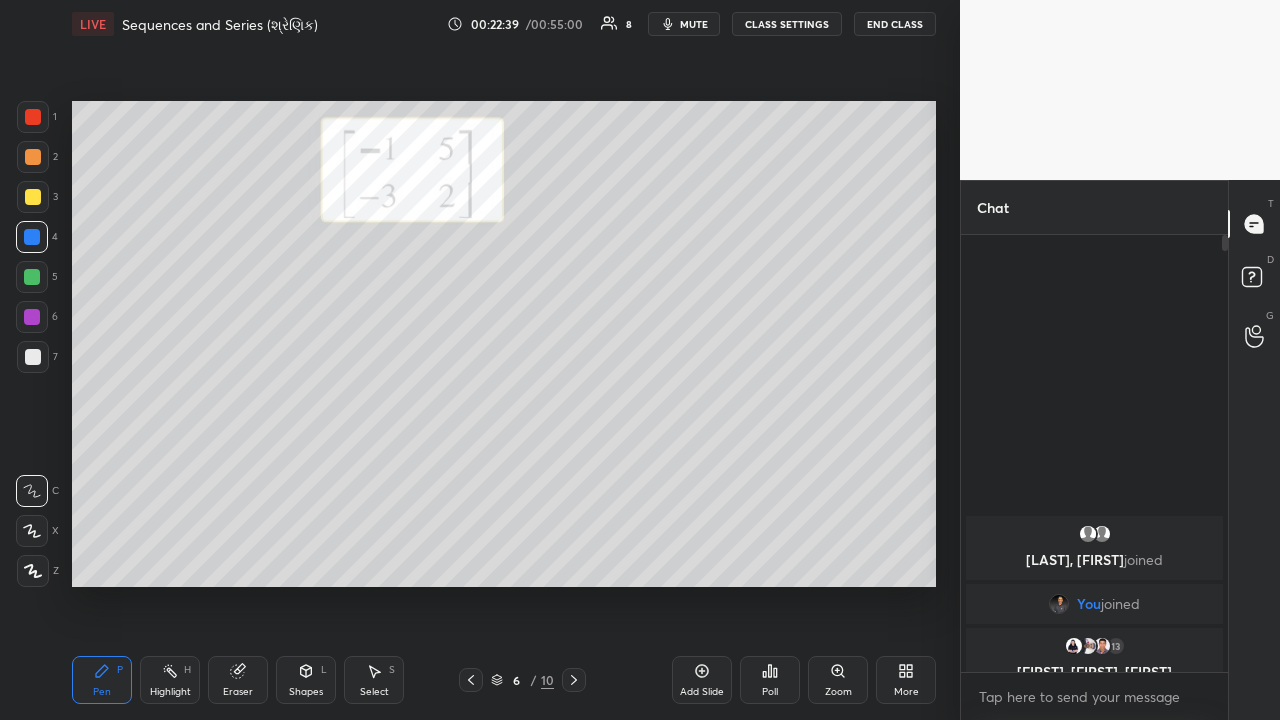click 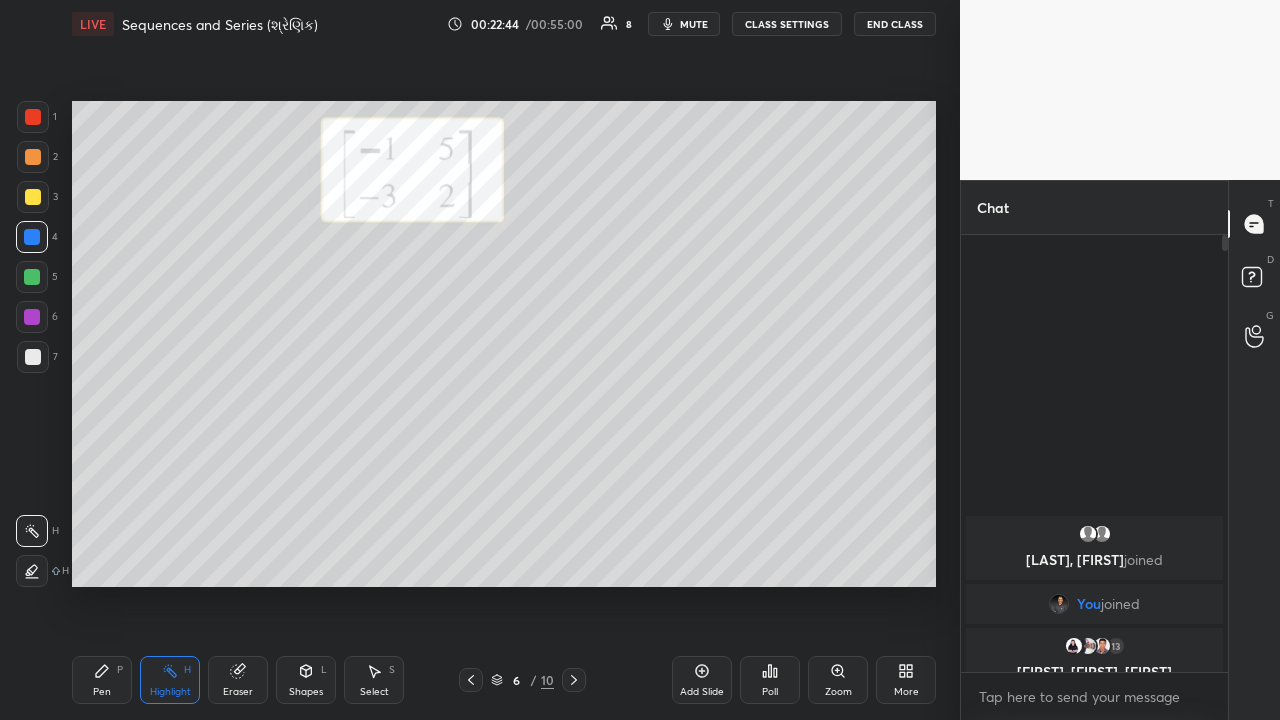 click on "Pen P" at bounding box center [102, 680] 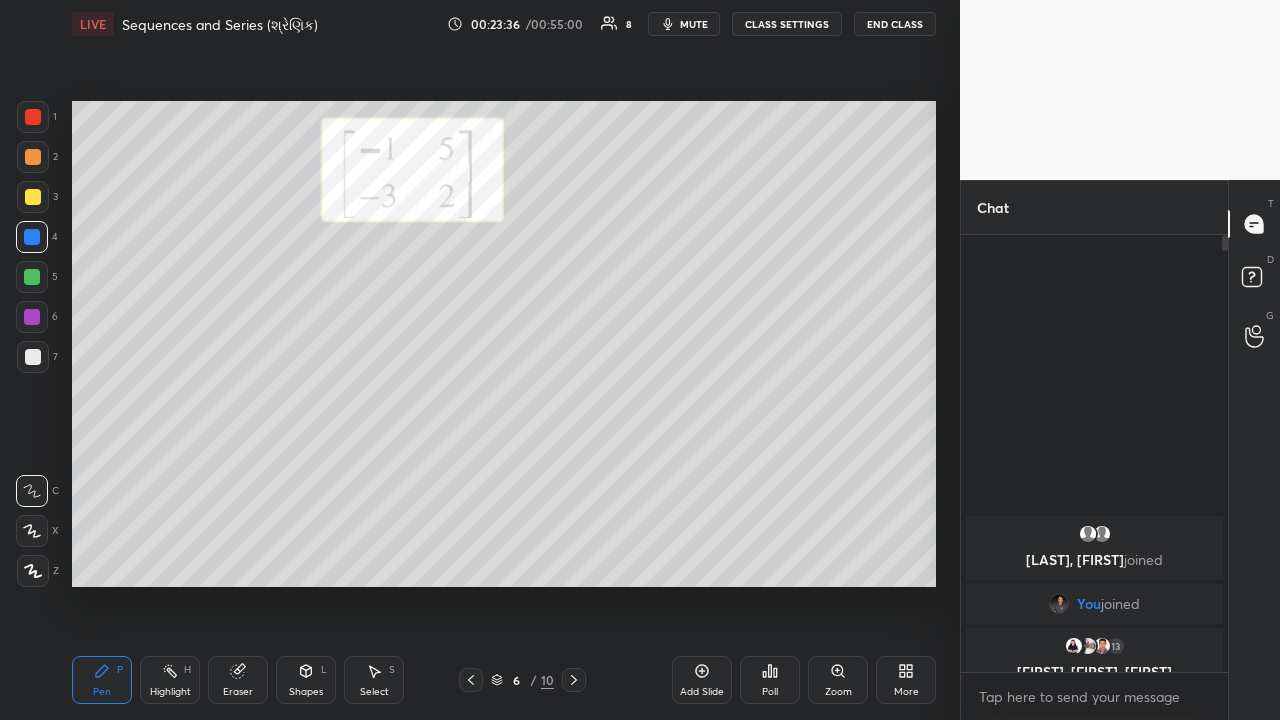 click on "Highlight H" at bounding box center (170, 680) 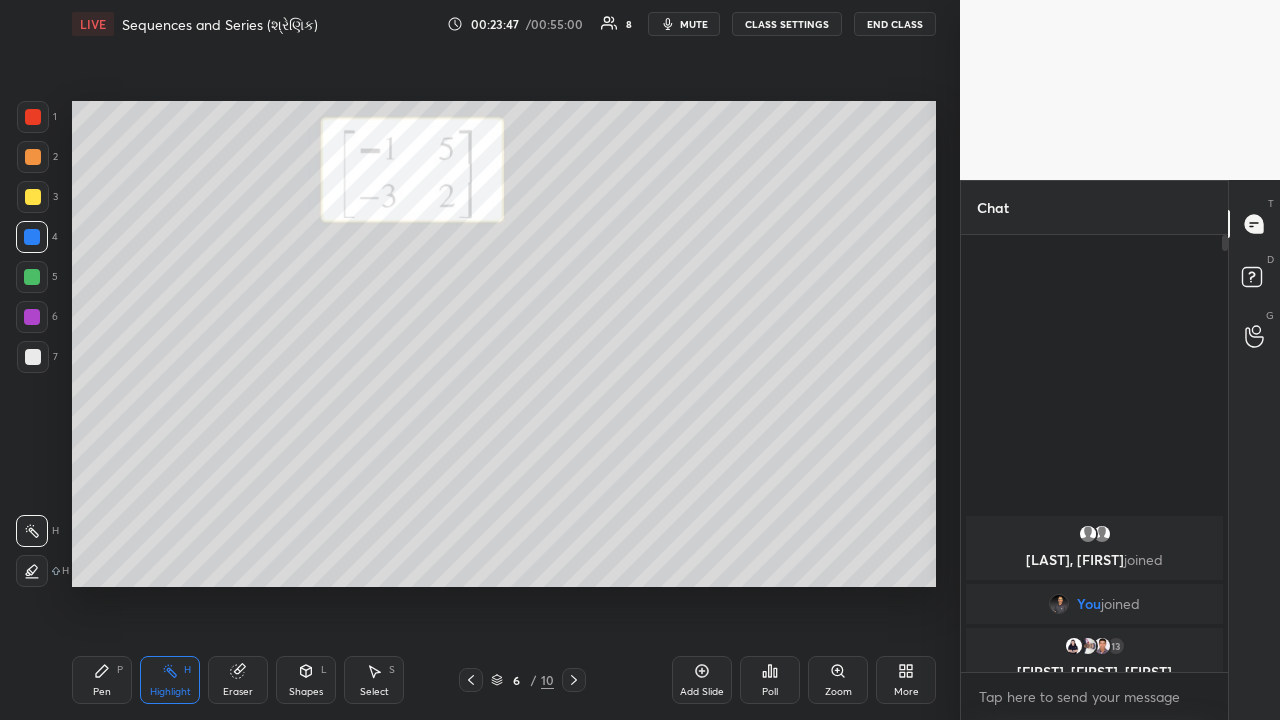 click 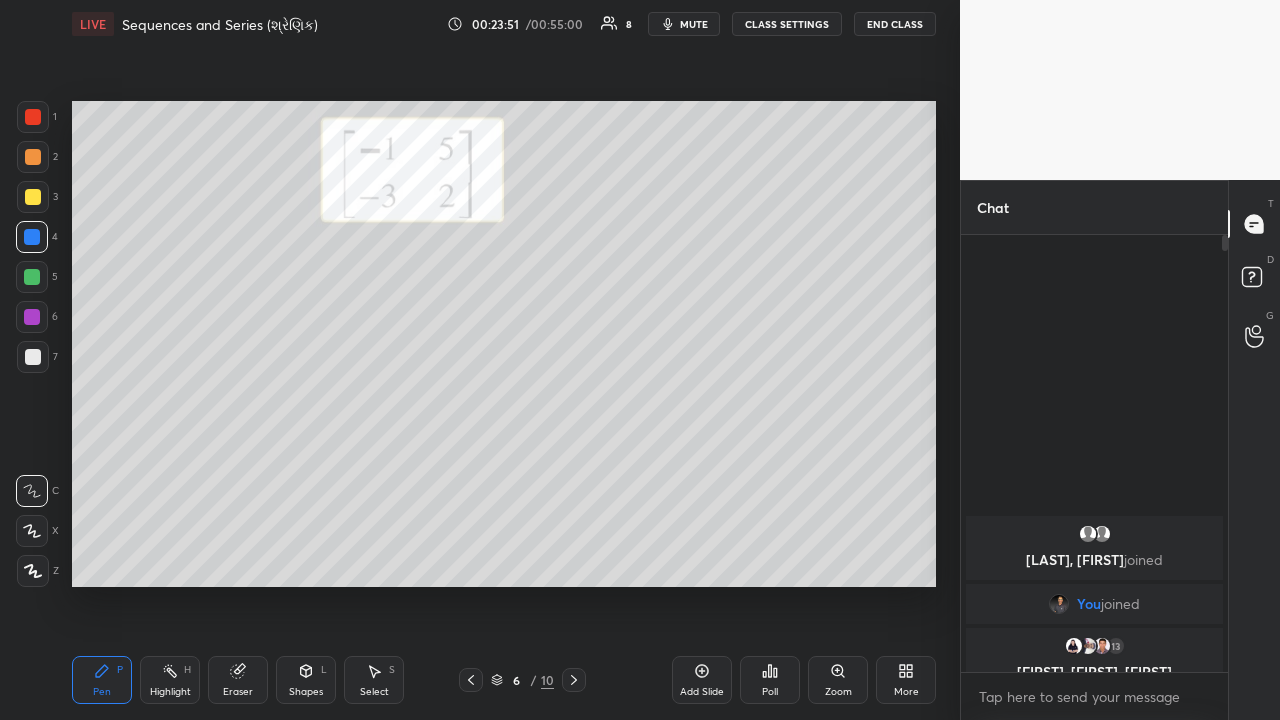 click at bounding box center [32, 277] 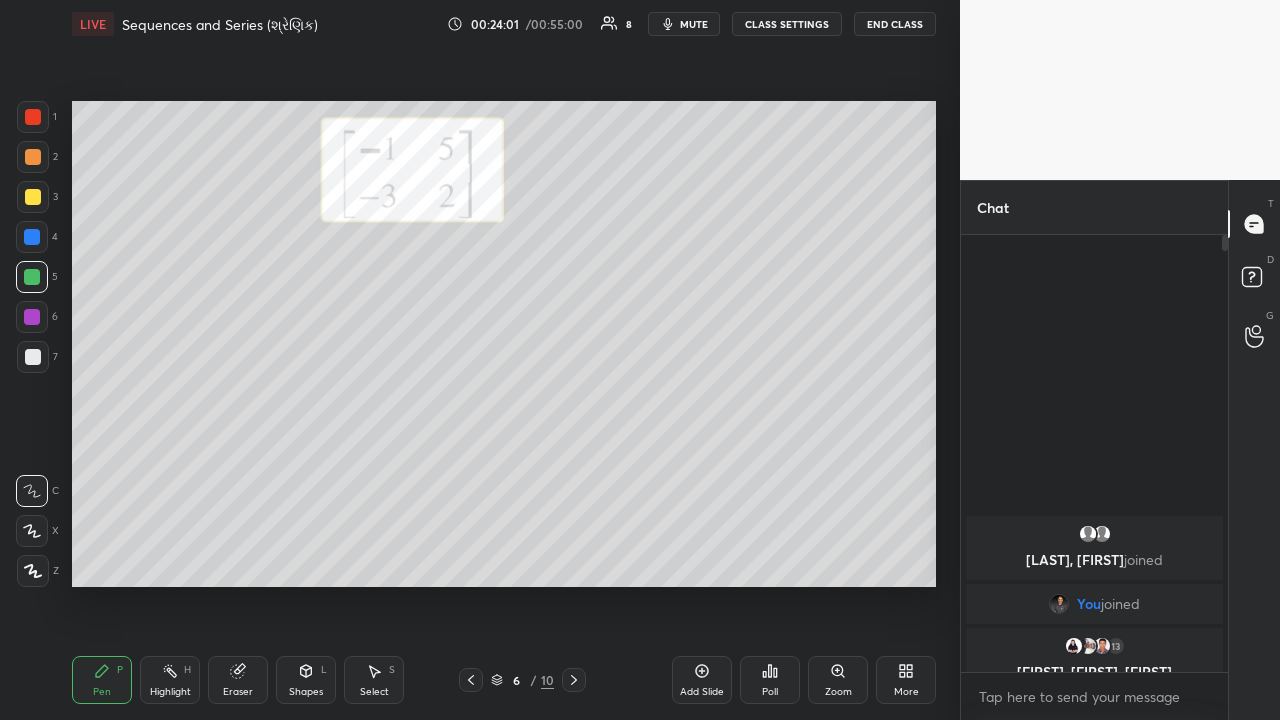 click at bounding box center [32, 317] 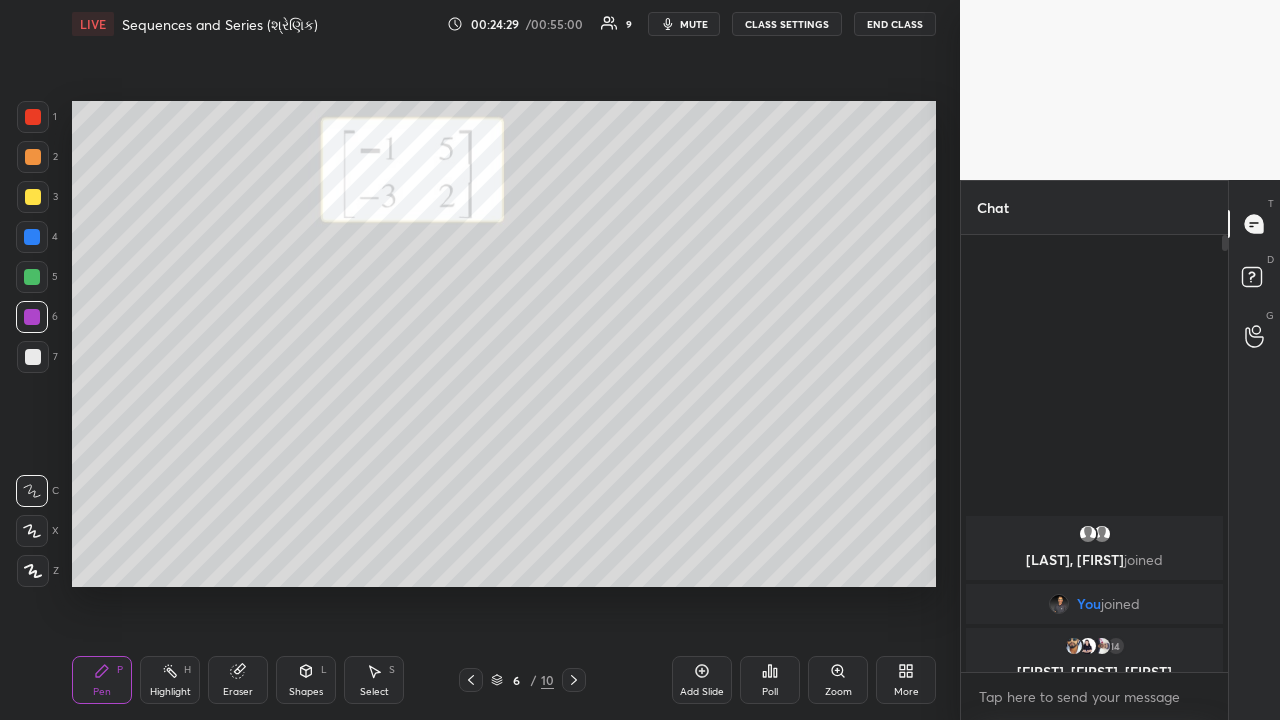 click on "Setting up your live class Poll for   secs No correct answer Start poll" at bounding box center [504, 344] 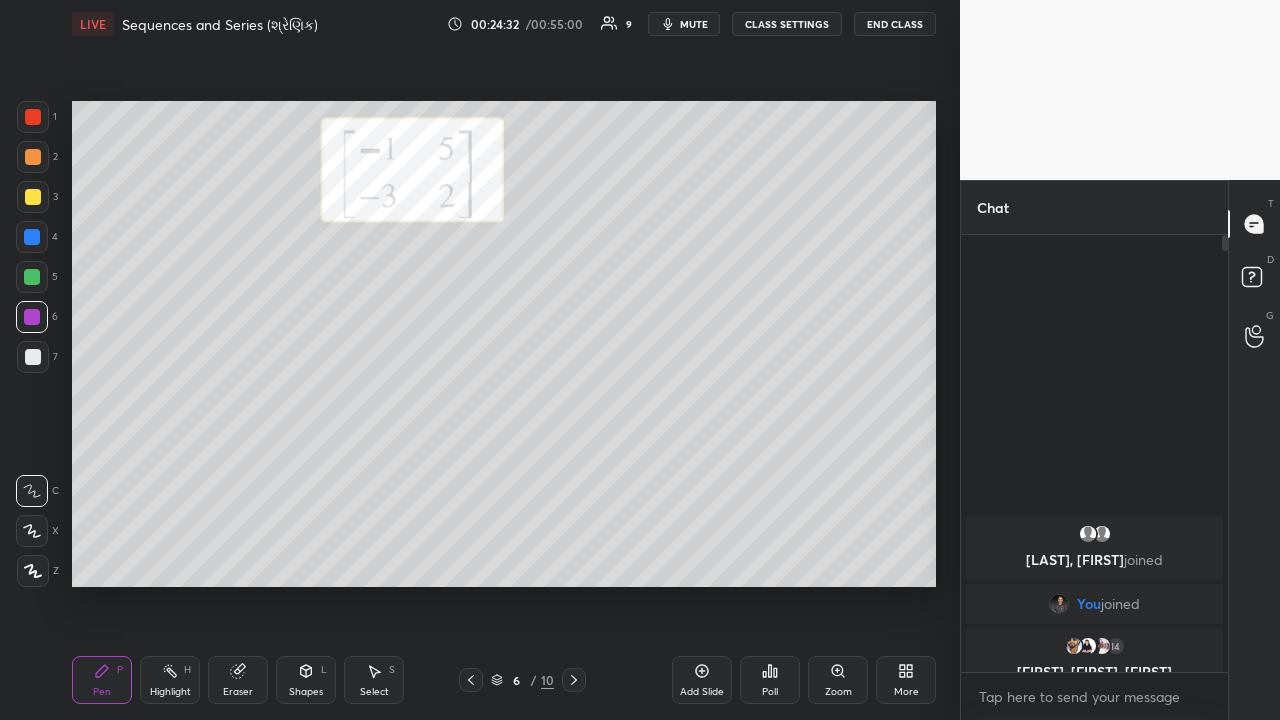 click on "Eraser" at bounding box center [238, 680] 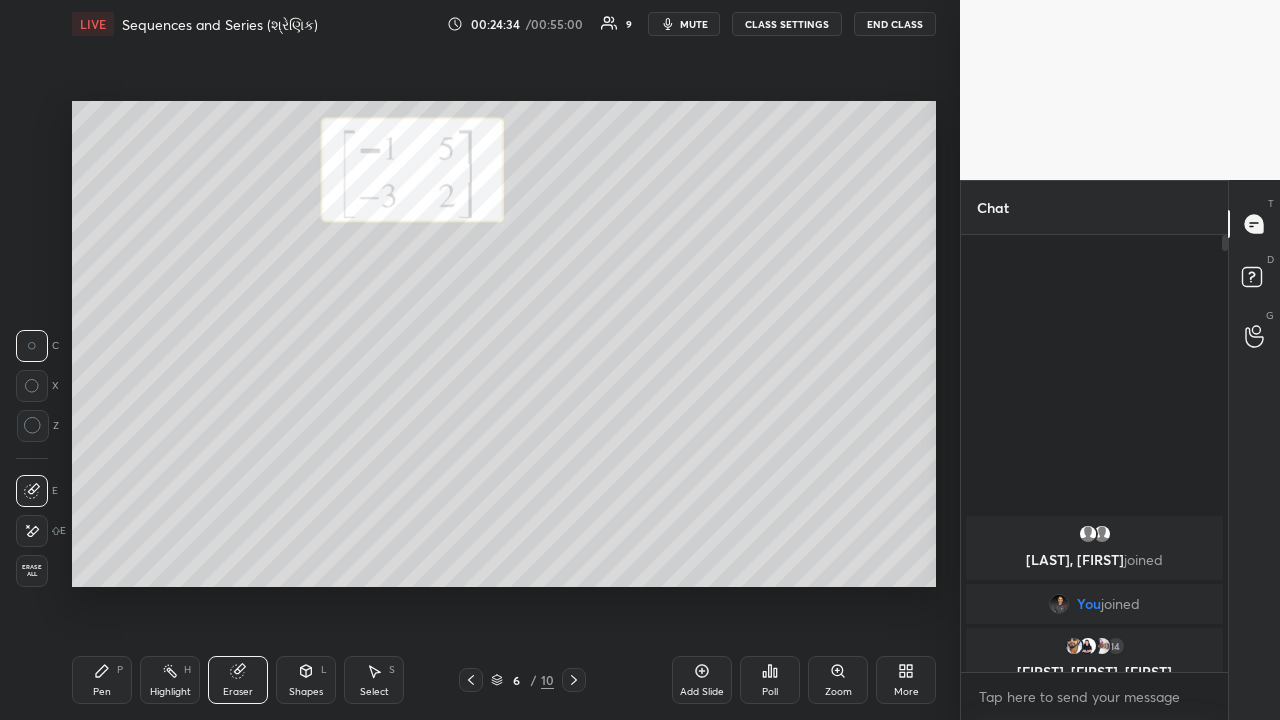 click on "Pen P" at bounding box center [102, 680] 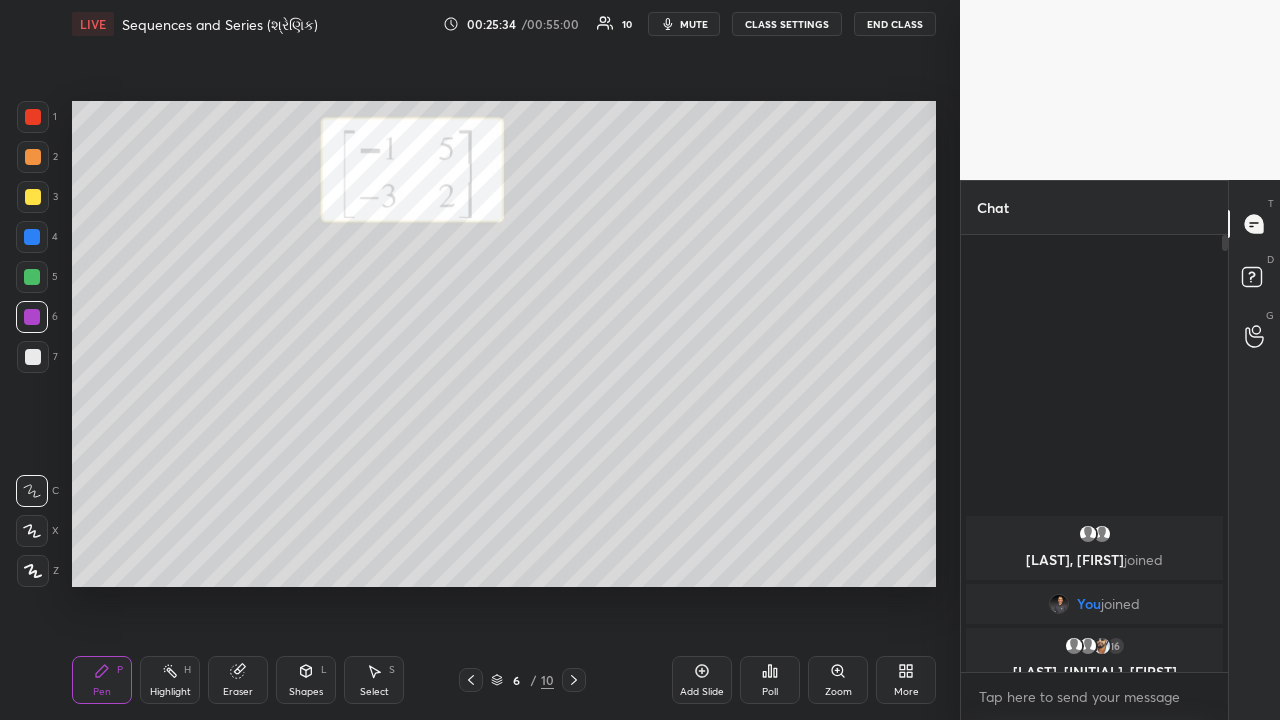 click 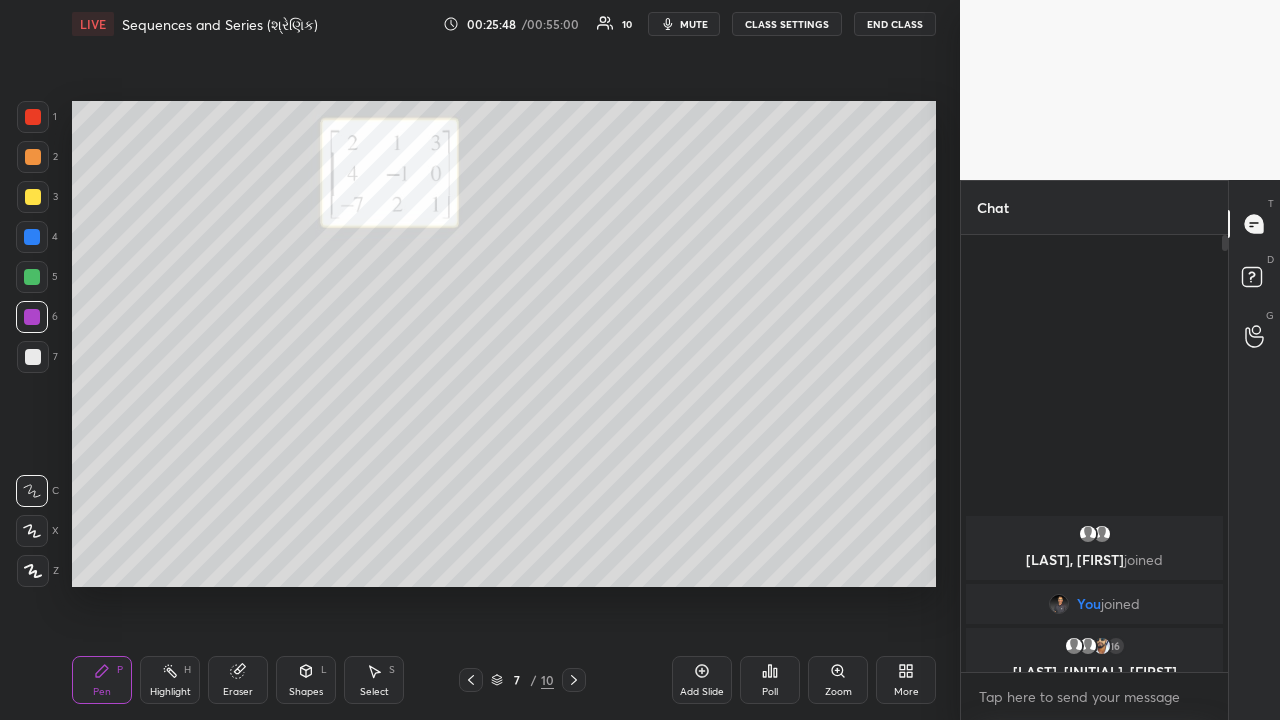 click on "Eraser" at bounding box center [238, 680] 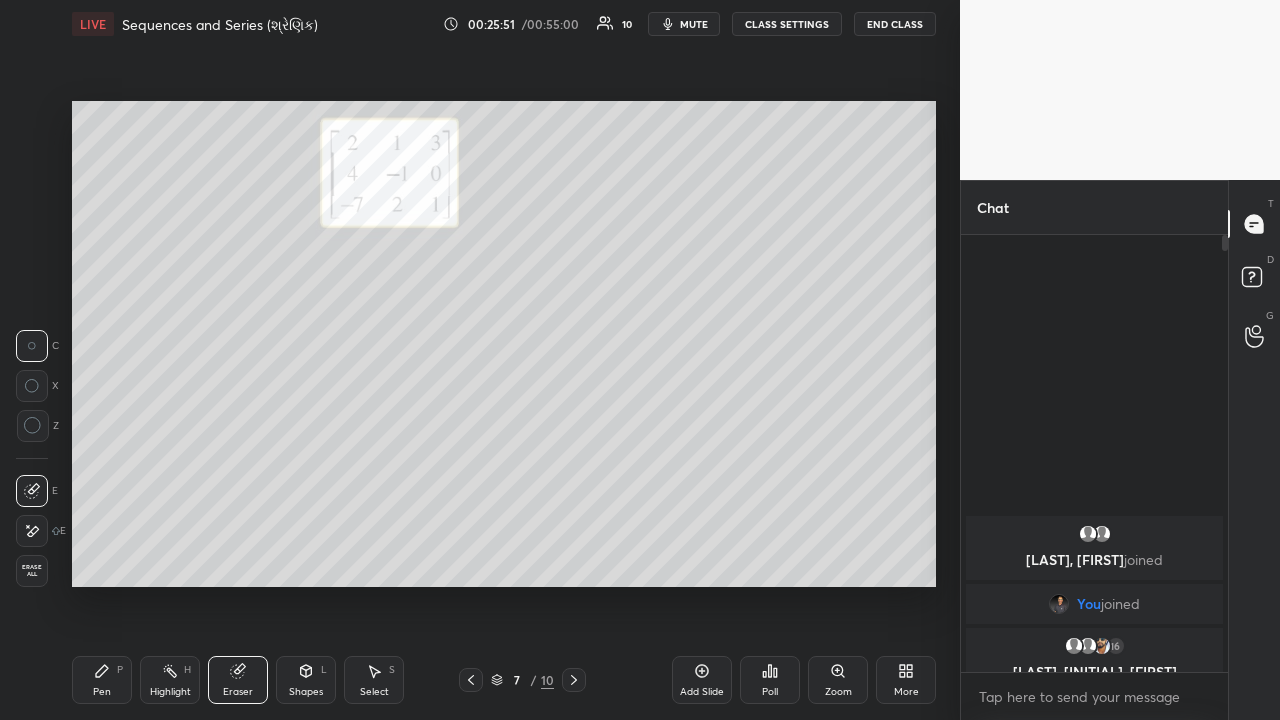 click on "Pen P" at bounding box center [102, 680] 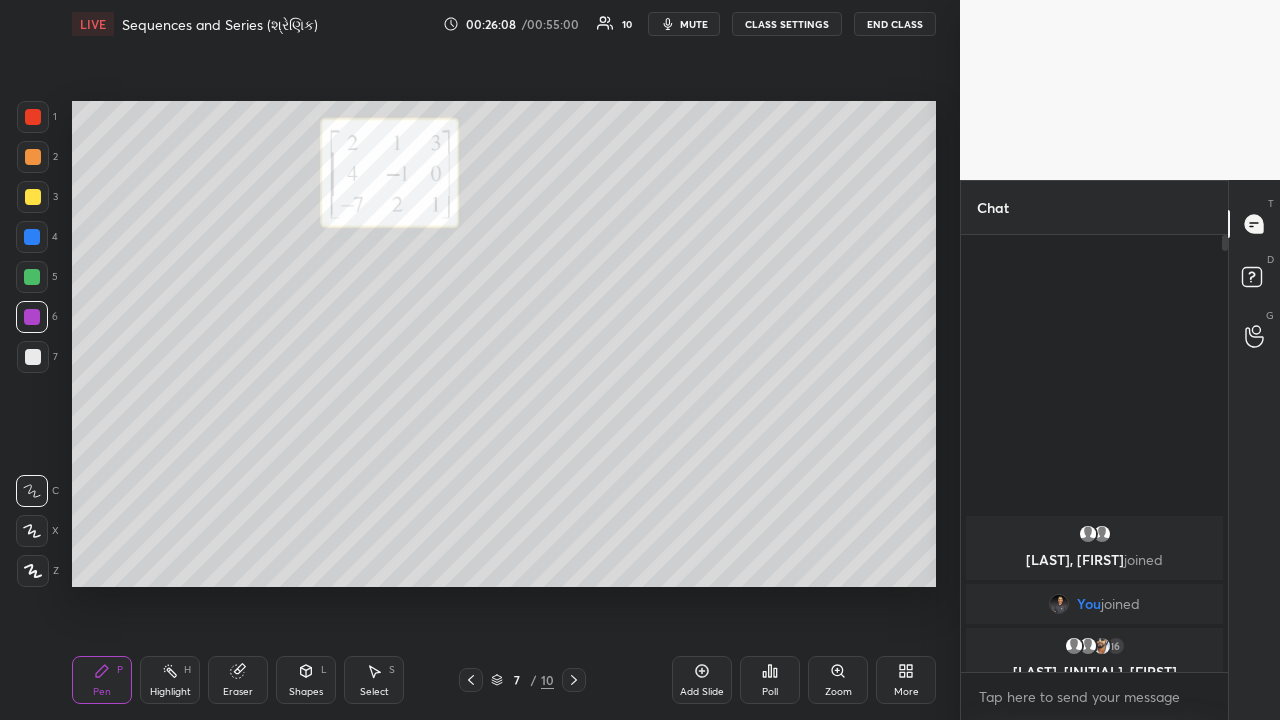 click on "Highlight" at bounding box center [170, 692] 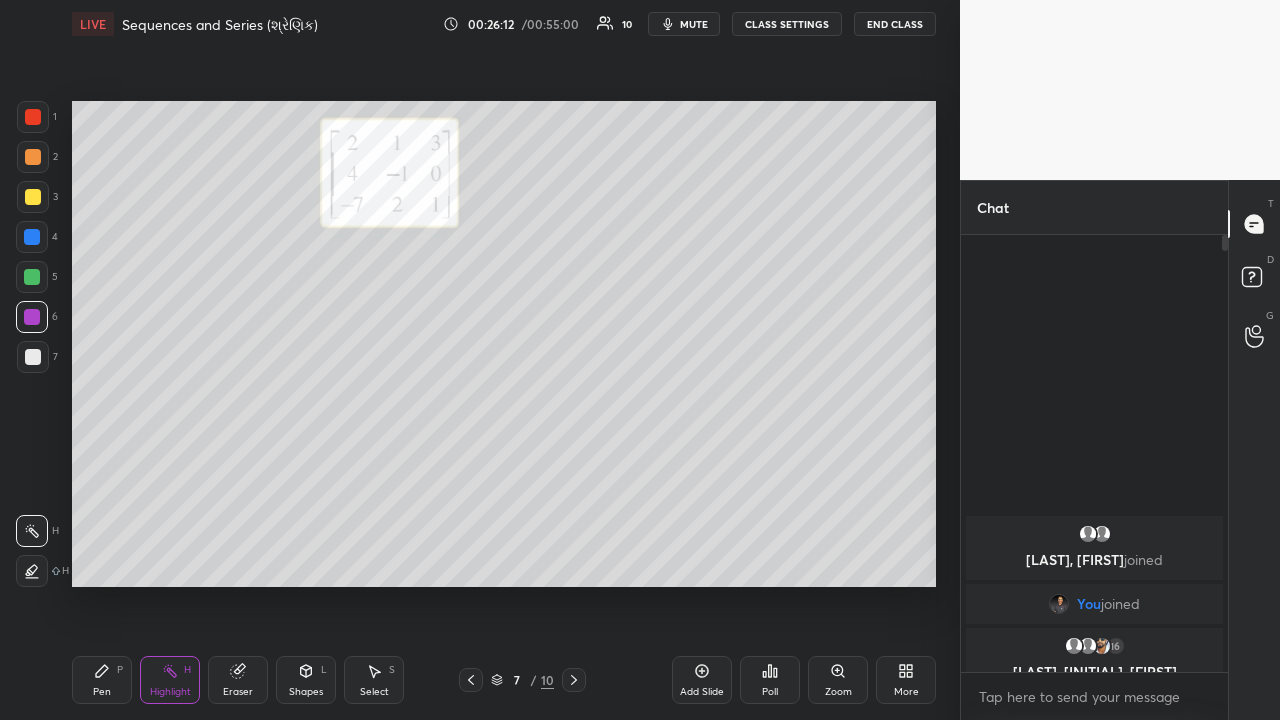 click on "Pen" at bounding box center (102, 692) 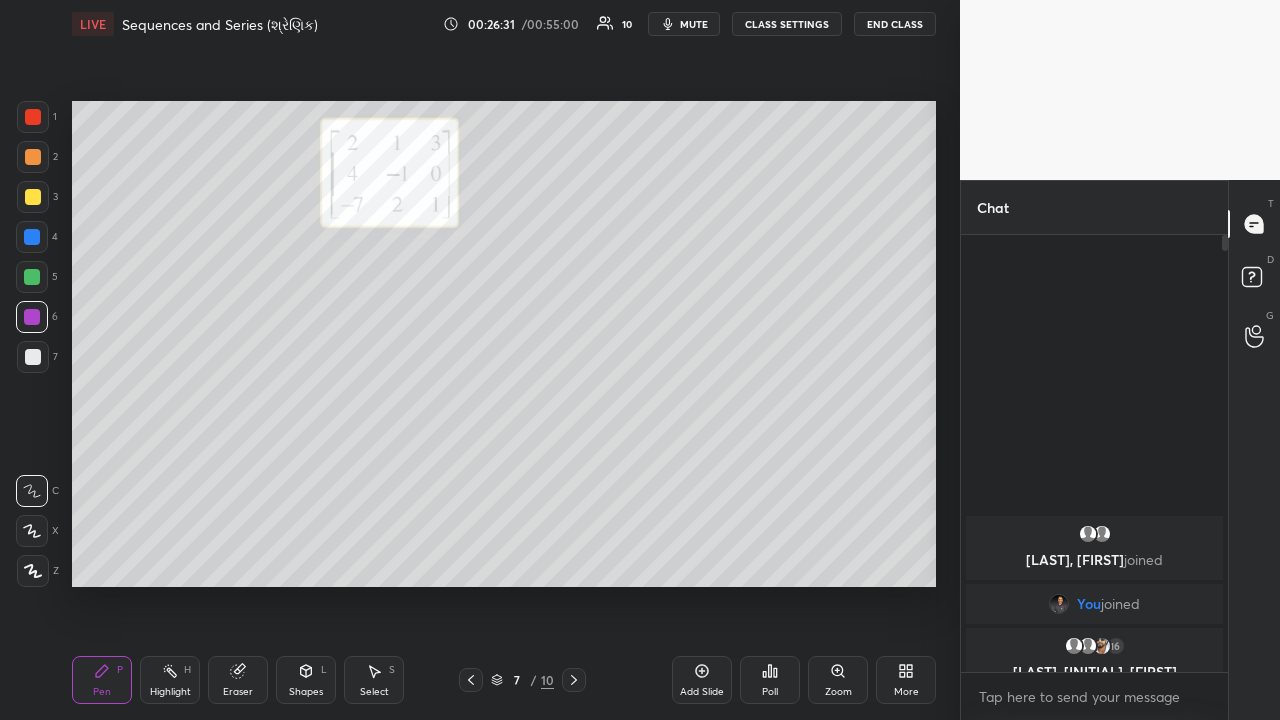 click on "Highlight H" at bounding box center [170, 680] 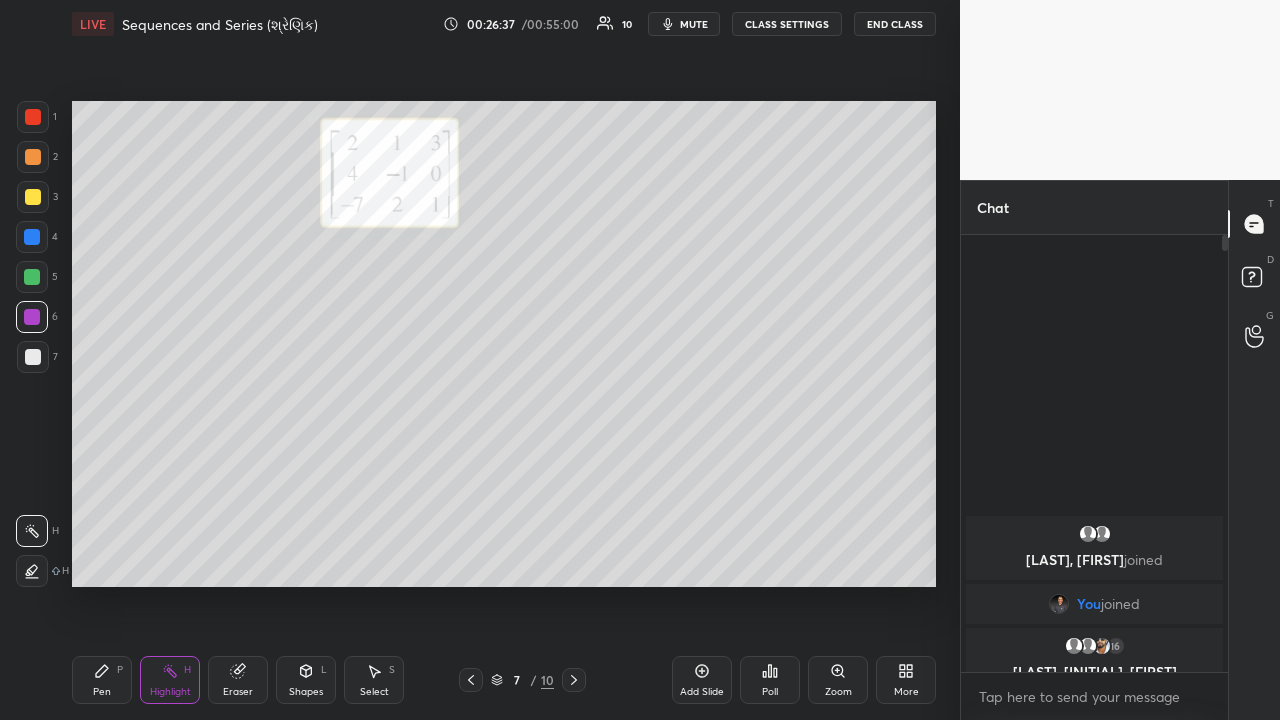 click on "Pen P" at bounding box center [102, 680] 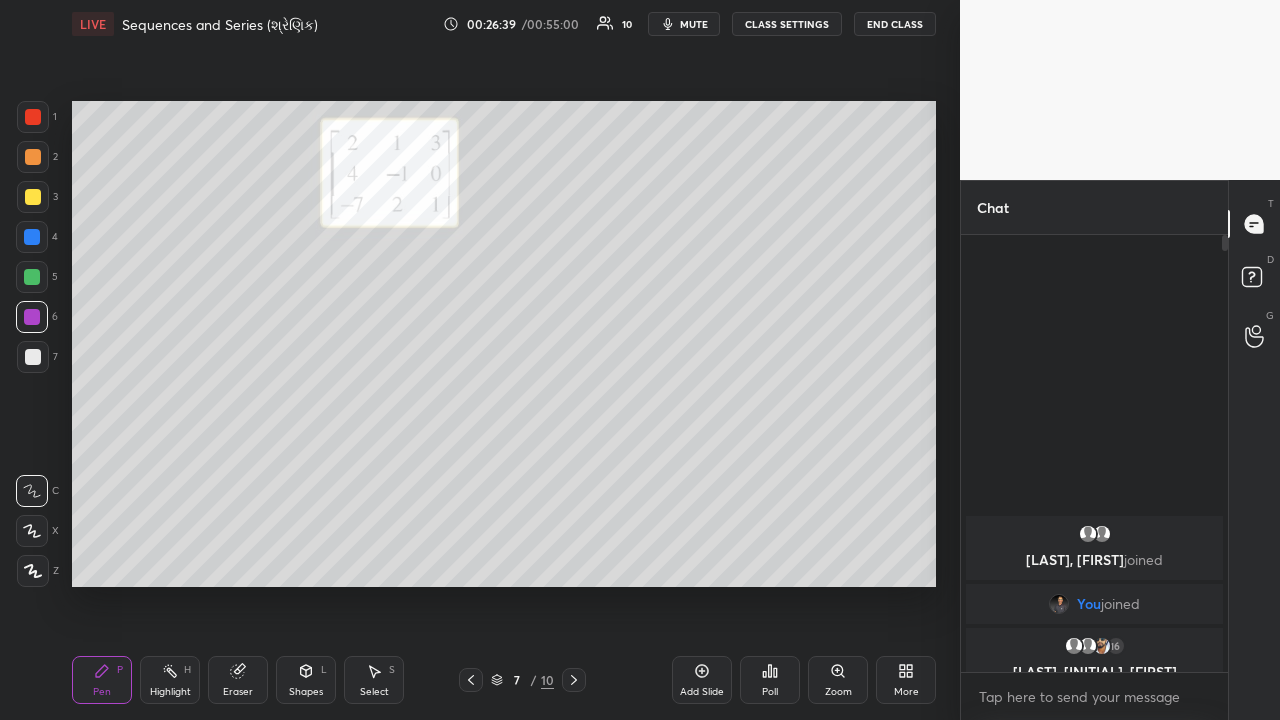 click on "Highlight" at bounding box center (170, 692) 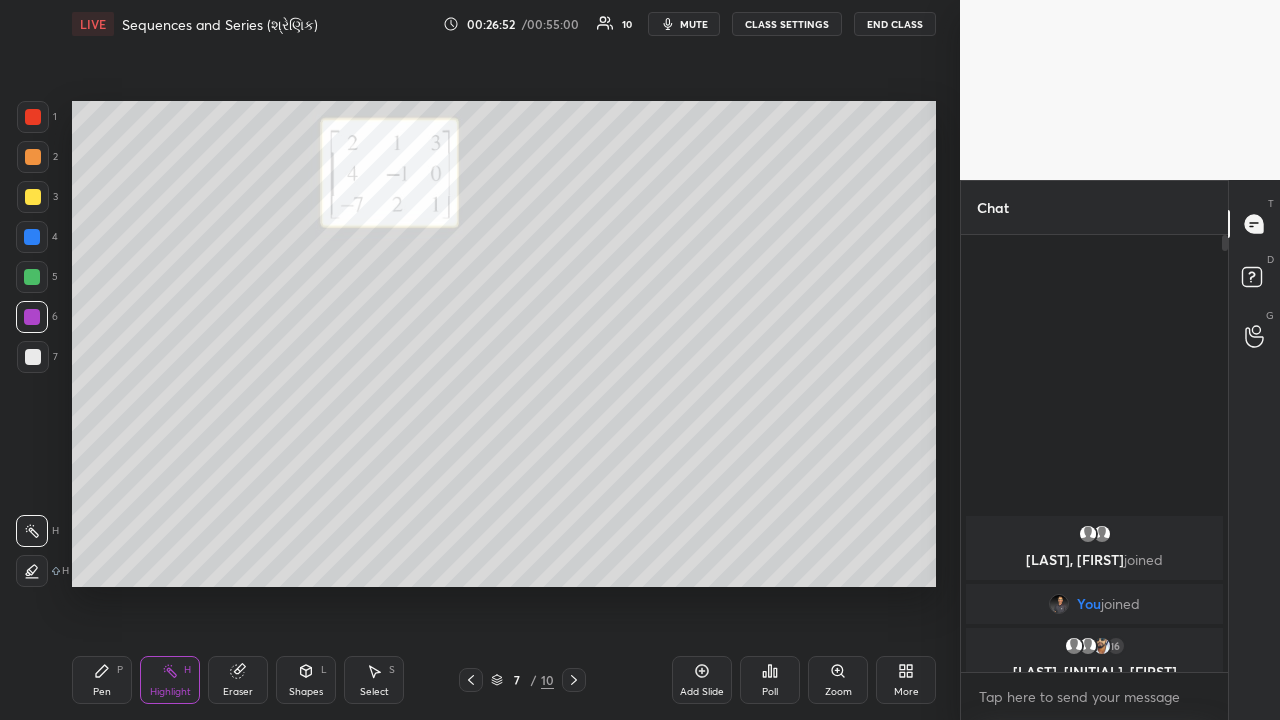 click on "P" at bounding box center [120, 670] 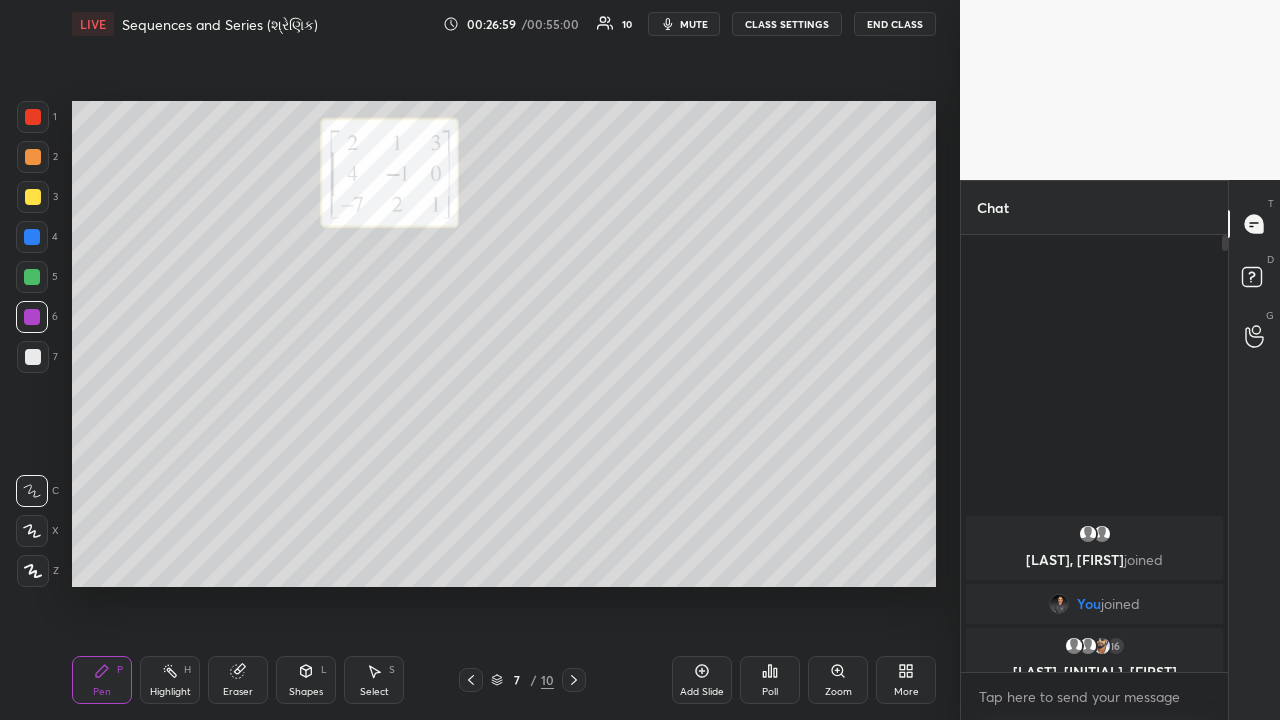 click on "Highlight H" at bounding box center [170, 680] 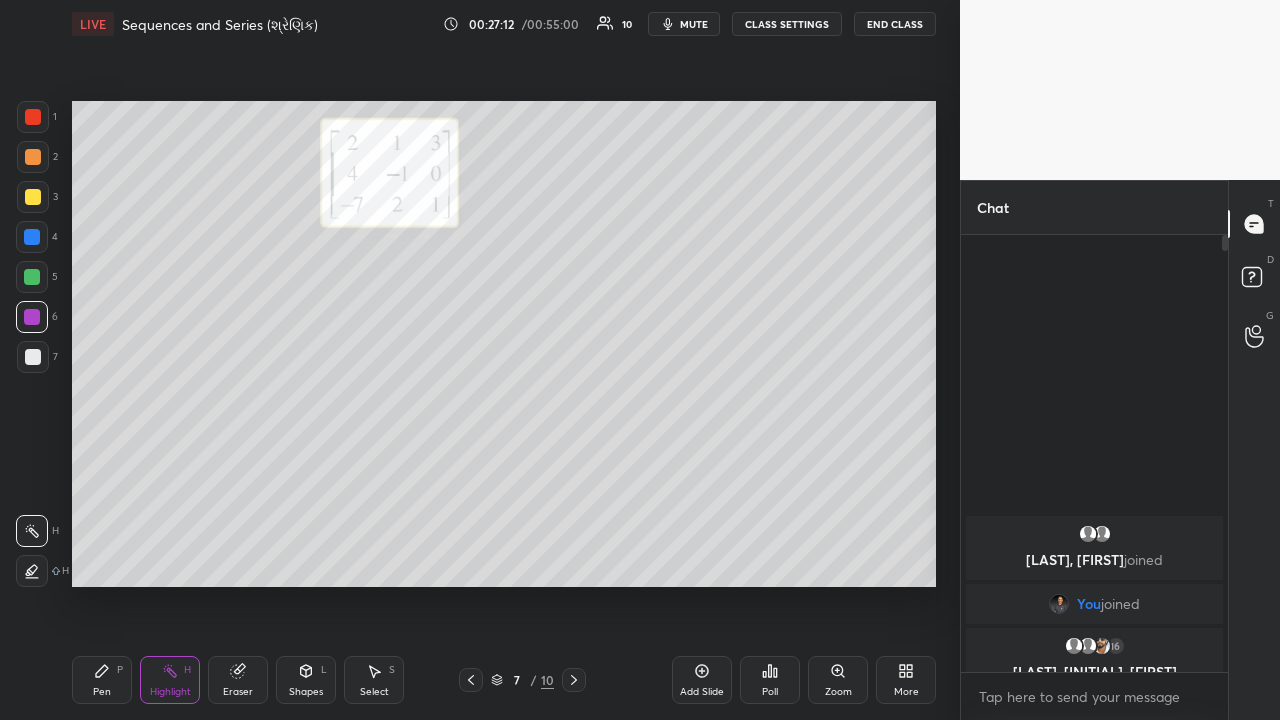 click on "P" at bounding box center (120, 670) 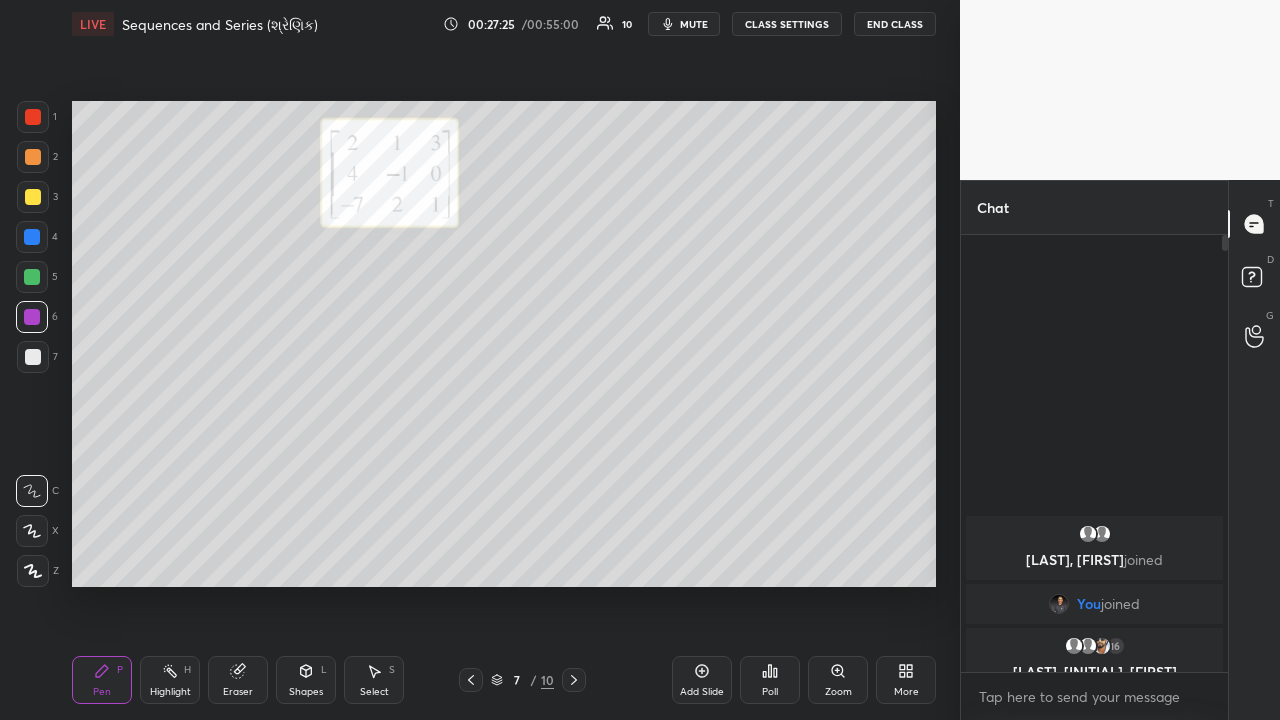 click on "Highlight H" at bounding box center (170, 680) 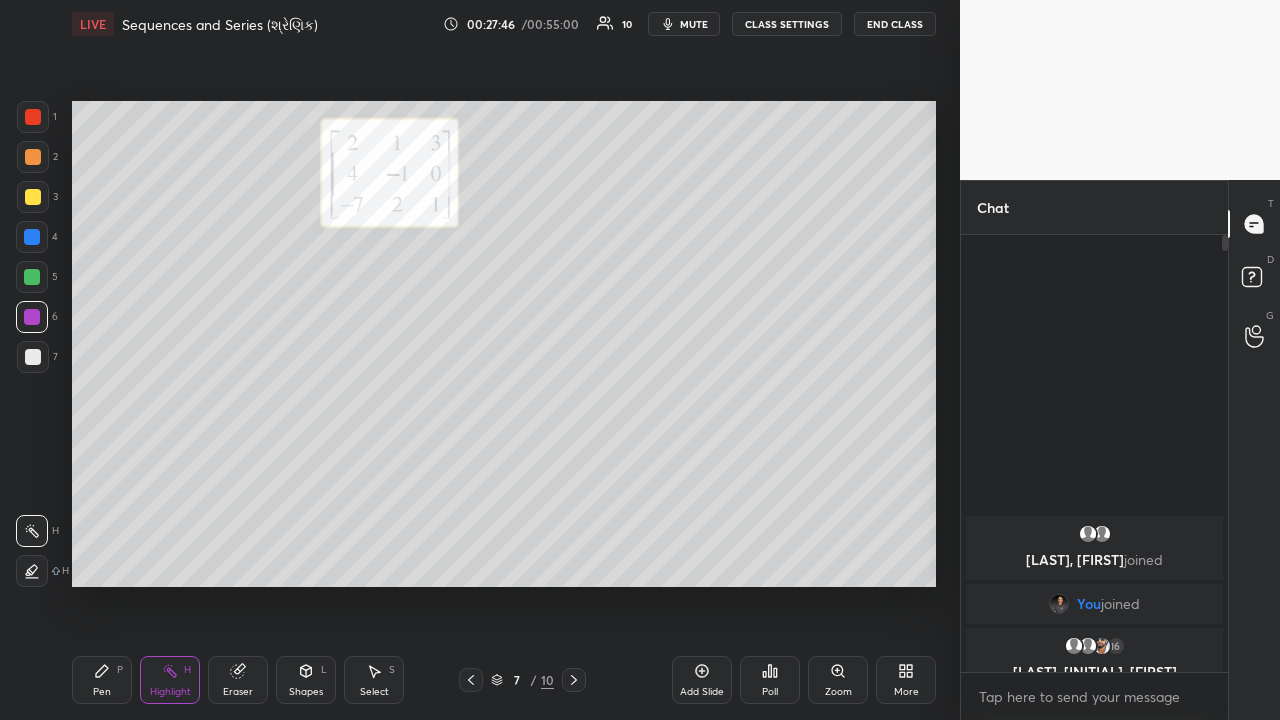 click 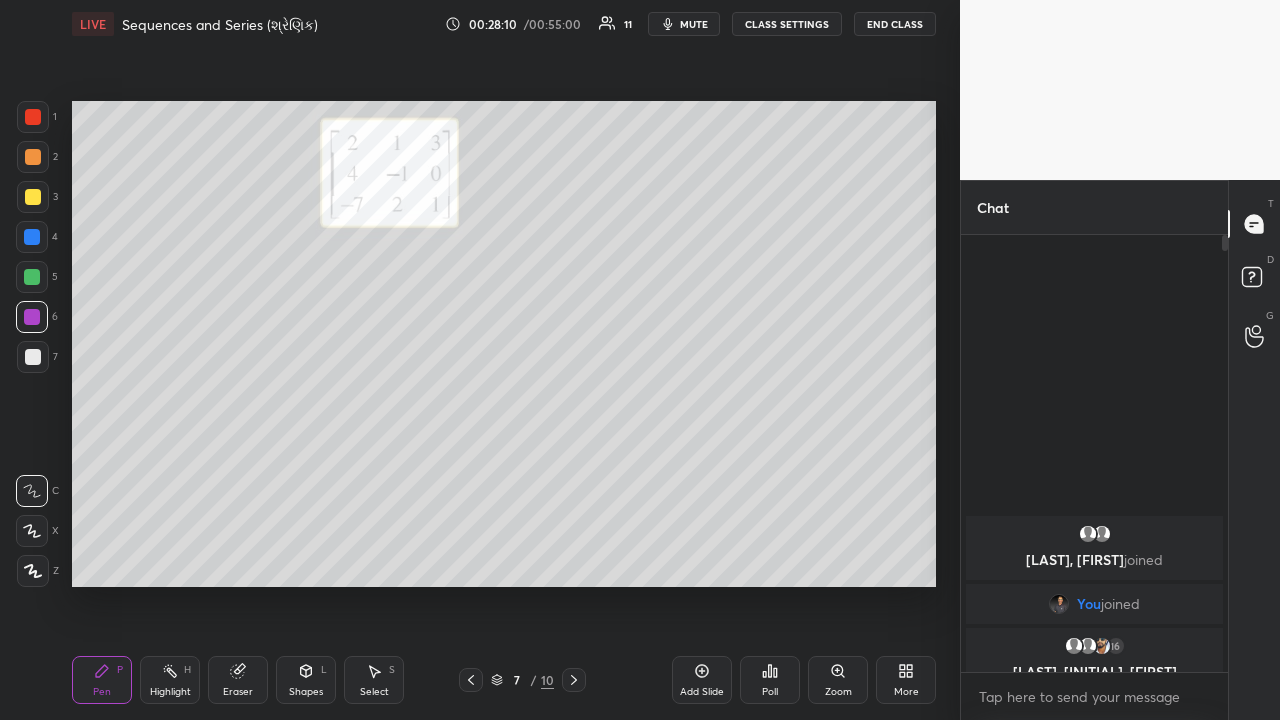 click on "Eraser" at bounding box center [238, 680] 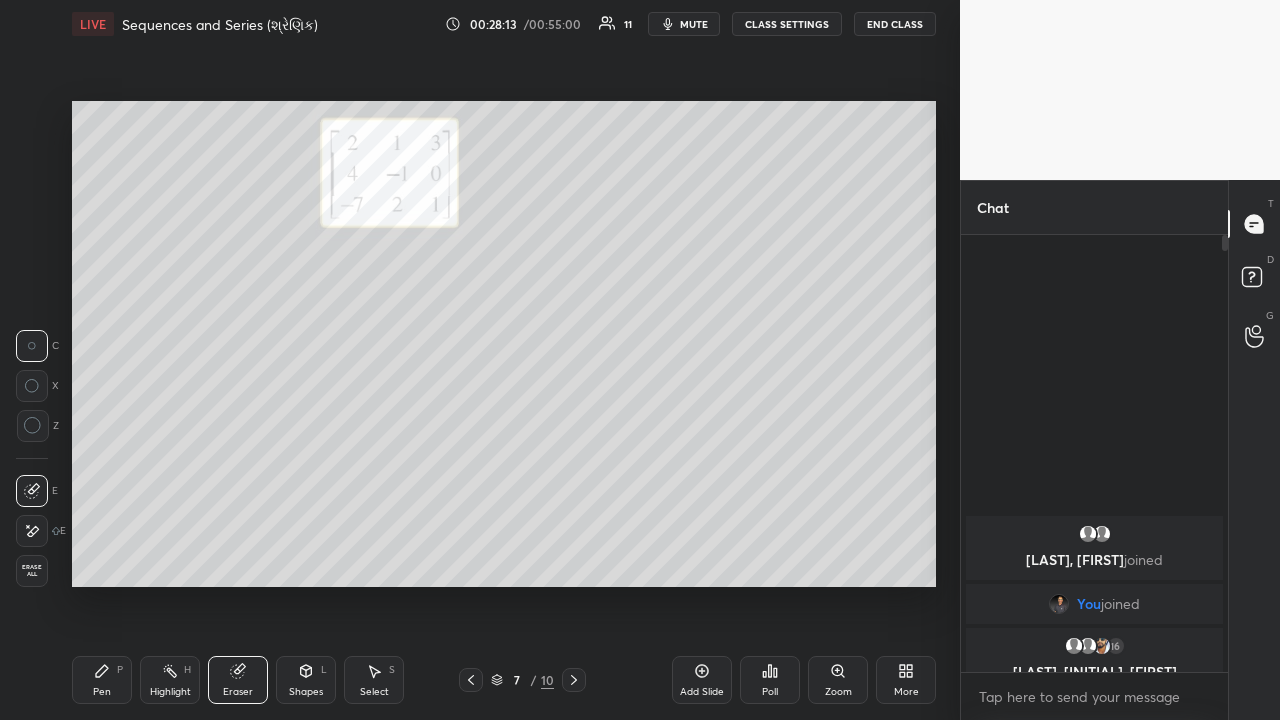 click on "Pen P" at bounding box center [102, 680] 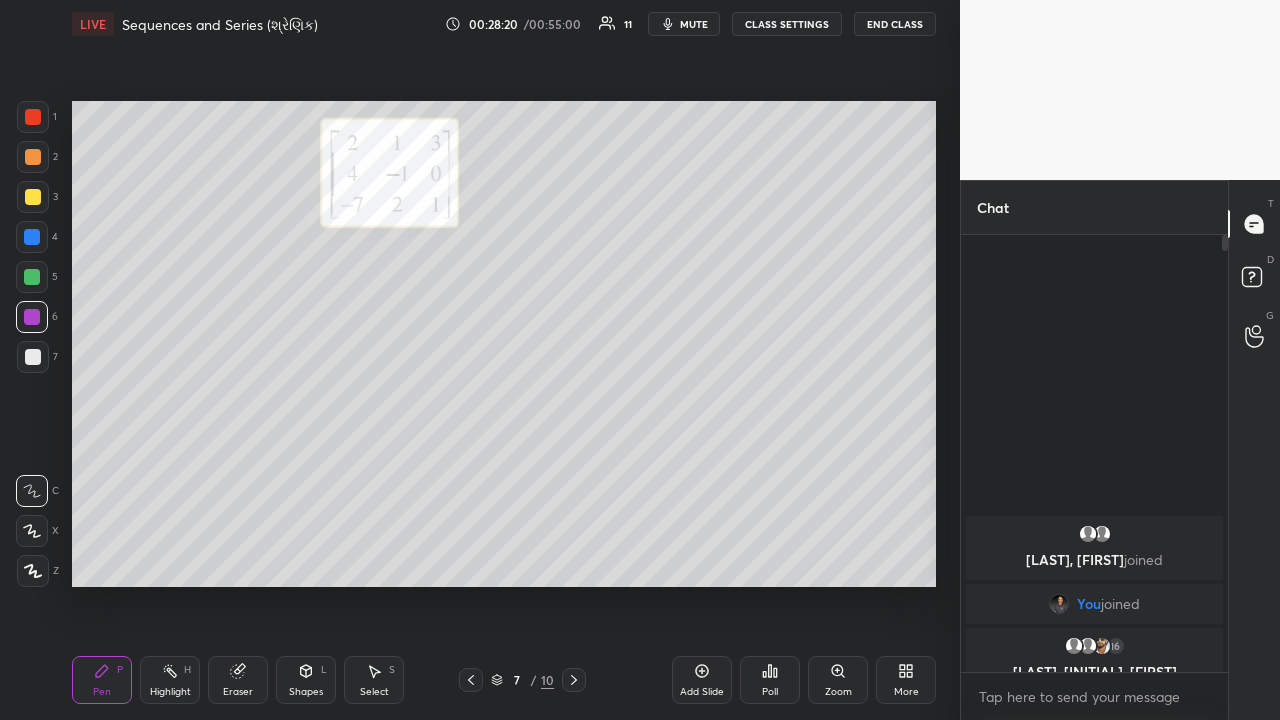 click on "Highlight H" at bounding box center (170, 680) 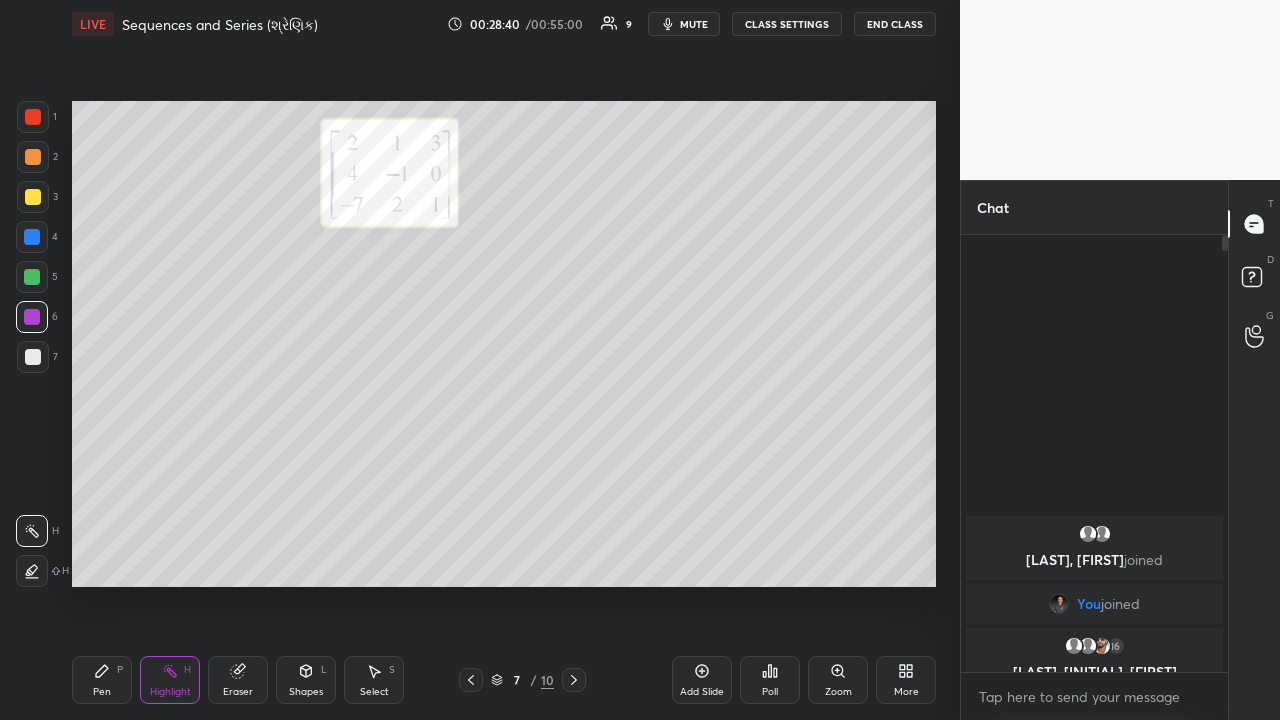 click on "Pen P" at bounding box center (102, 680) 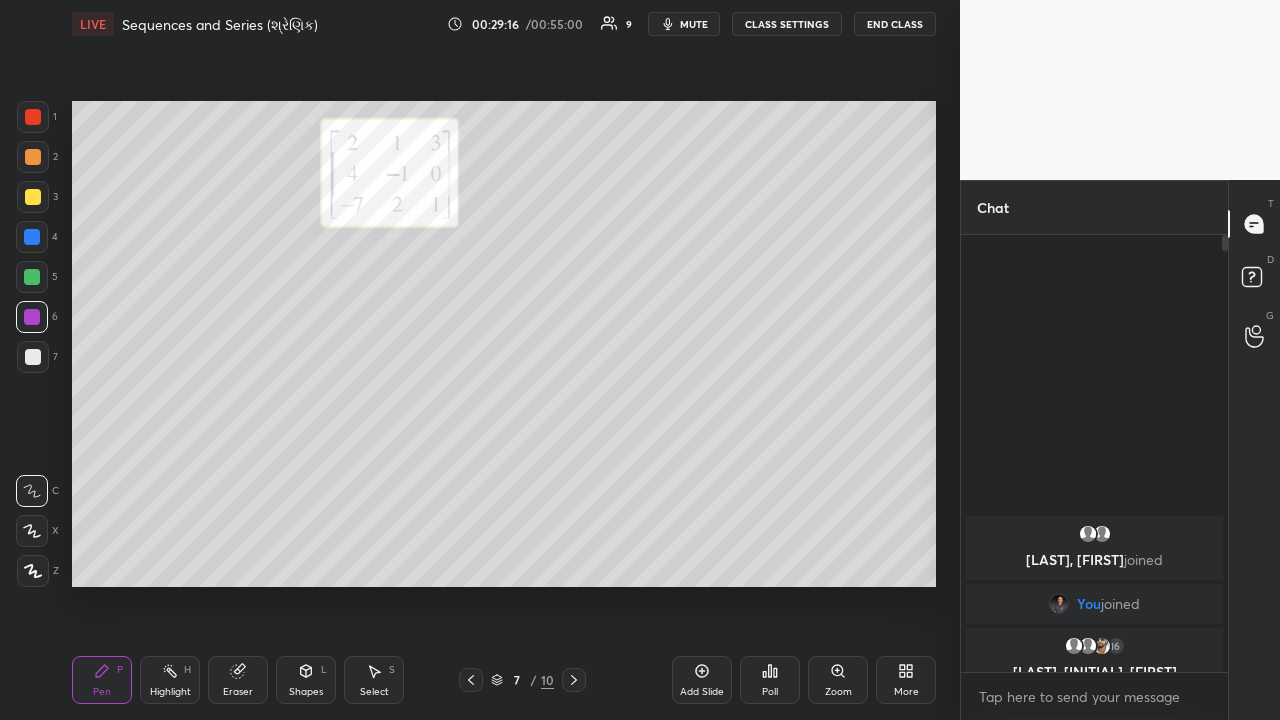 click at bounding box center (32, 277) 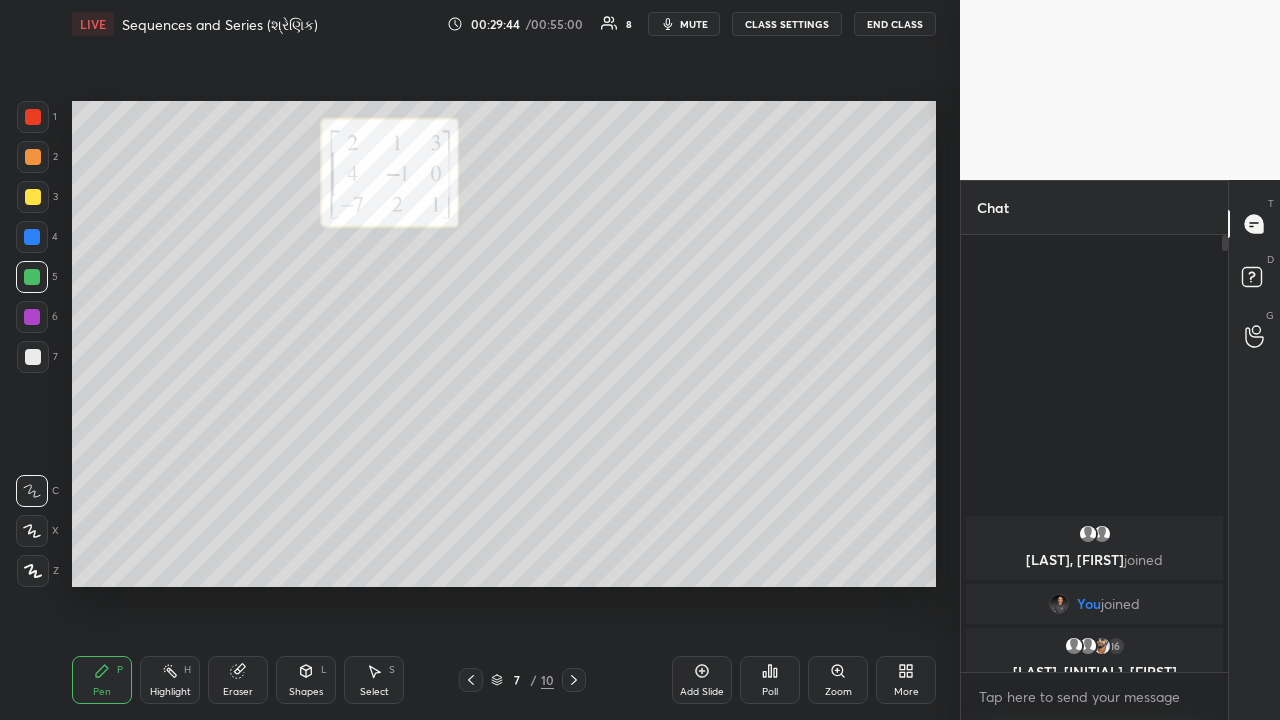 click at bounding box center [32, 317] 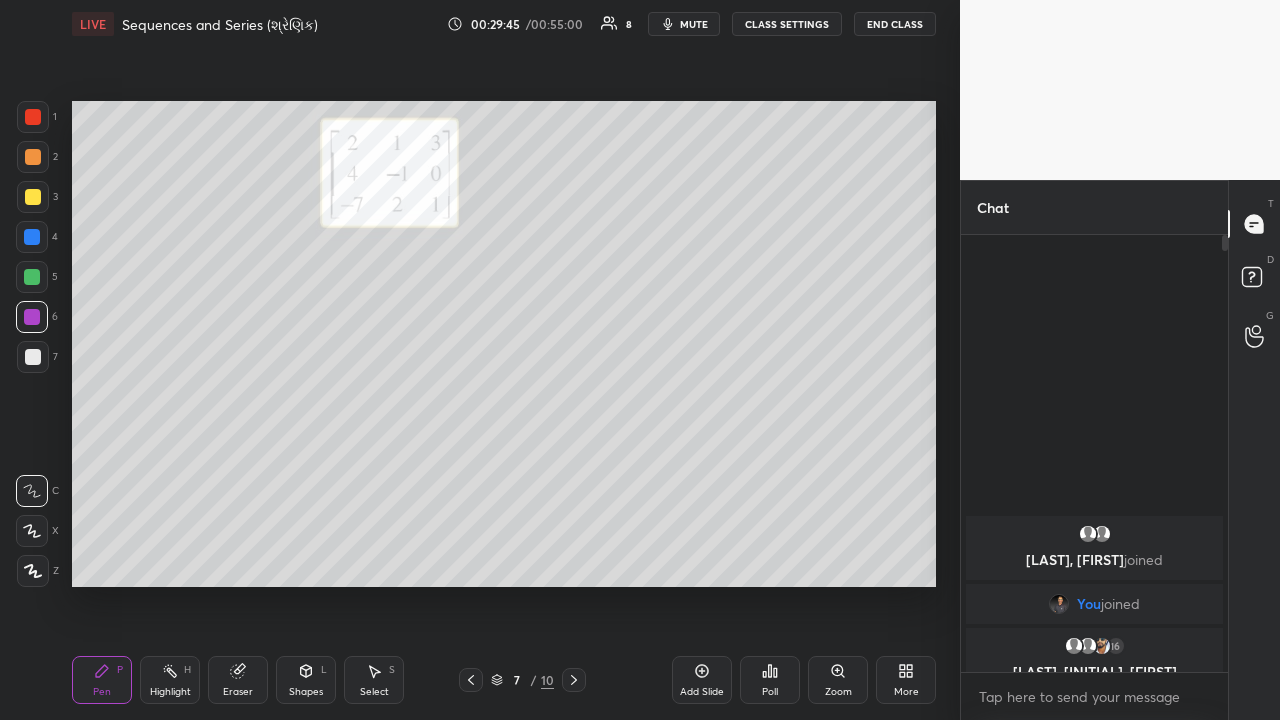 click at bounding box center [32, 277] 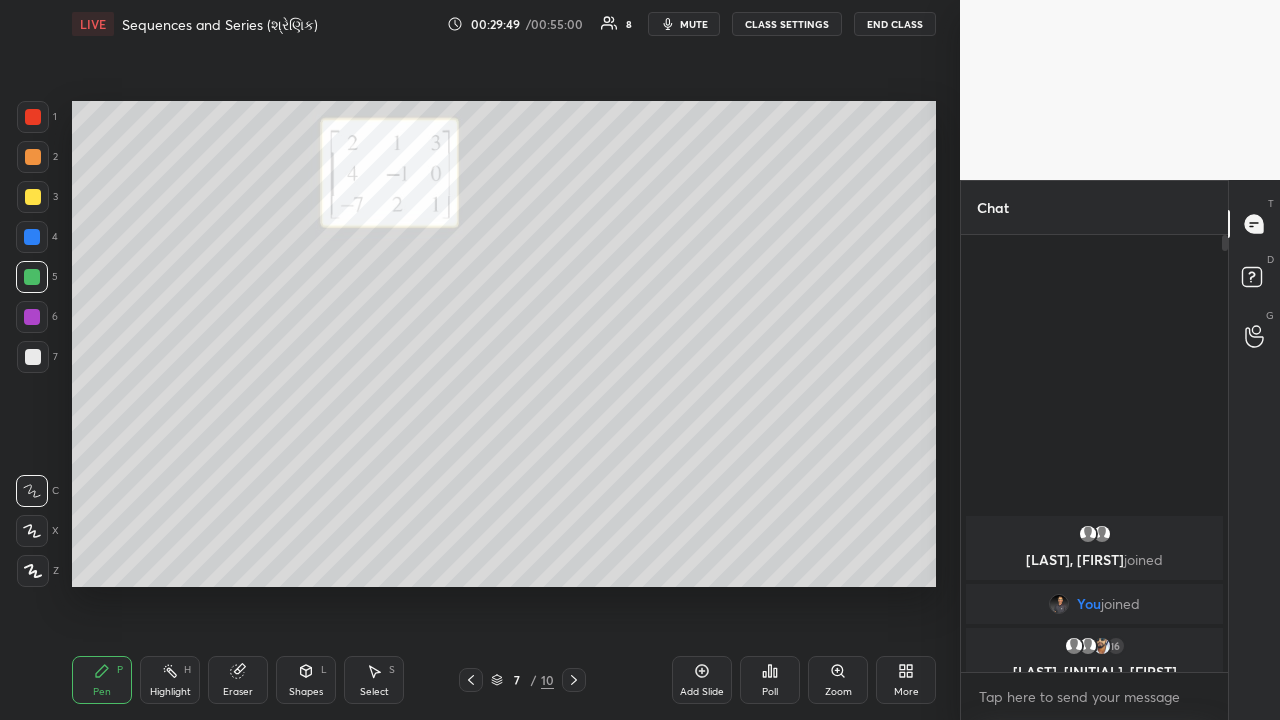 click 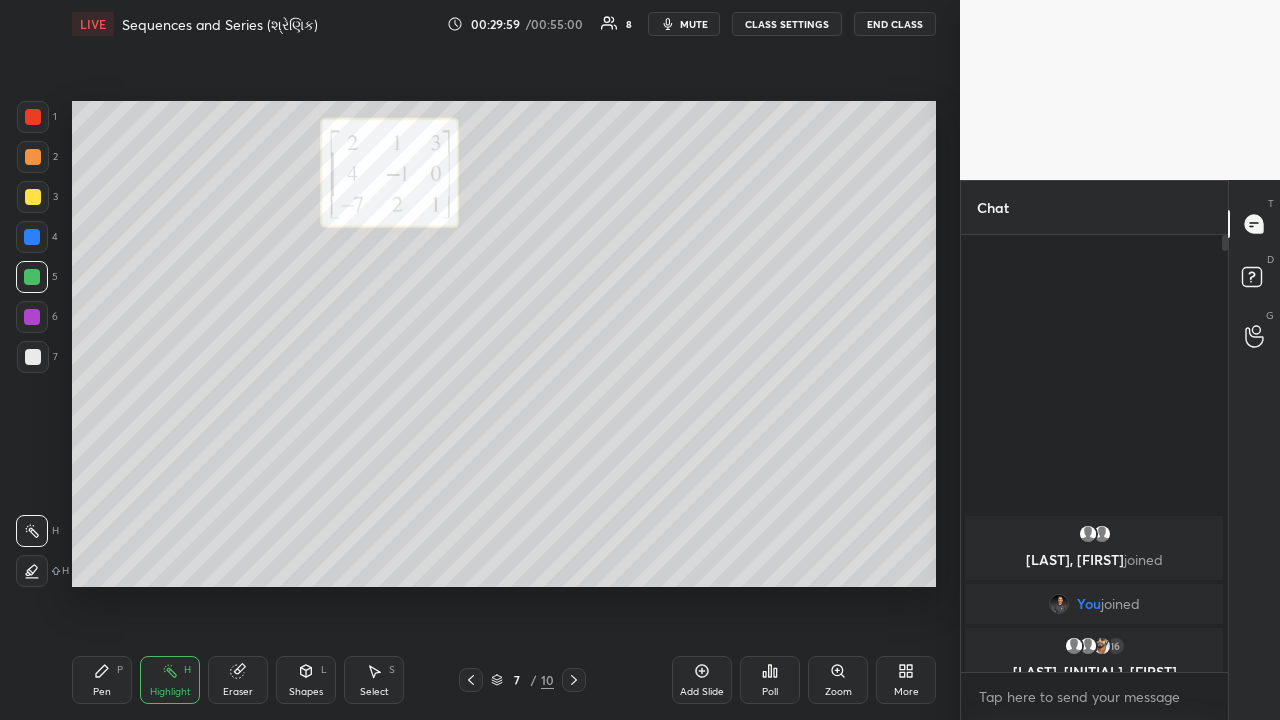 click on "Pen P" at bounding box center (102, 680) 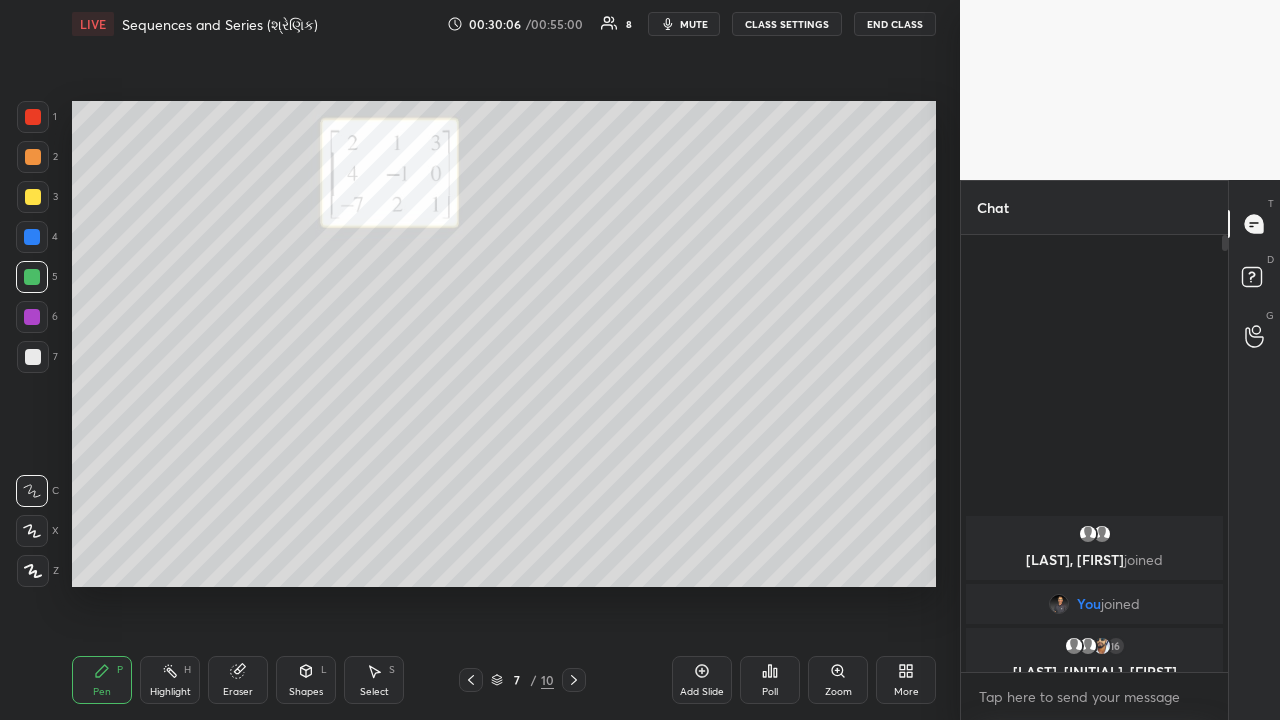 click on "Highlight H" at bounding box center (170, 680) 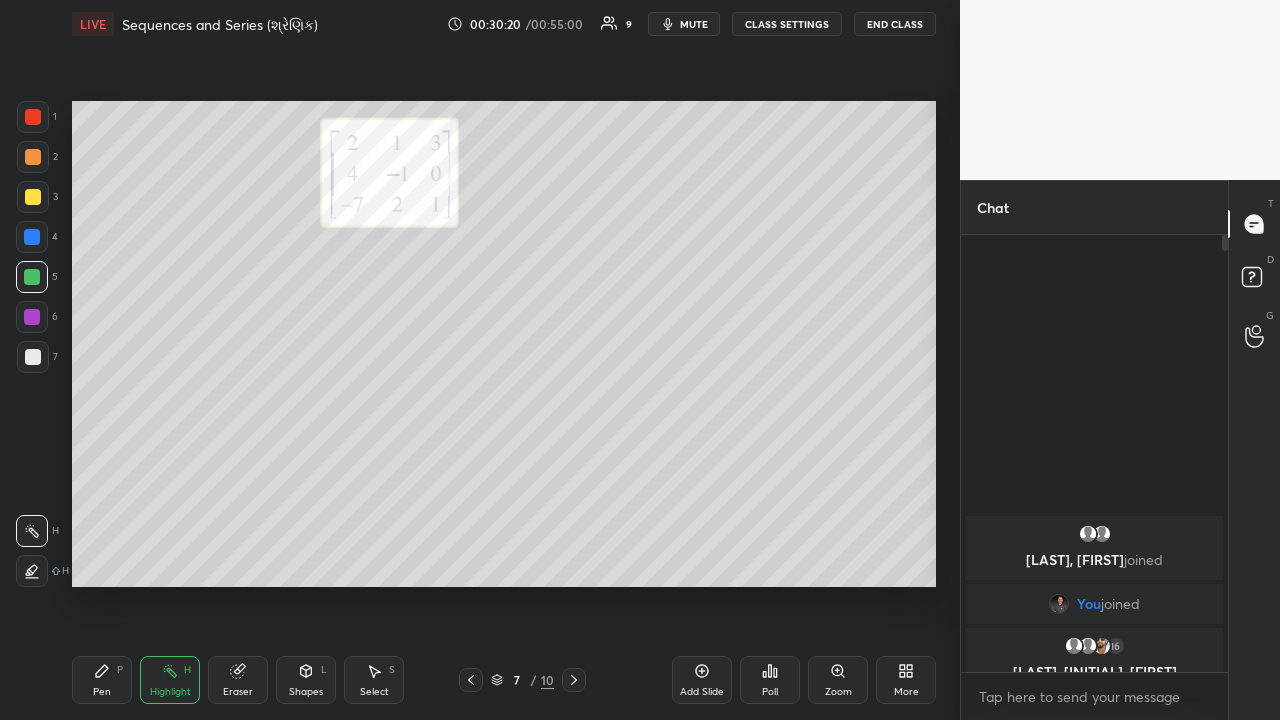 click on "Pen P" at bounding box center [102, 680] 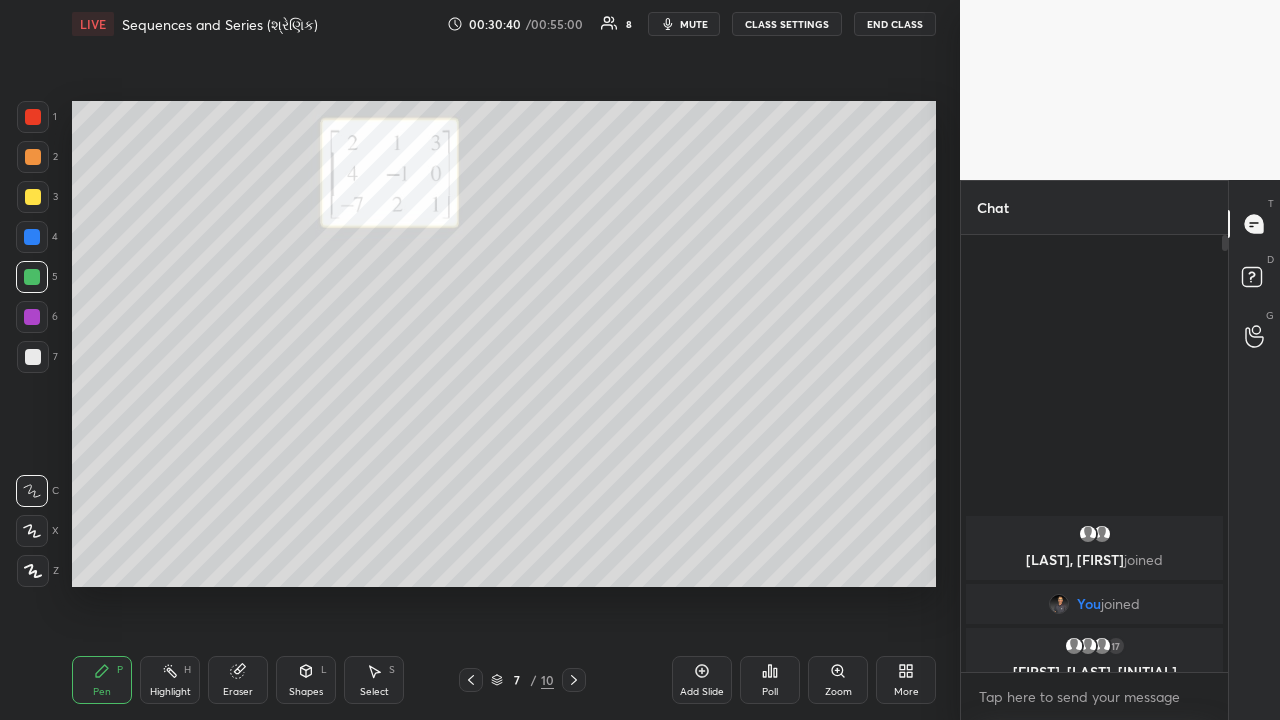 click on "Highlight H" at bounding box center (170, 680) 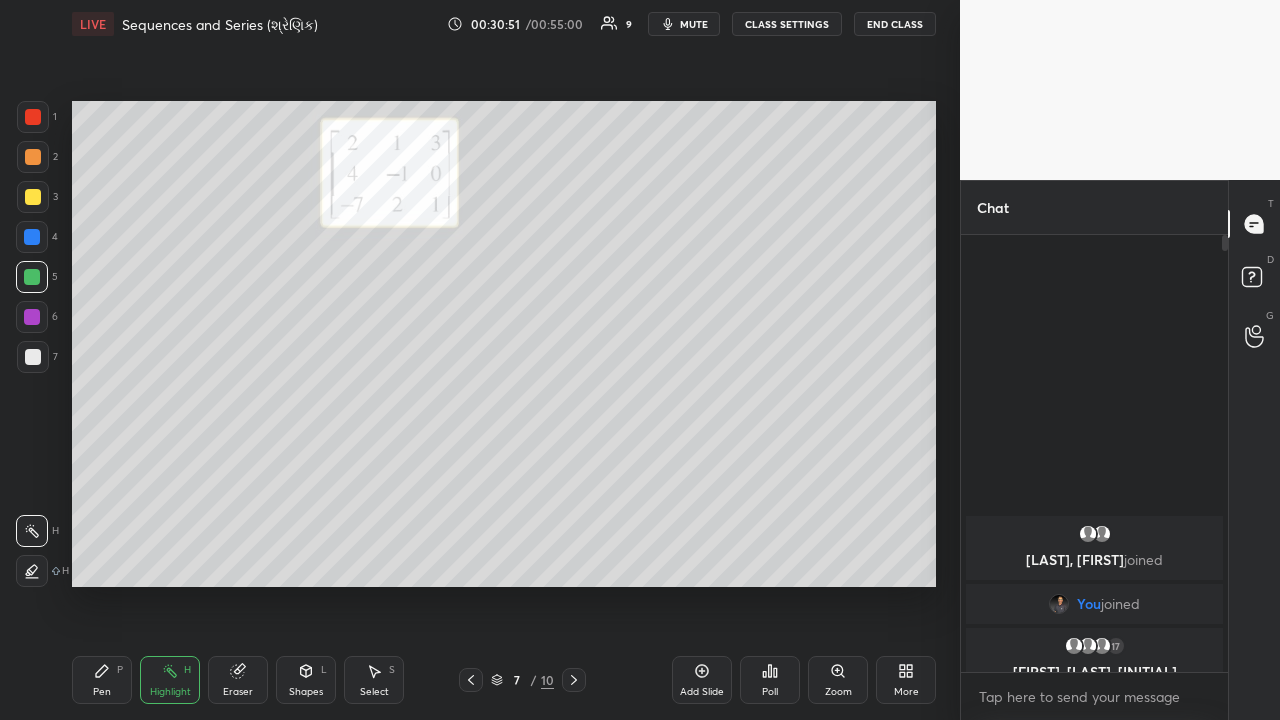 click 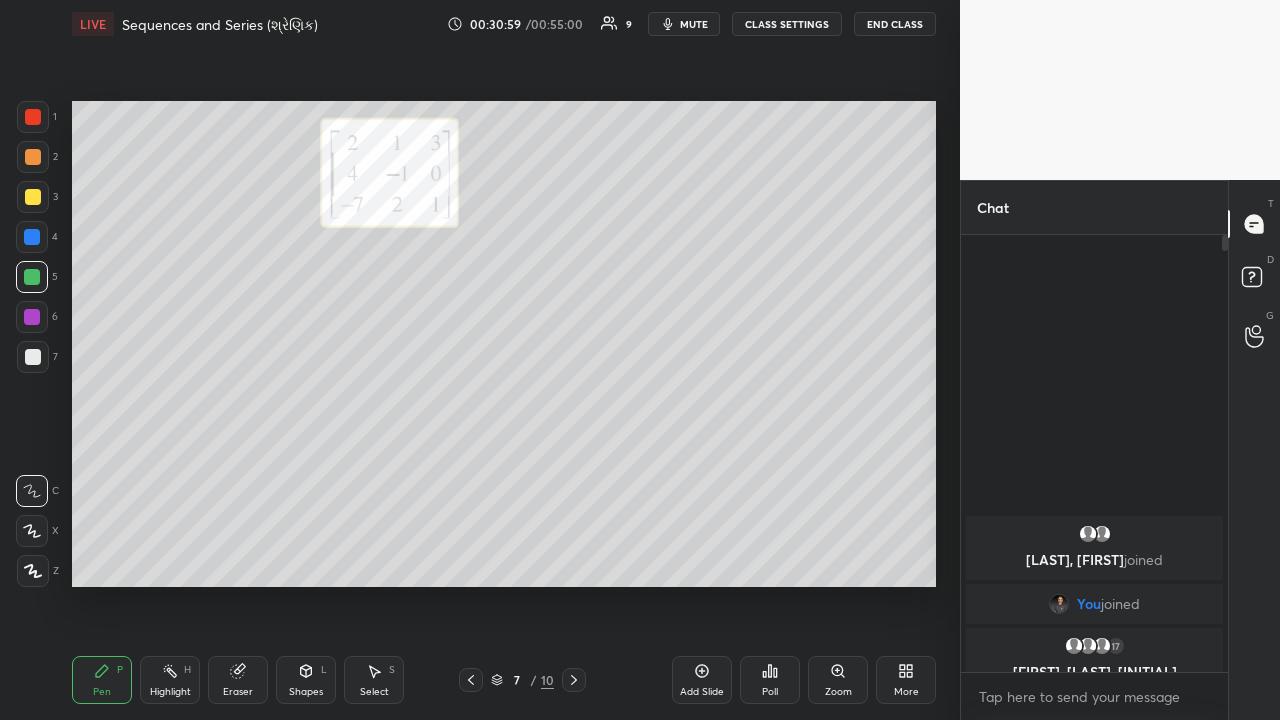 click 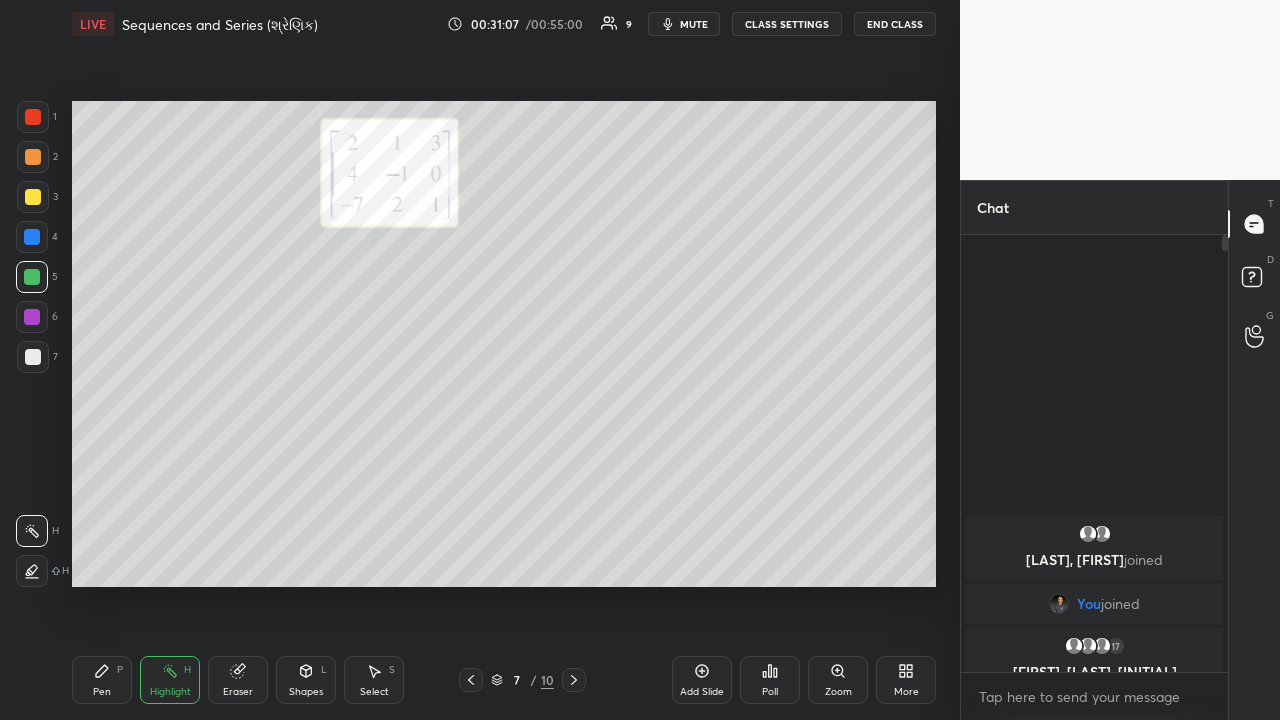 click on "Pen P" at bounding box center (102, 680) 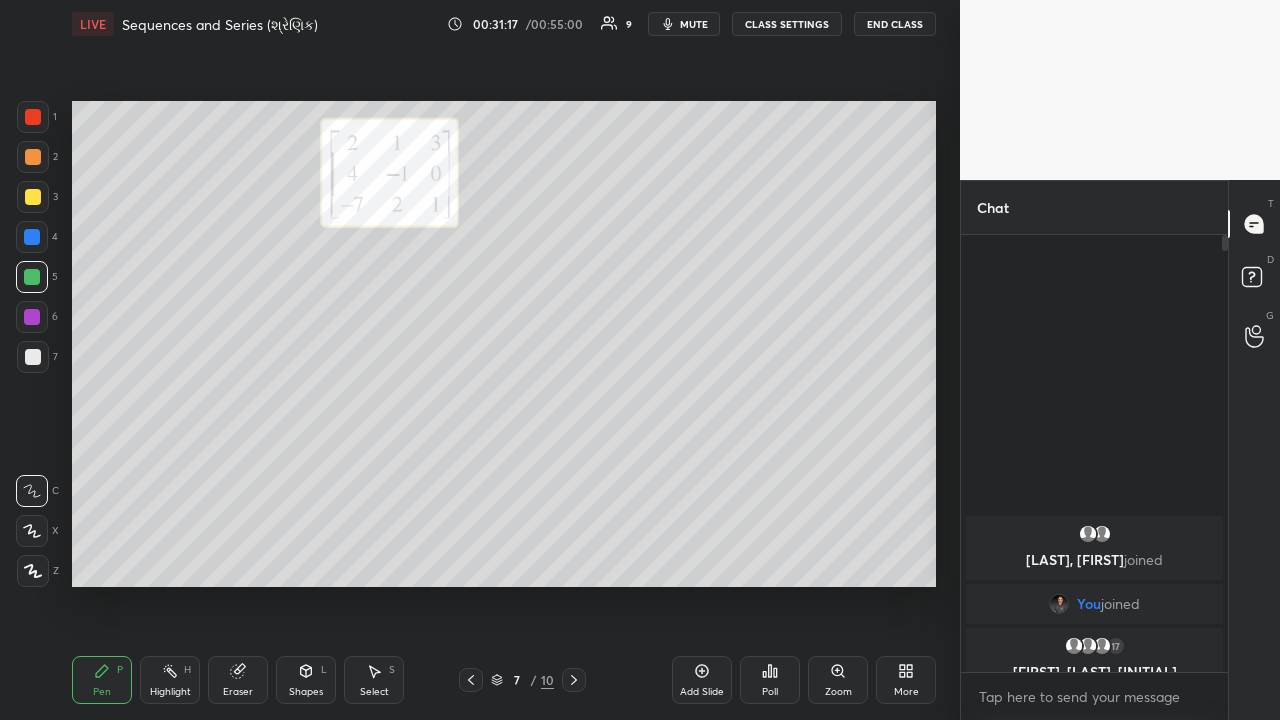 click 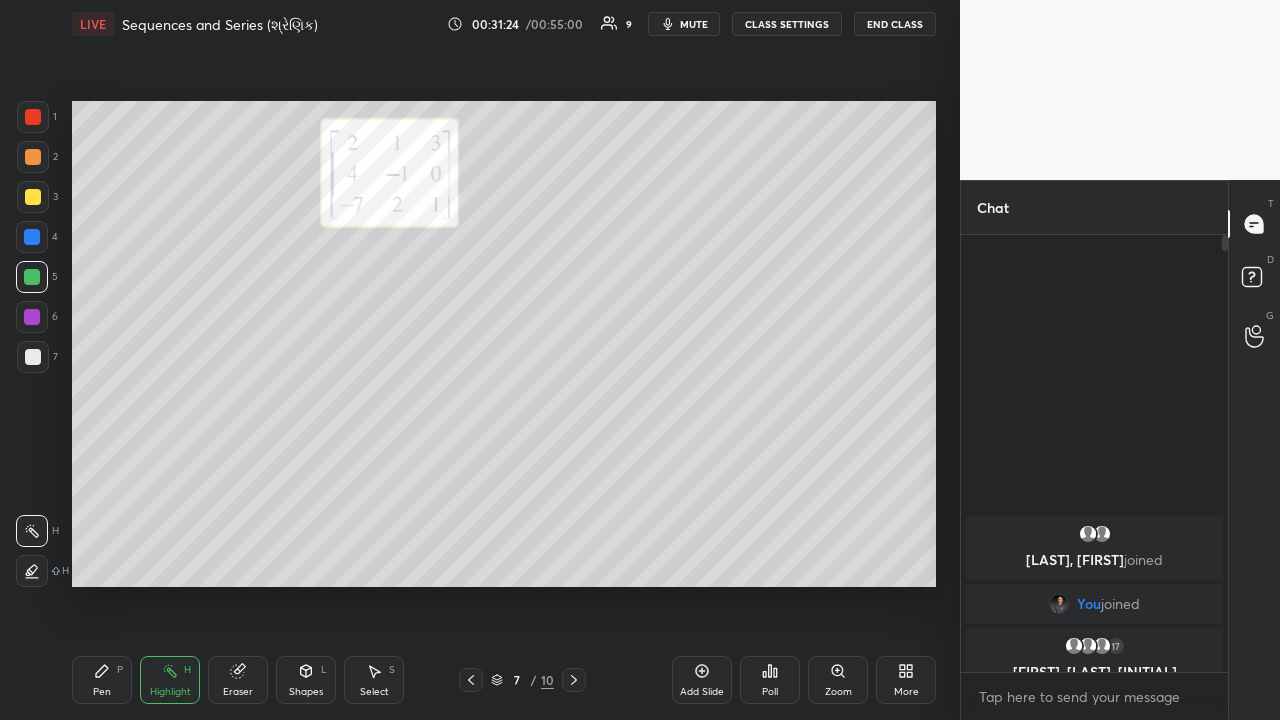 click on "Pen P" at bounding box center [102, 680] 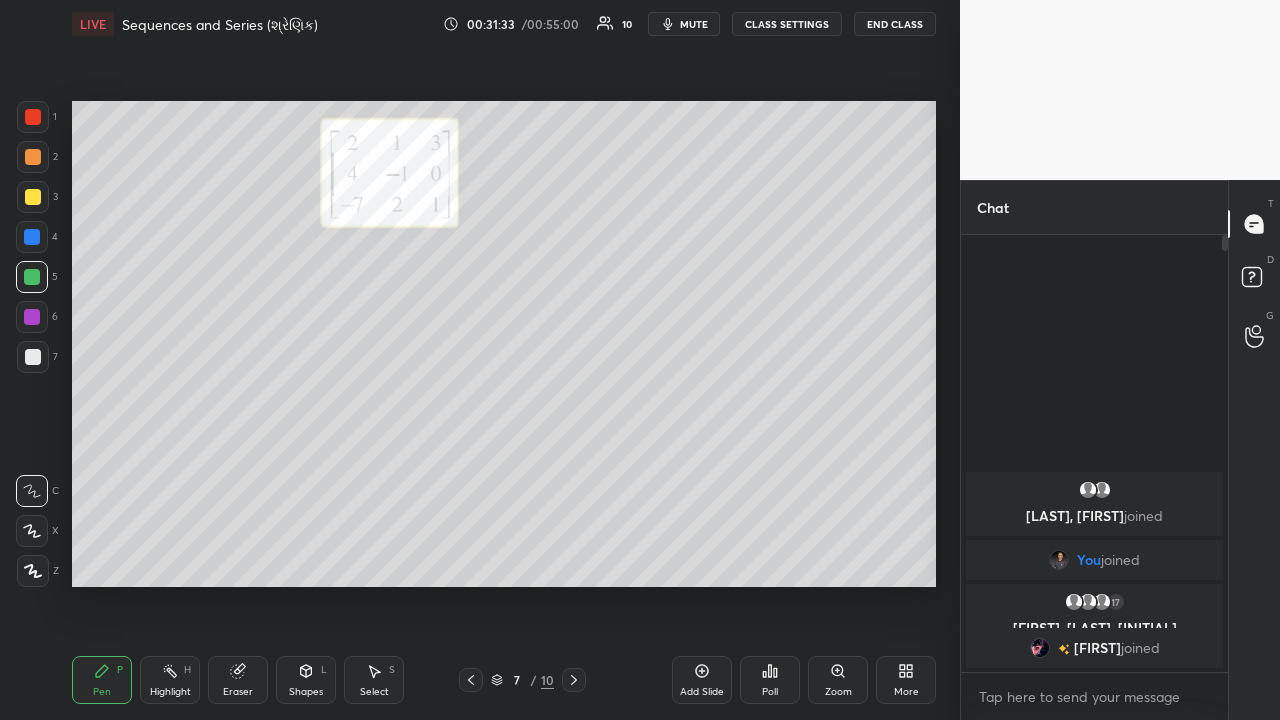 click on "Highlight" at bounding box center [170, 692] 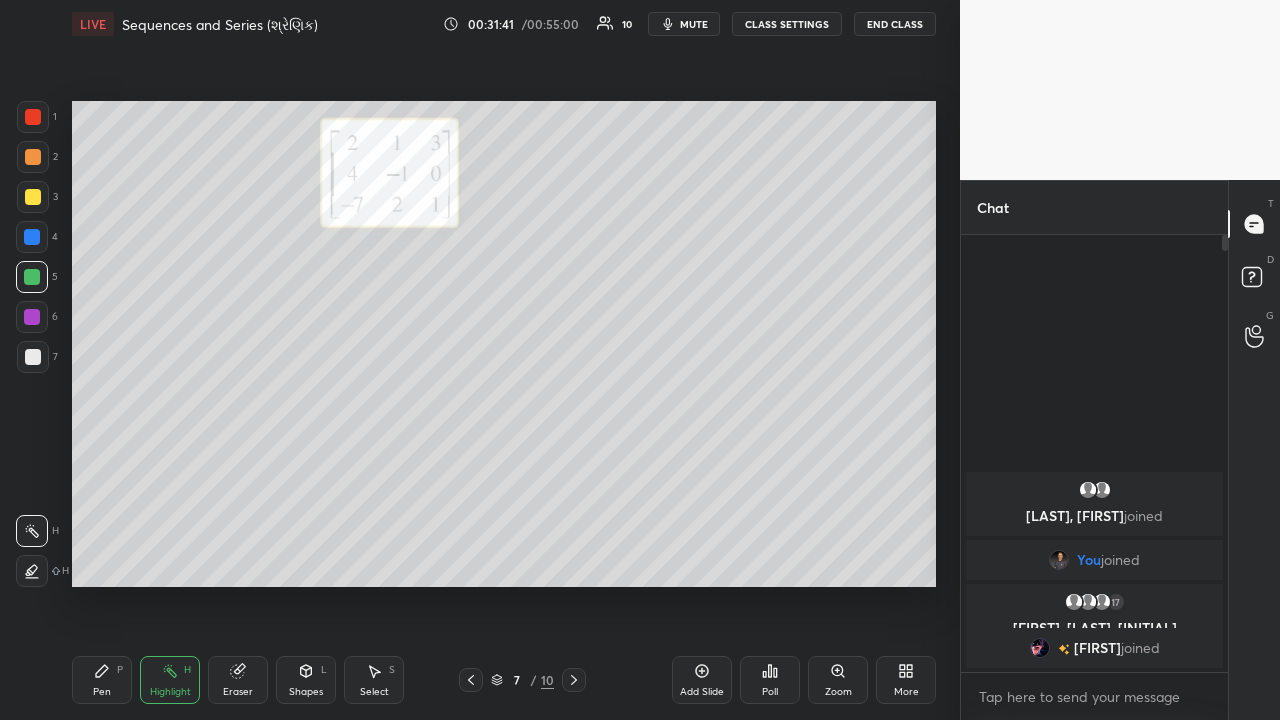 click on "Pen P" at bounding box center (102, 680) 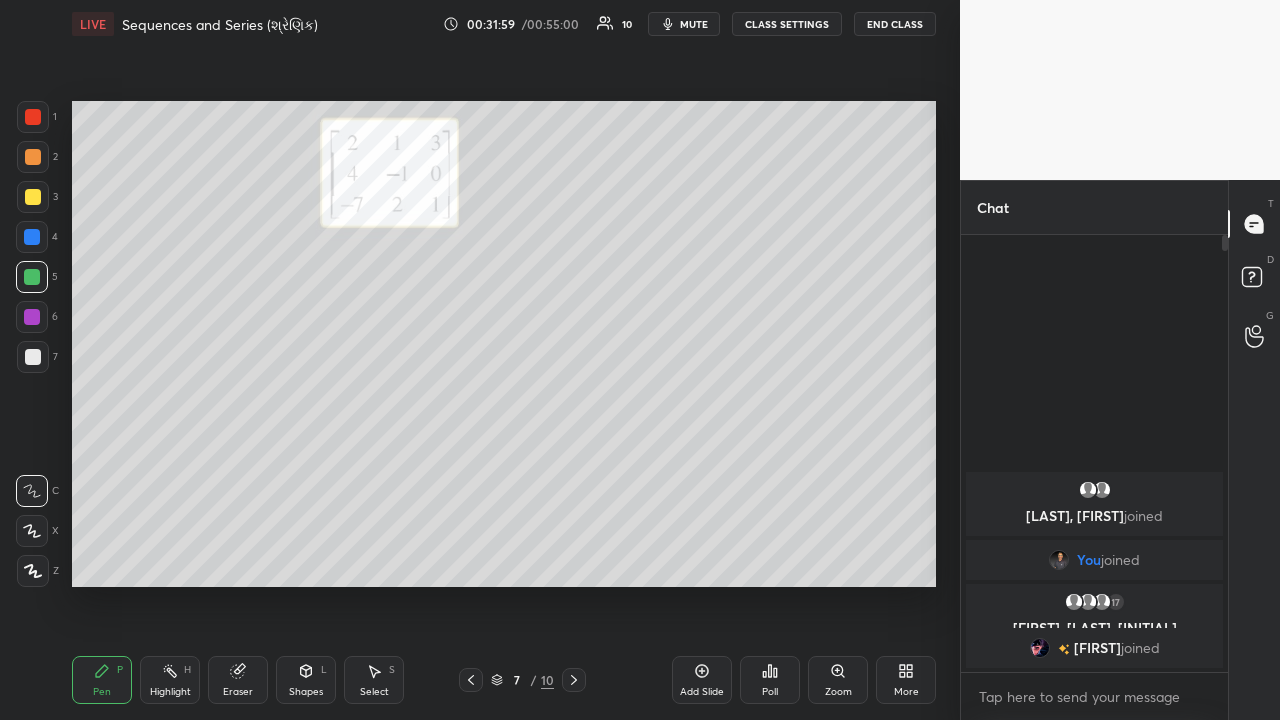click on "Highlight" at bounding box center (170, 692) 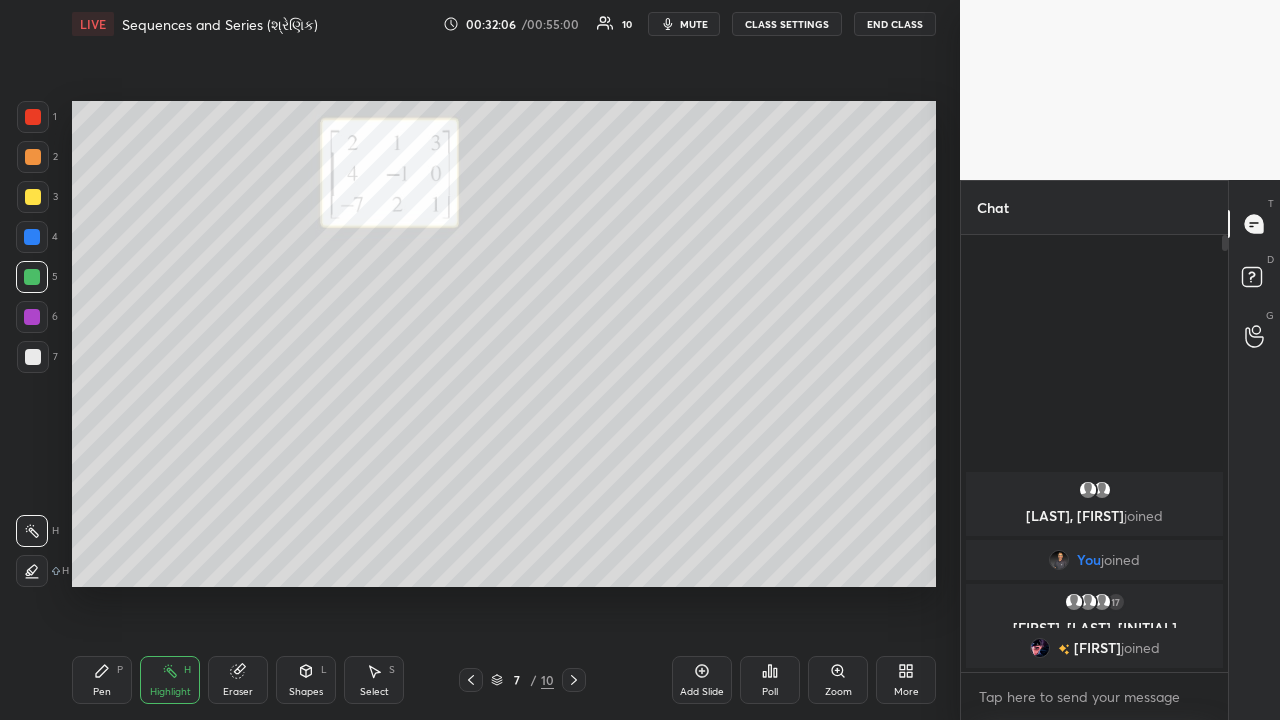 click 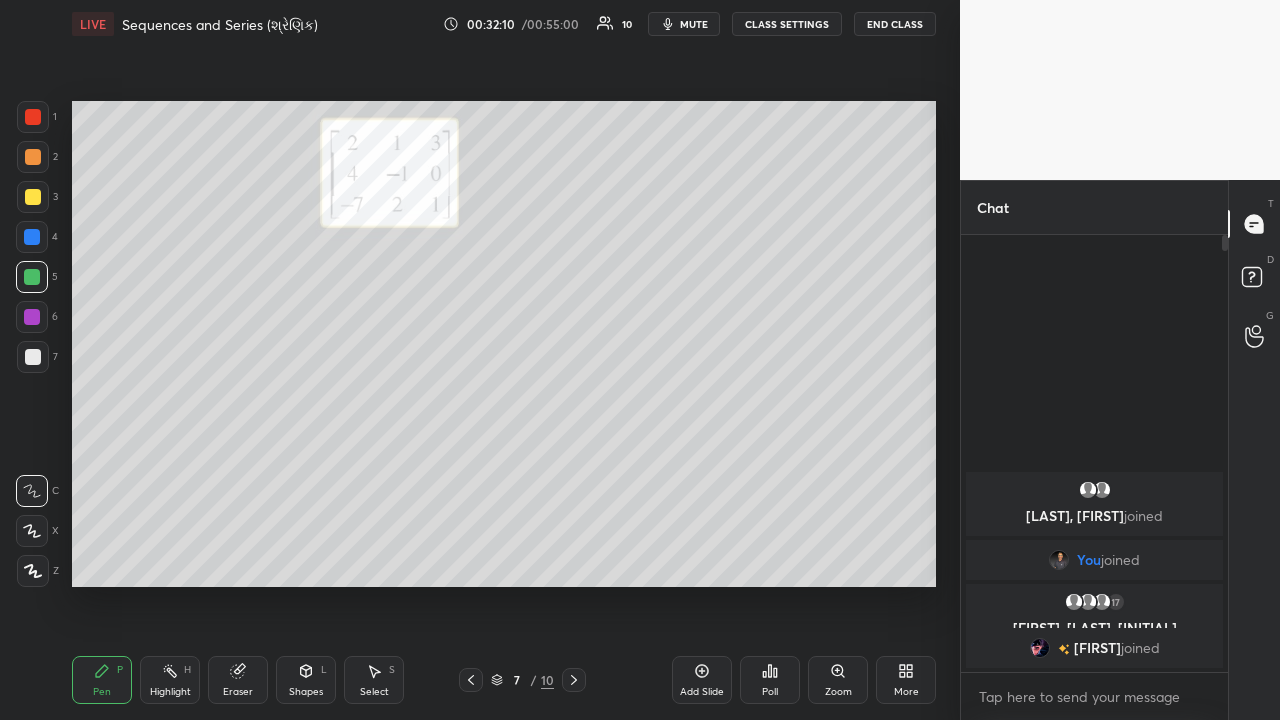 click on "Highlight H" at bounding box center [170, 680] 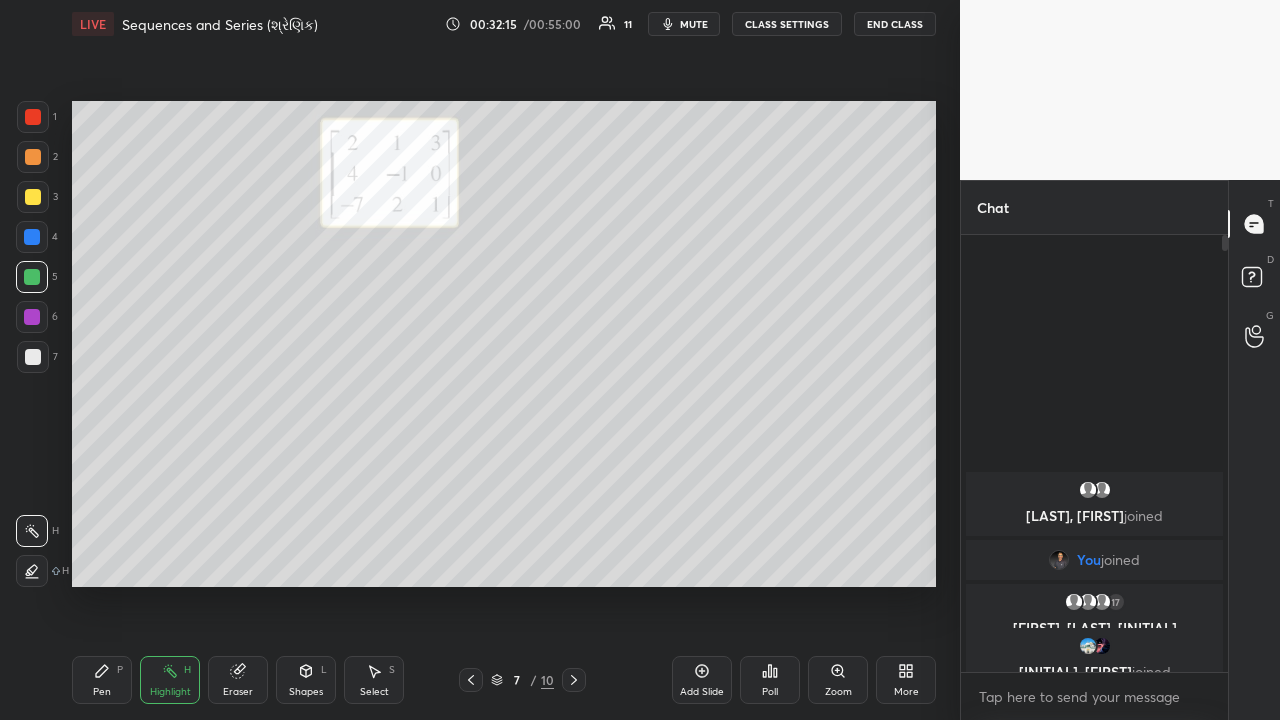 click on "Pen P" at bounding box center [102, 680] 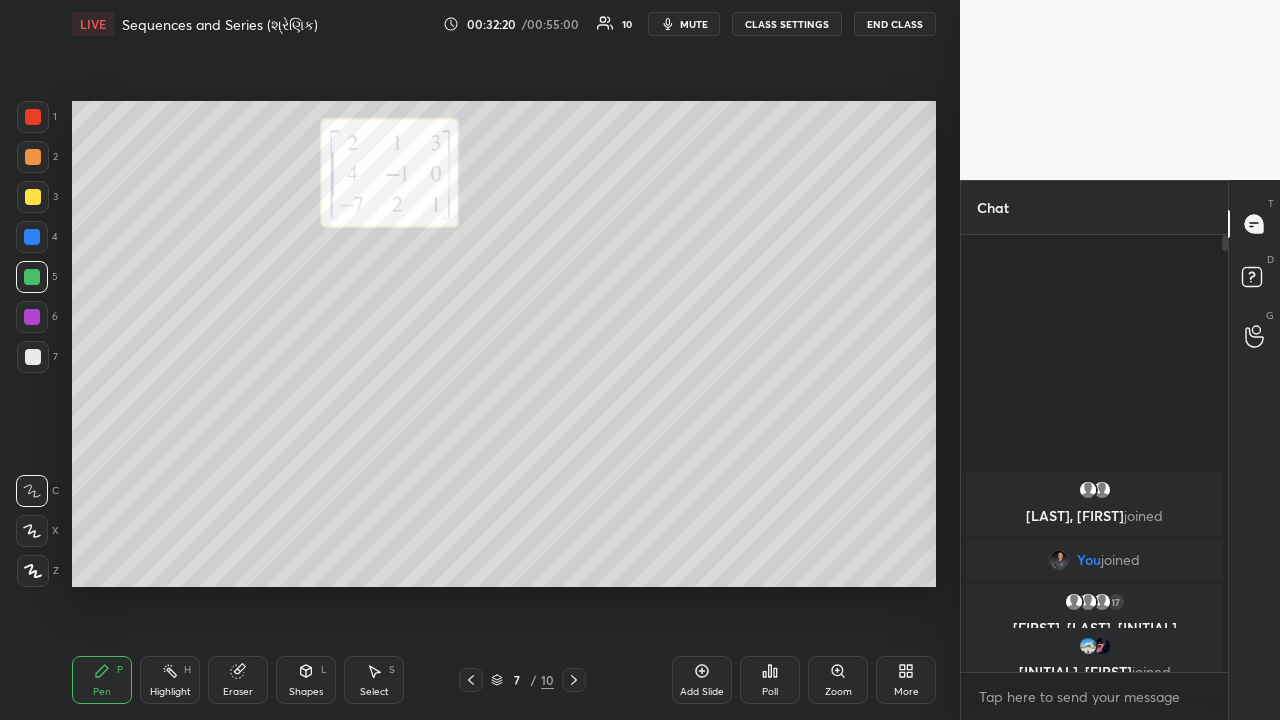 click on "Eraser" at bounding box center (238, 680) 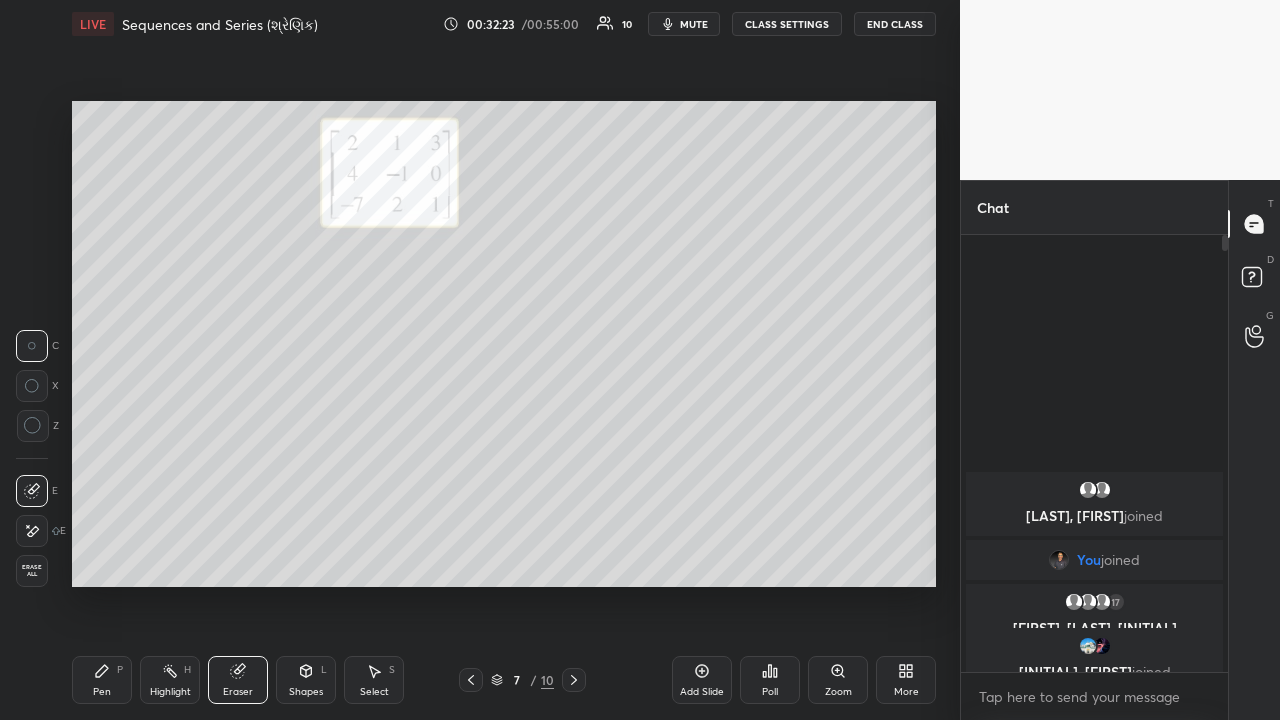 click on "Pen P" at bounding box center (102, 680) 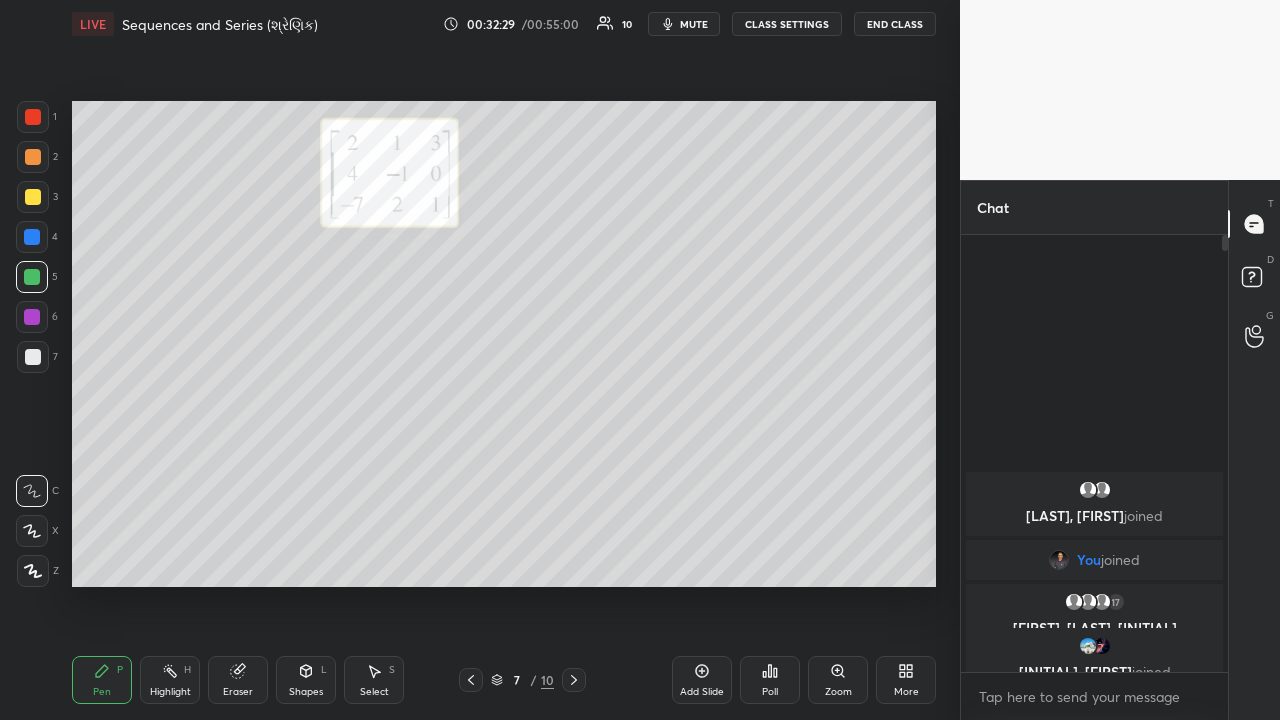 click on "Highlight H" at bounding box center (170, 680) 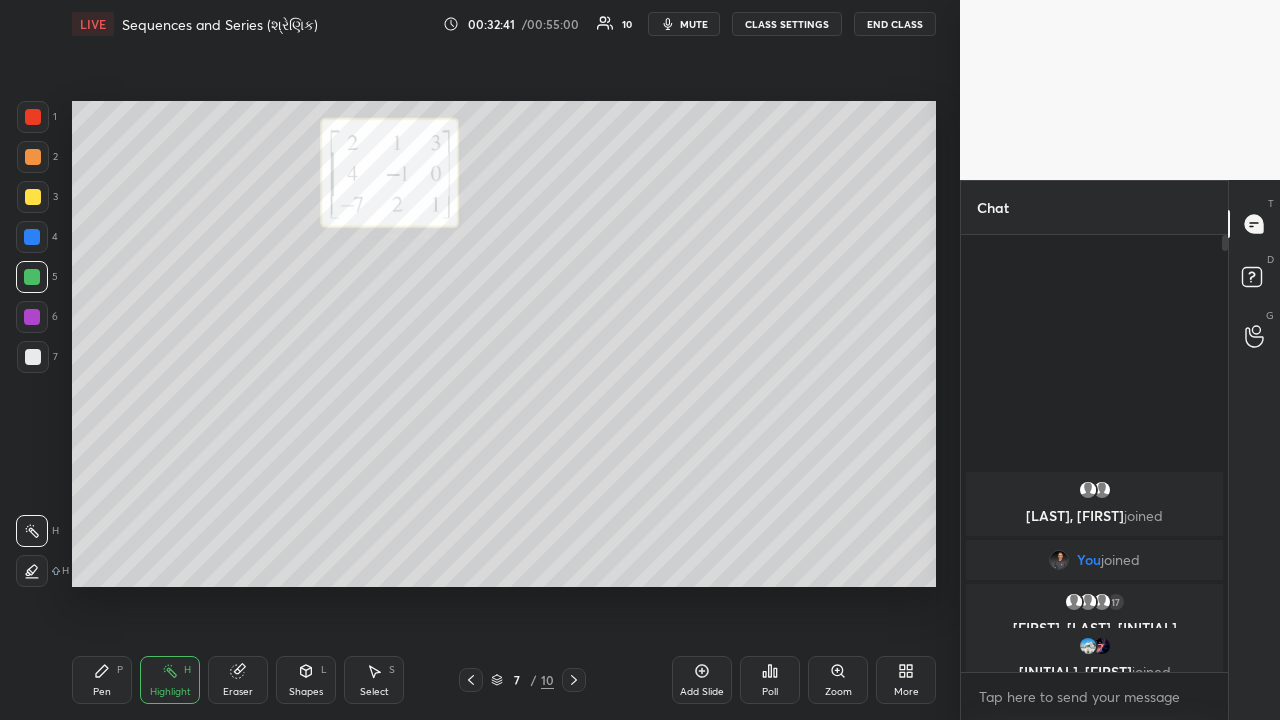 click on "Pen P" at bounding box center (102, 680) 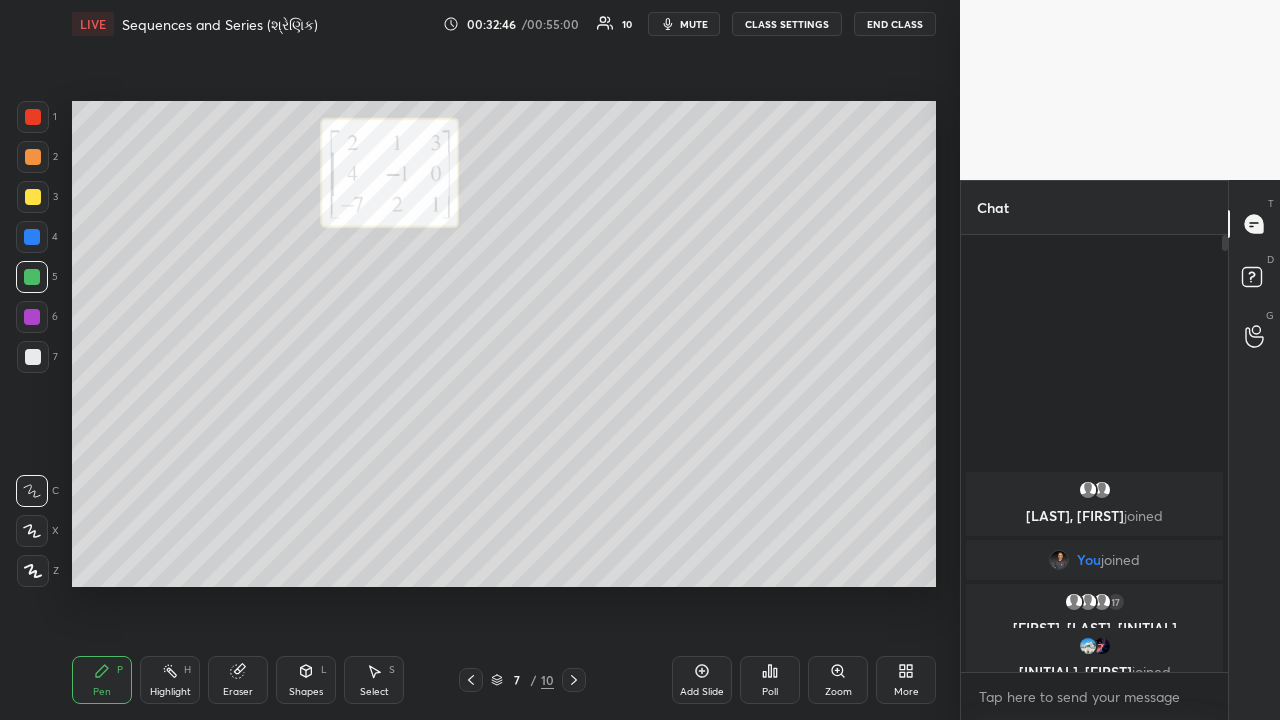 click on "Eraser" at bounding box center (238, 680) 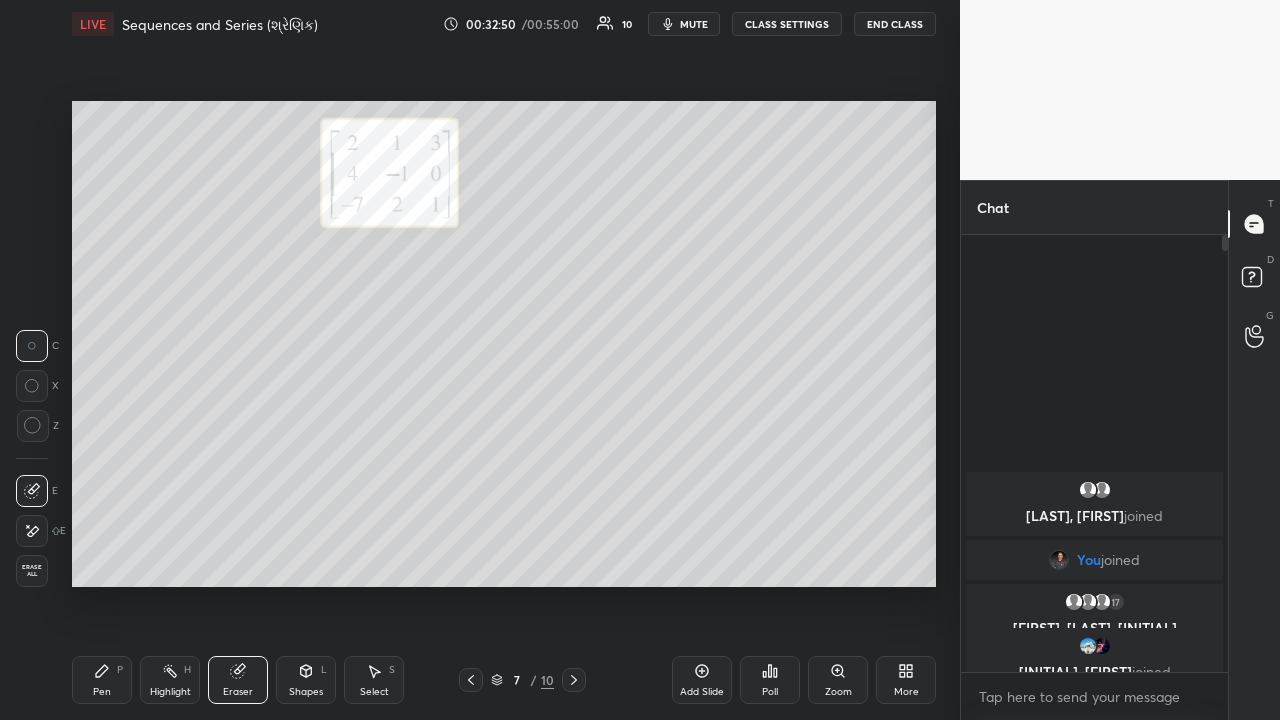 click on "Pen P" at bounding box center [102, 680] 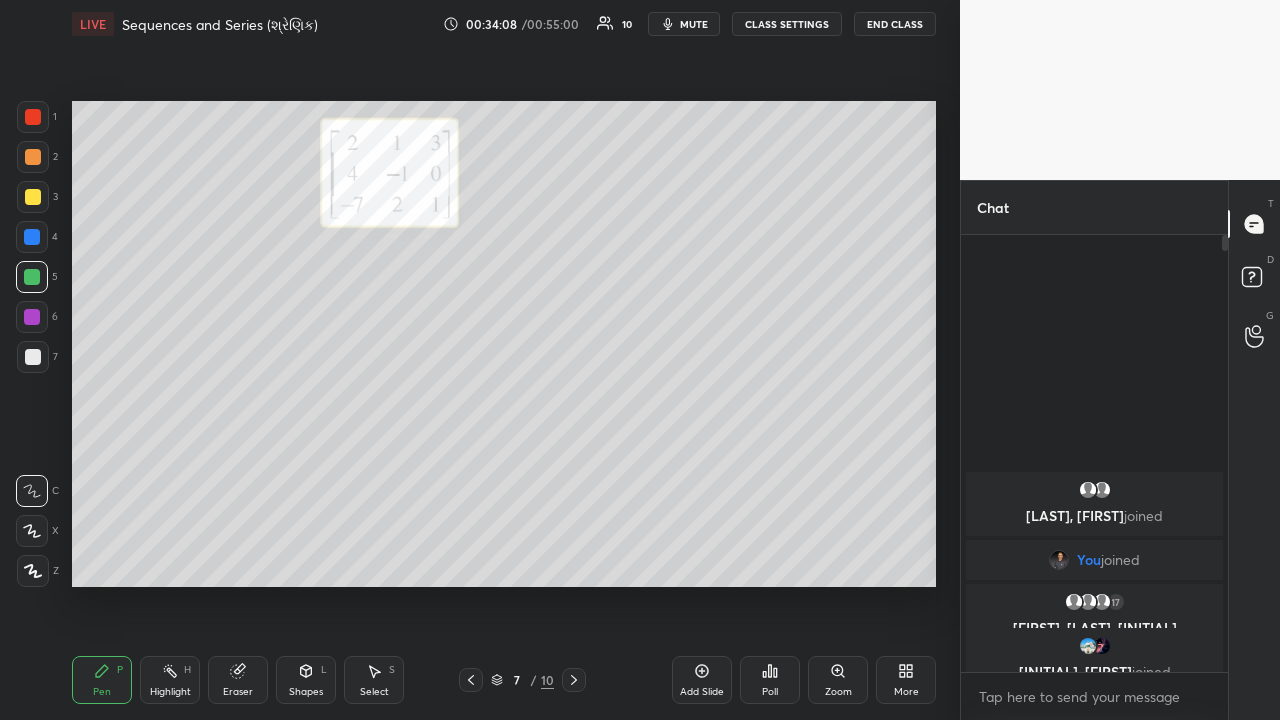 click on "Highlight H" at bounding box center [170, 680] 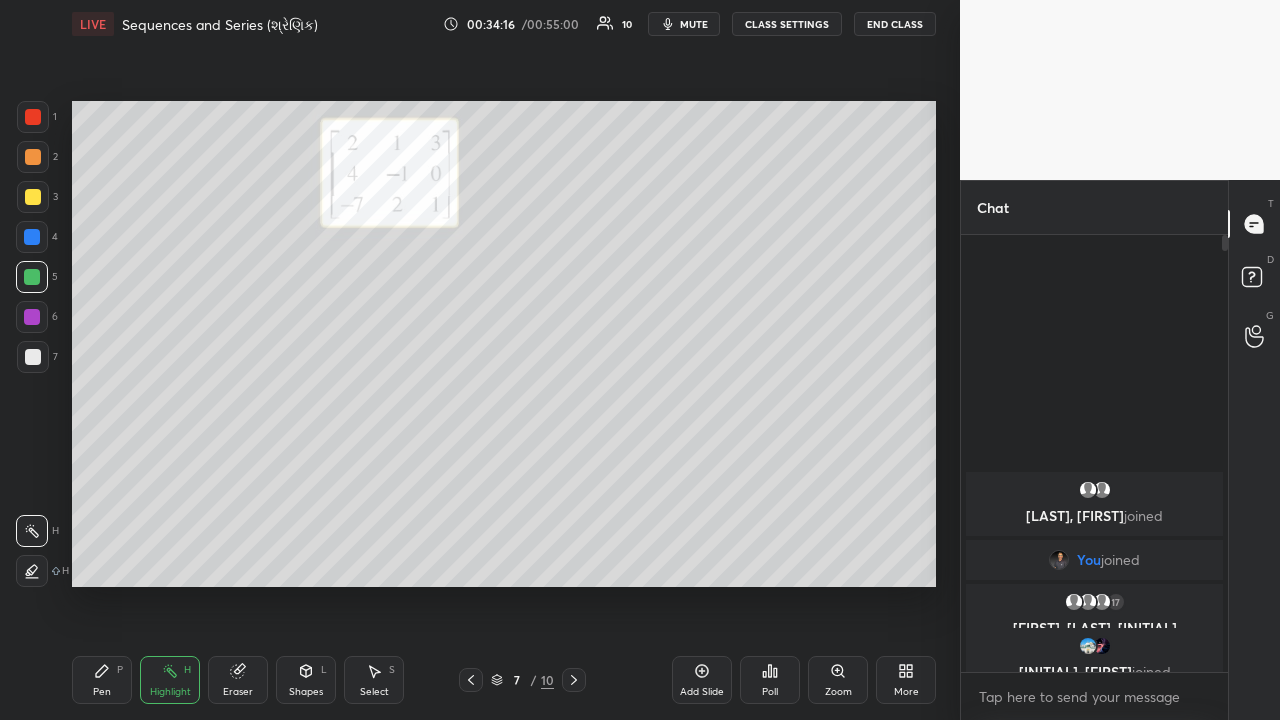 click on "Highlight H" at bounding box center (170, 680) 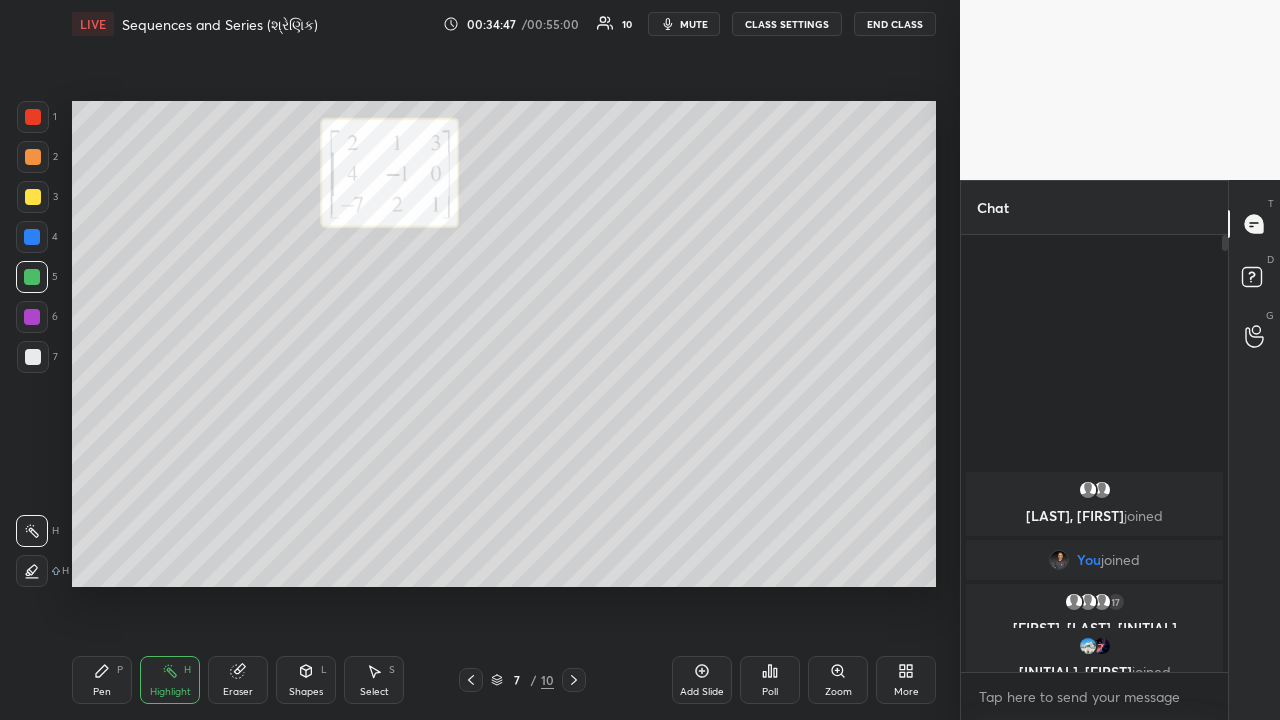 click on "Pen P" at bounding box center (102, 680) 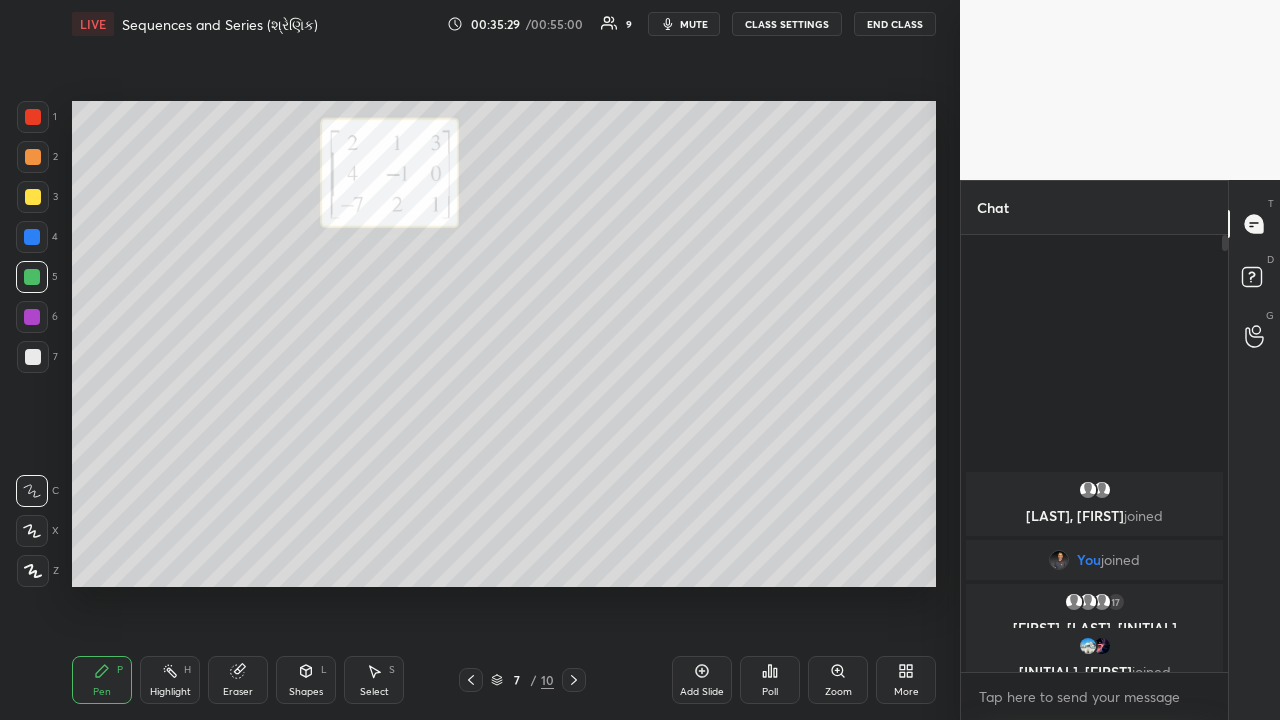click on "Highlight" at bounding box center [170, 692] 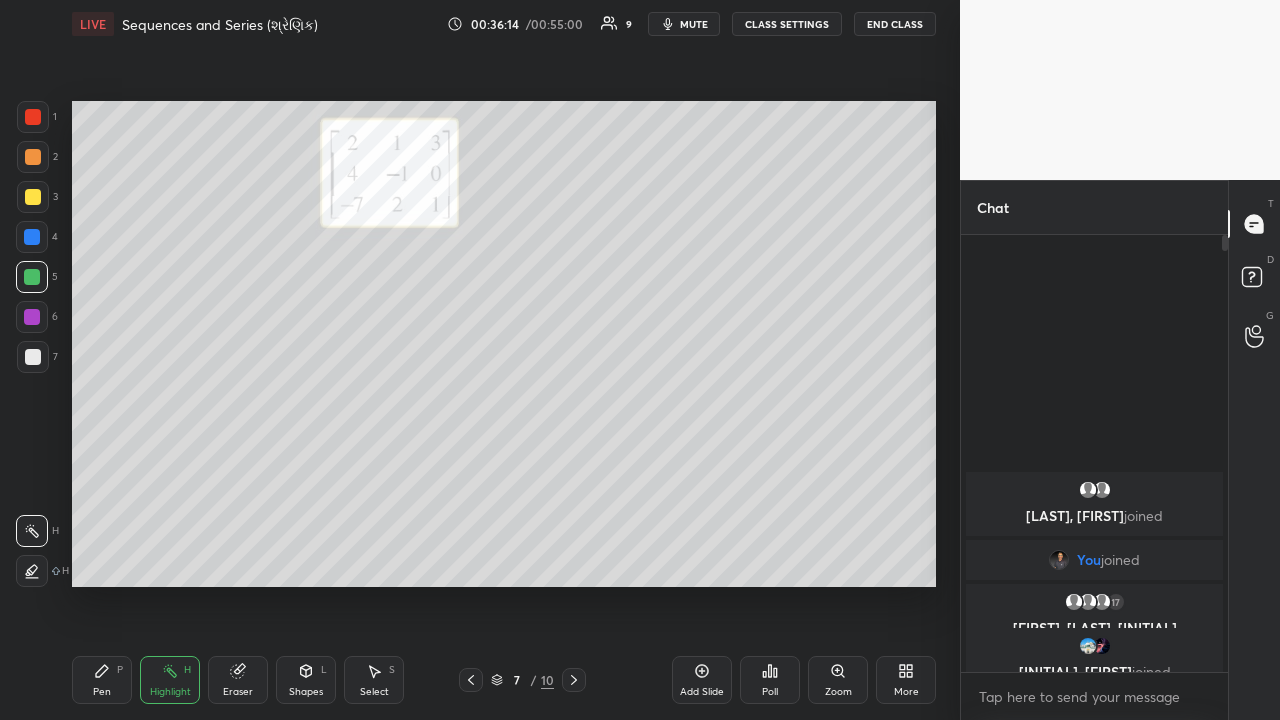 click 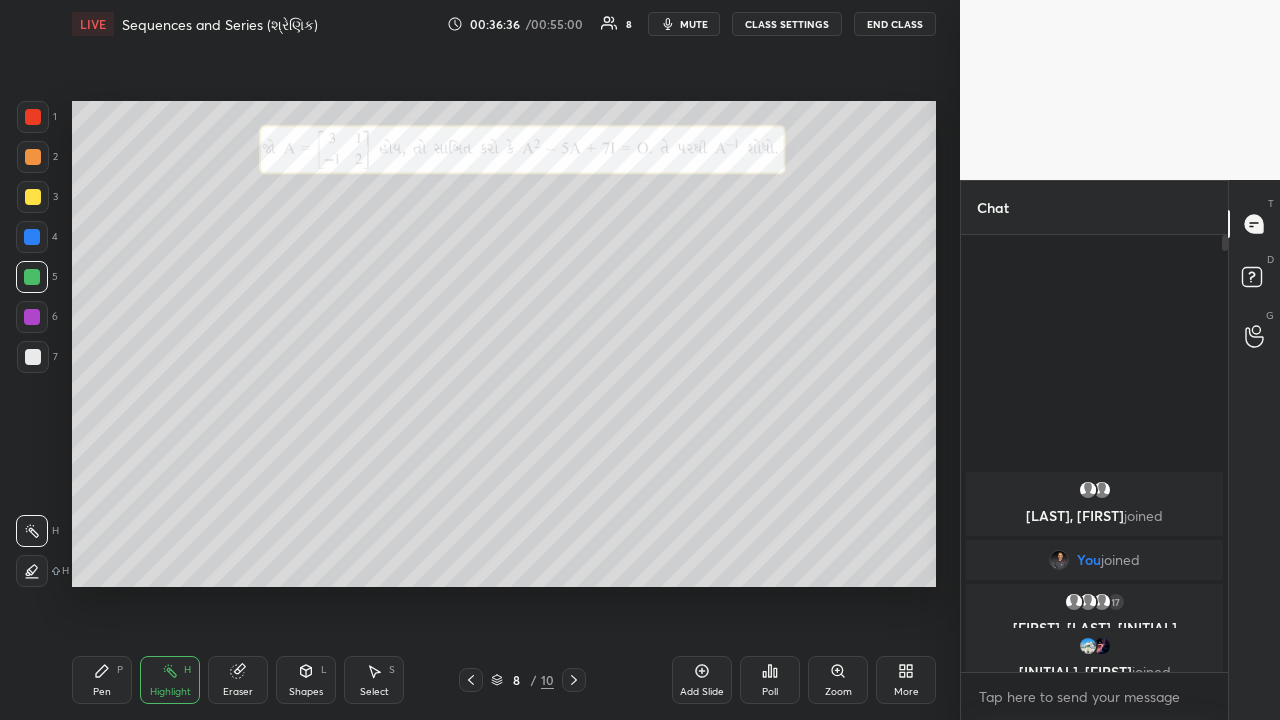 click on "Pen P" at bounding box center [102, 680] 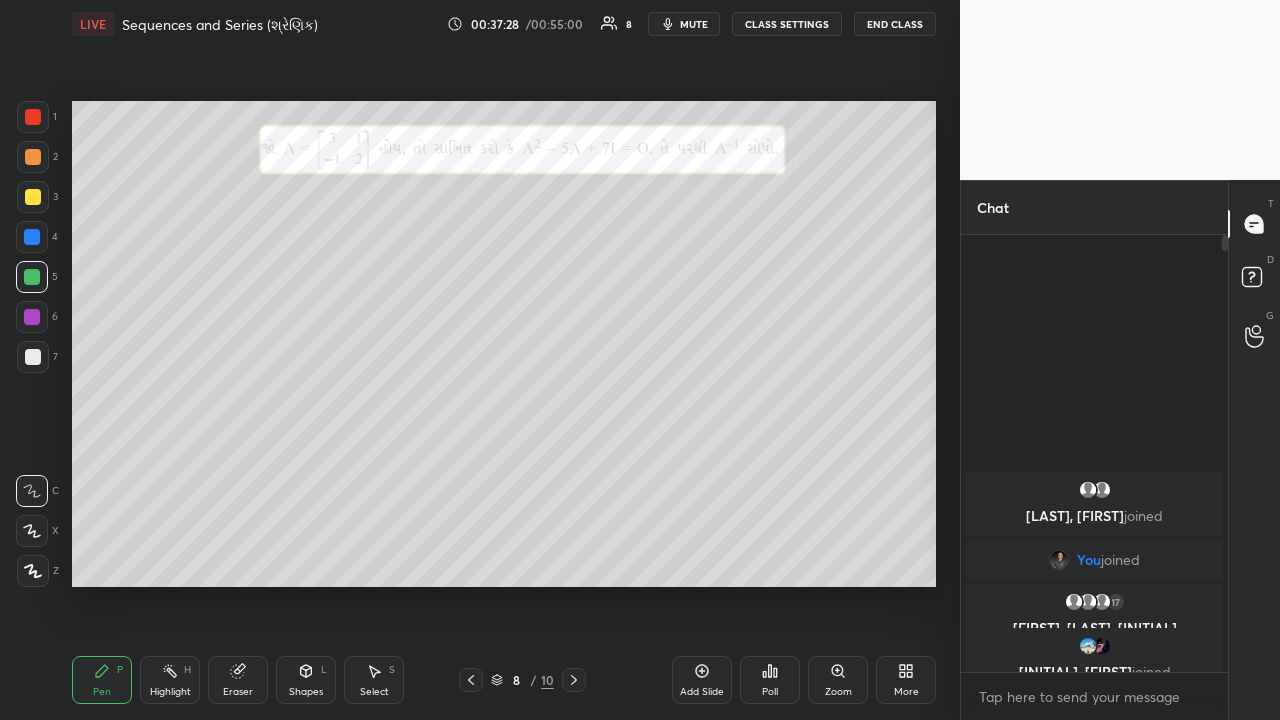 click 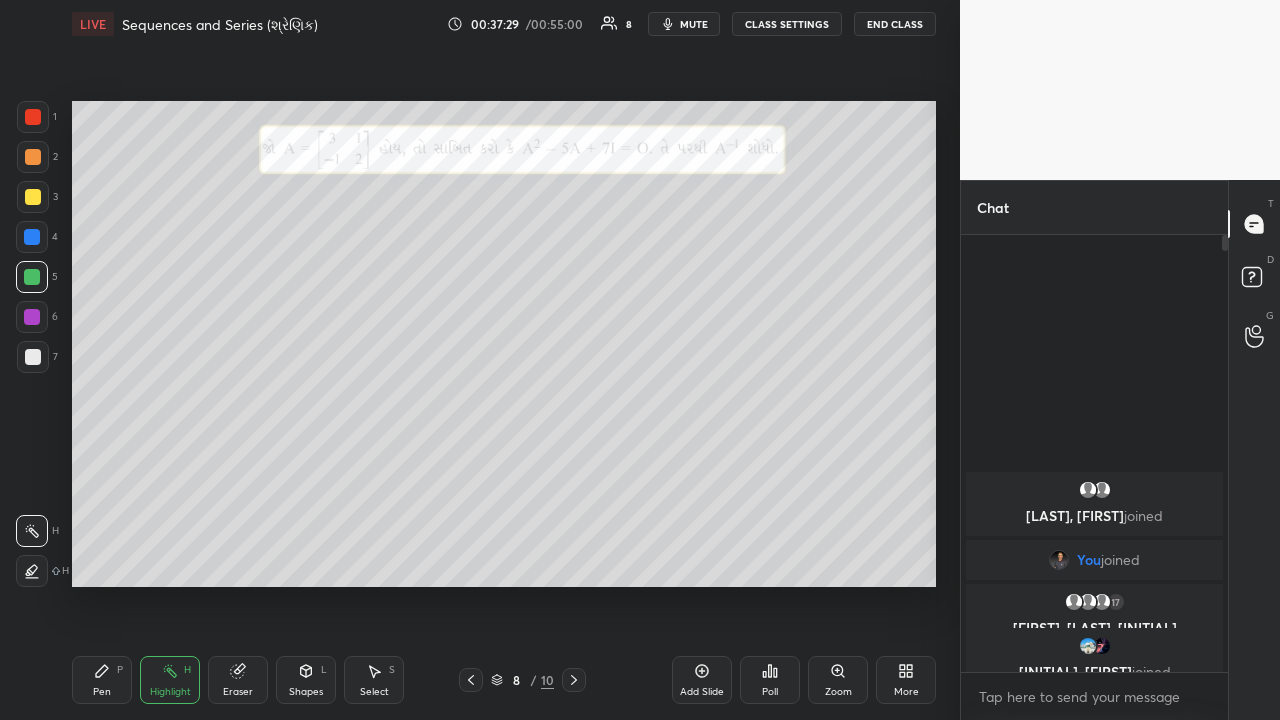 click at bounding box center (32, 317) 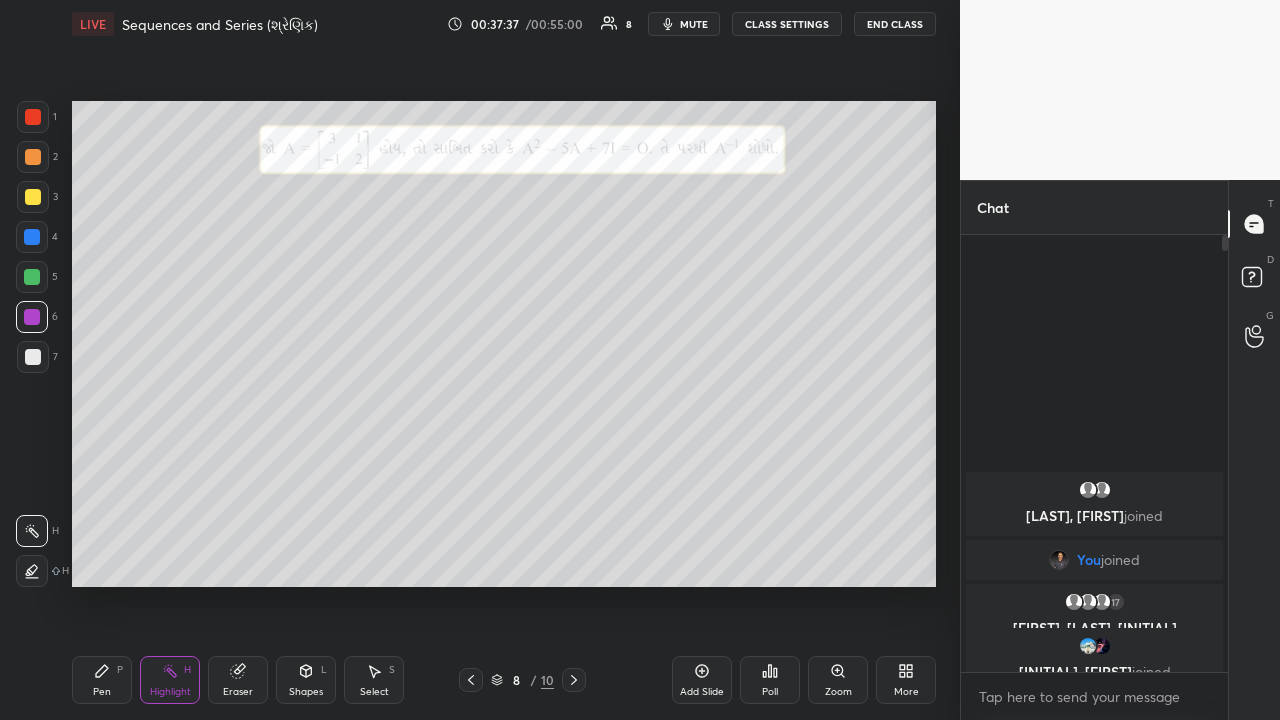 click 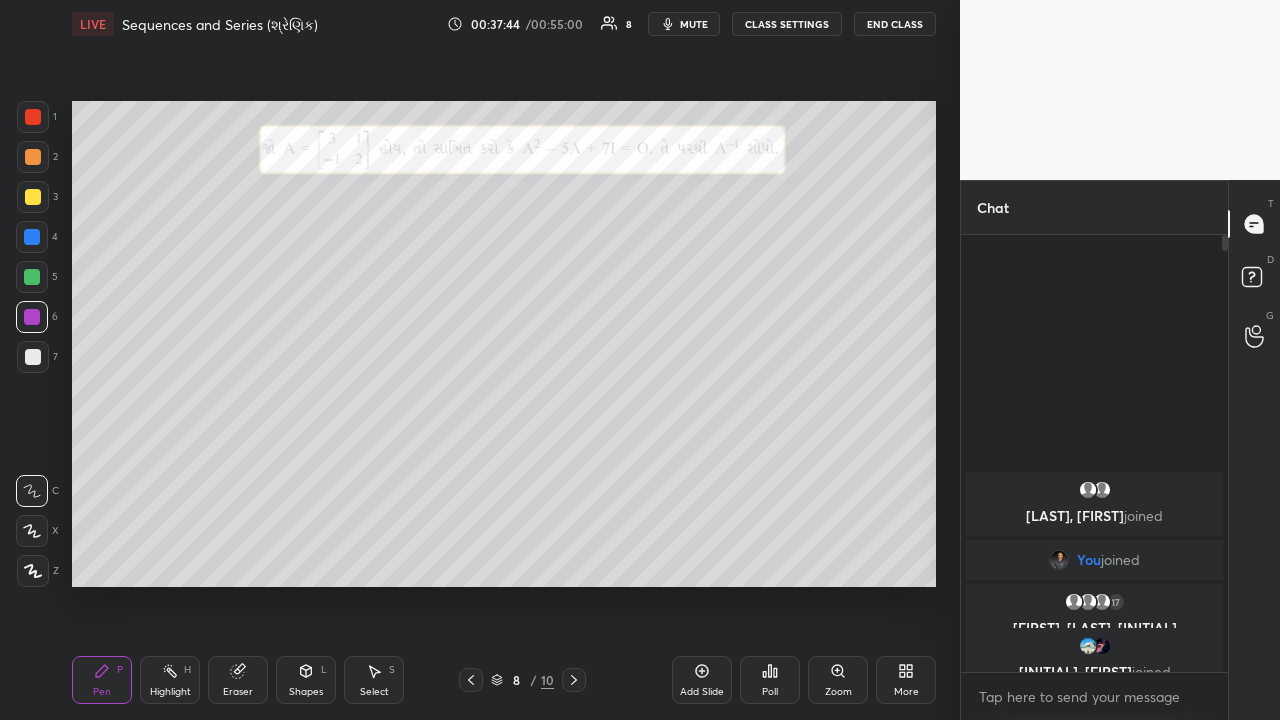 click on "Highlight H" at bounding box center [170, 680] 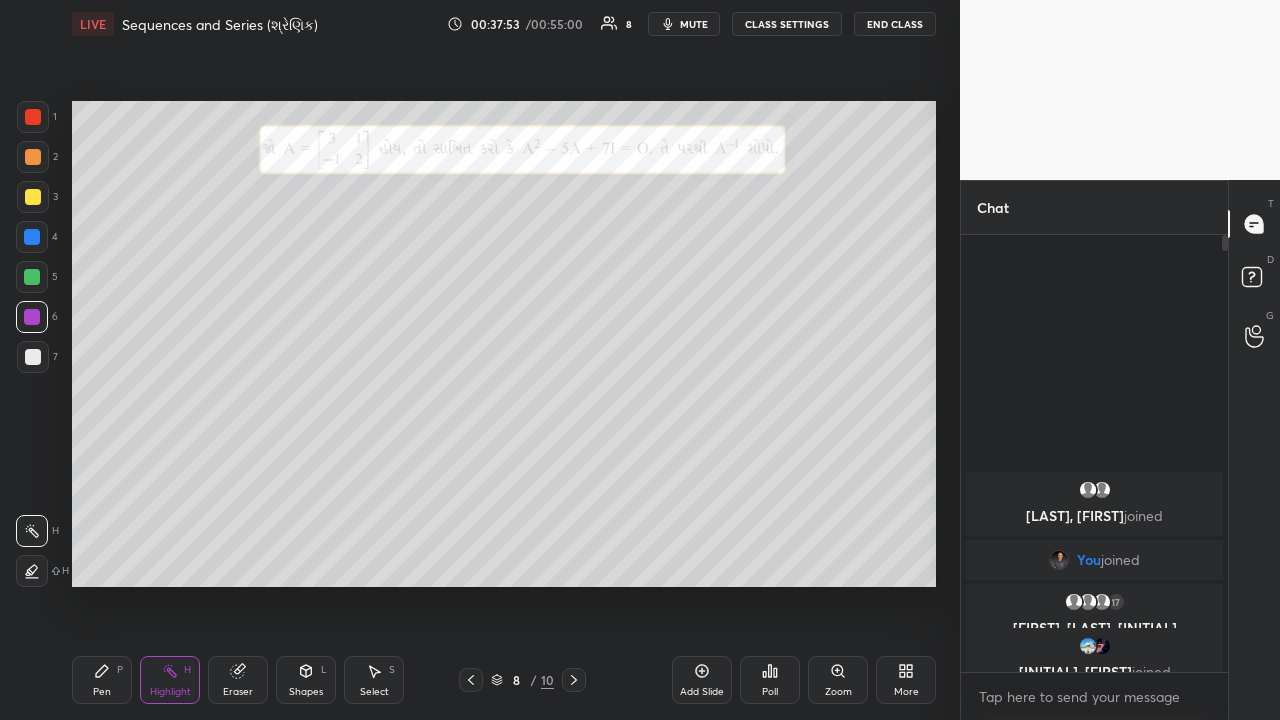 click on "Pen P" at bounding box center [102, 680] 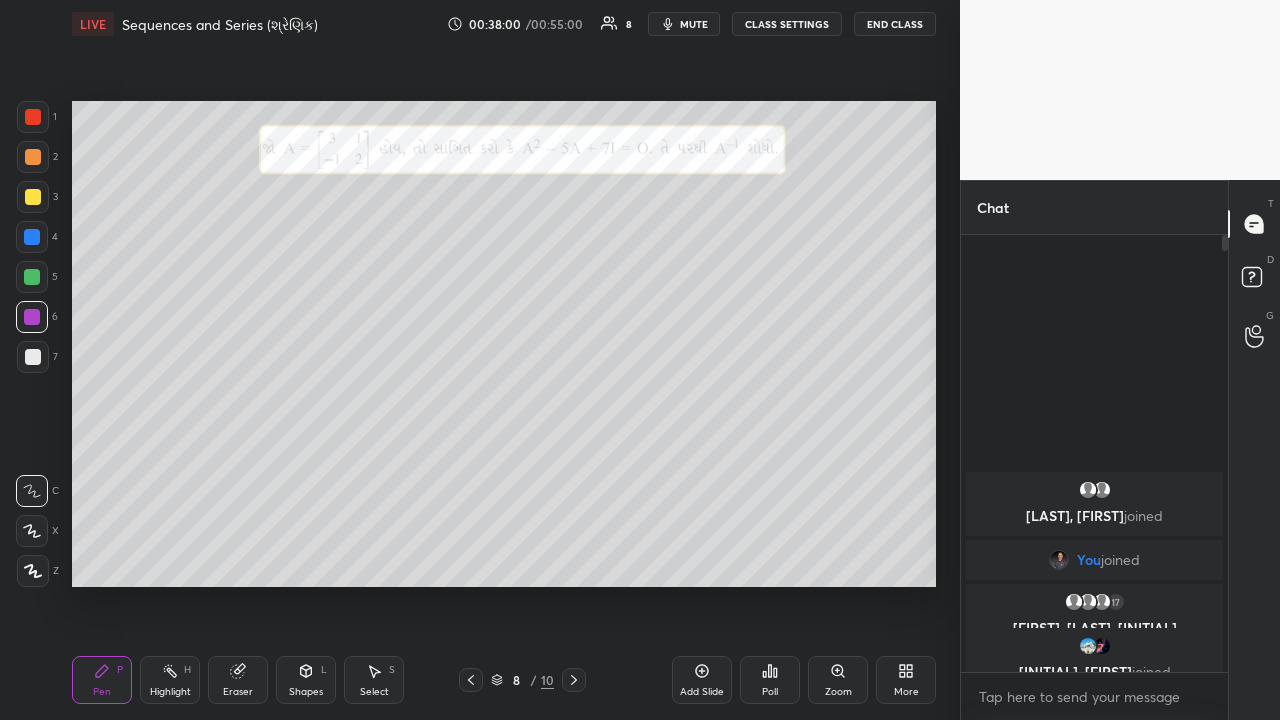 click on "Highlight H" at bounding box center (170, 680) 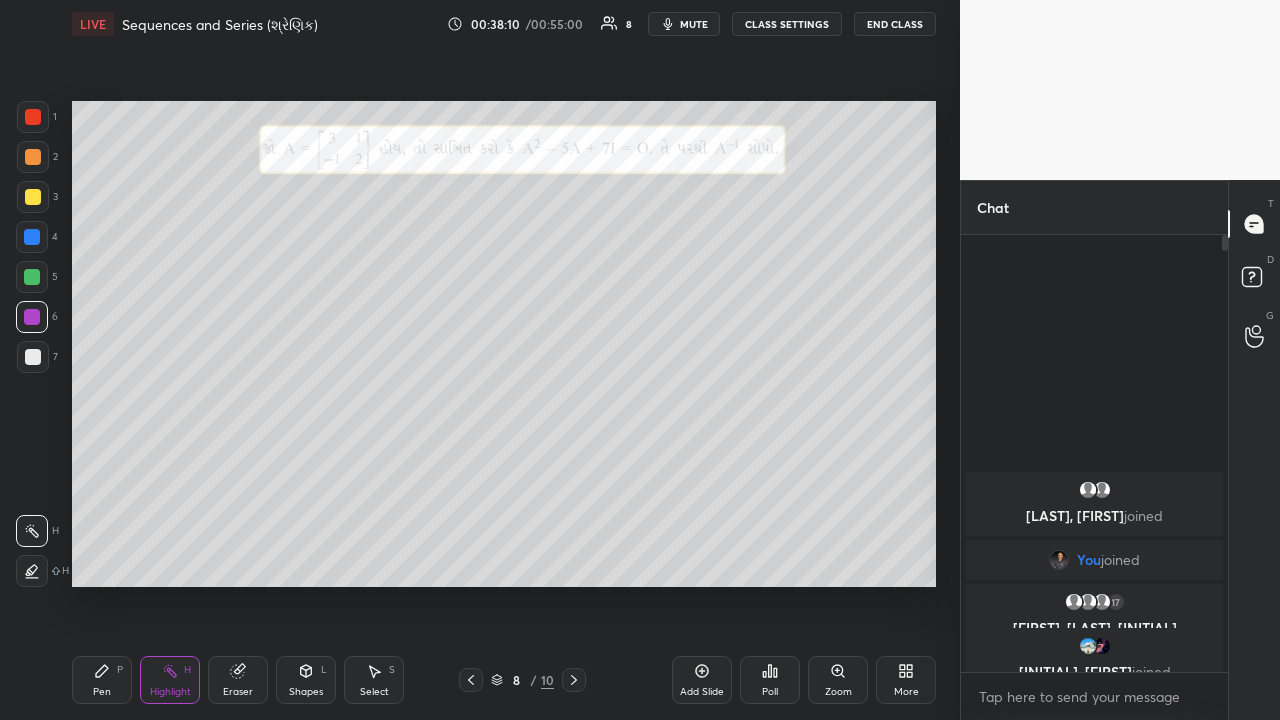 click on "Pen P" at bounding box center (102, 680) 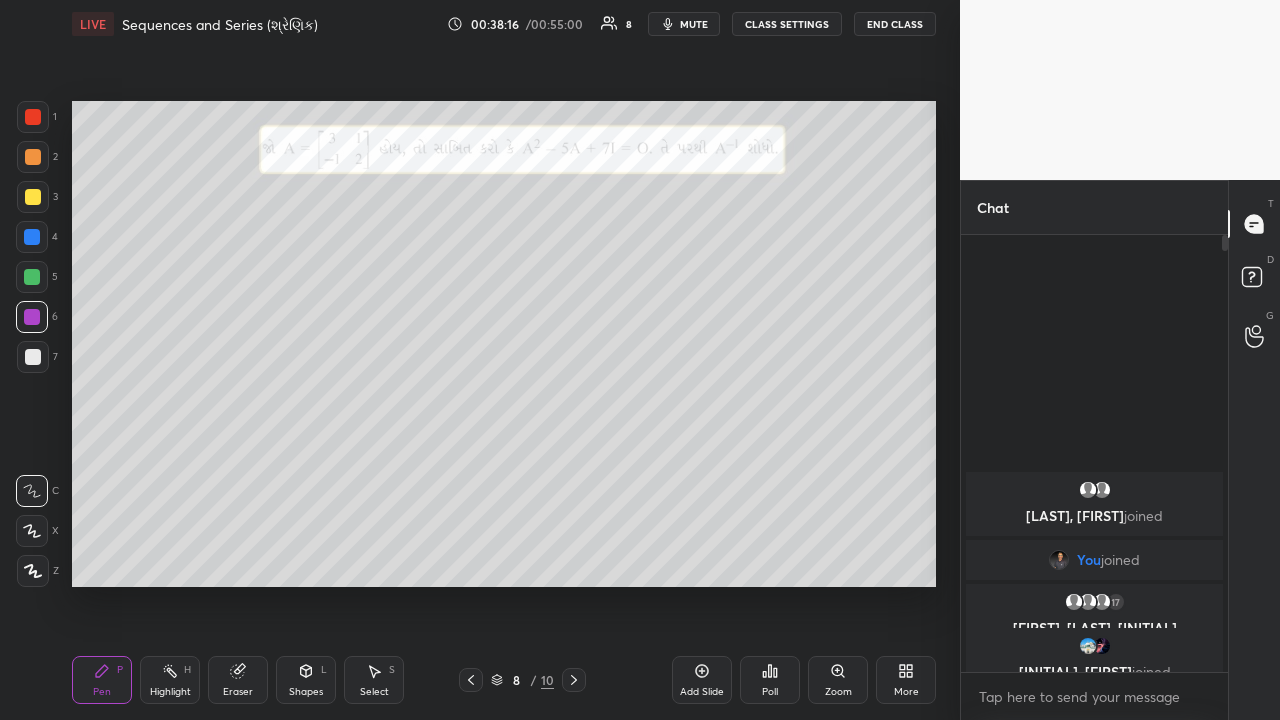 click on "Highlight" at bounding box center [170, 692] 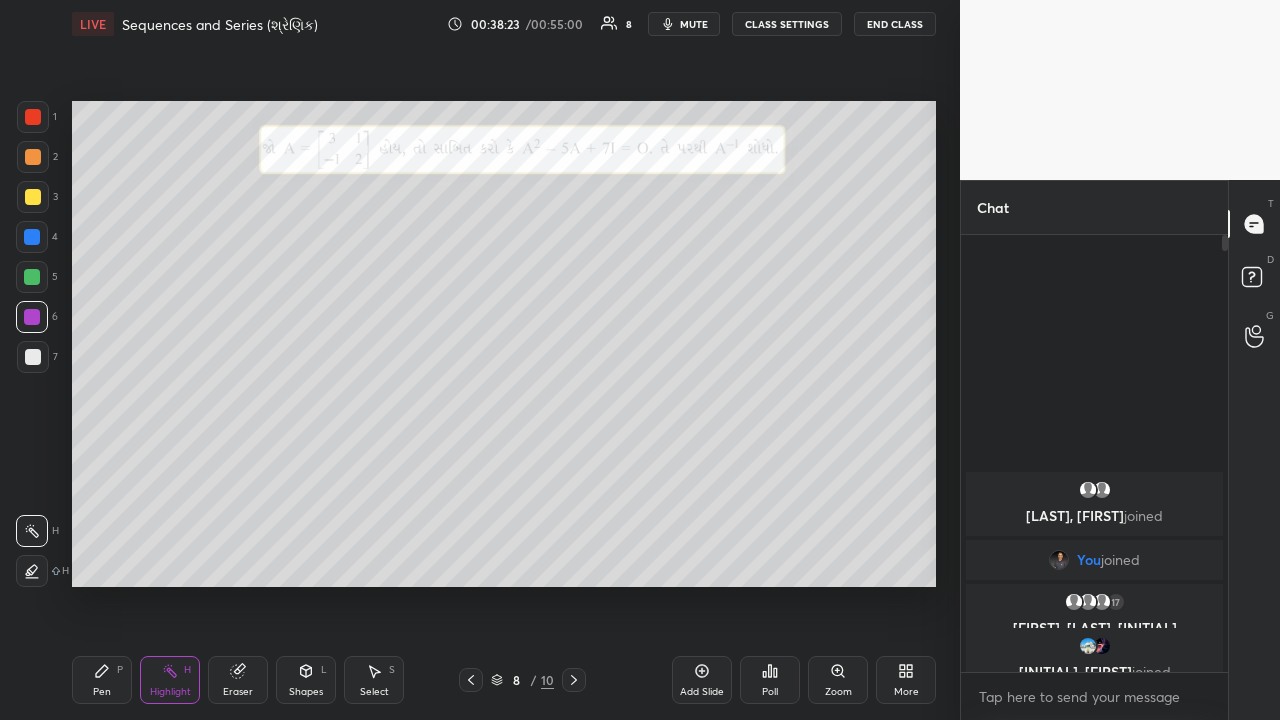 click on "Pen P" at bounding box center (102, 680) 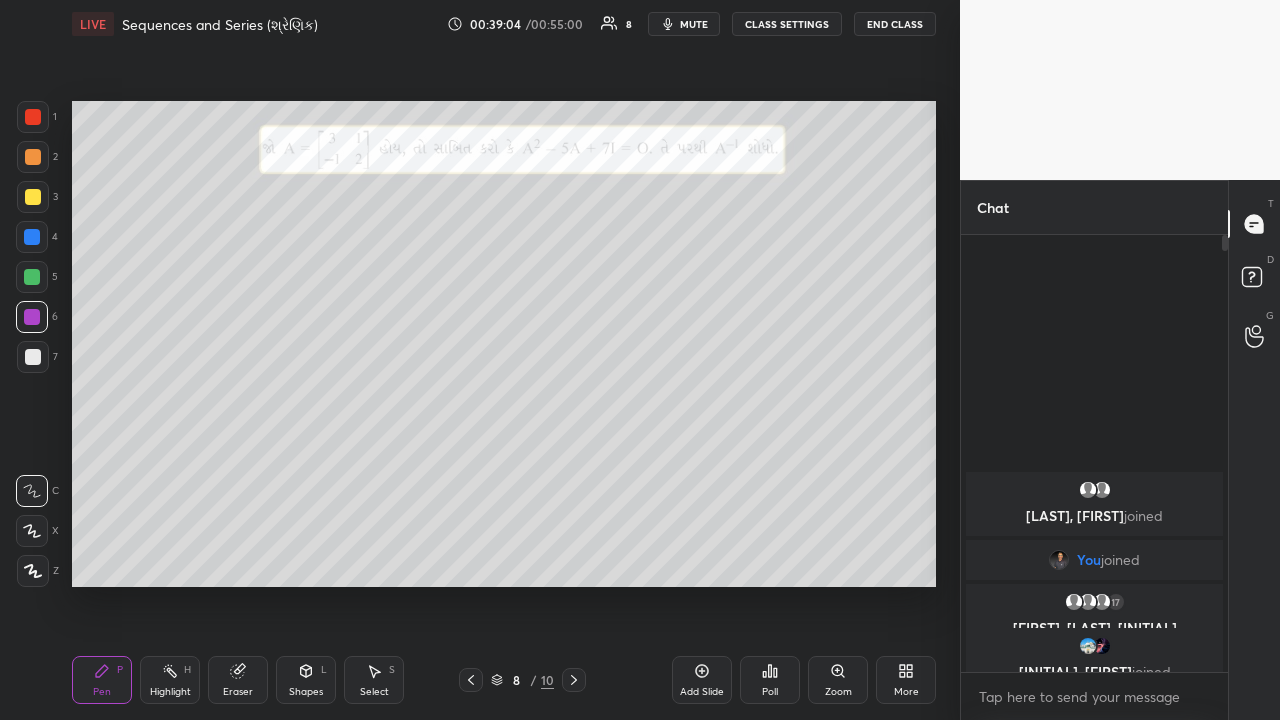 click on "Highlight" at bounding box center (170, 692) 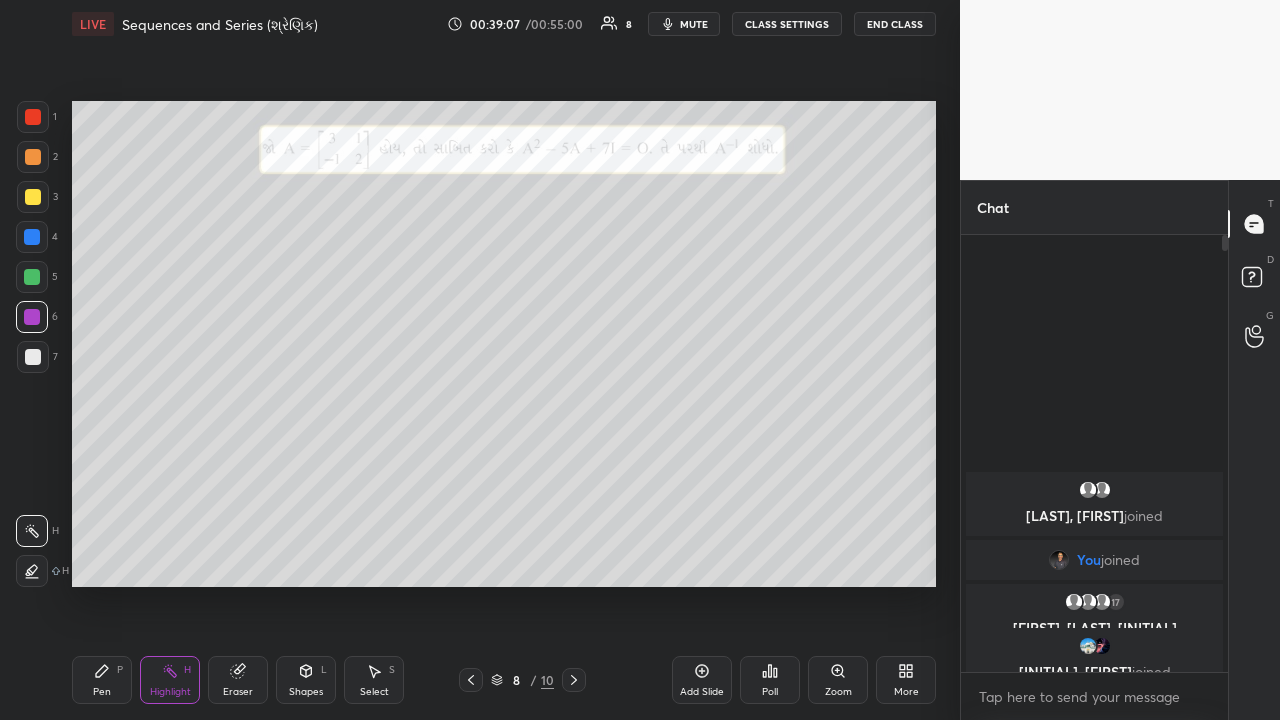 click 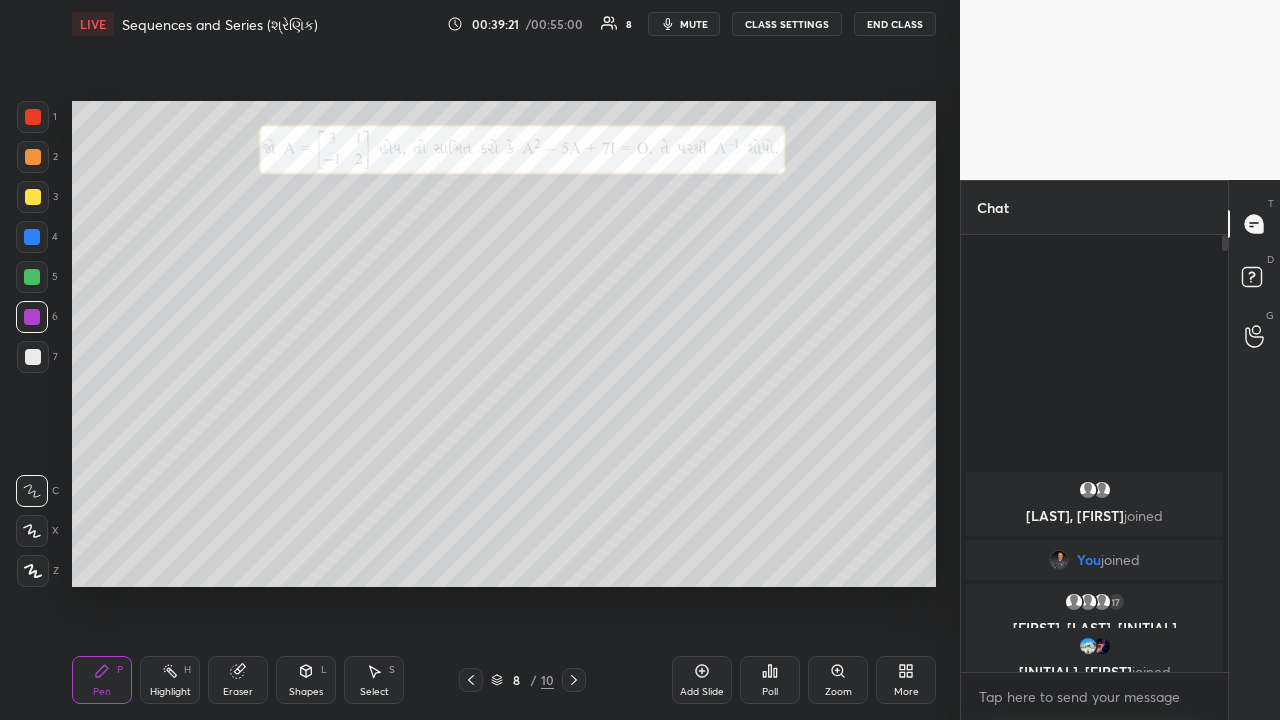 click at bounding box center (33, 197) 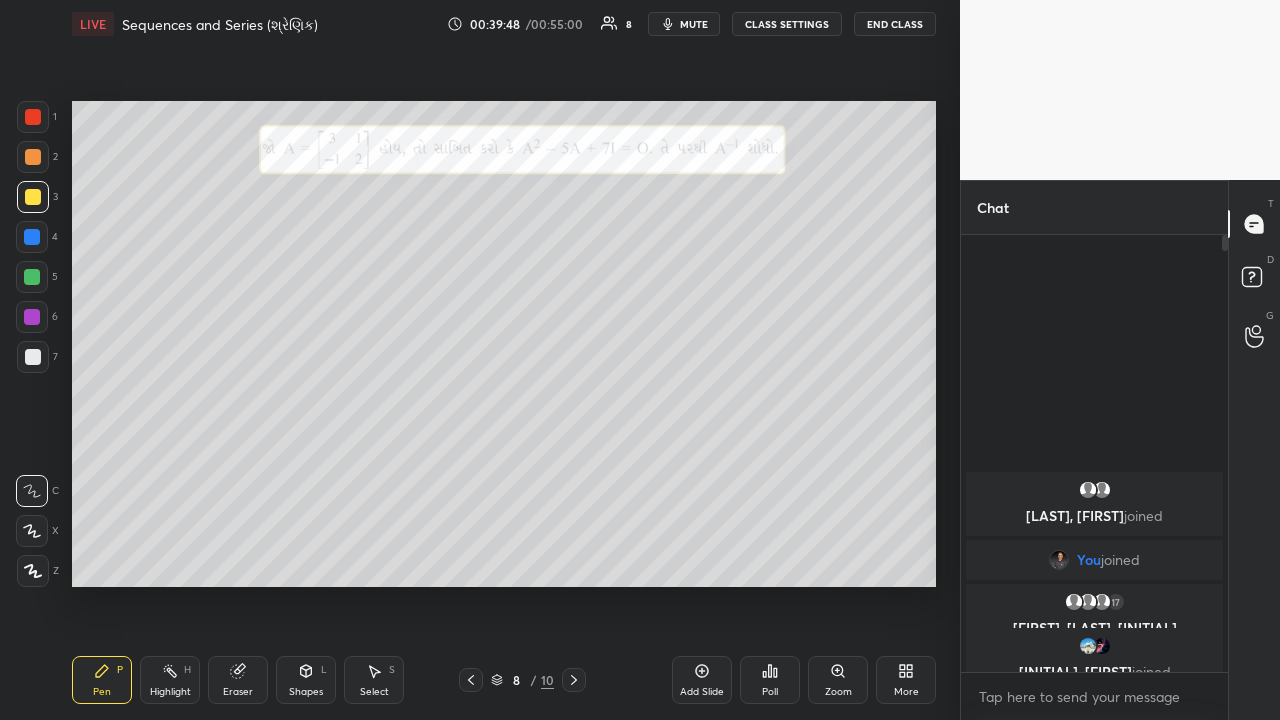click on "Eraser" at bounding box center (238, 680) 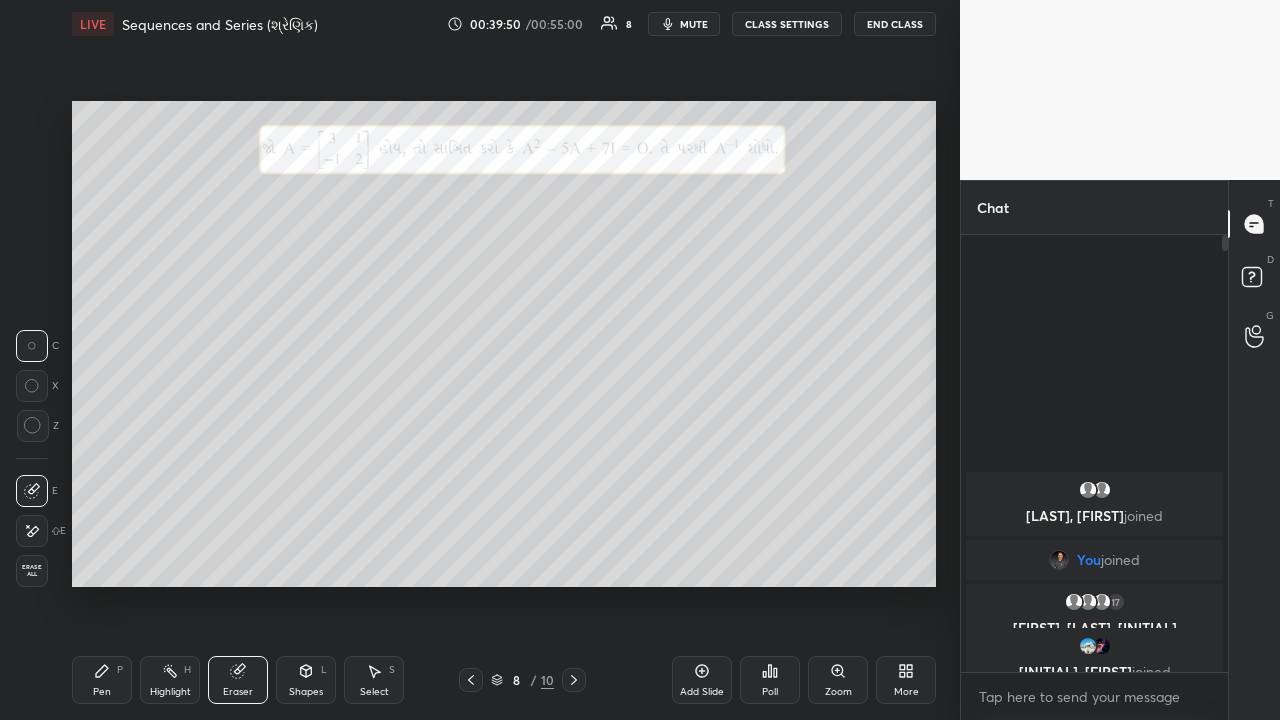 click on "Pen" at bounding box center (102, 692) 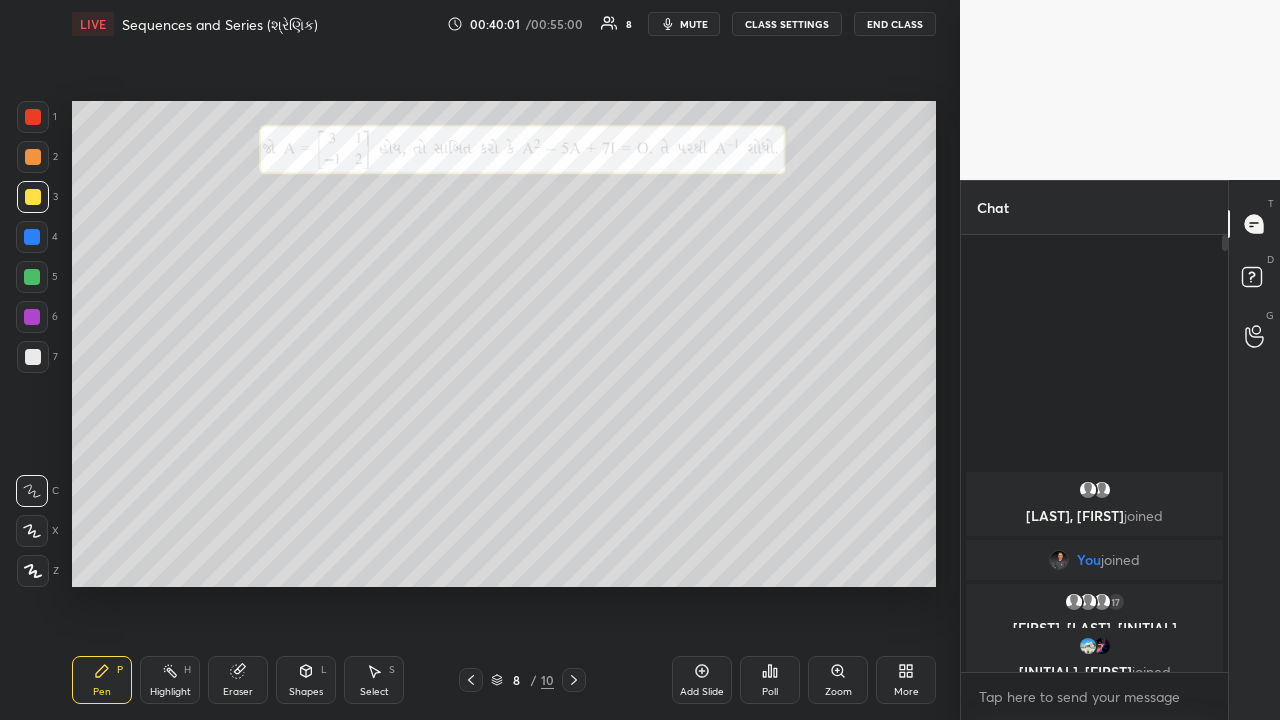 click on "Highlight" at bounding box center (170, 692) 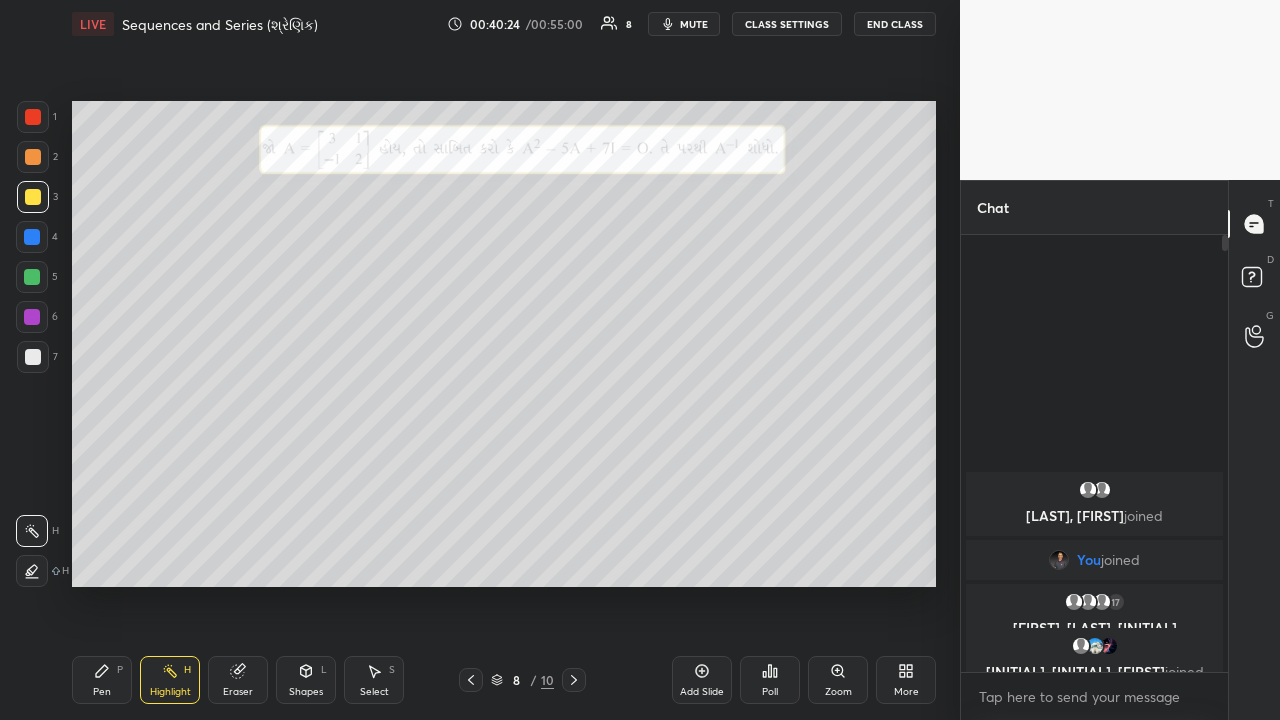 click on "Pen" at bounding box center (102, 692) 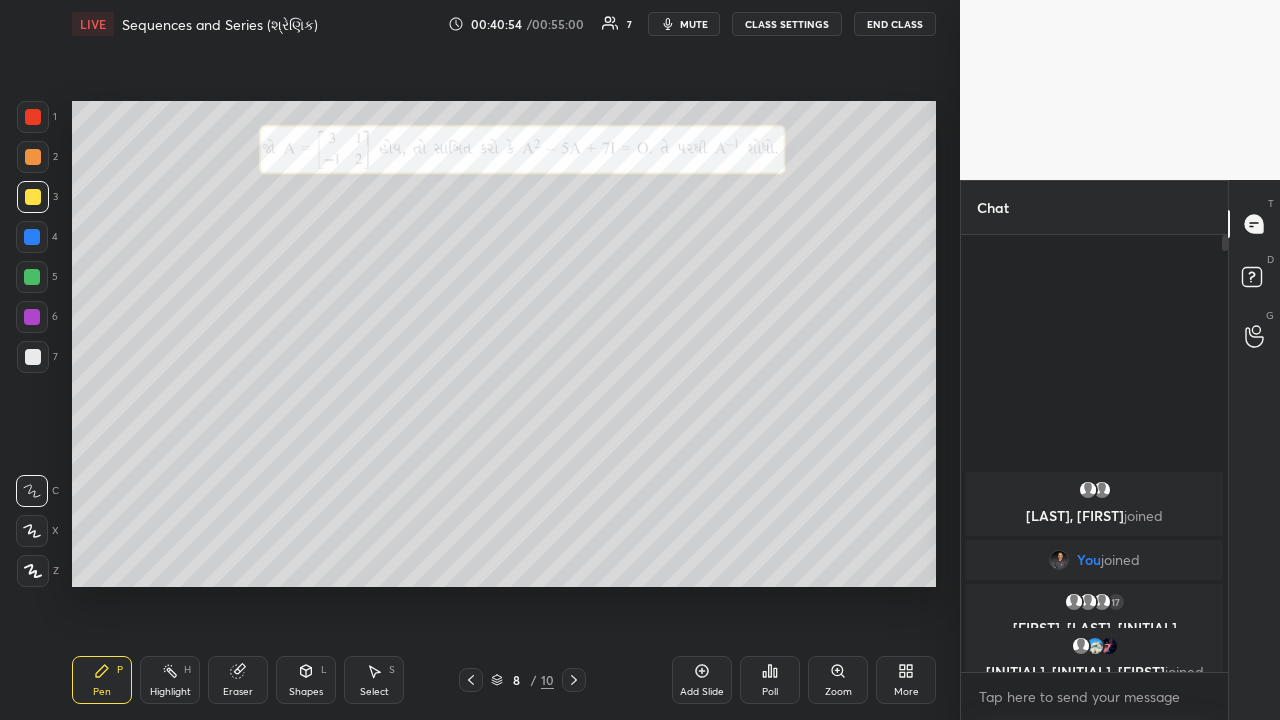 click at bounding box center (32, 277) 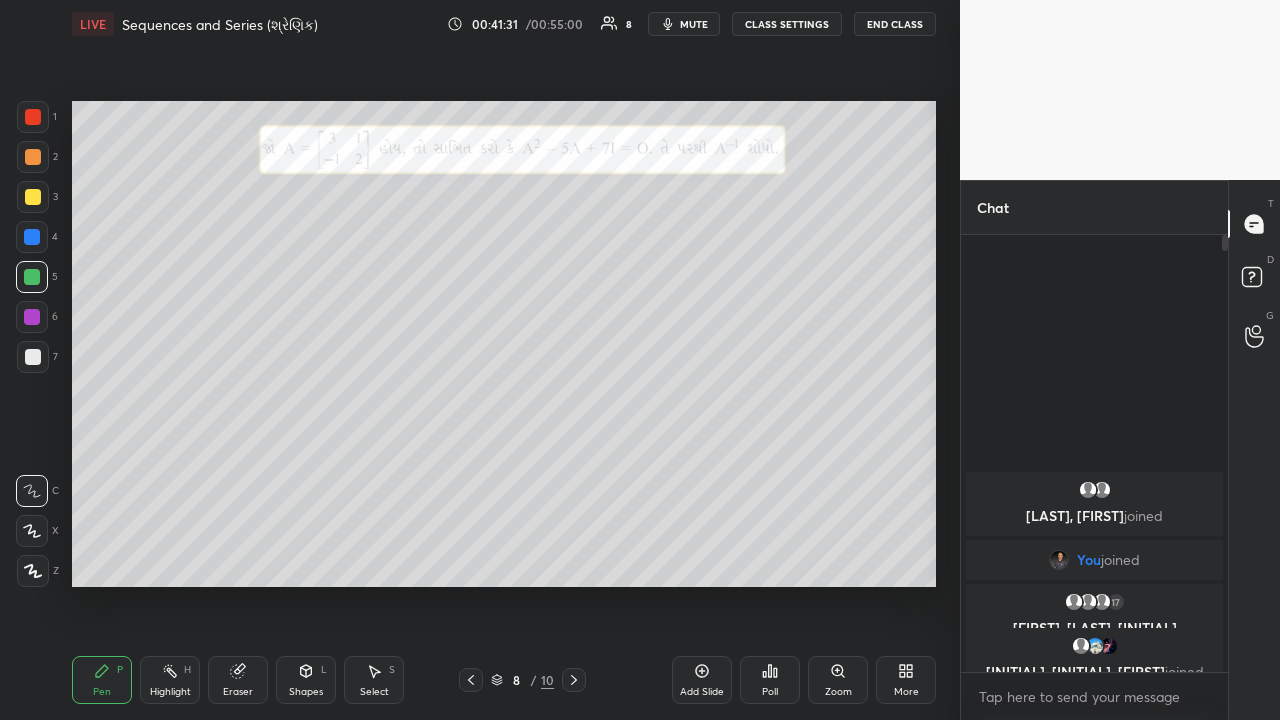 click on "Pen P" at bounding box center [102, 680] 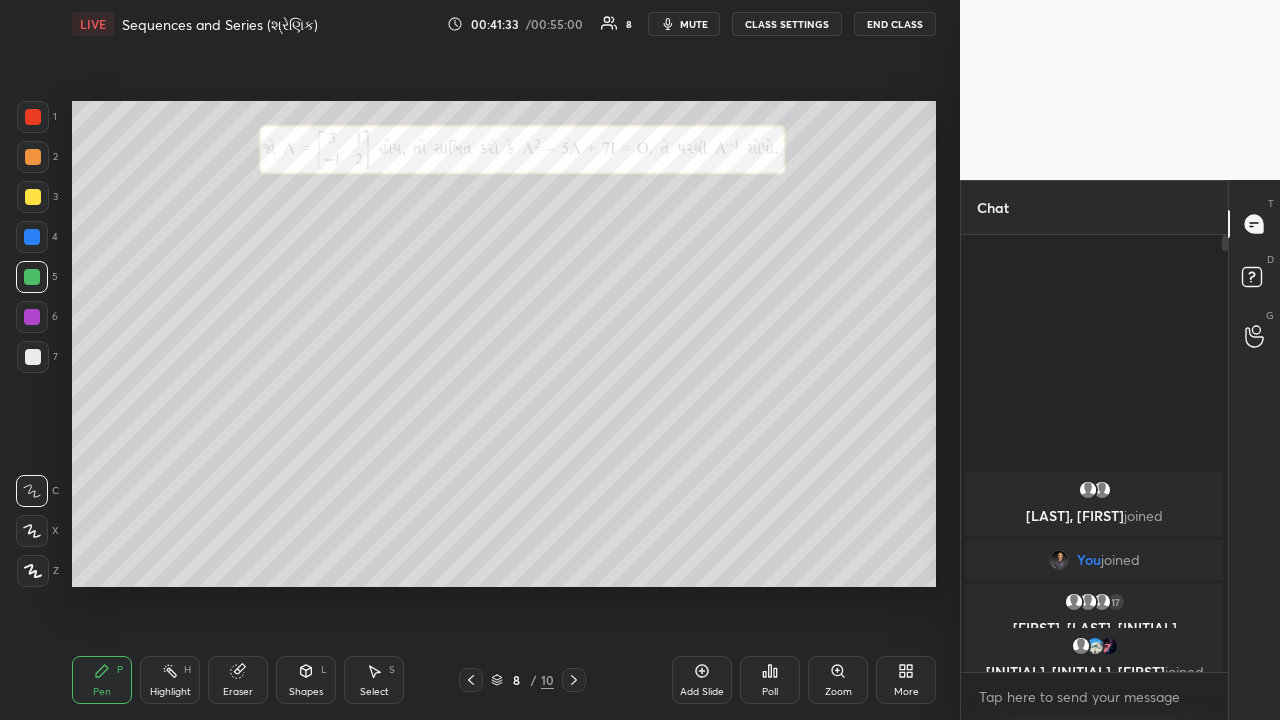 click at bounding box center (33, 357) 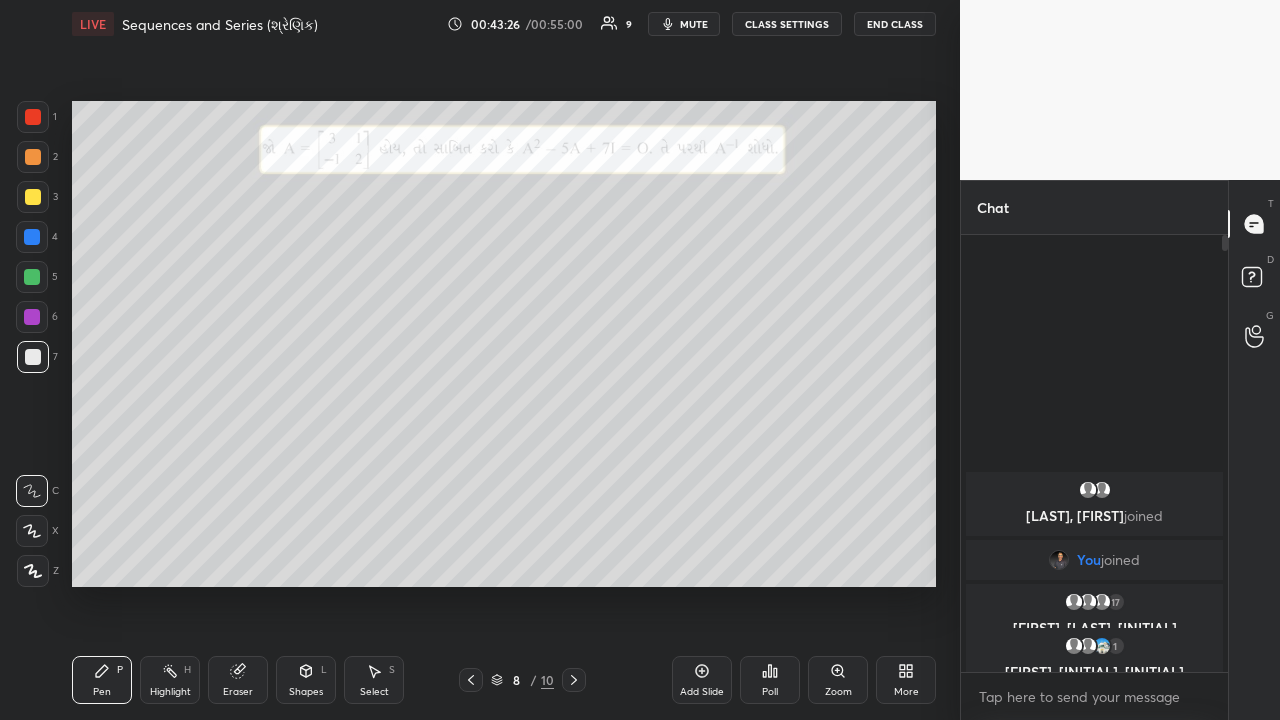 click 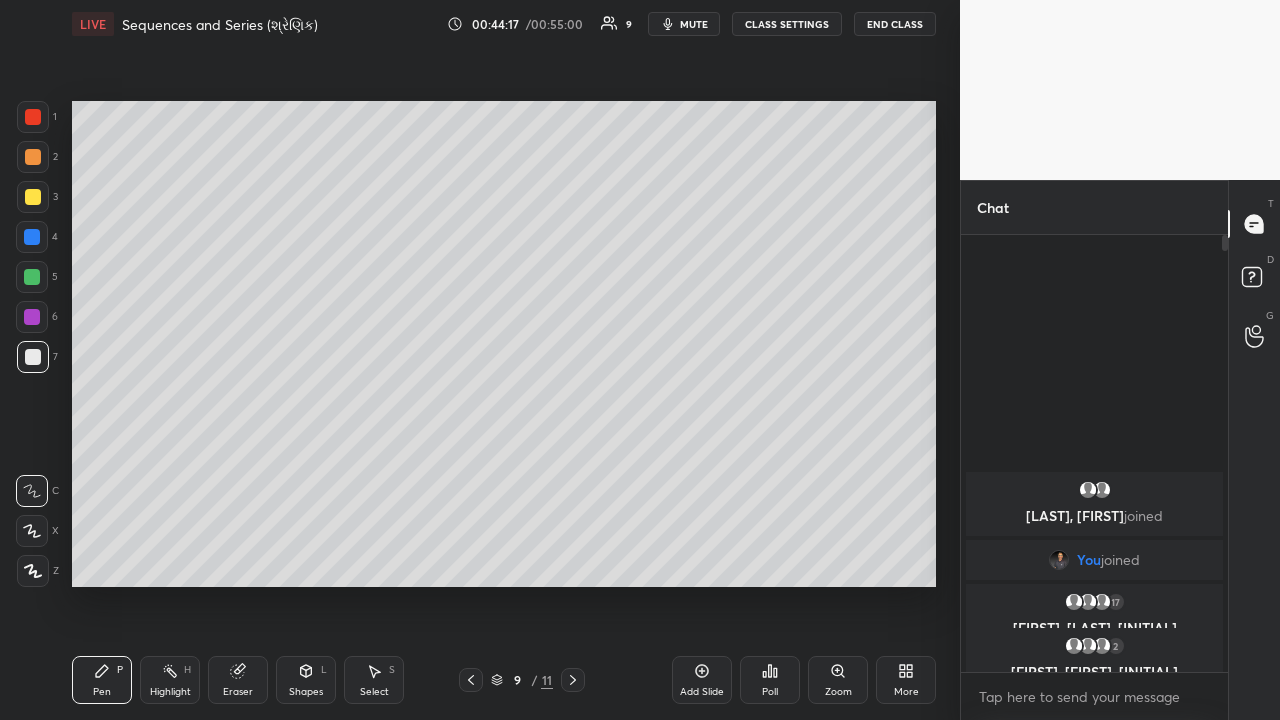 click 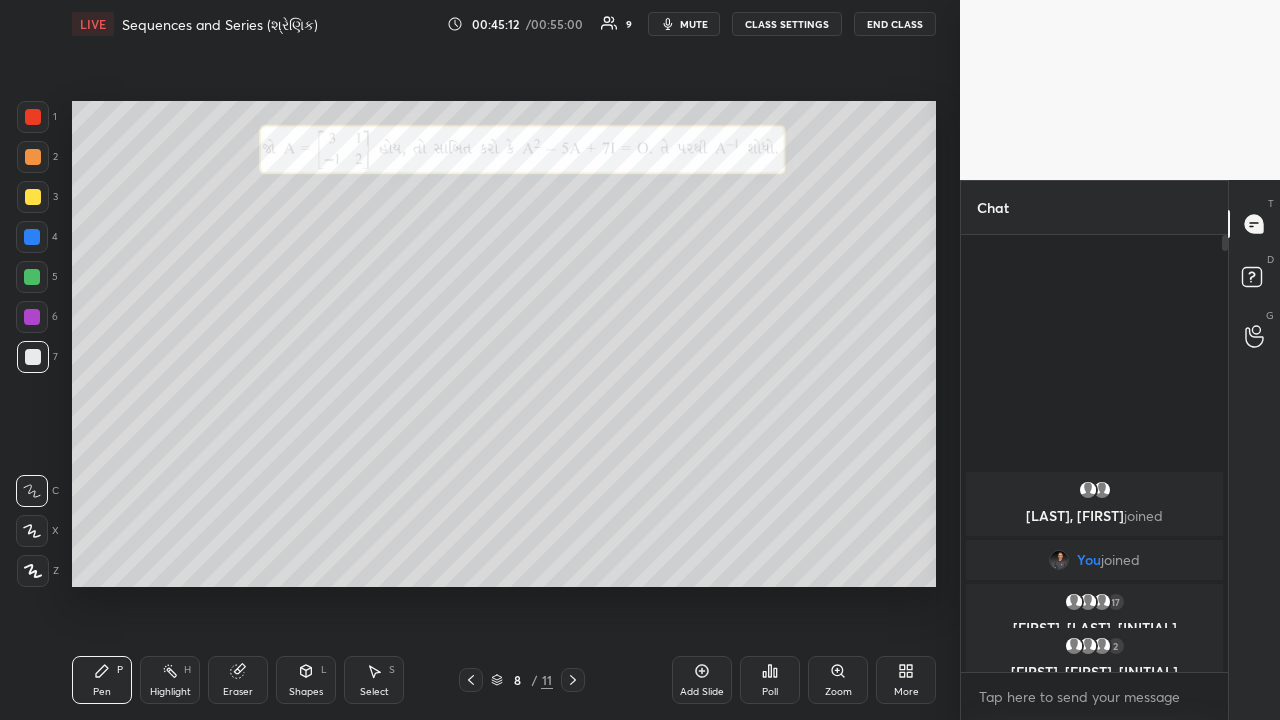 click on "Select S" at bounding box center (374, 680) 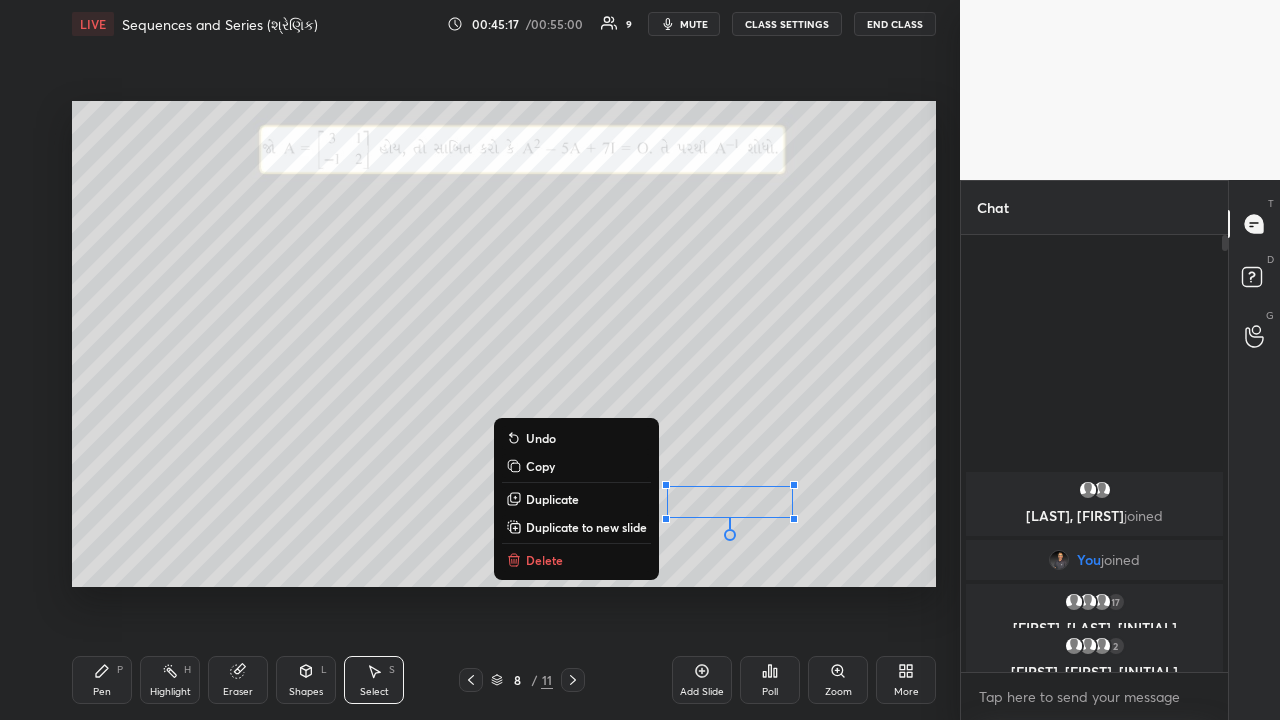 click on "Copy" at bounding box center (540, 466) 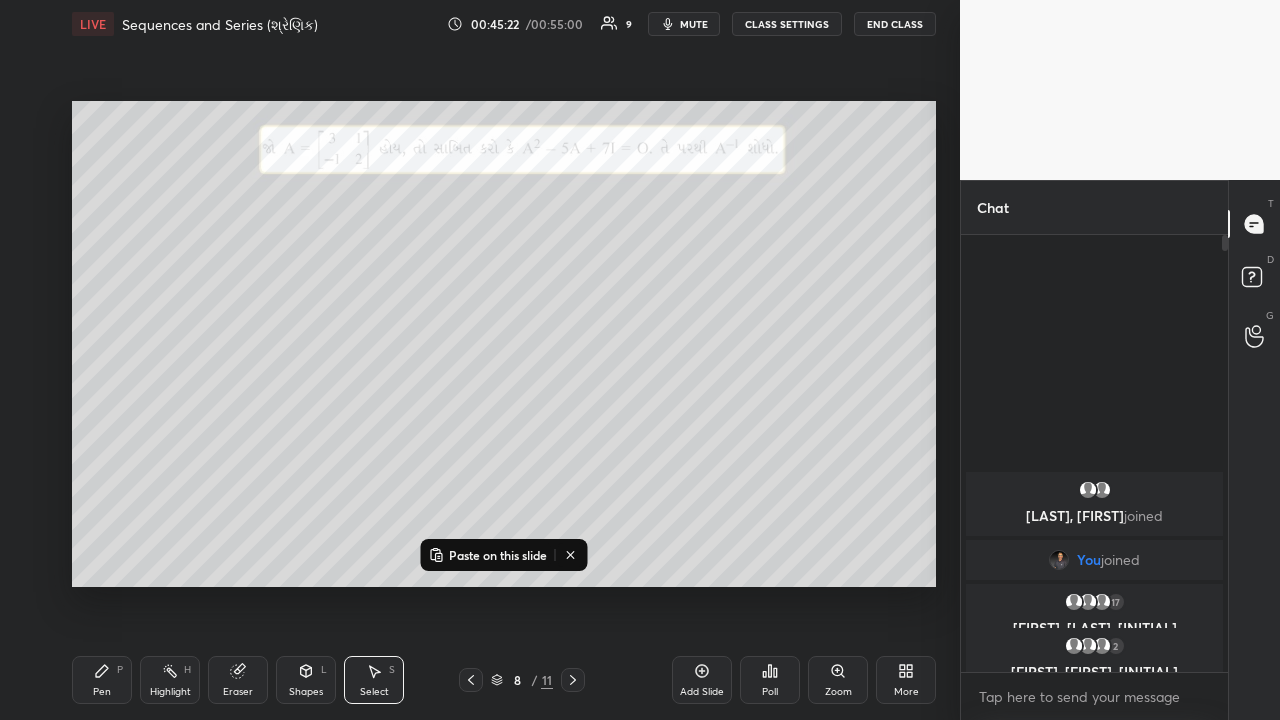 click 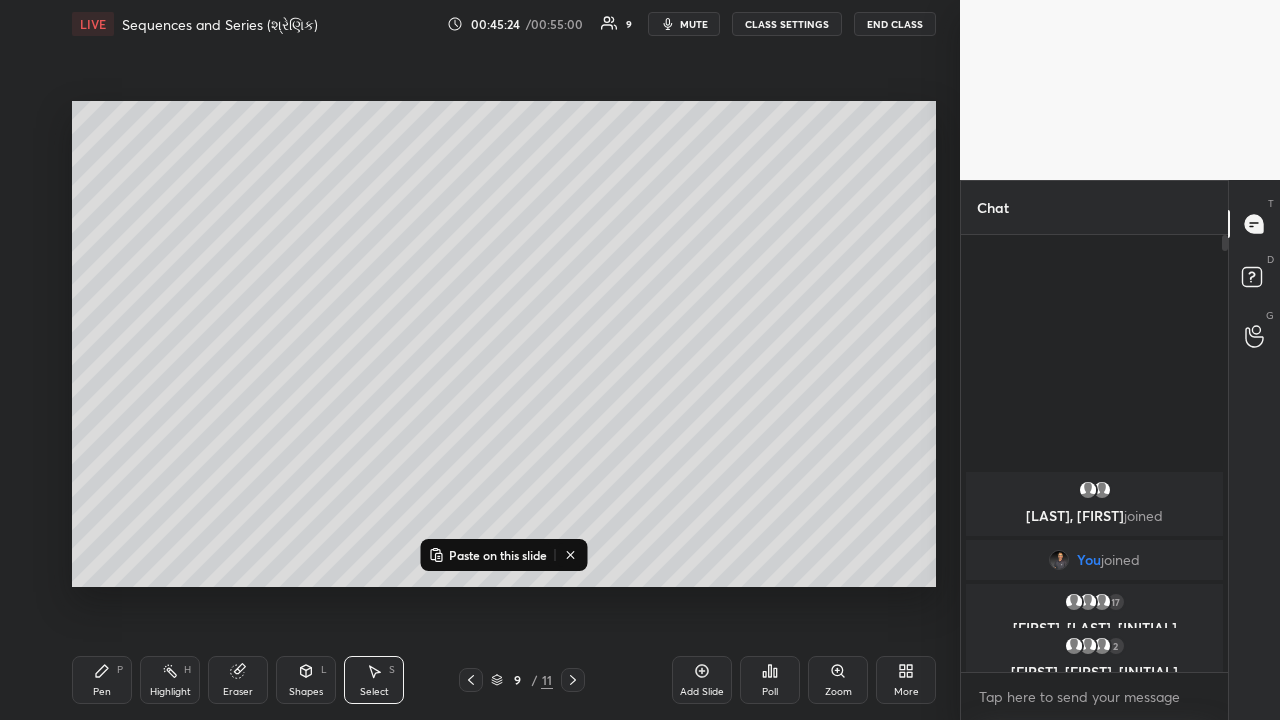 click on "Paste on this slide" at bounding box center (498, 555) 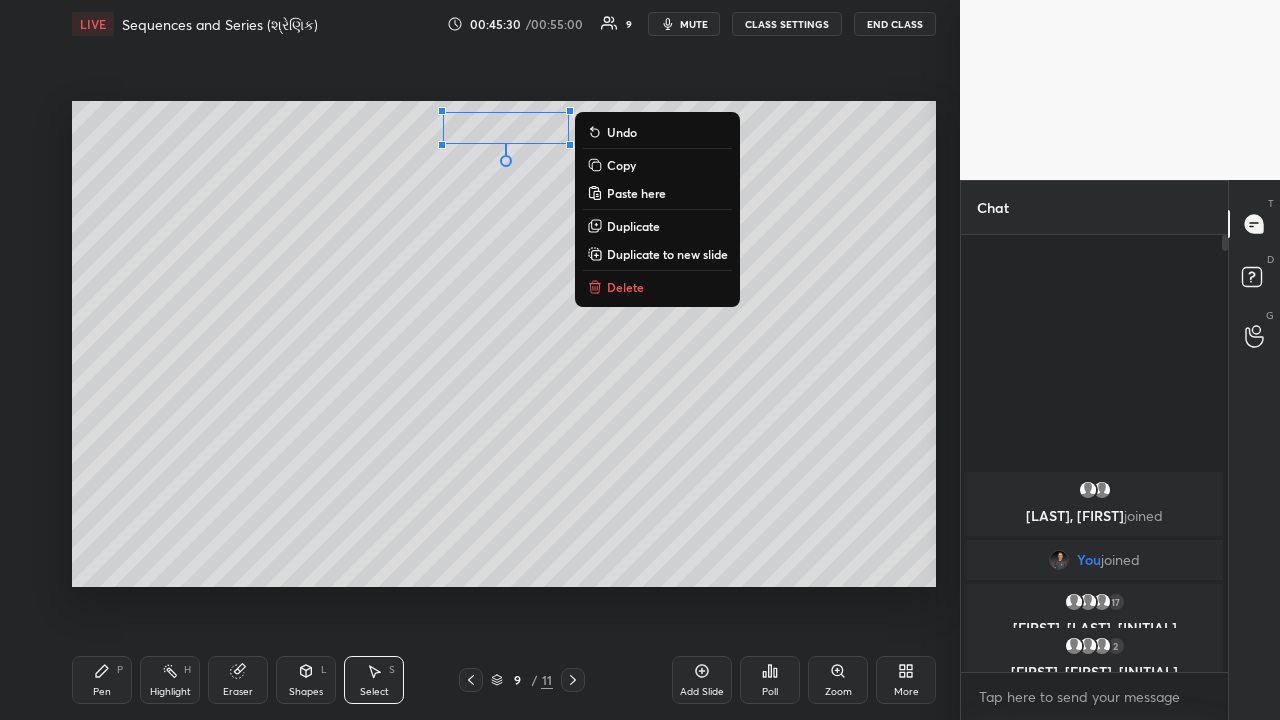 click on "0 ° Undo Copy Paste here Duplicate Duplicate to new slide Delete" at bounding box center (504, 344) 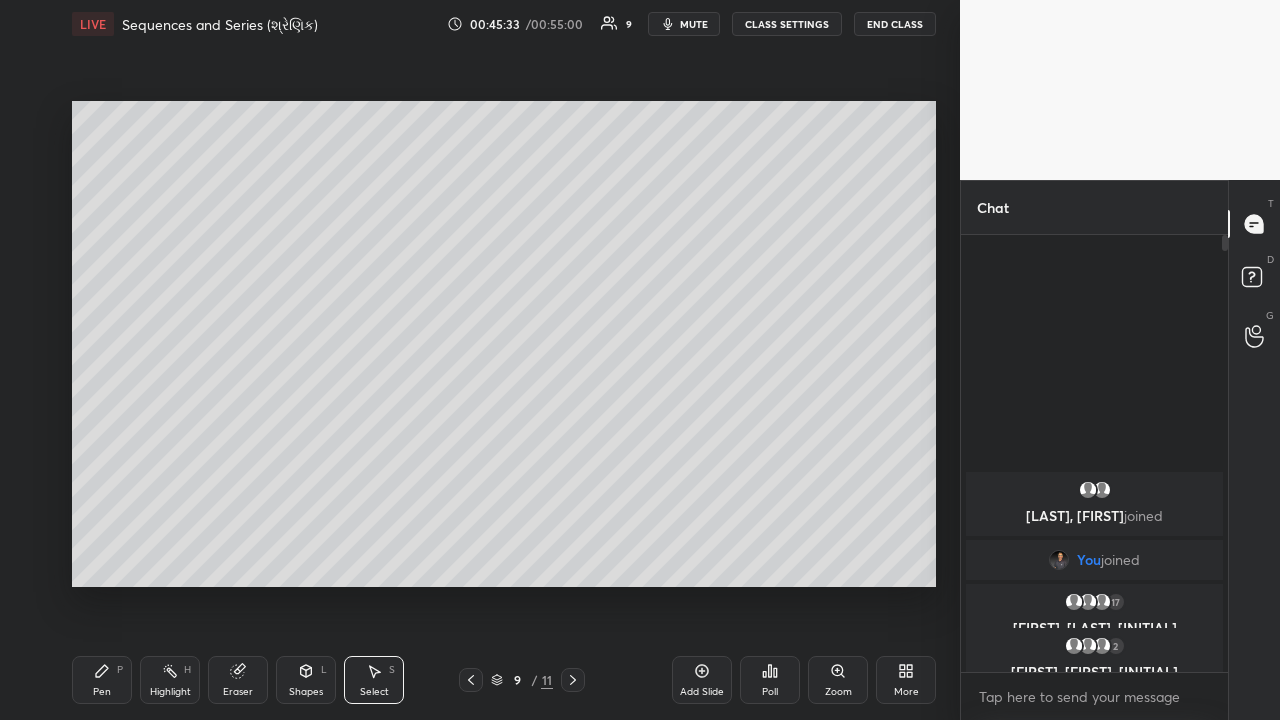 click on "0 ° Undo Copy Paste here Duplicate Duplicate to new slide Delete" at bounding box center [504, 344] 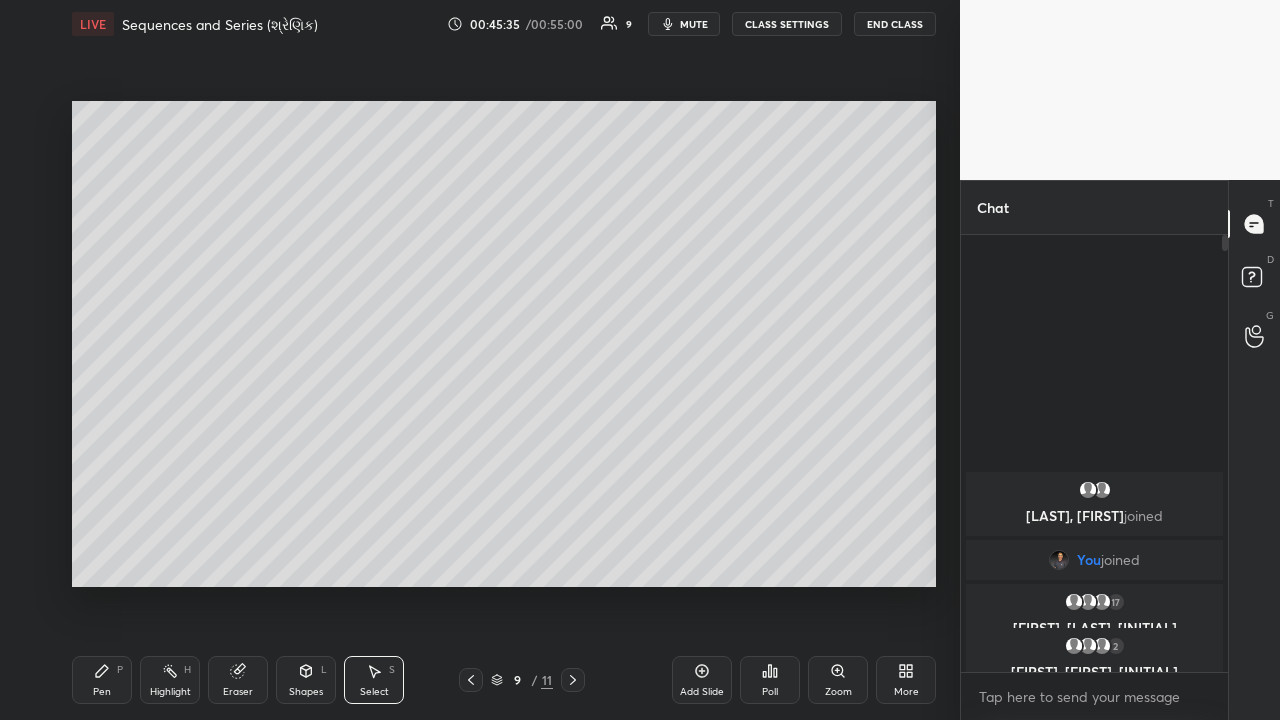 click on "Pen P" at bounding box center [102, 680] 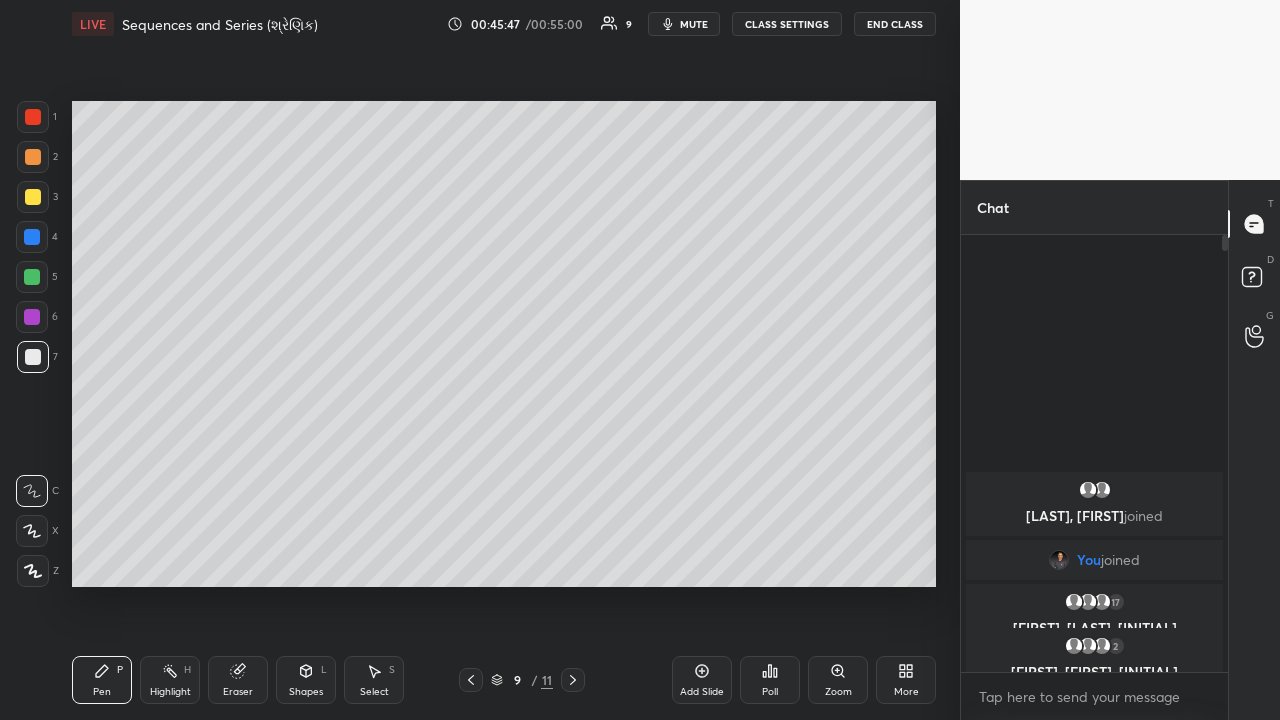 click 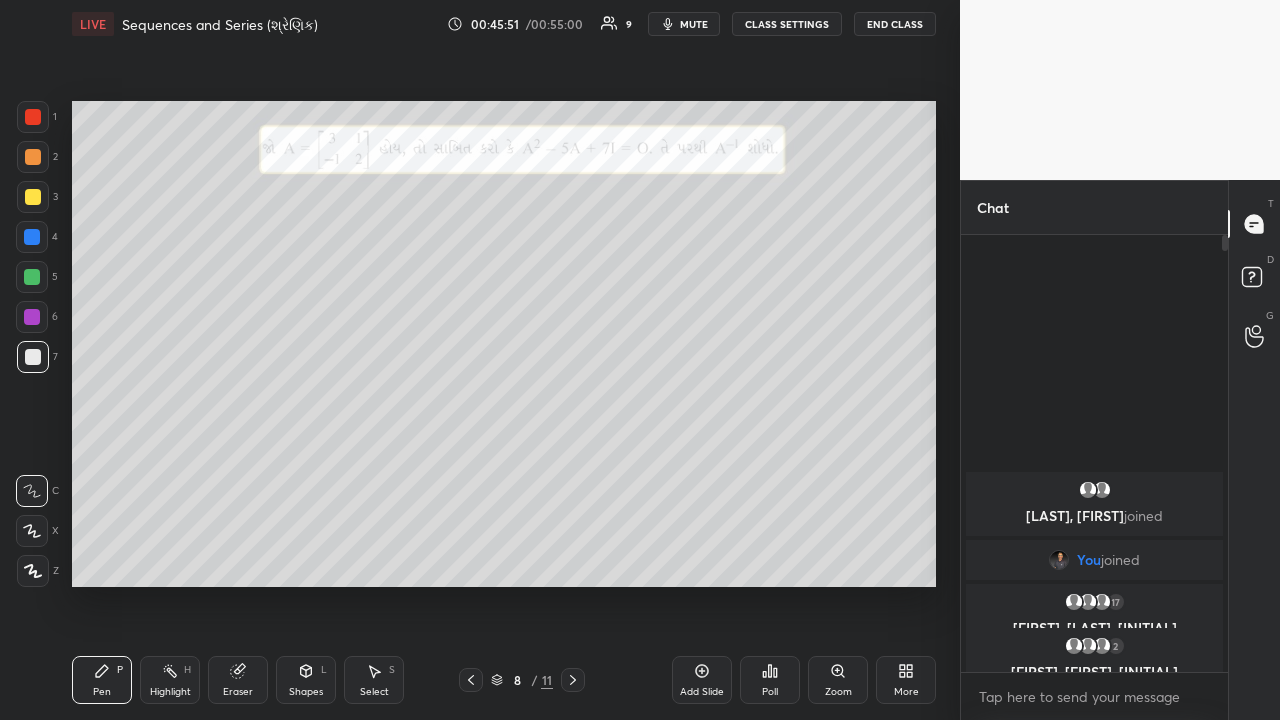click on "Select" at bounding box center [374, 692] 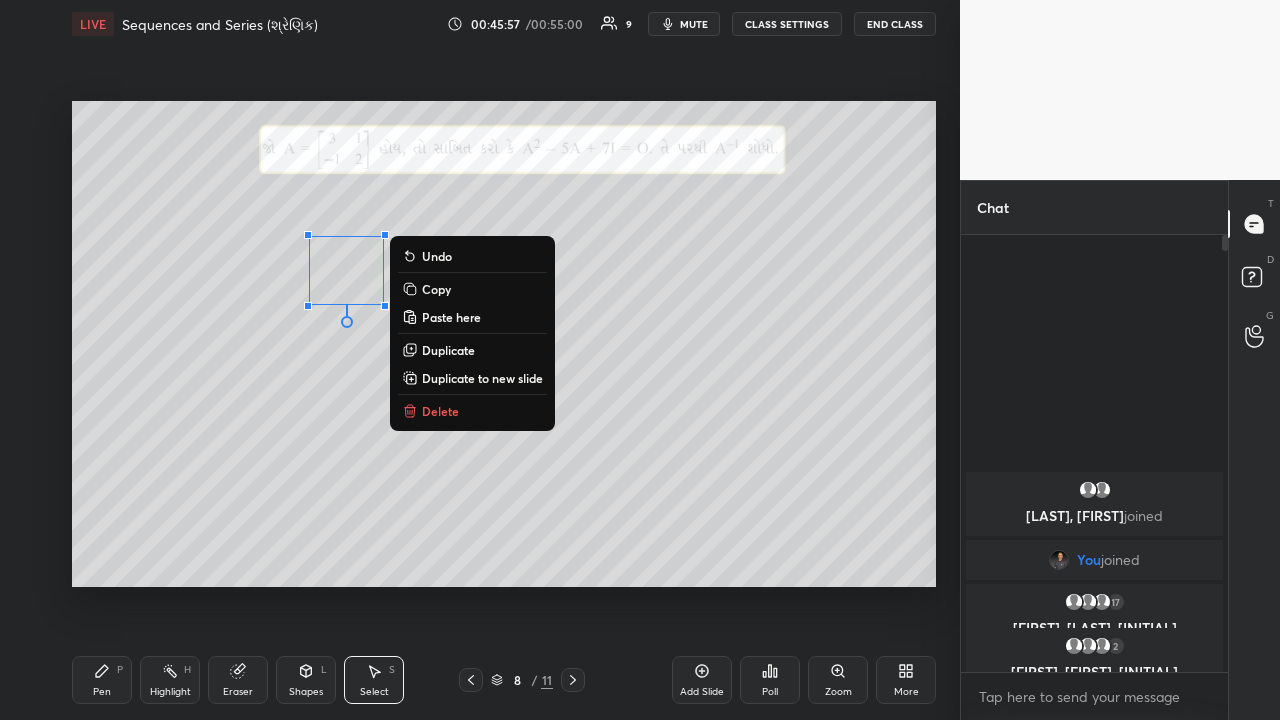 click on "Copy" at bounding box center (436, 289) 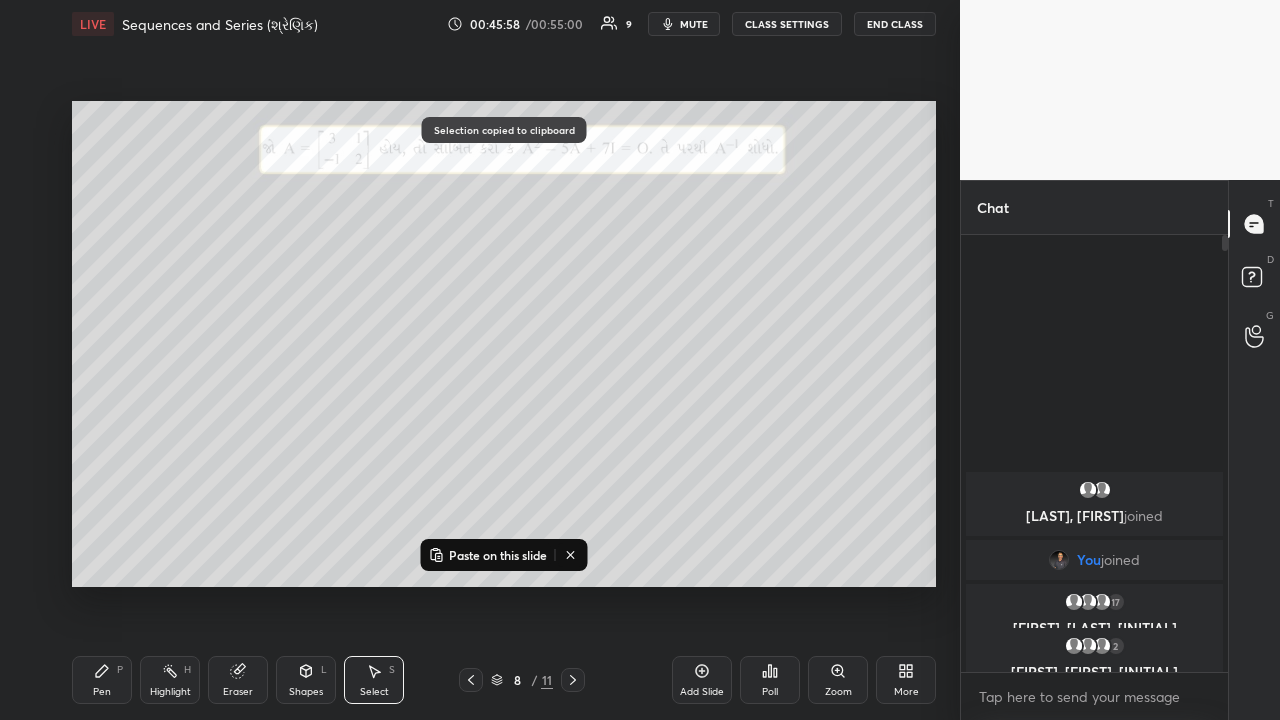 click 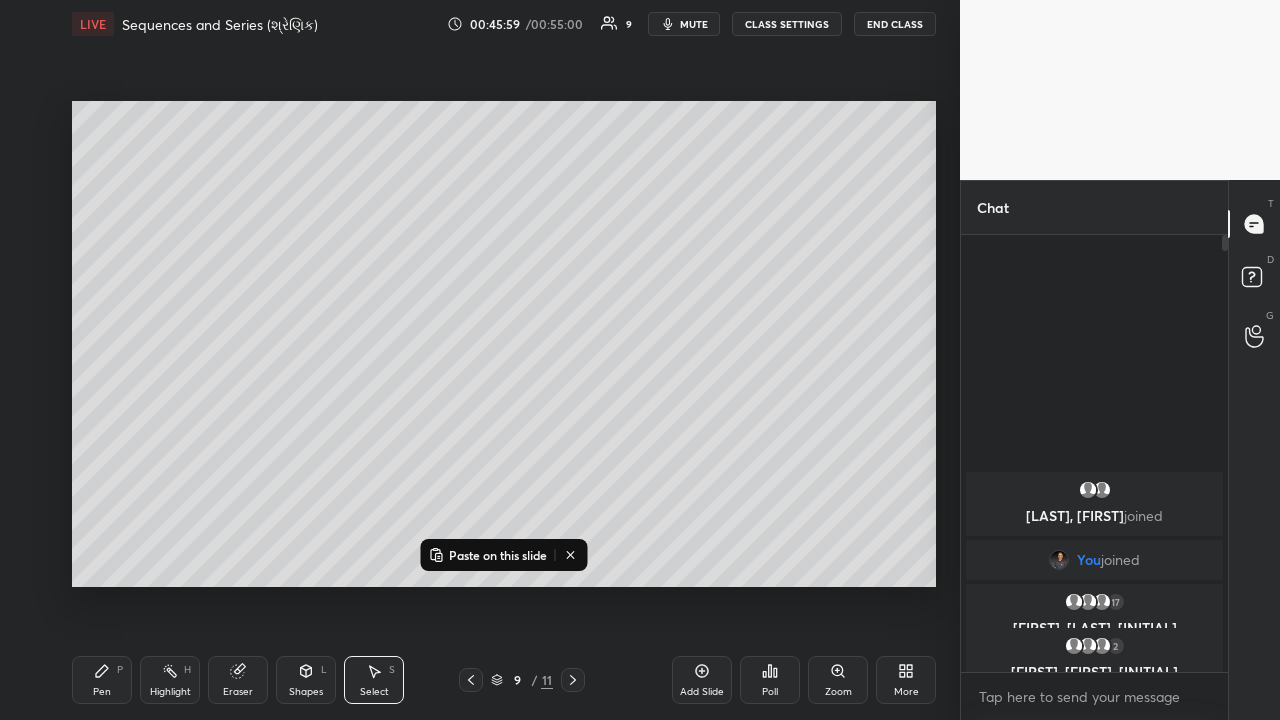 click on "Paste on this slide" at bounding box center (488, 555) 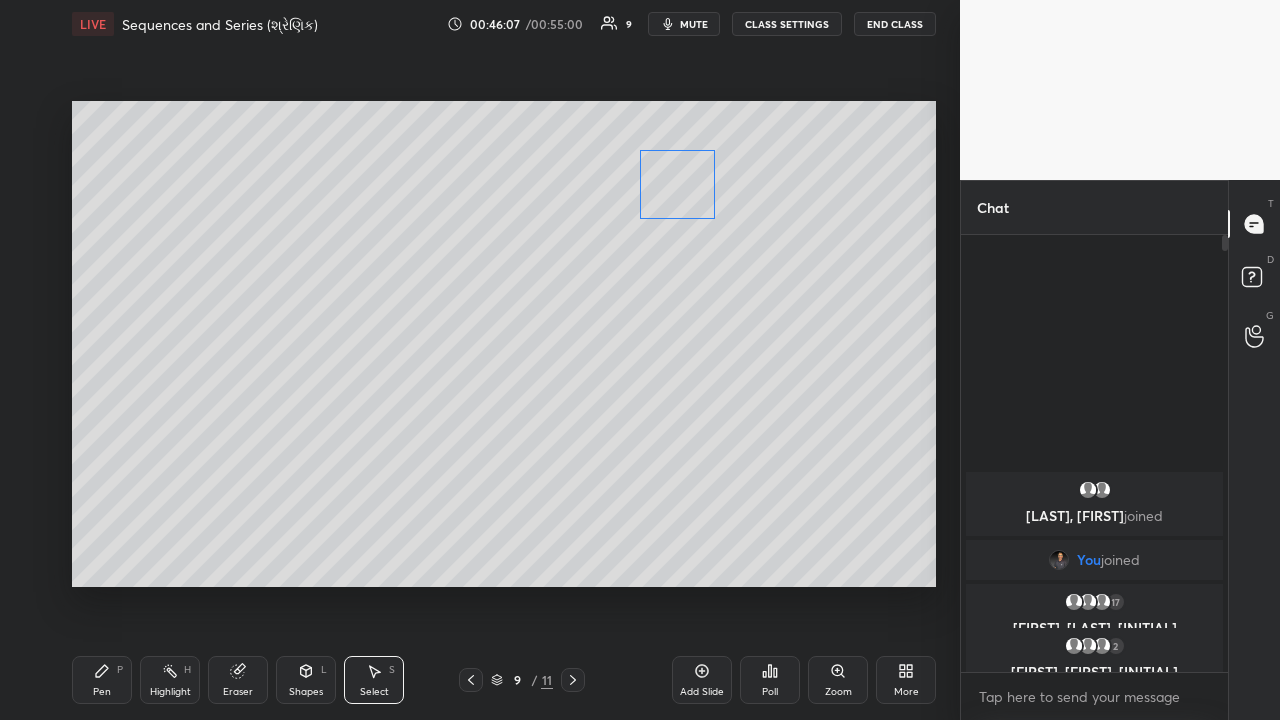 click on "0 ° Undo Copy Paste here Duplicate Duplicate to new slide Delete" at bounding box center (504, 344) 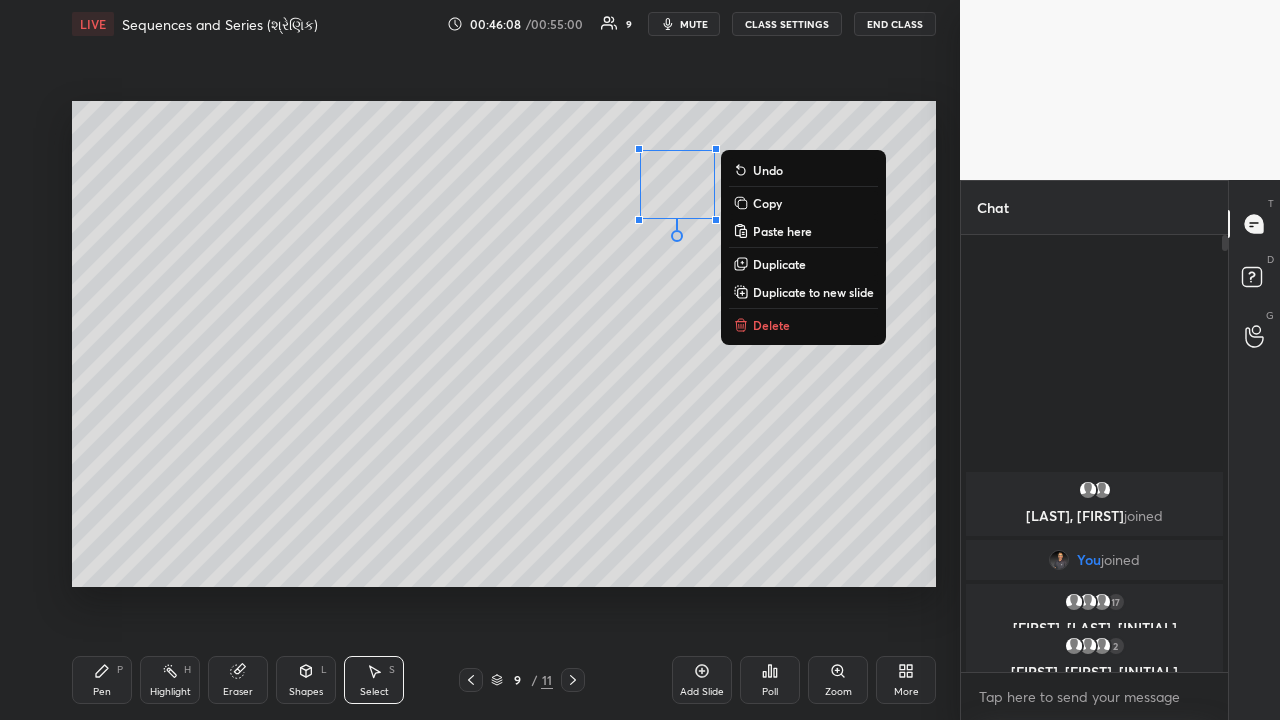 click on "0 ° Undo Copy Paste here Duplicate Duplicate to new slide Delete" at bounding box center (504, 344) 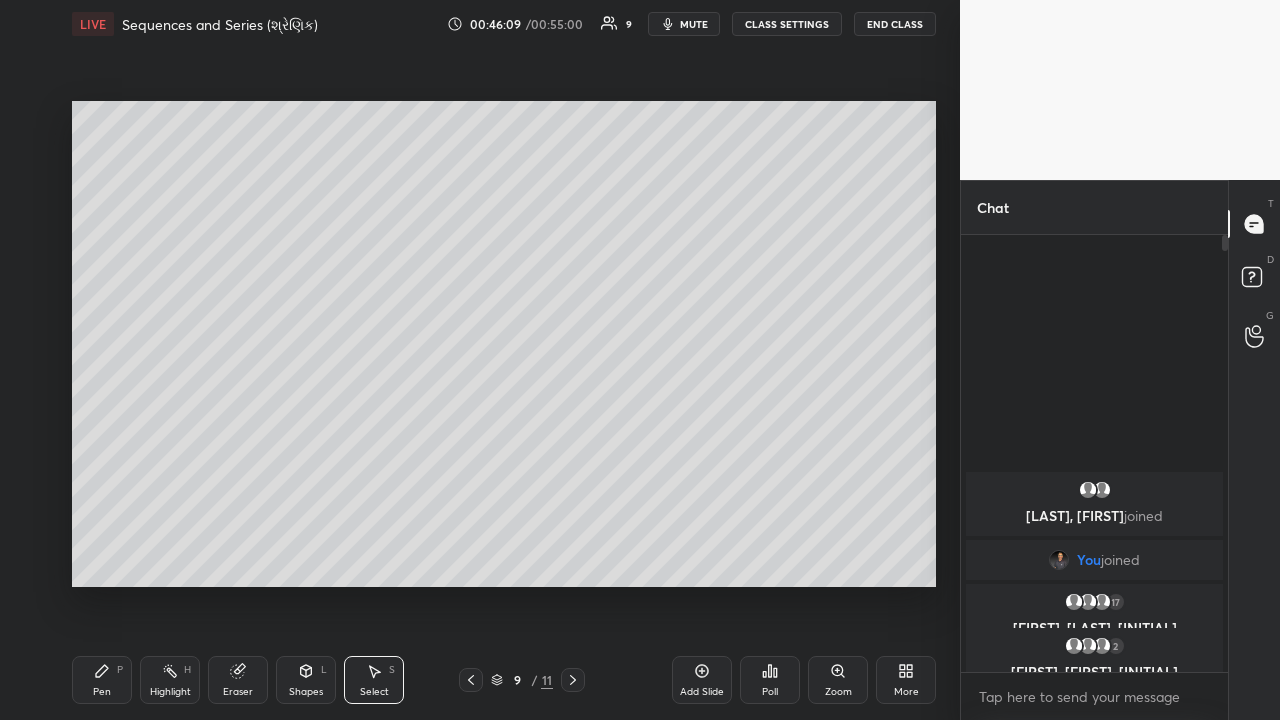 click on "Pen P" at bounding box center (102, 680) 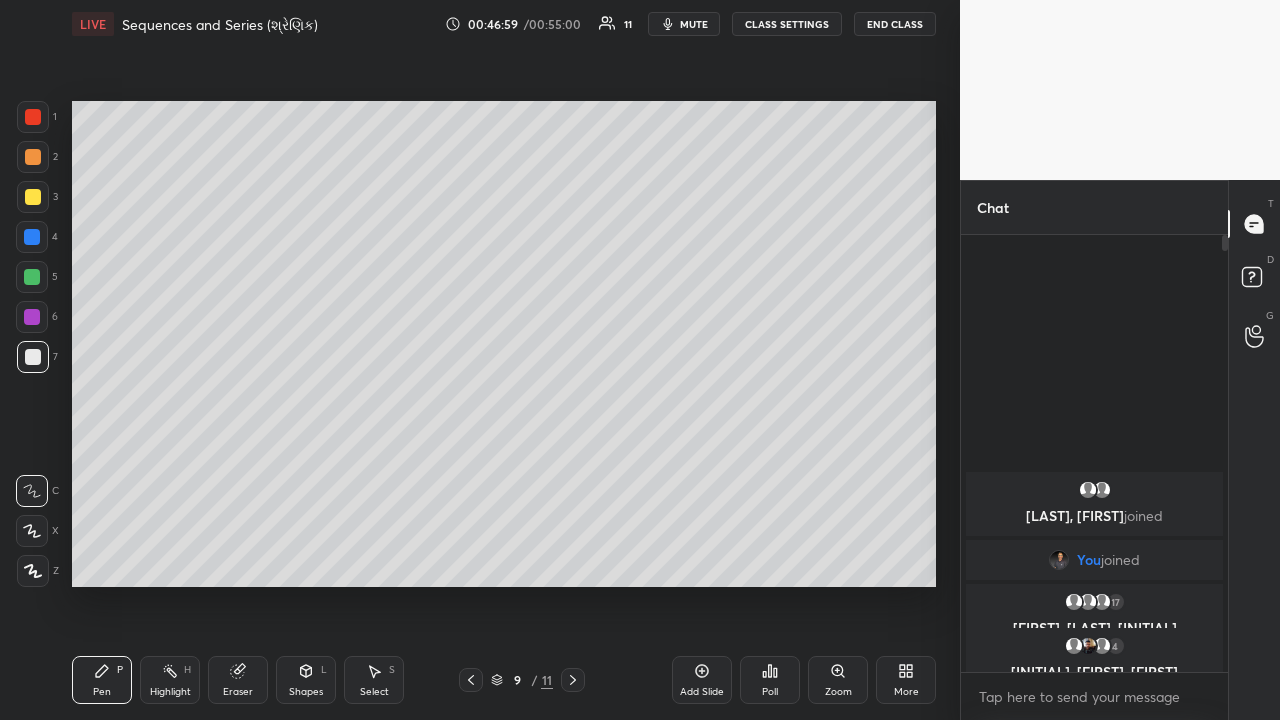 click at bounding box center [471, 680] 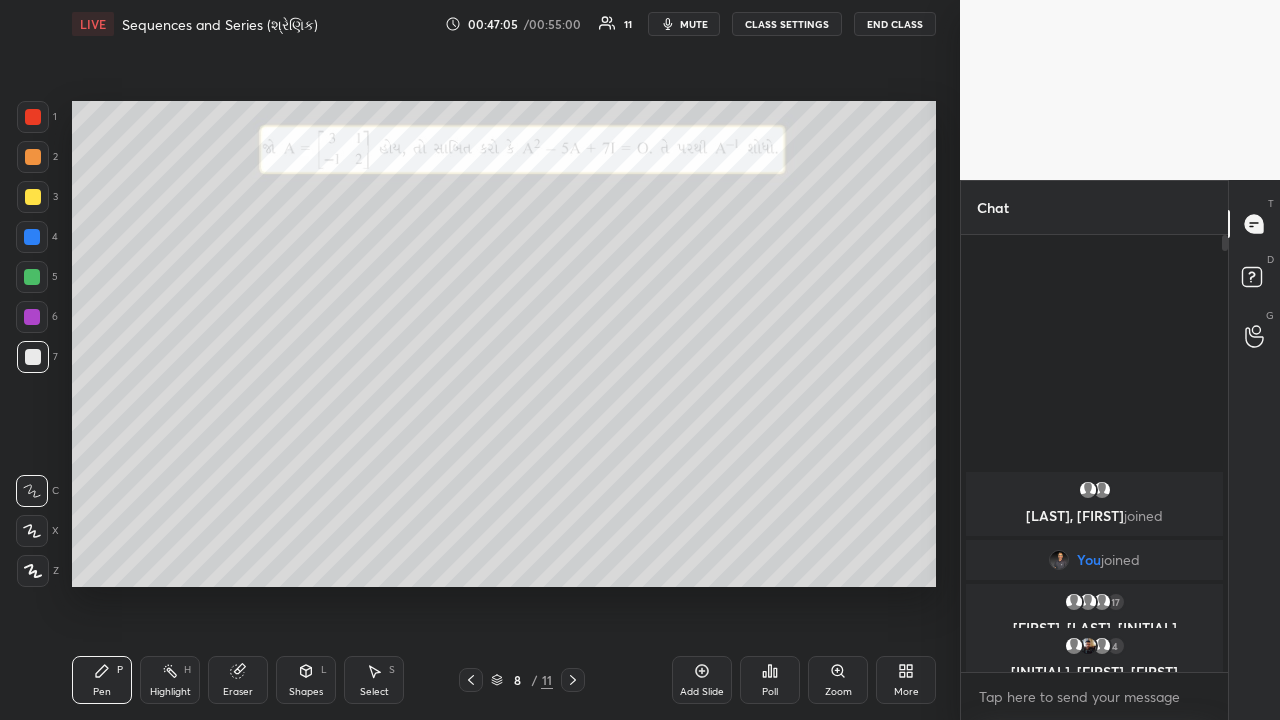 click 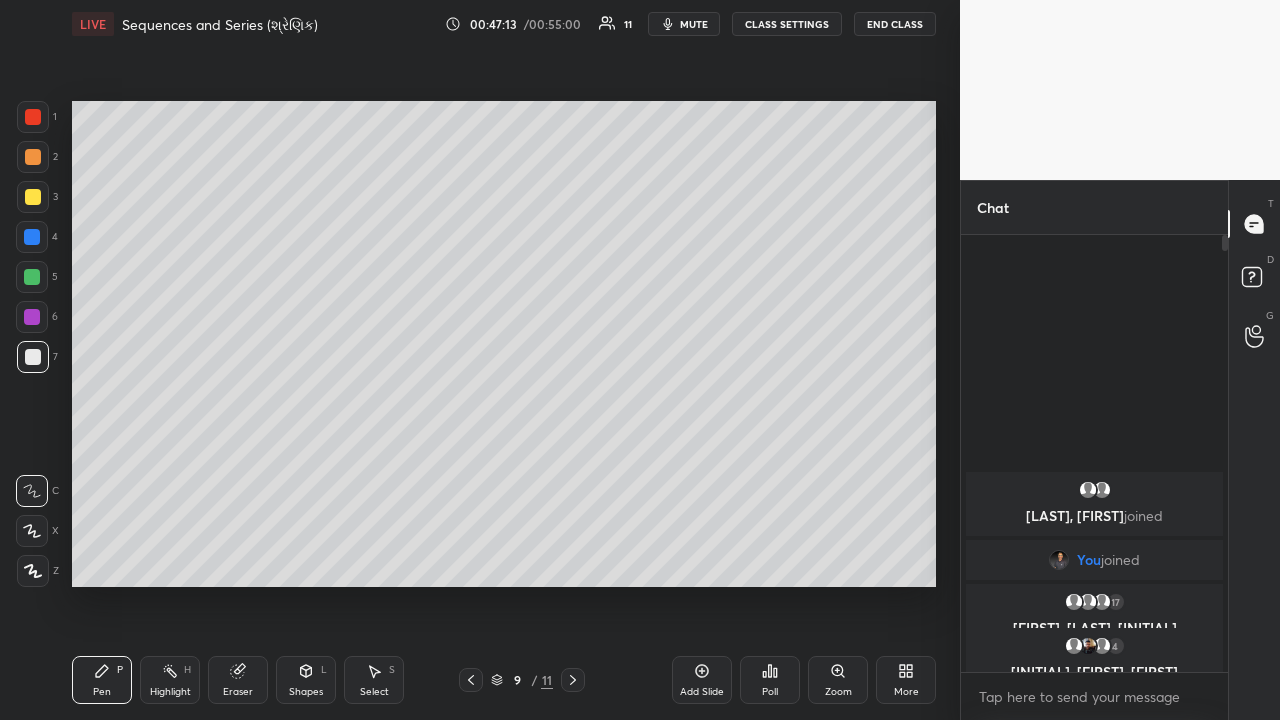 click at bounding box center [32, 237] 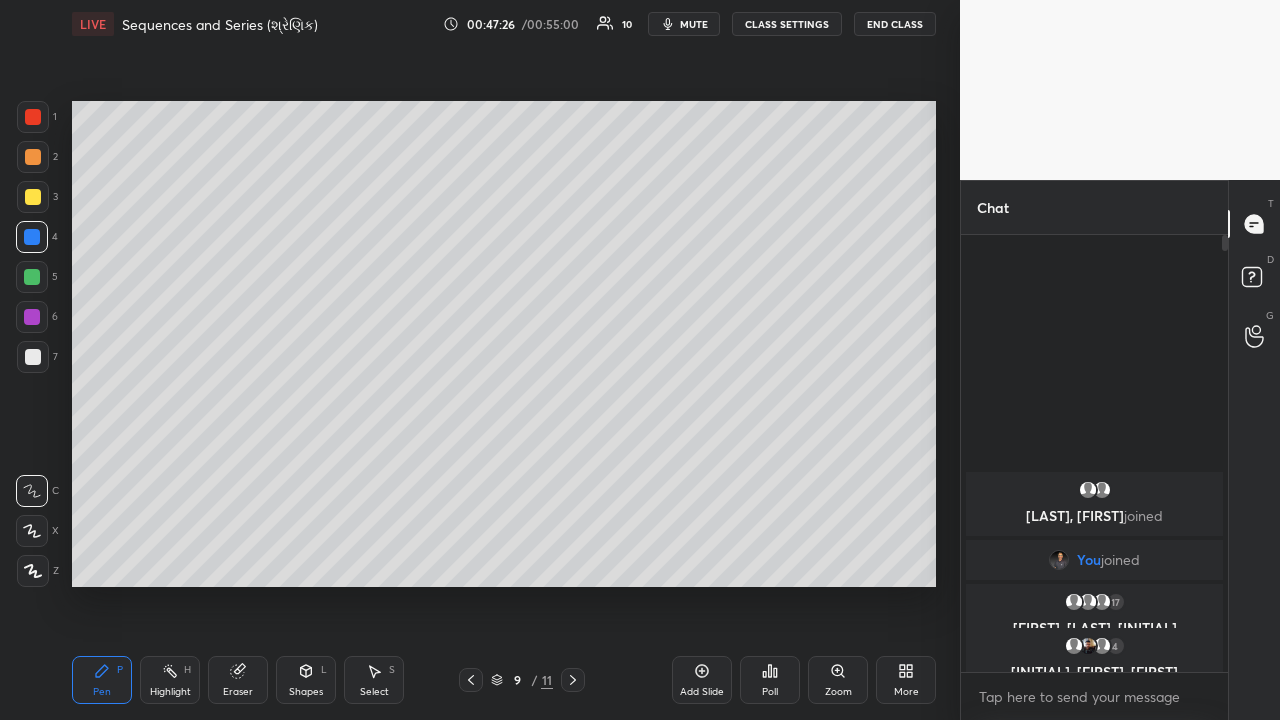 click 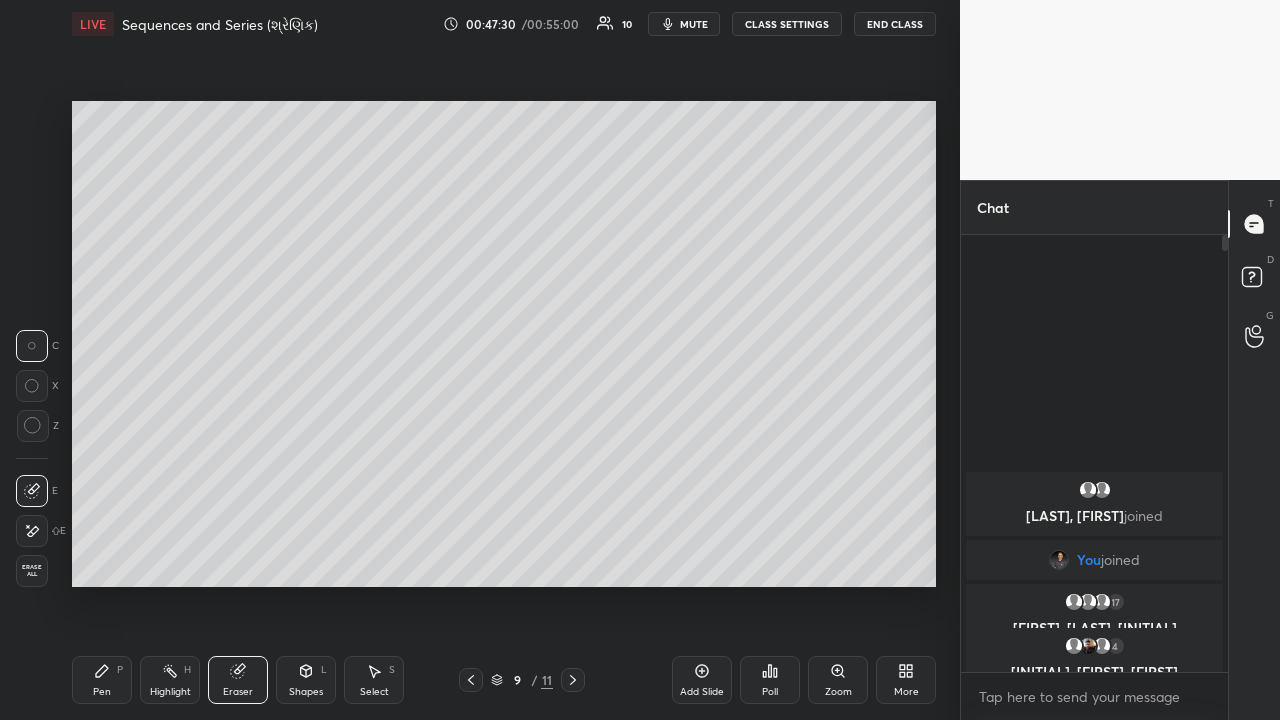 click on "Pen P" at bounding box center [102, 680] 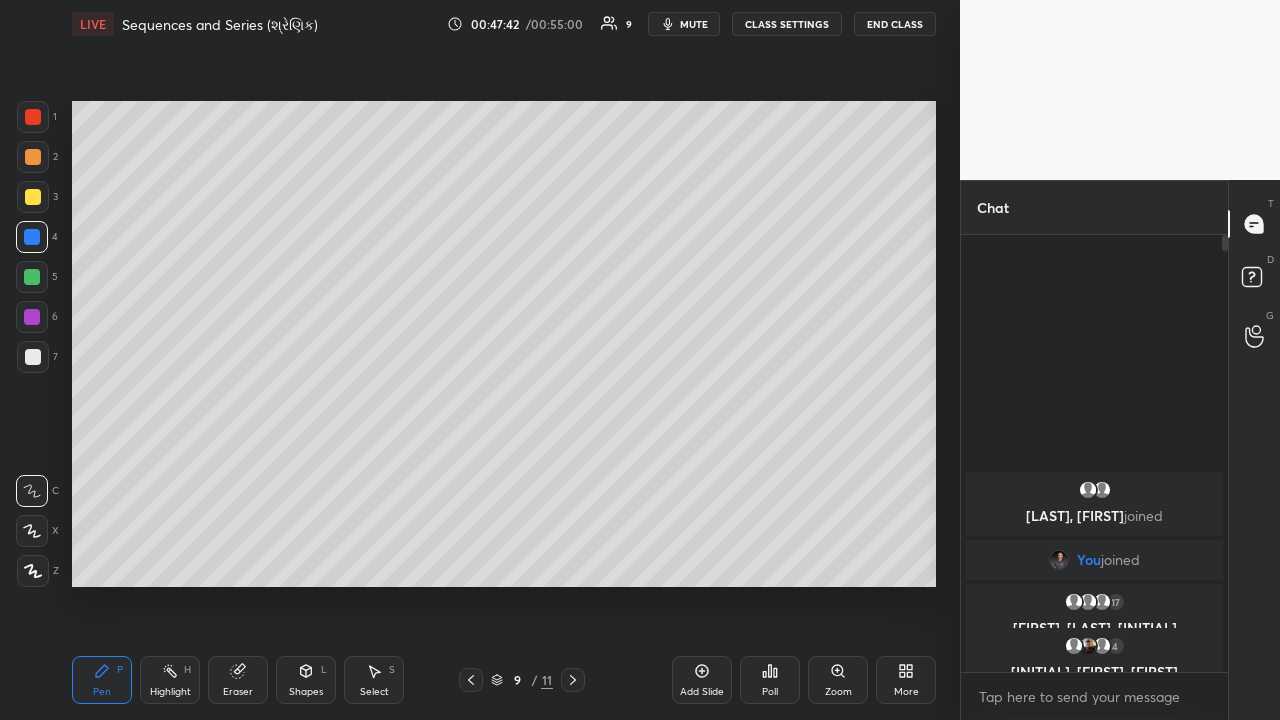 click on "Eraser" at bounding box center [238, 680] 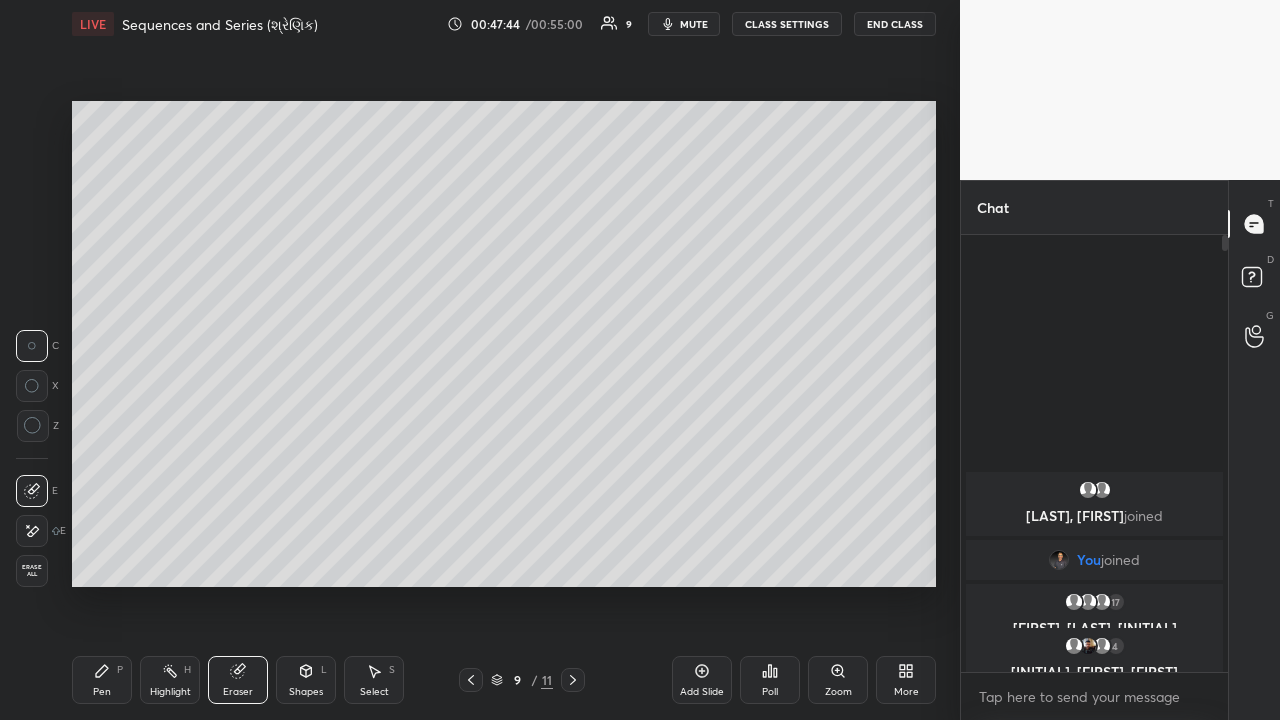 click on "Pen P" at bounding box center (102, 680) 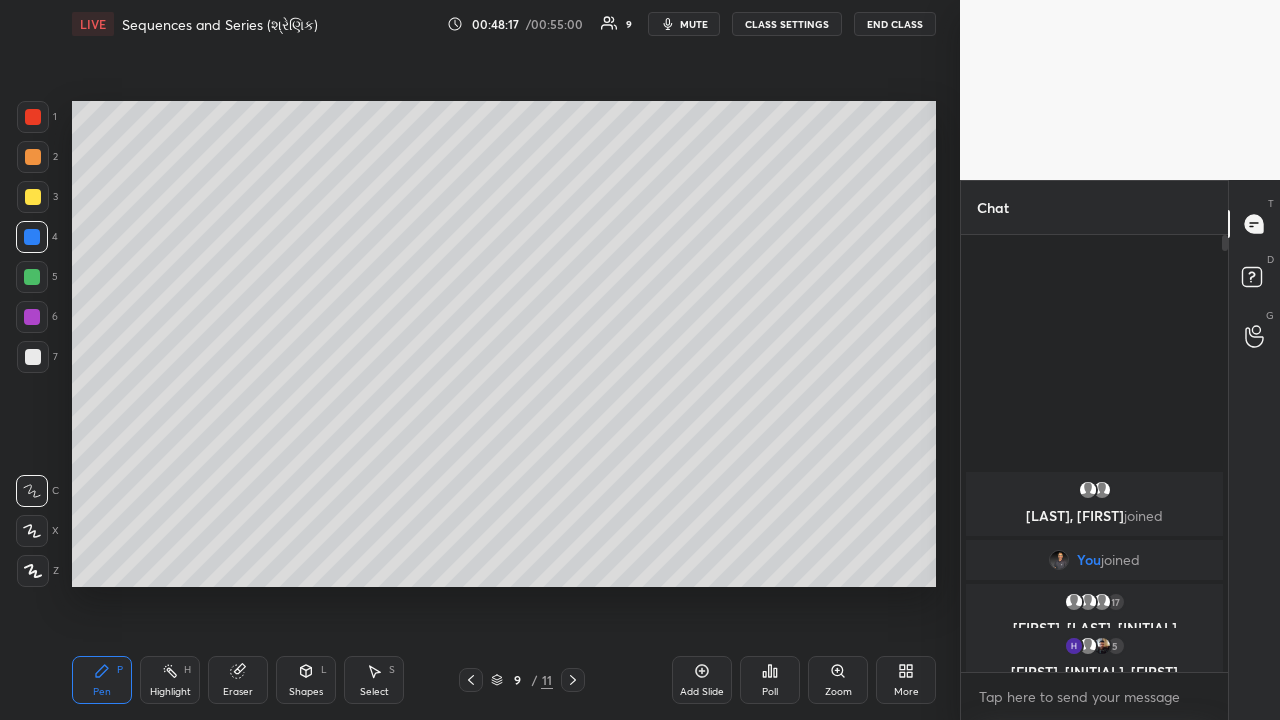 click at bounding box center (32, 277) 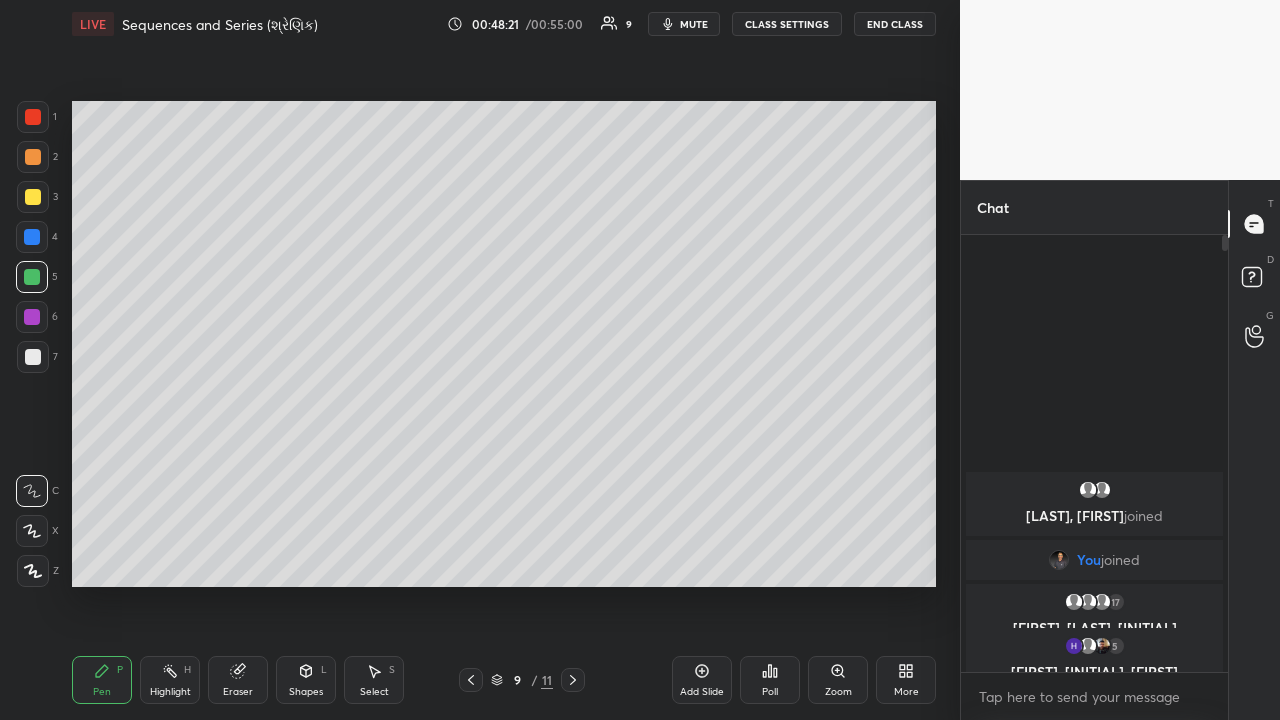 click 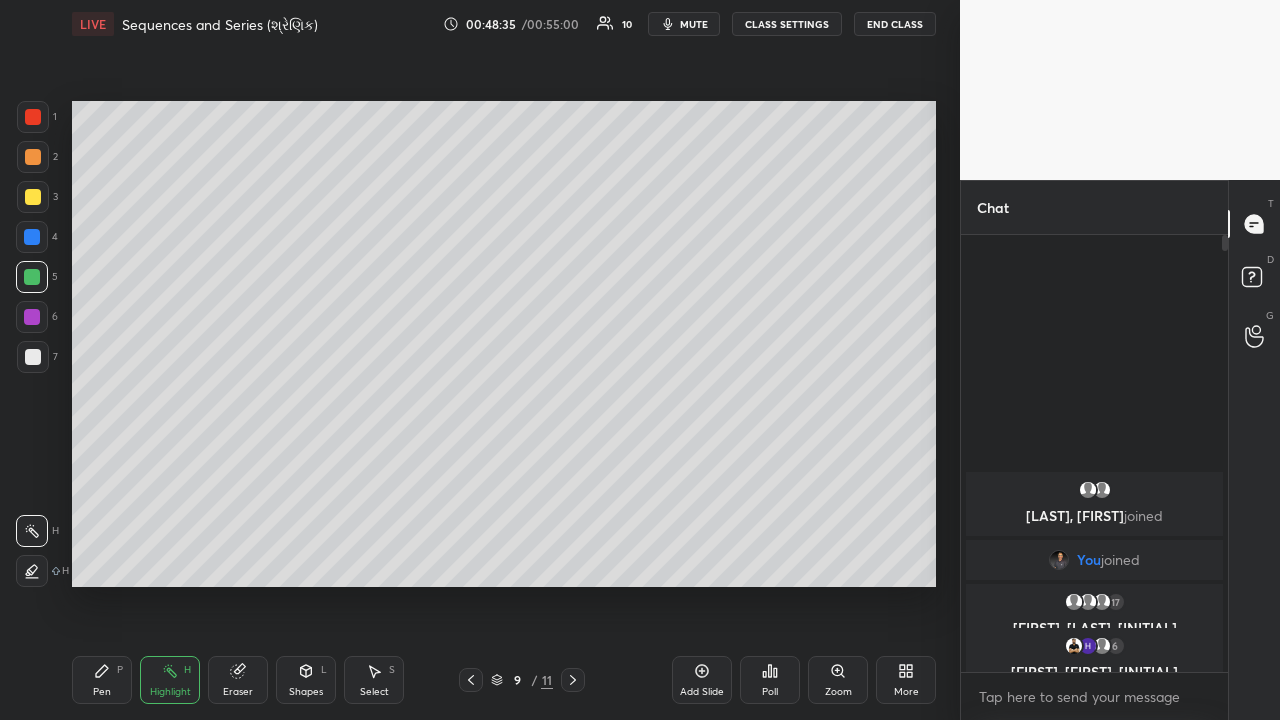 click 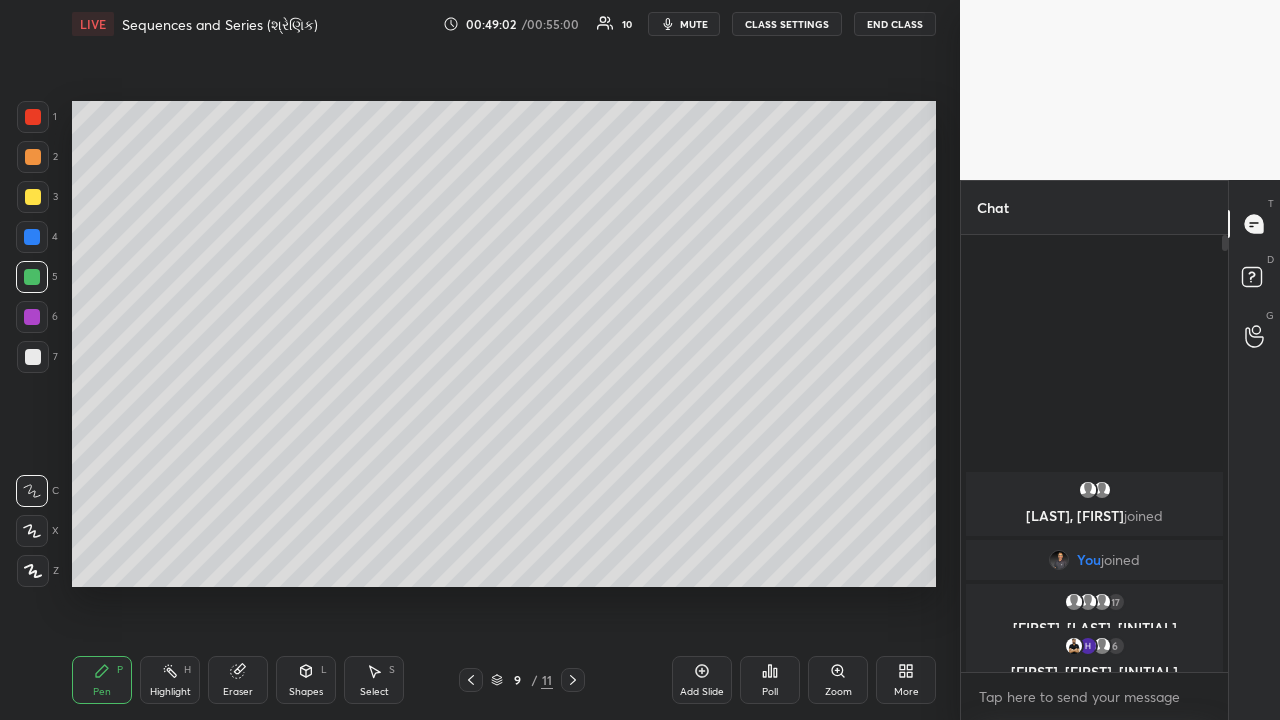 click 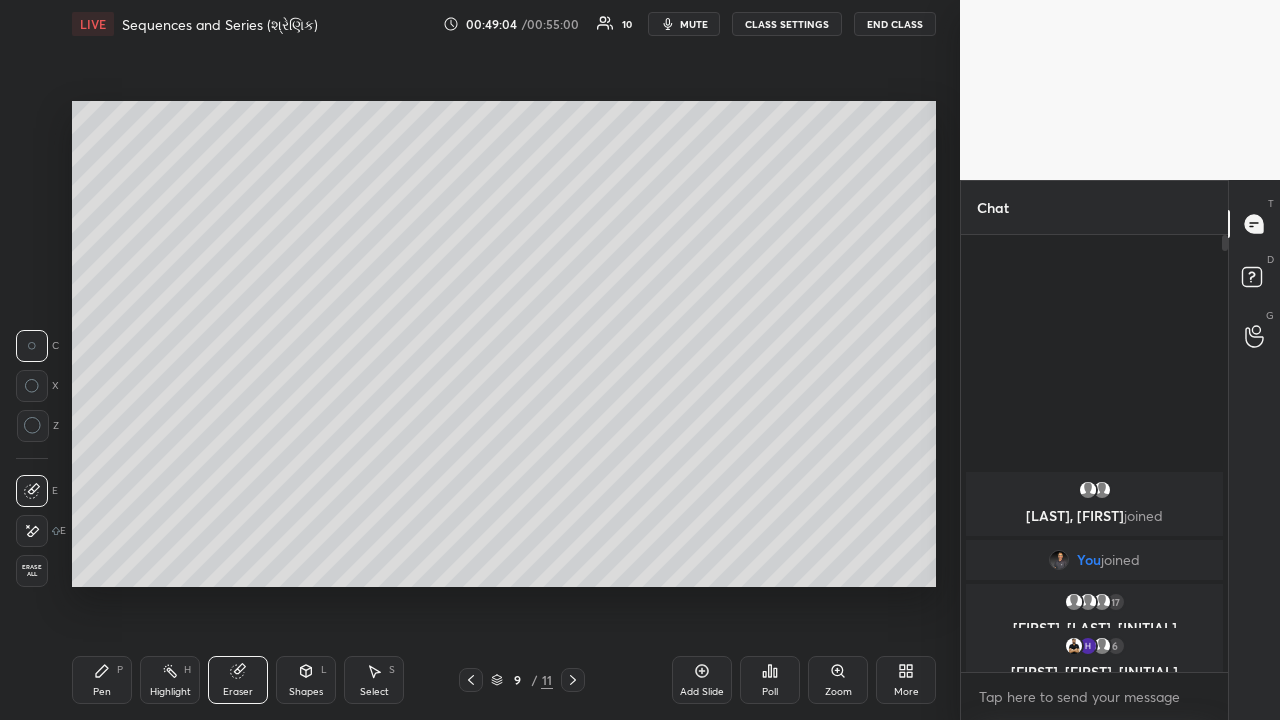 click on "Pen P" at bounding box center (102, 680) 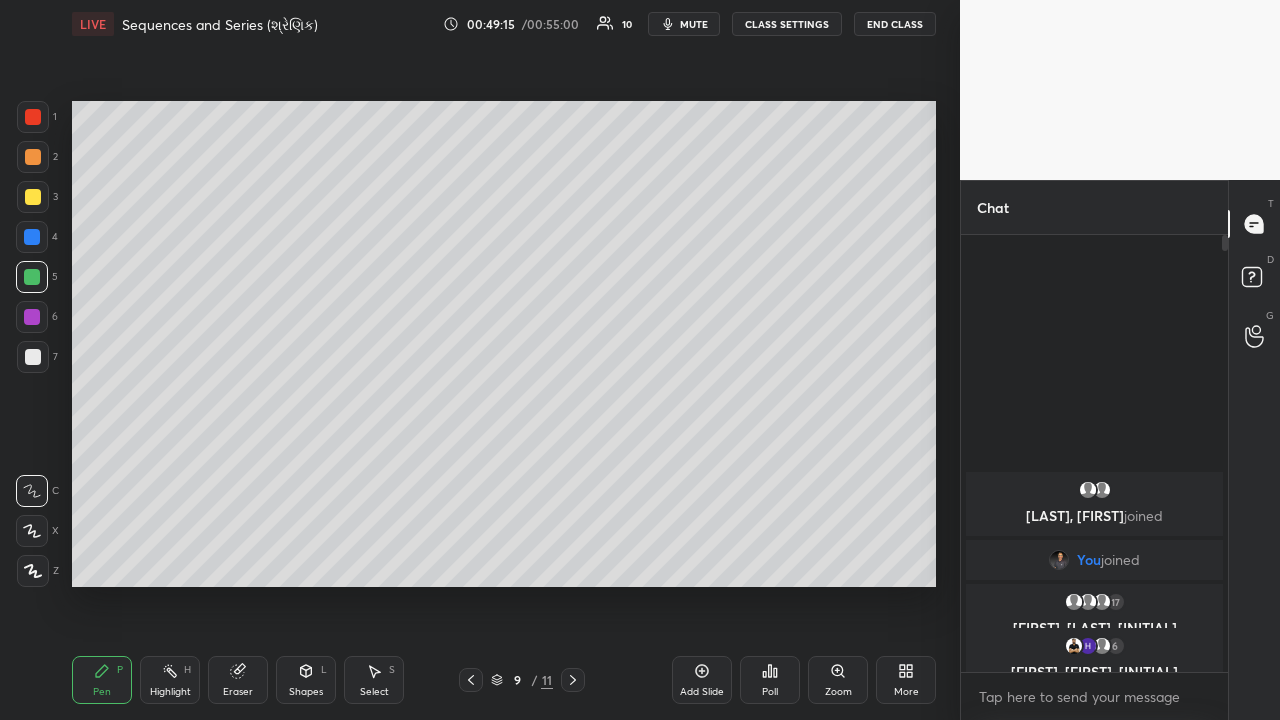click at bounding box center (32, 317) 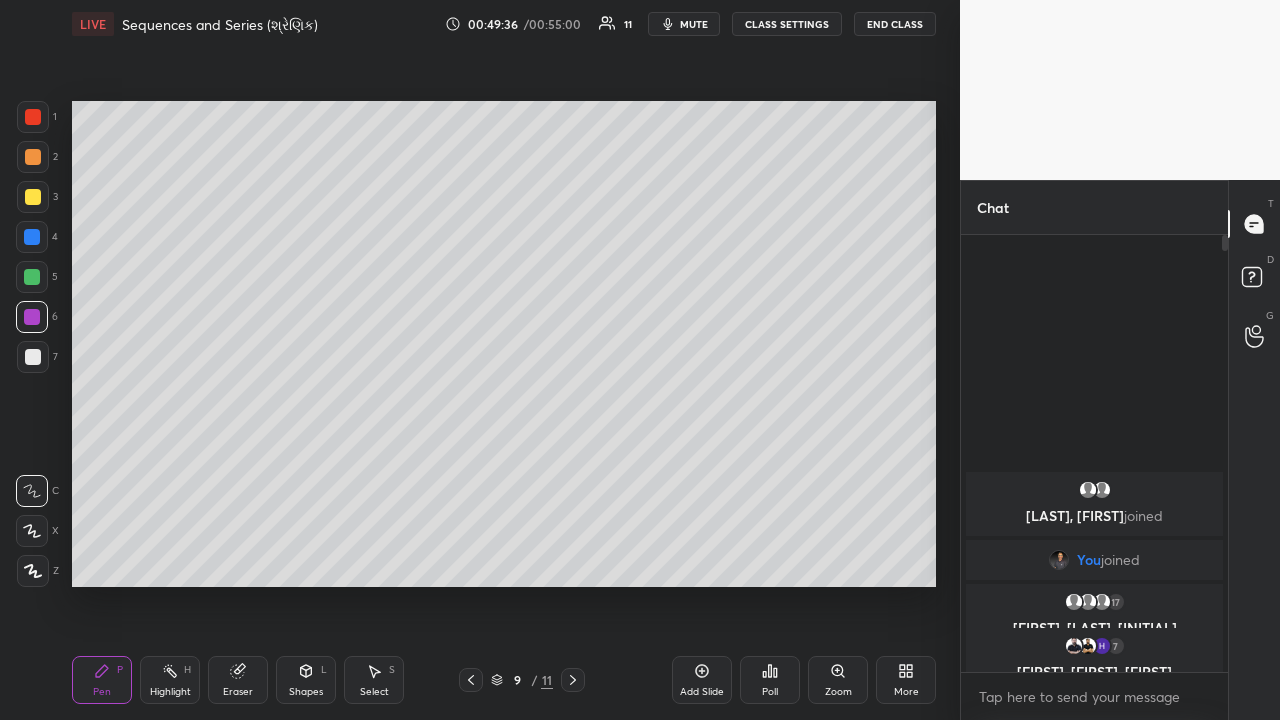 click 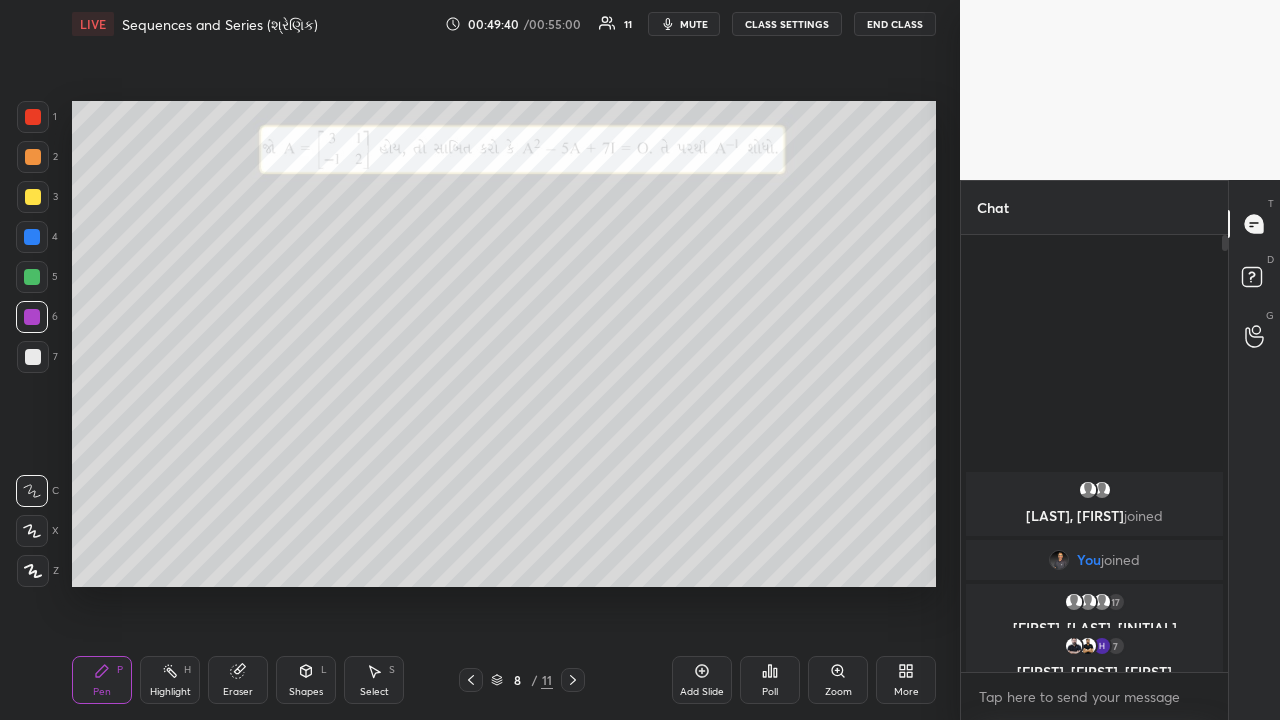 click on "Select" at bounding box center [374, 692] 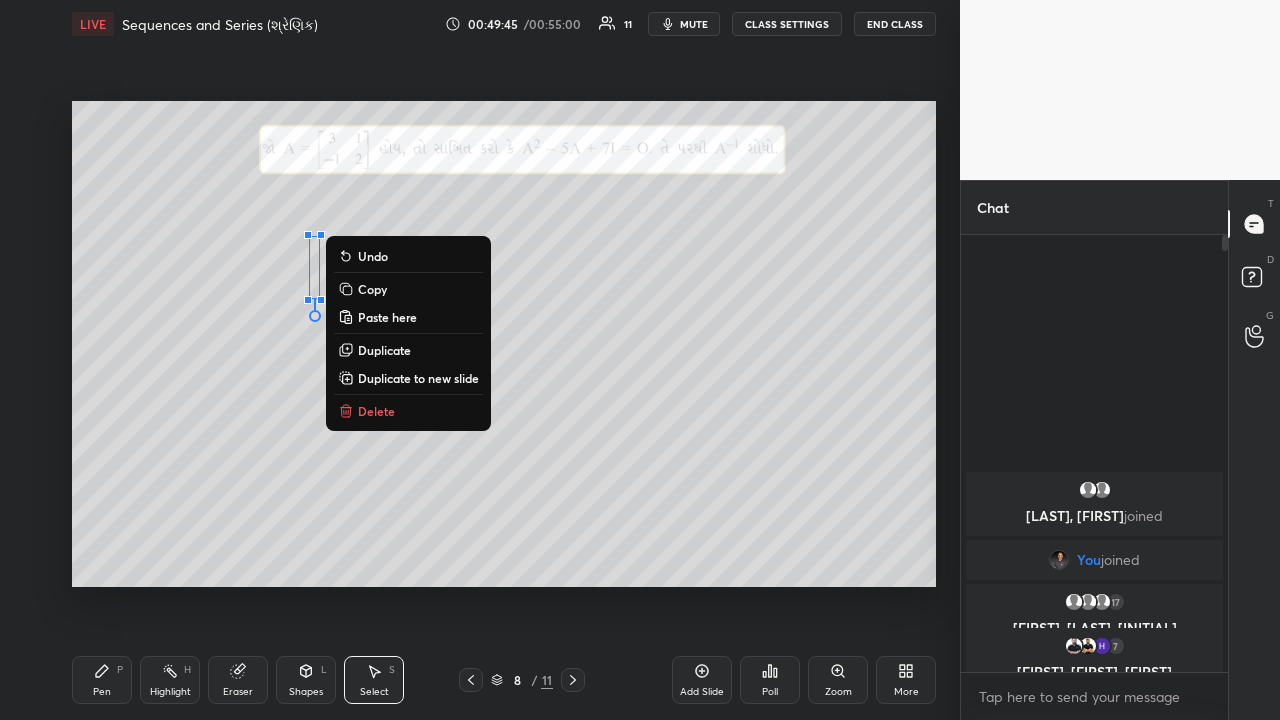 click on "0 ° Undo Copy Paste here Duplicate Duplicate to new slide Delete Setting up your live class Poll for   secs No correct answer Start poll" at bounding box center (504, 344) 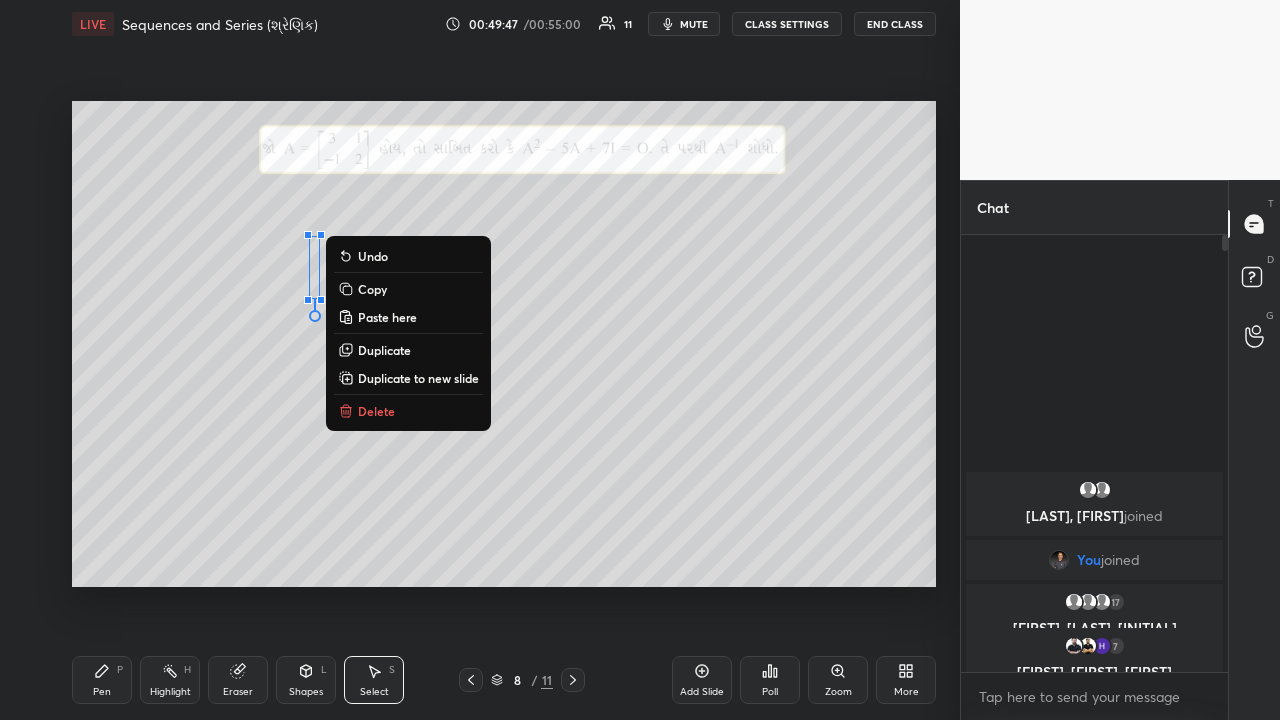 click on "0 ° Undo Copy Paste here Duplicate Duplicate to new slide Delete" at bounding box center (504, 344) 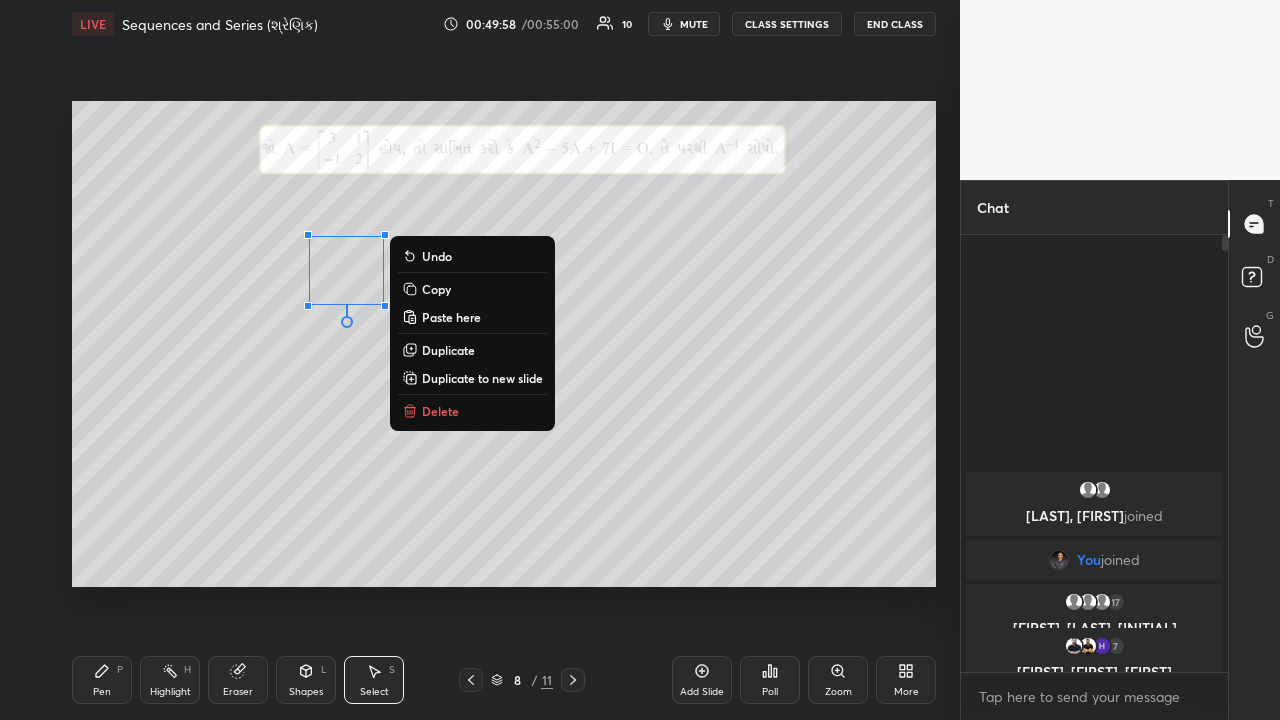 click on "Copy" at bounding box center (436, 289) 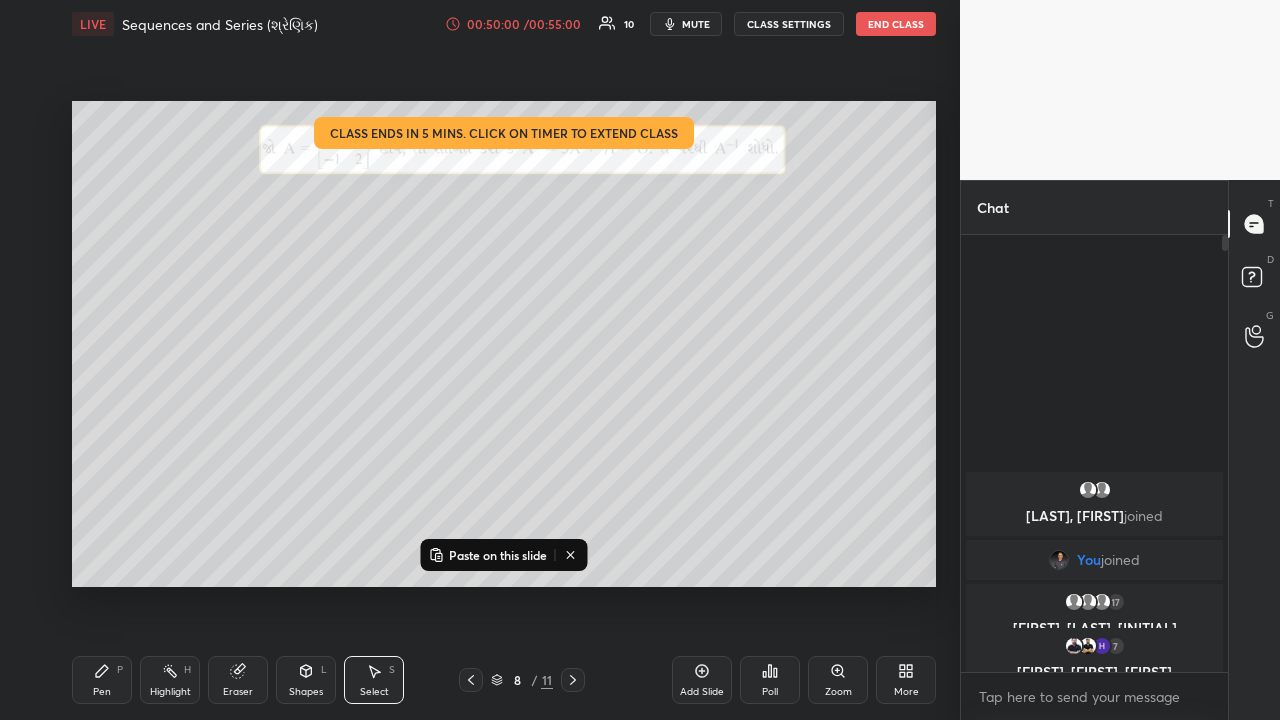 click 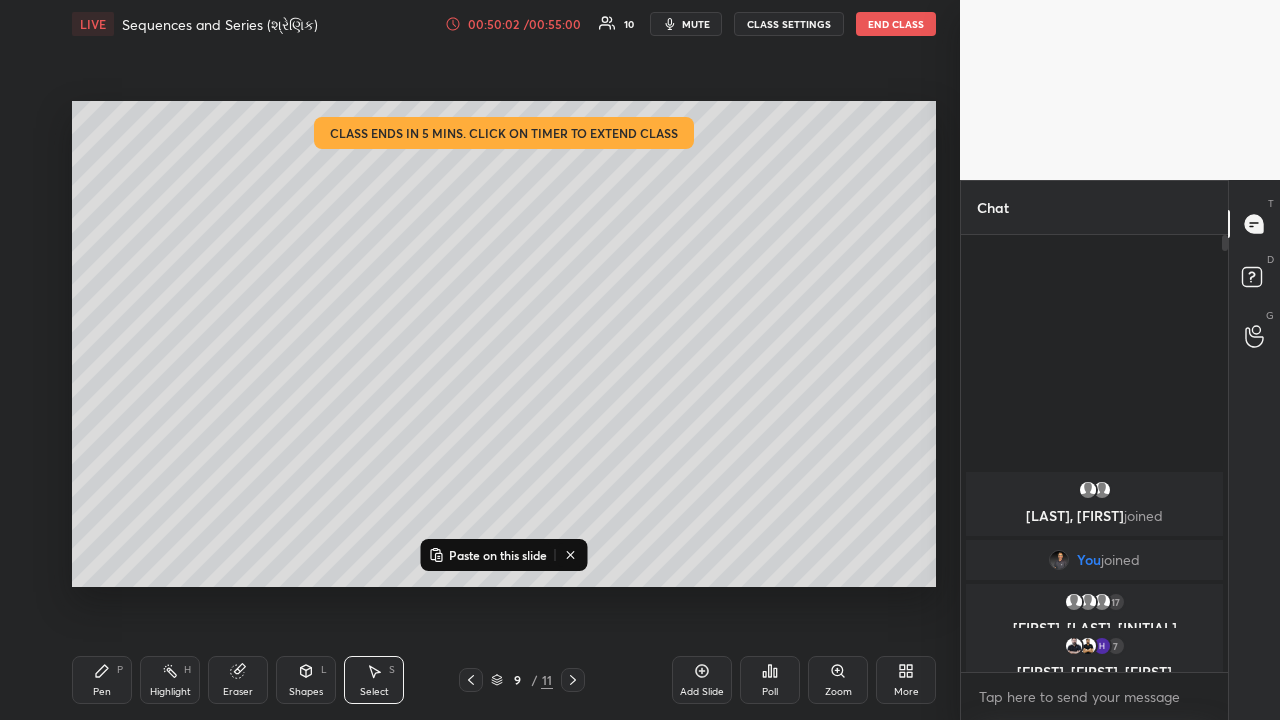click 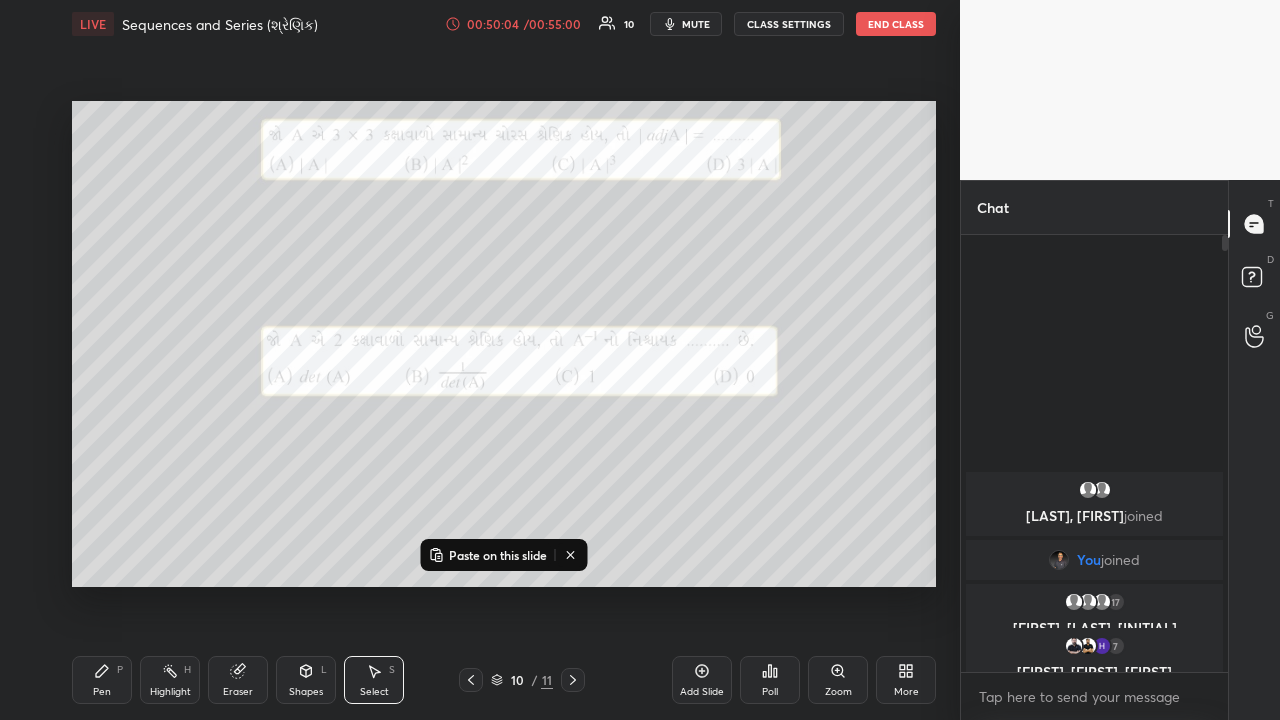 click 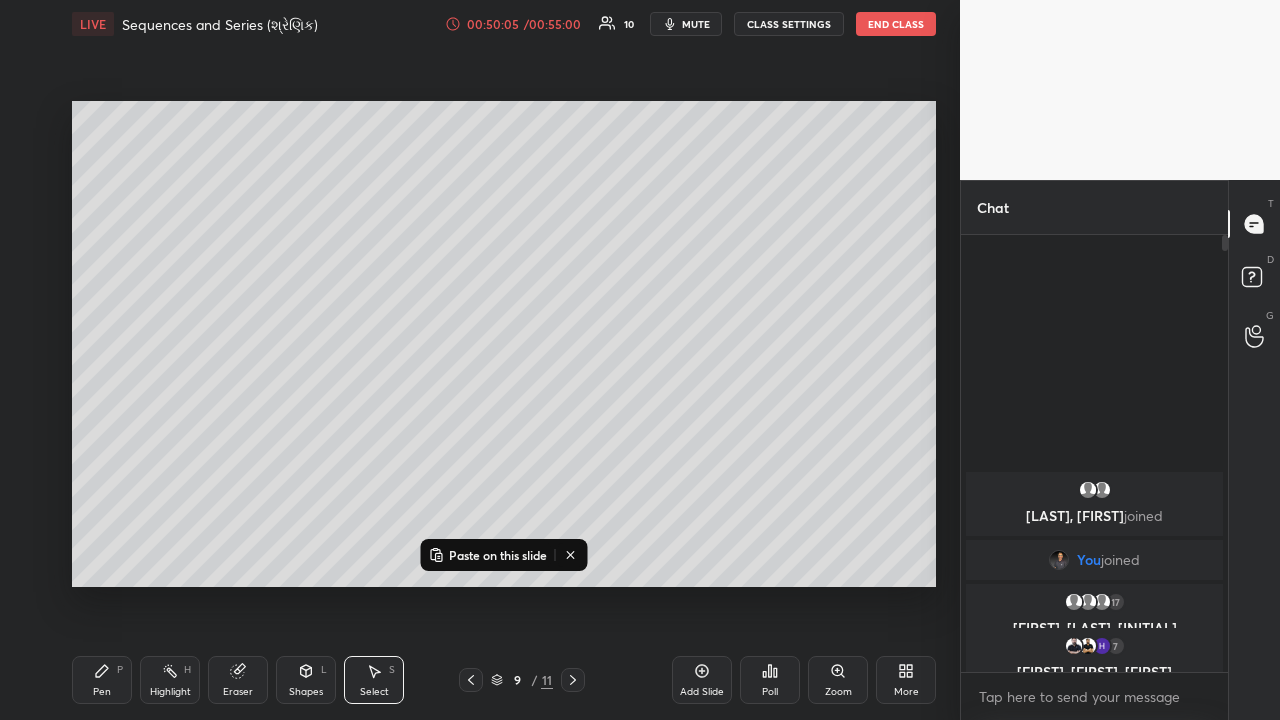 click on "Add Slide" at bounding box center [702, 680] 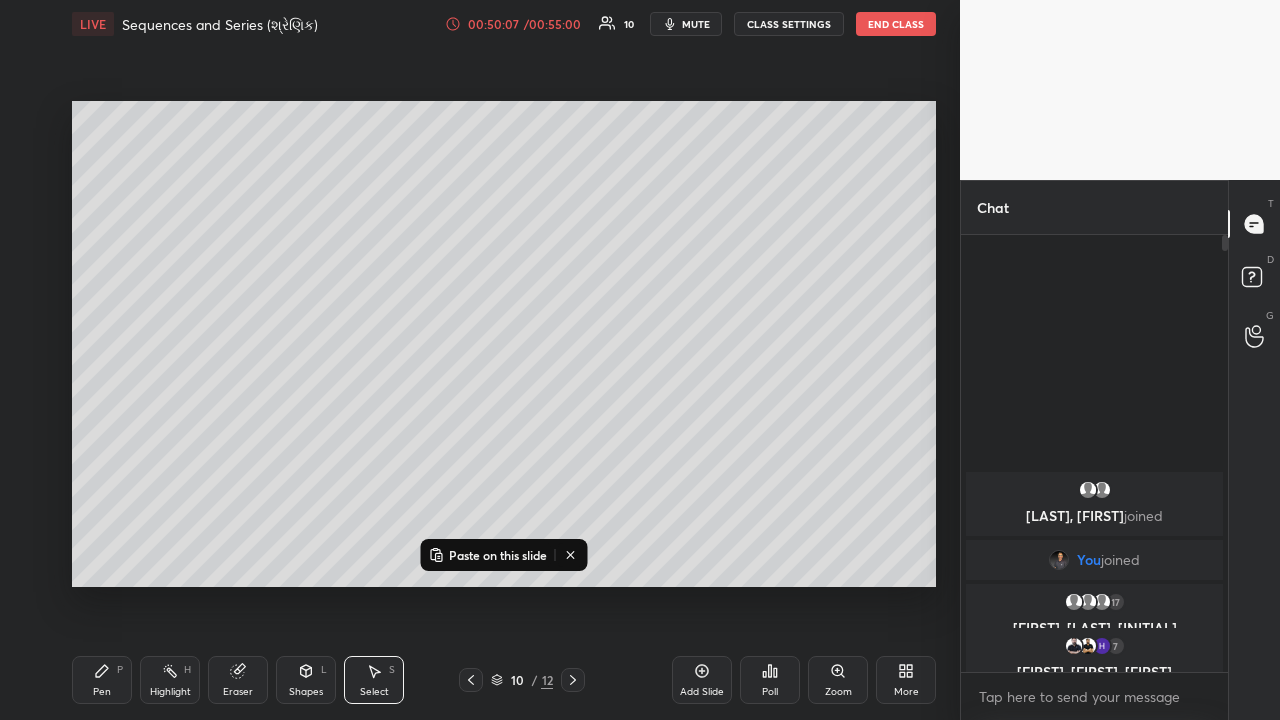 click on "Paste on this slide" at bounding box center (498, 555) 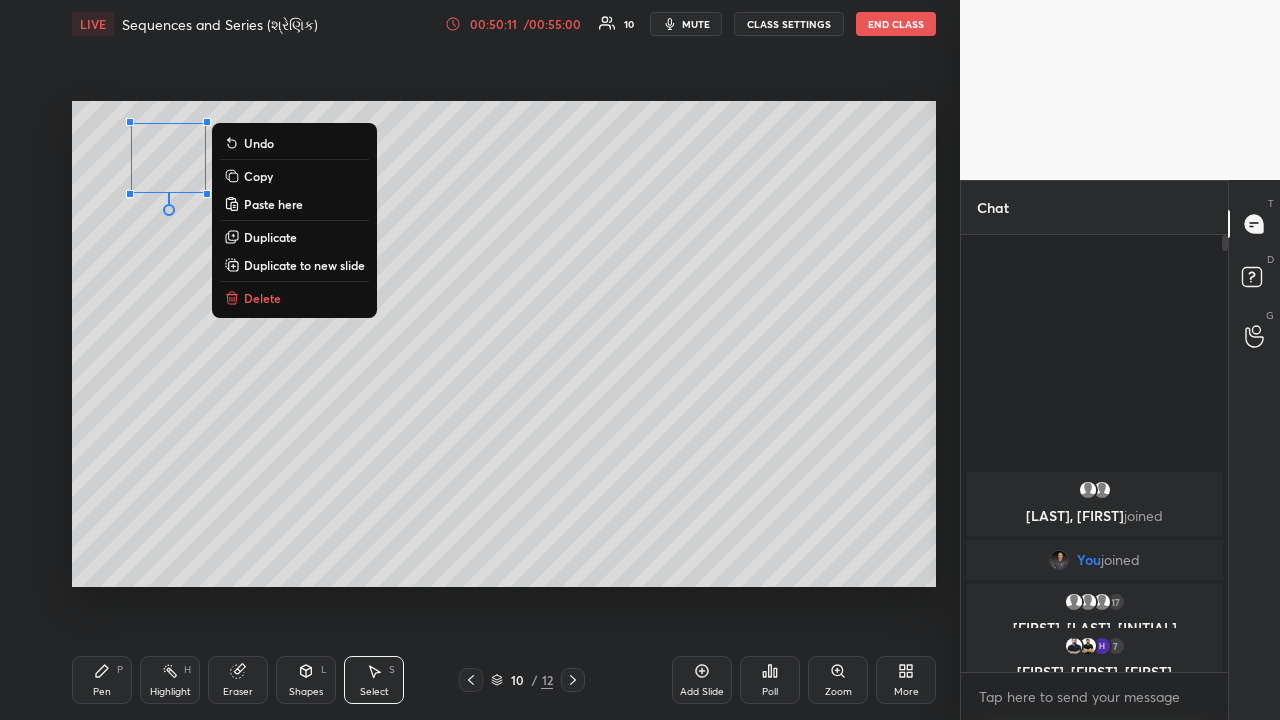 click 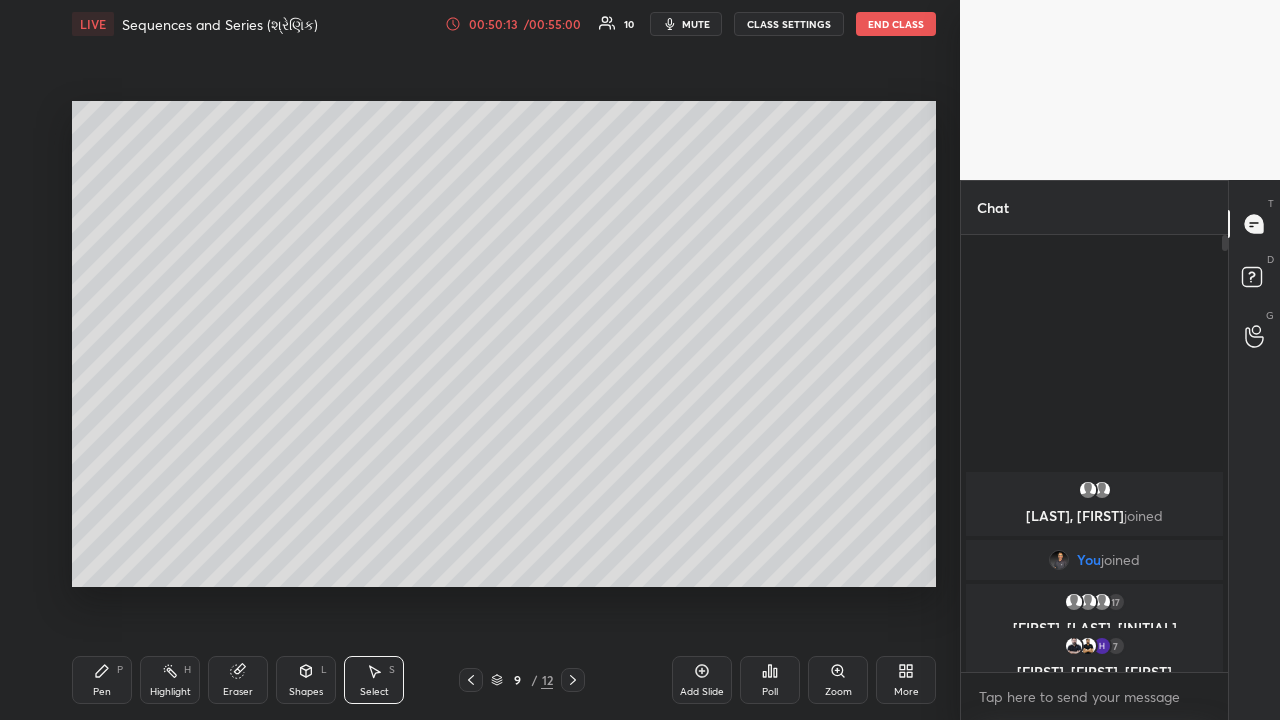 click 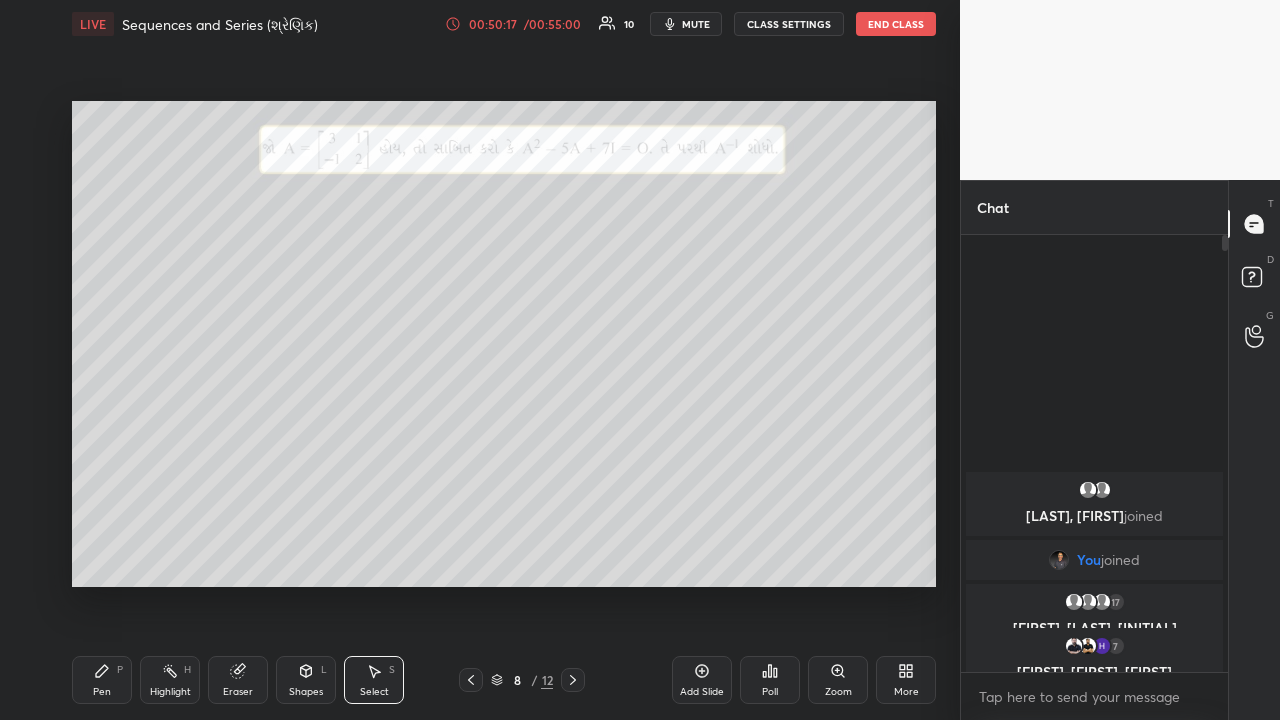 click at bounding box center (573, 680) 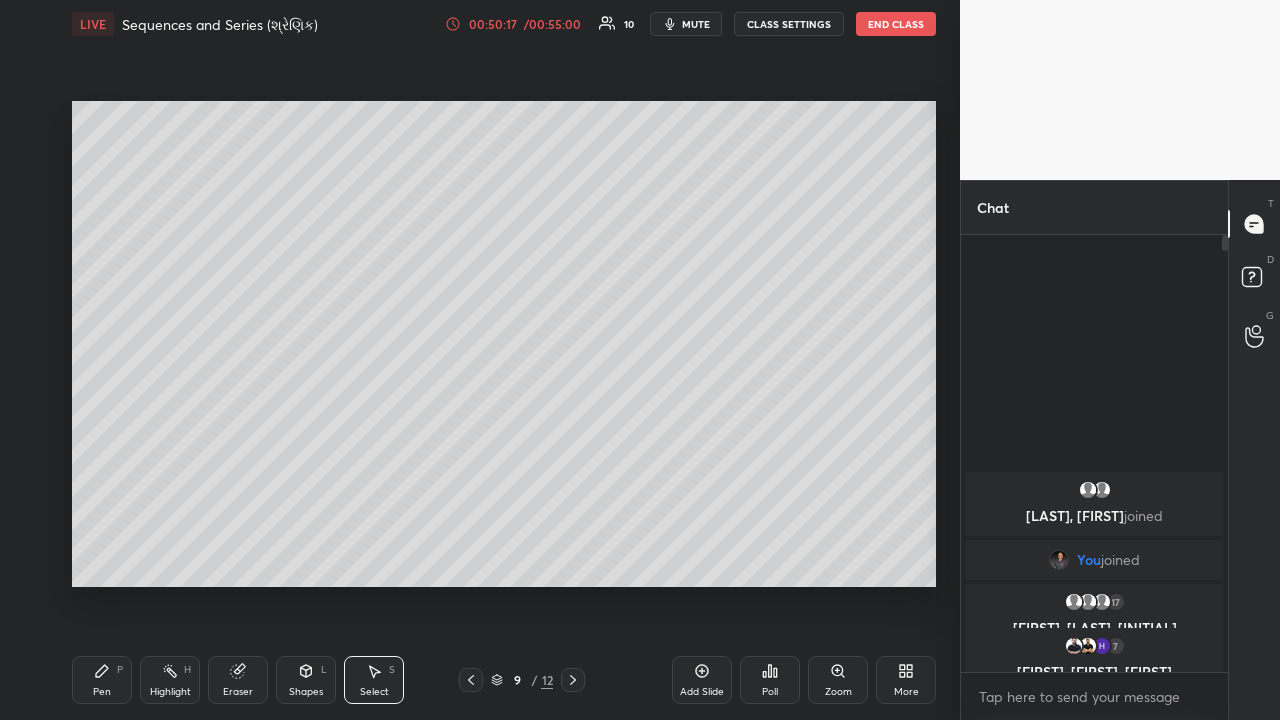 click at bounding box center [573, 680] 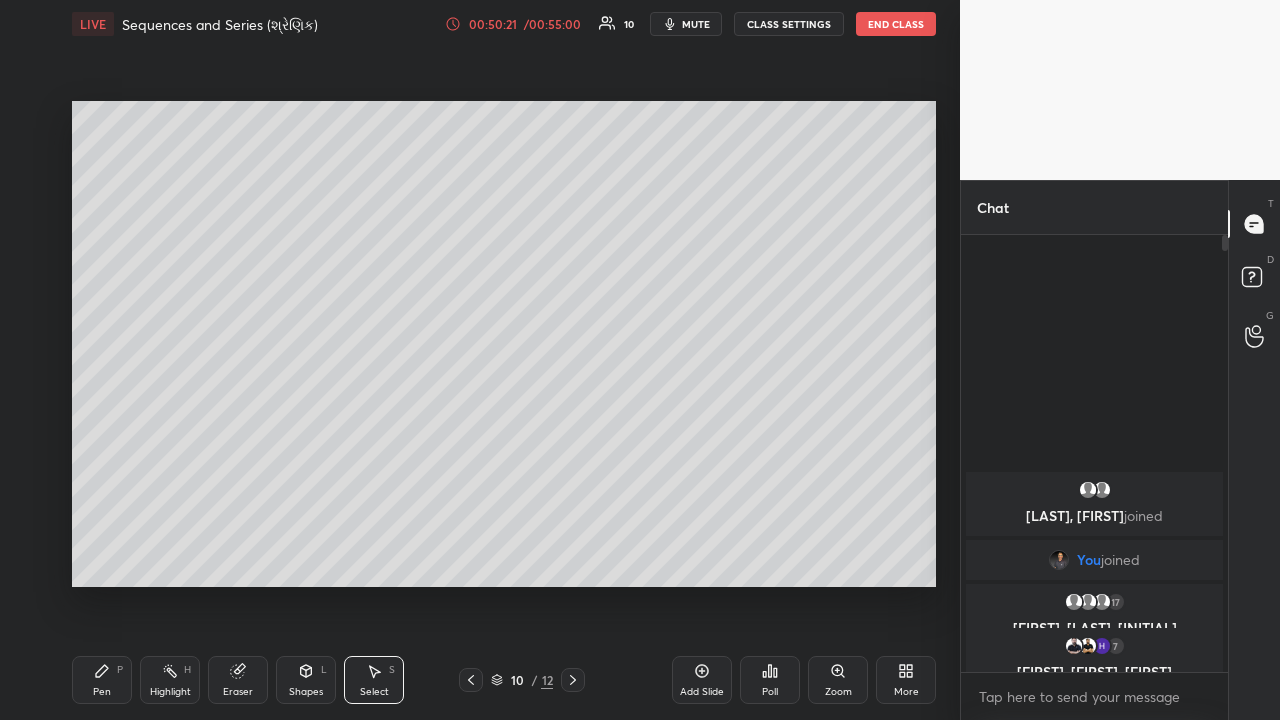 click 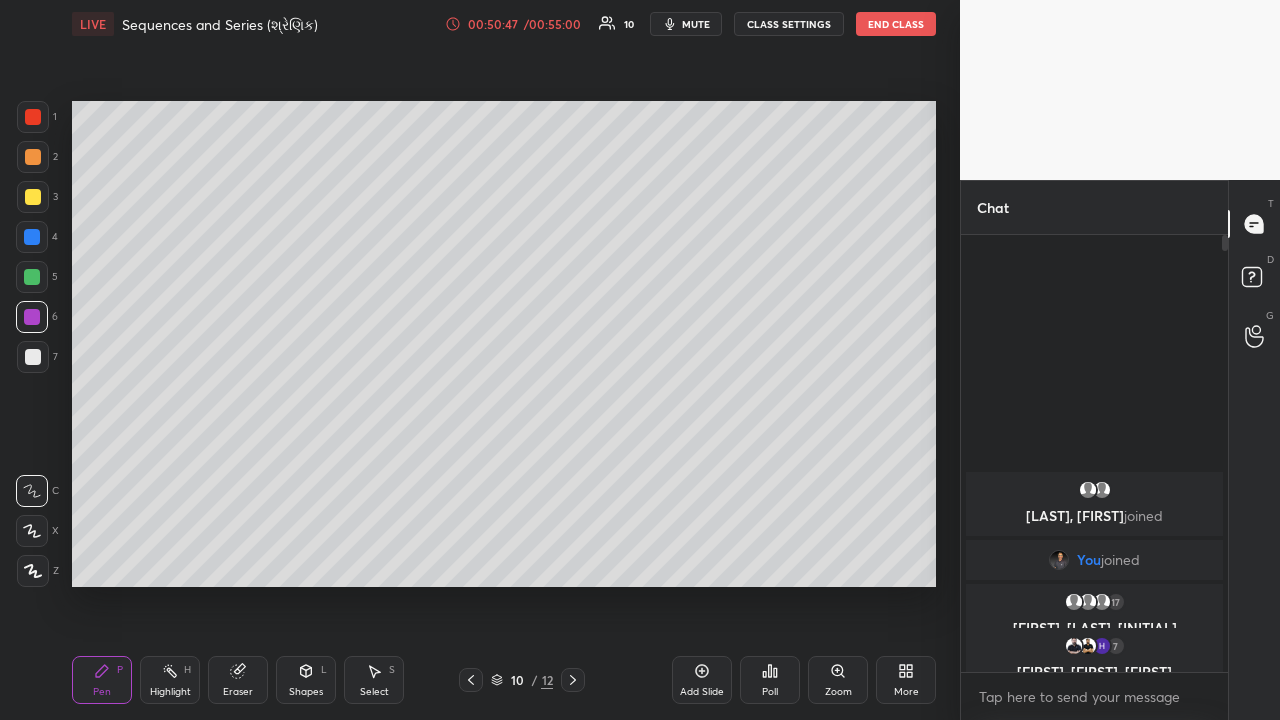 click on "Highlight H" at bounding box center [170, 680] 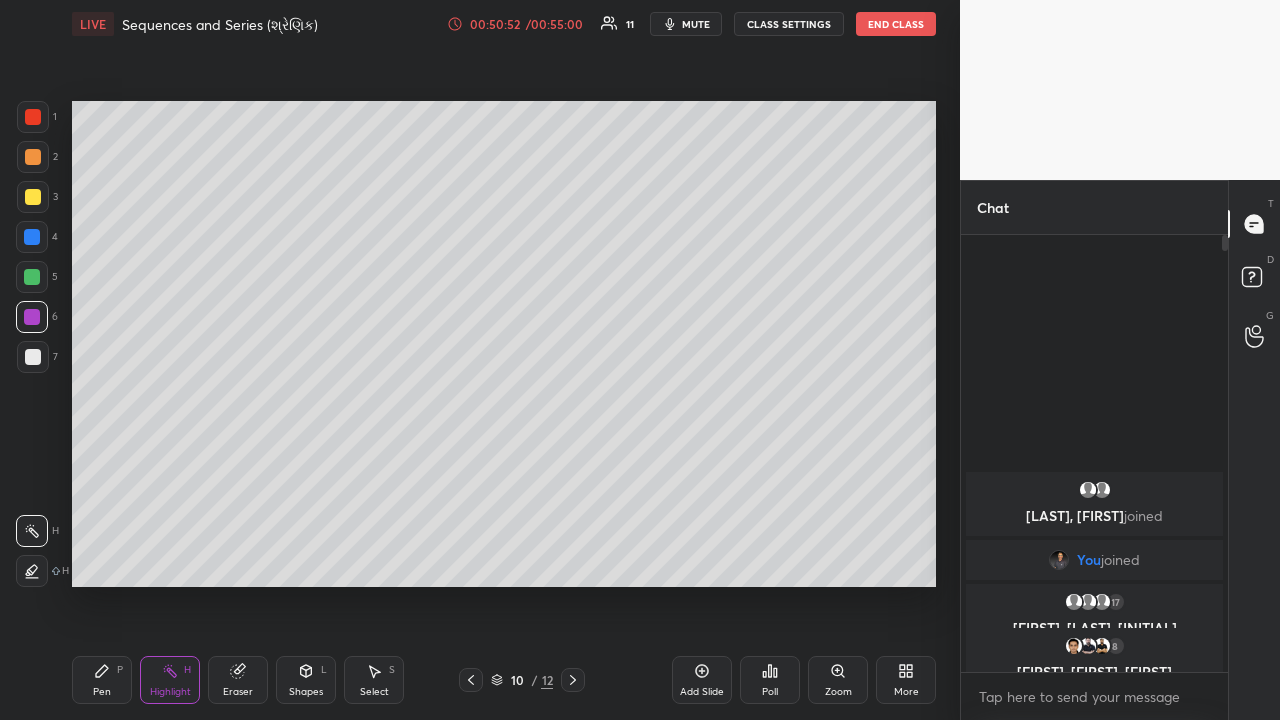 click 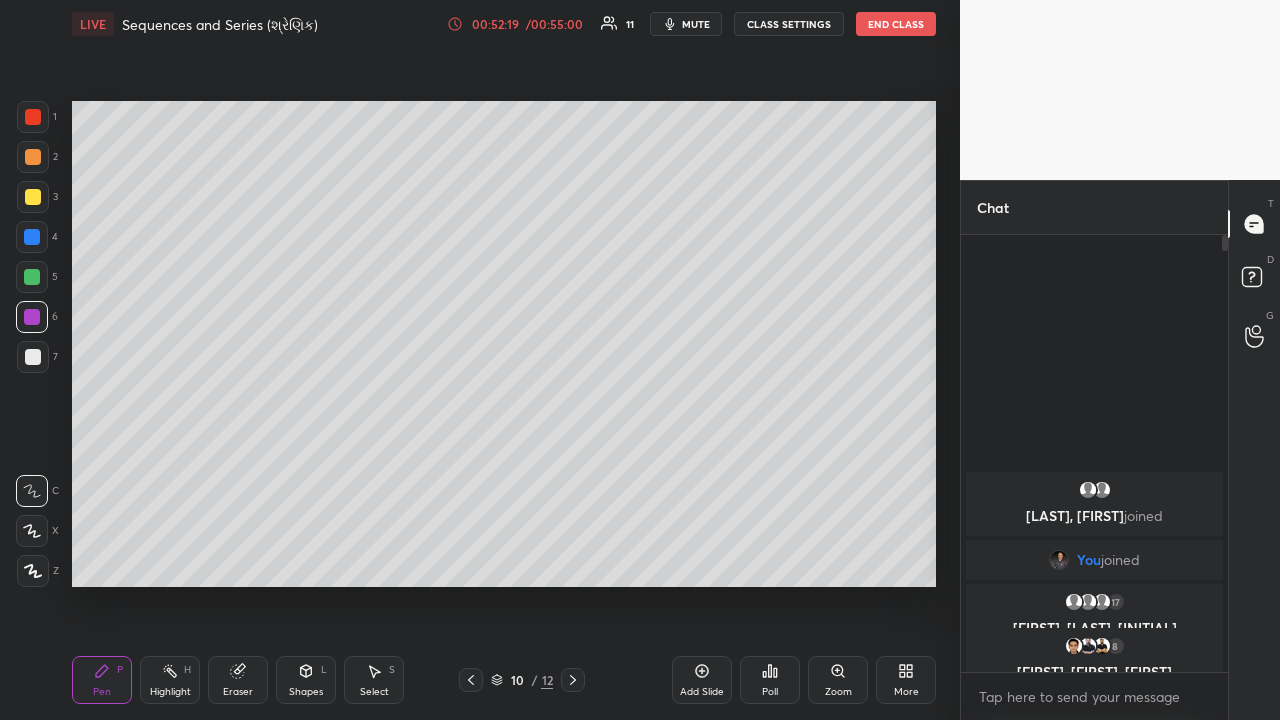 click on "Highlight H" at bounding box center (170, 680) 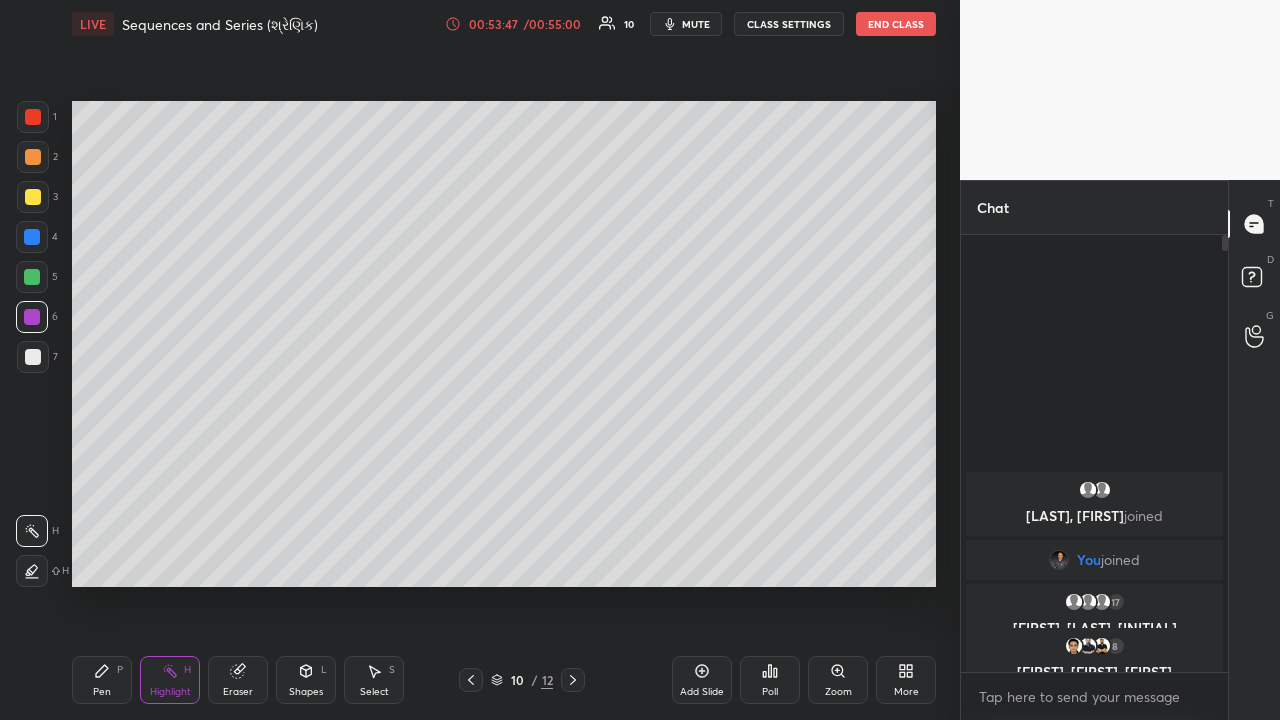 click on "End Class" at bounding box center (896, 24) 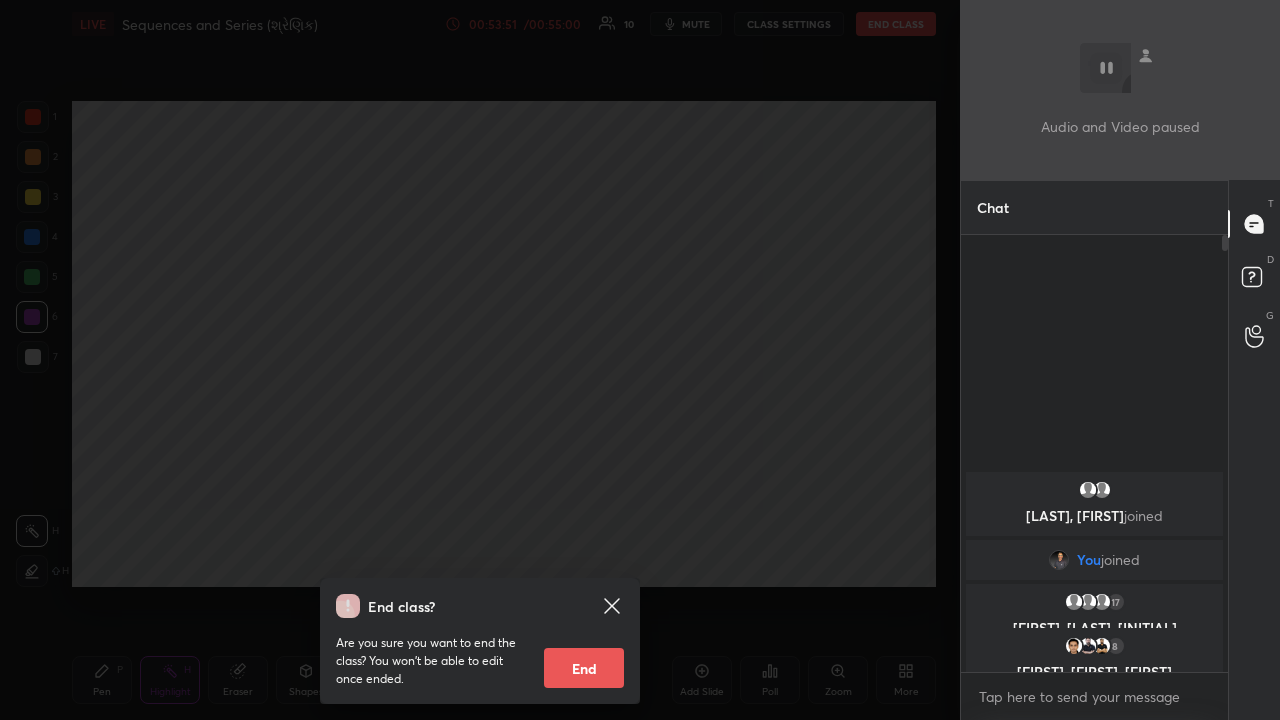 click on "End" at bounding box center (584, 668) 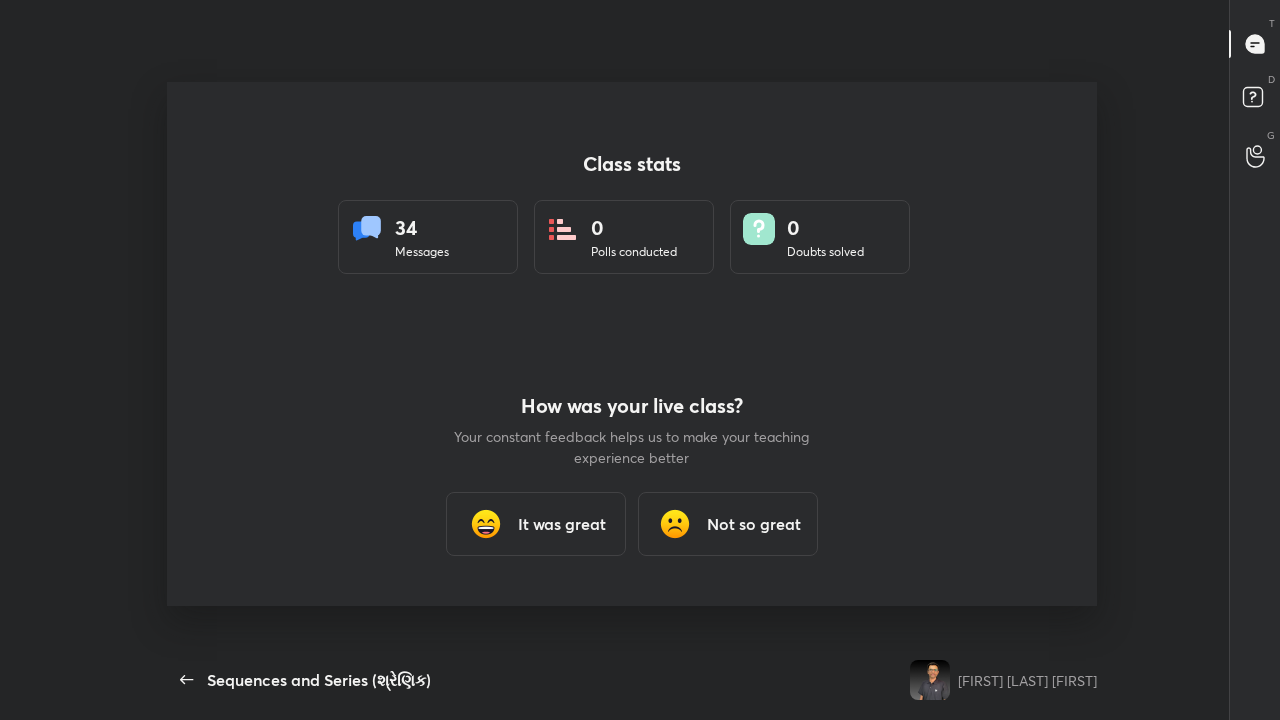 scroll, scrollTop: 99408, scrollLeft: 98738, axis: both 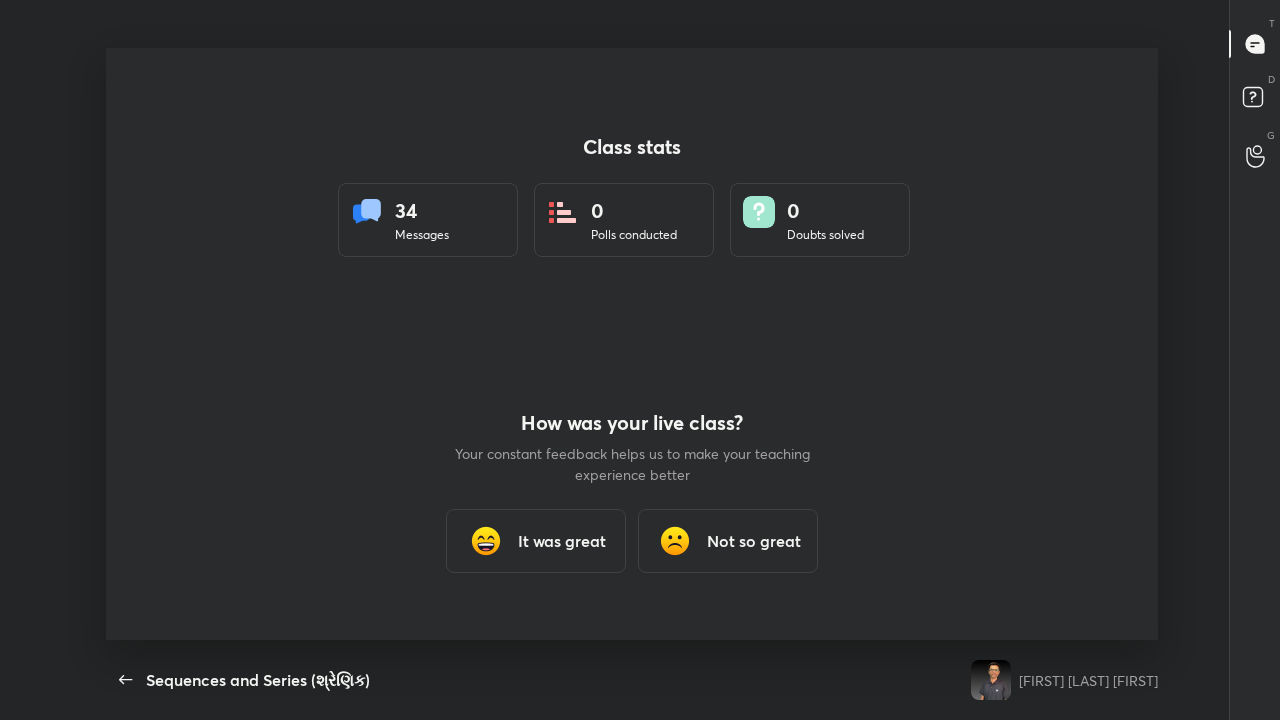 click on "It was great" at bounding box center (562, 541) 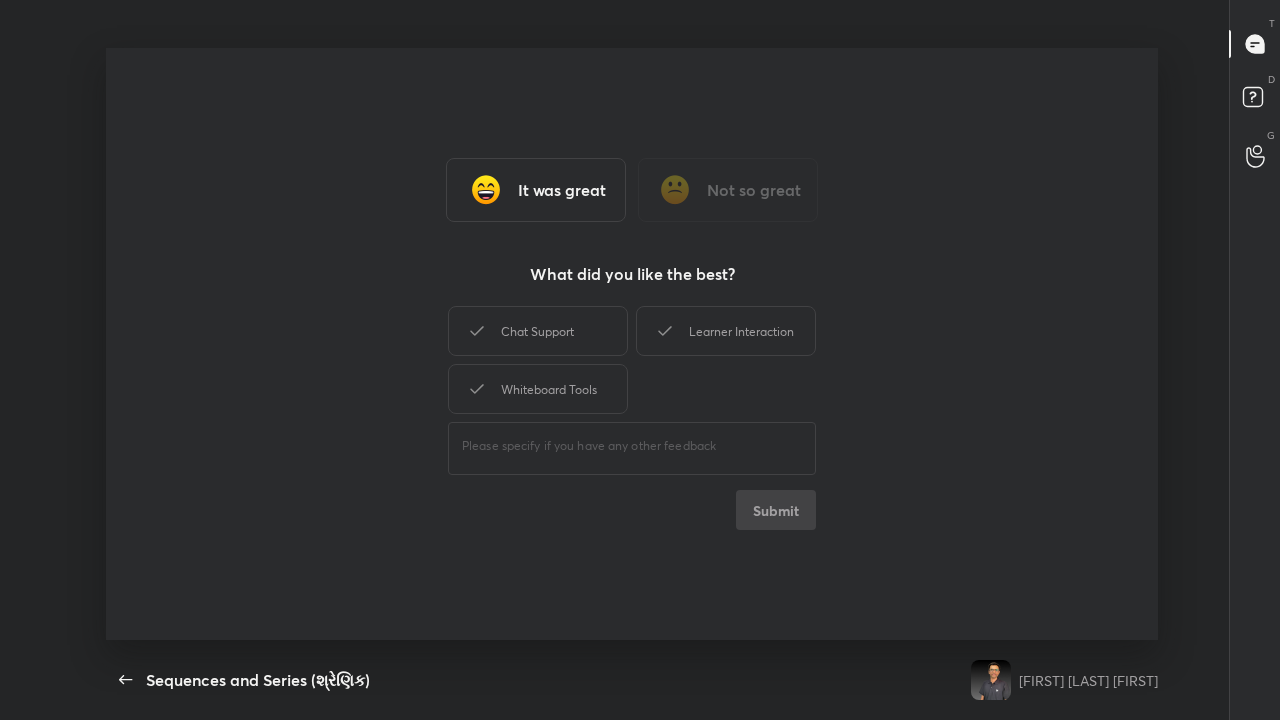 click on "Chat Support" at bounding box center (538, 331) 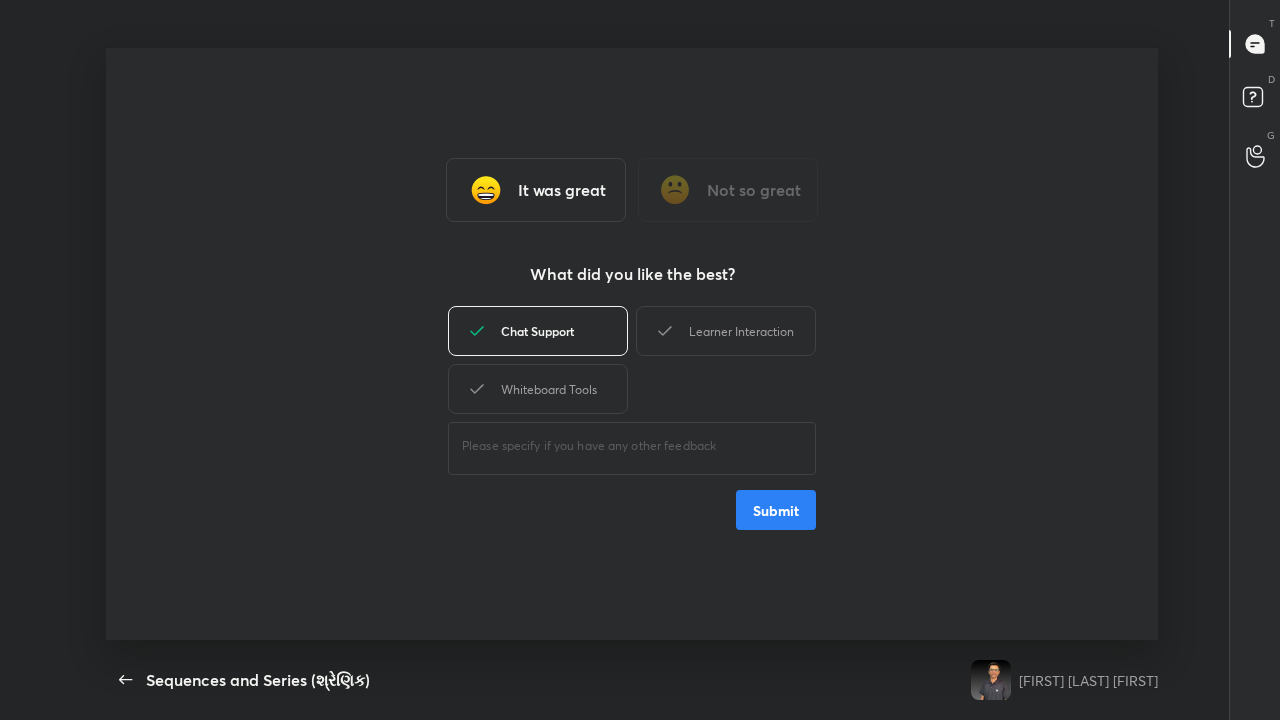 click on "Submit" at bounding box center (776, 510) 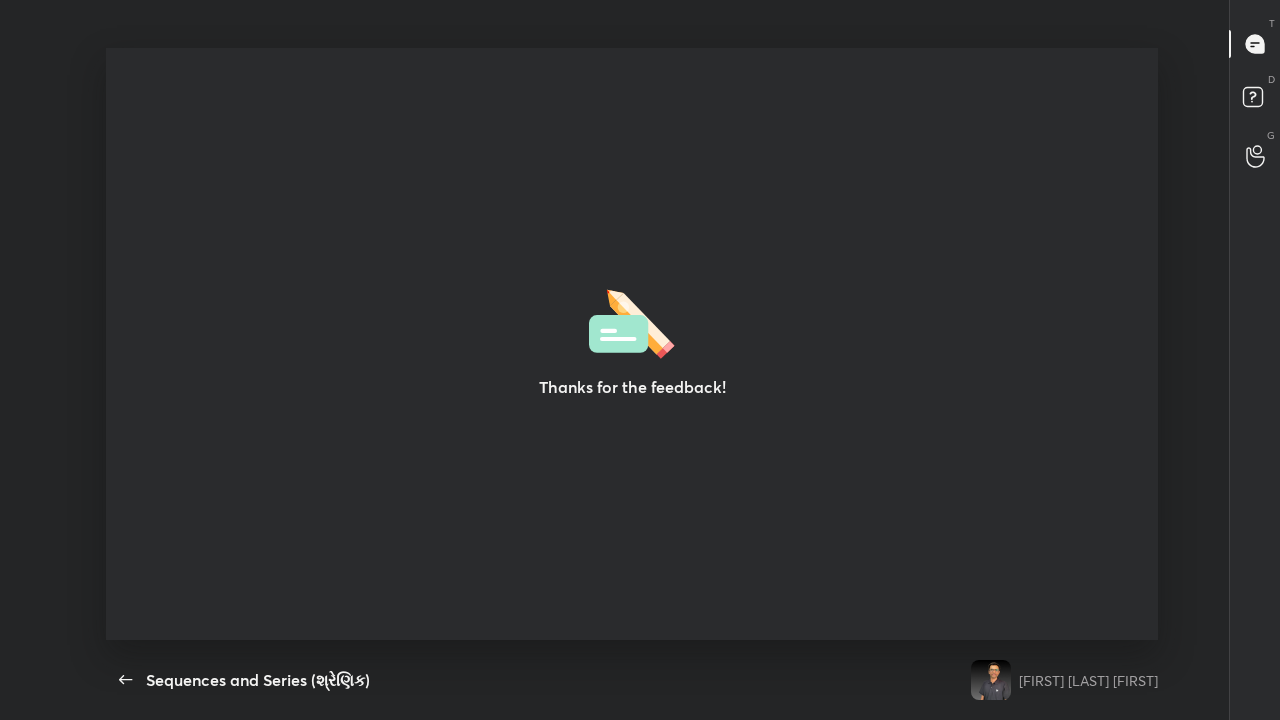 click at bounding box center [991, 680] 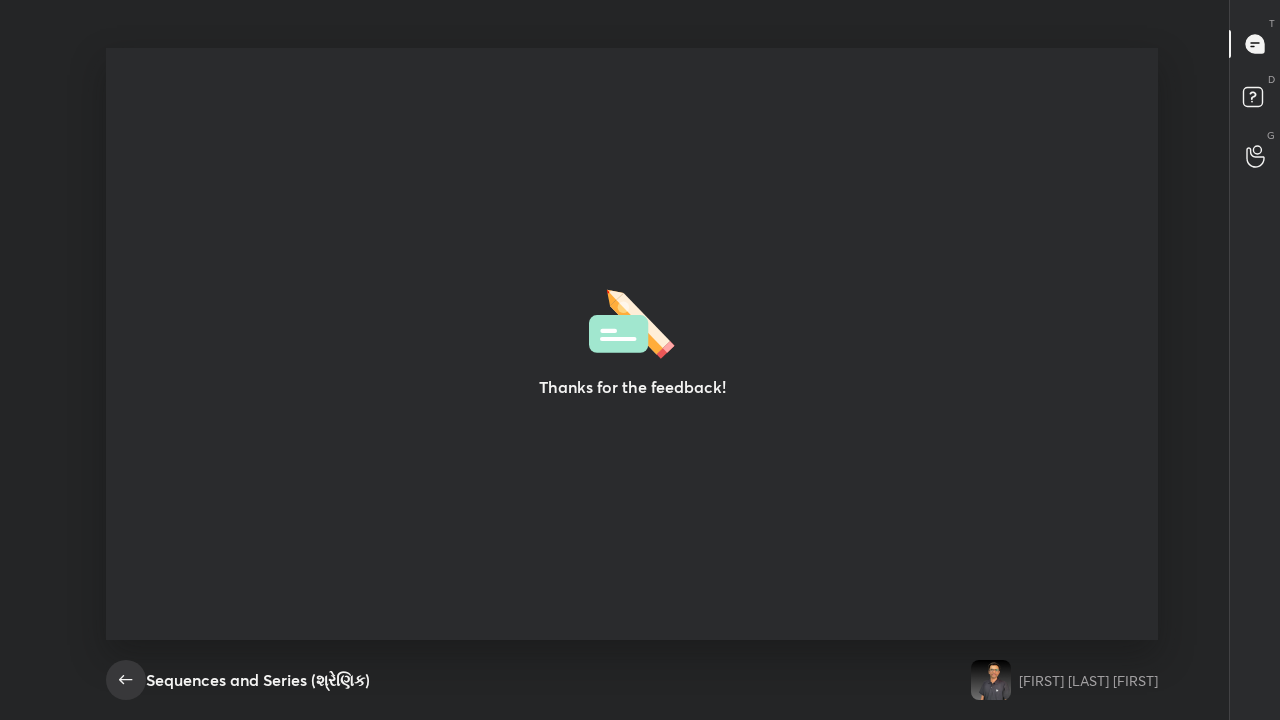 click 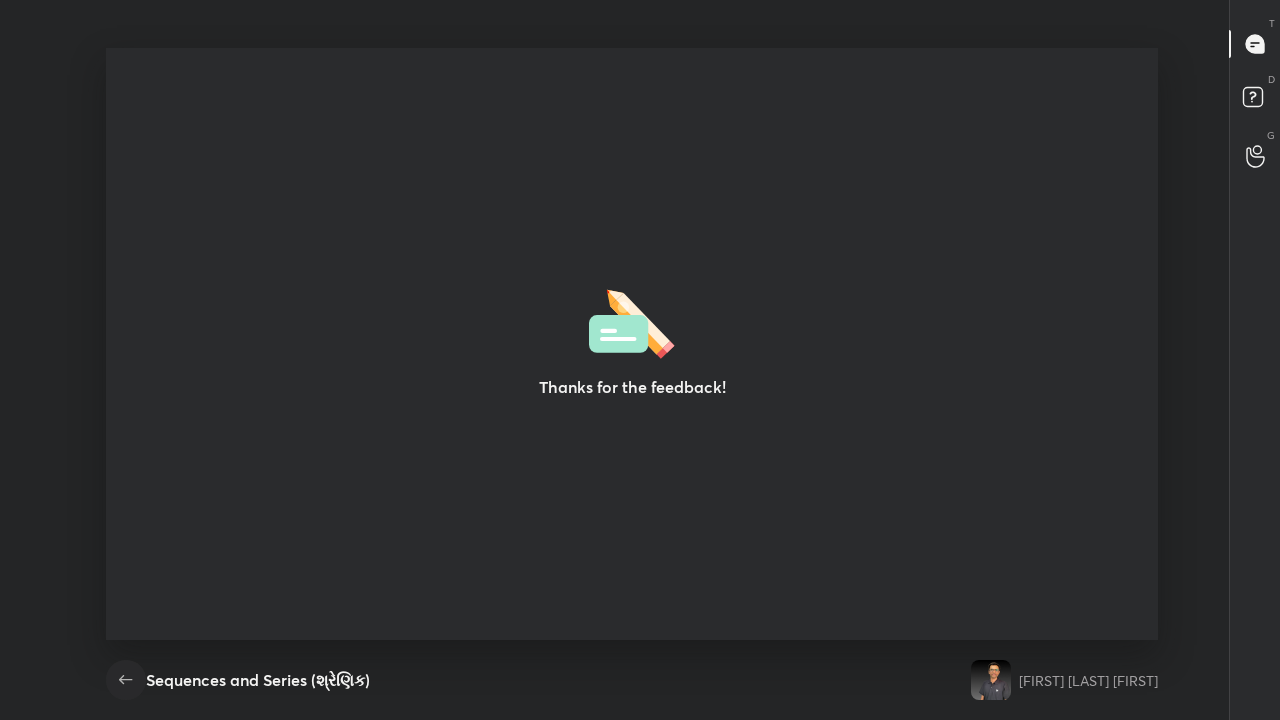 click 